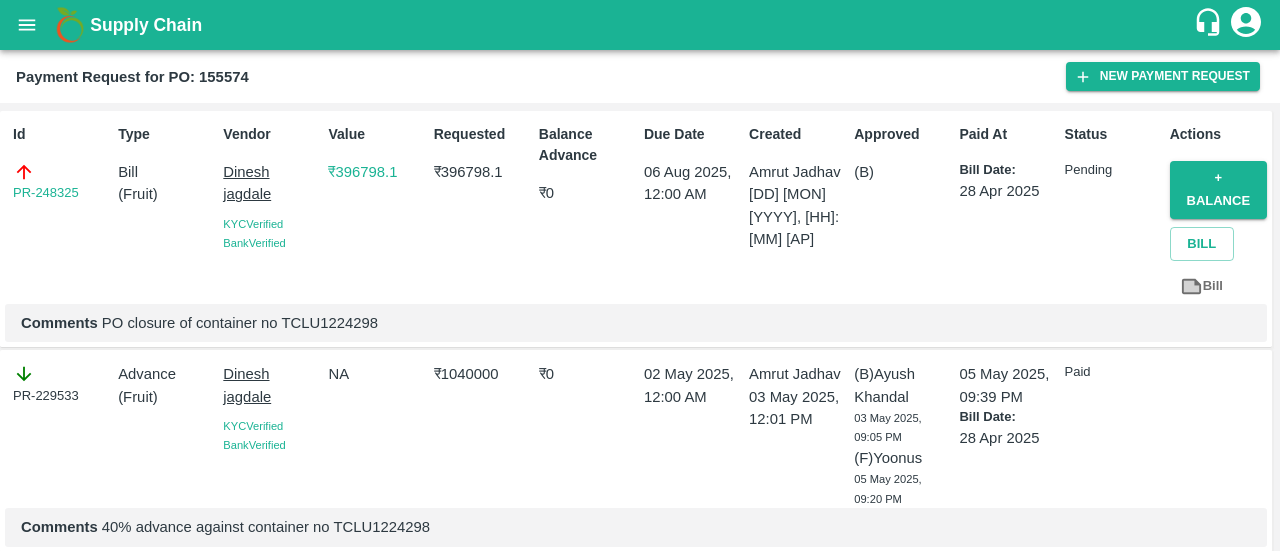 scroll, scrollTop: 0, scrollLeft: 0, axis: both 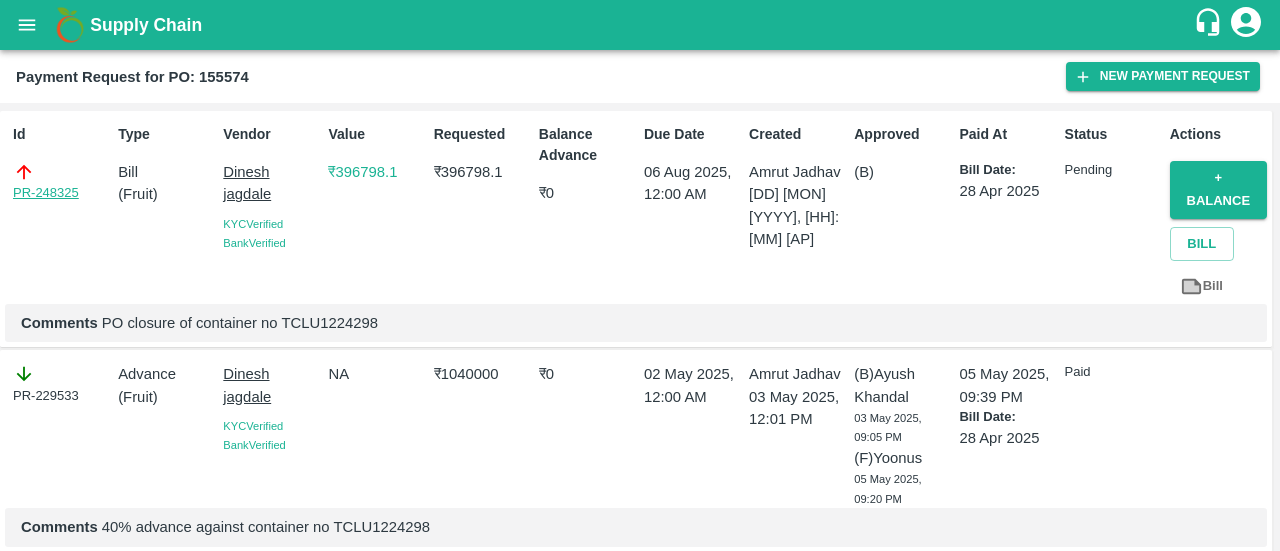 click on "PR-248325" at bounding box center (46, 193) 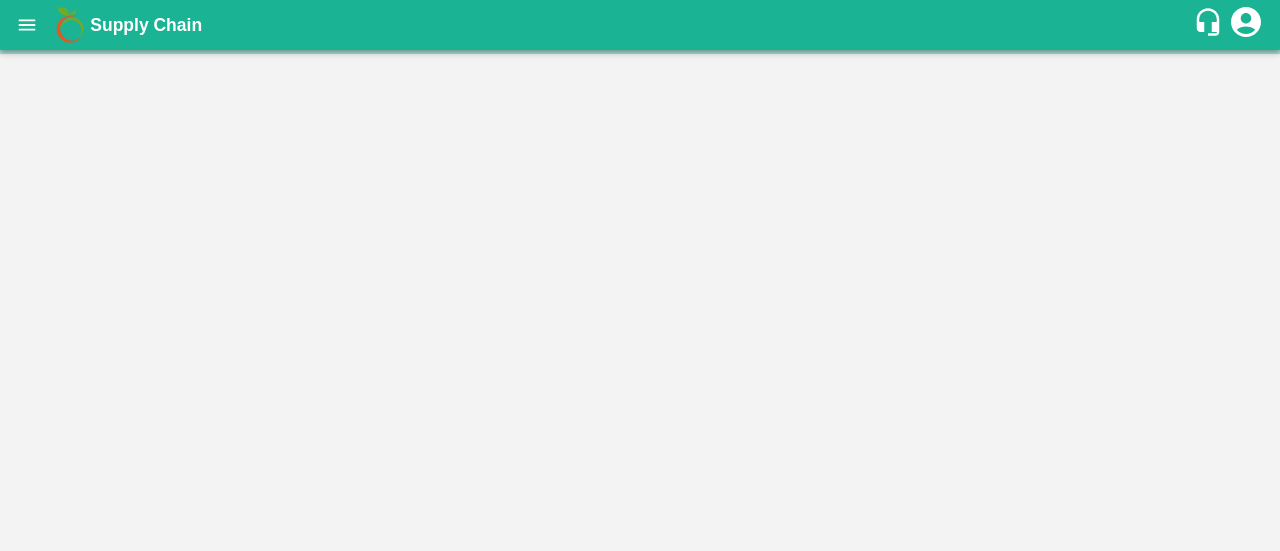 scroll, scrollTop: 0, scrollLeft: 0, axis: both 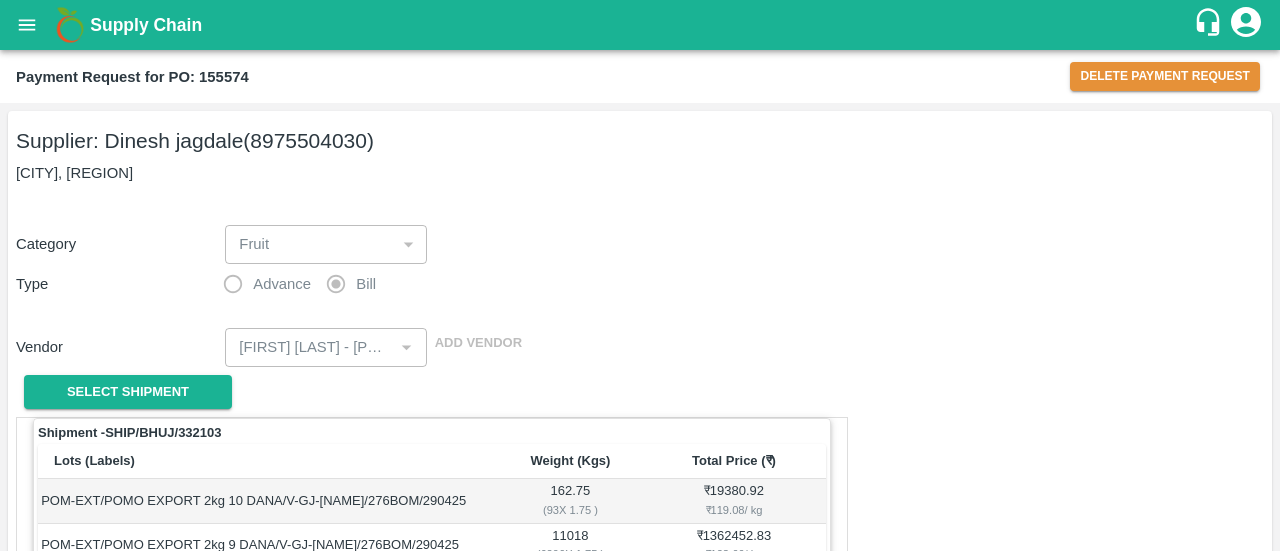 click on "Payment Request for PO: 155574 Delete Payment Request" at bounding box center [640, 76] 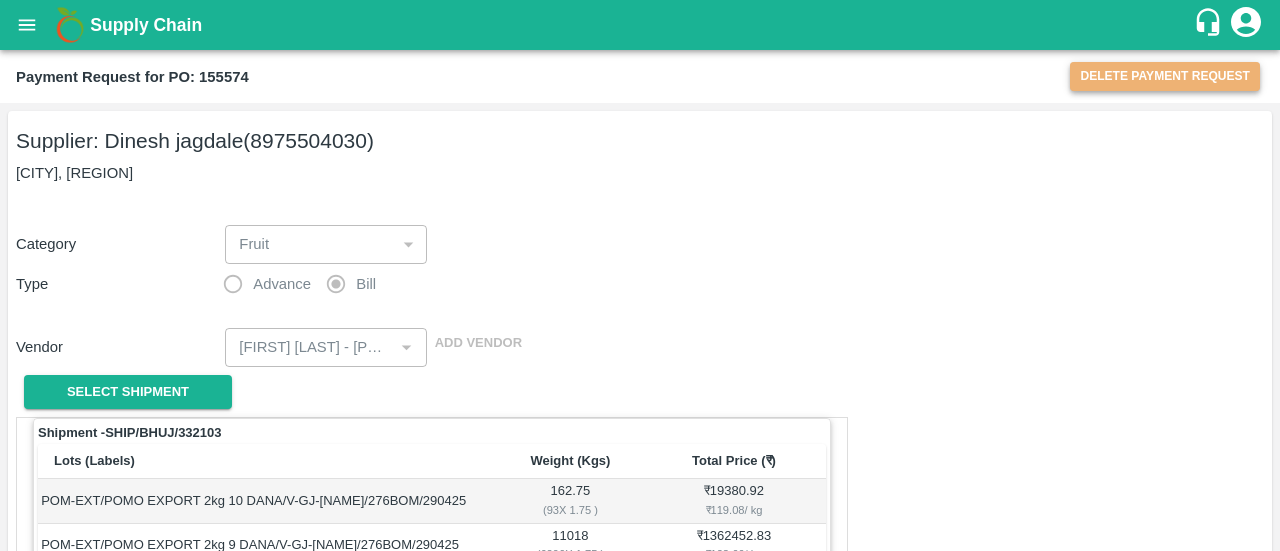 click on "Delete Payment Request" at bounding box center [1165, 76] 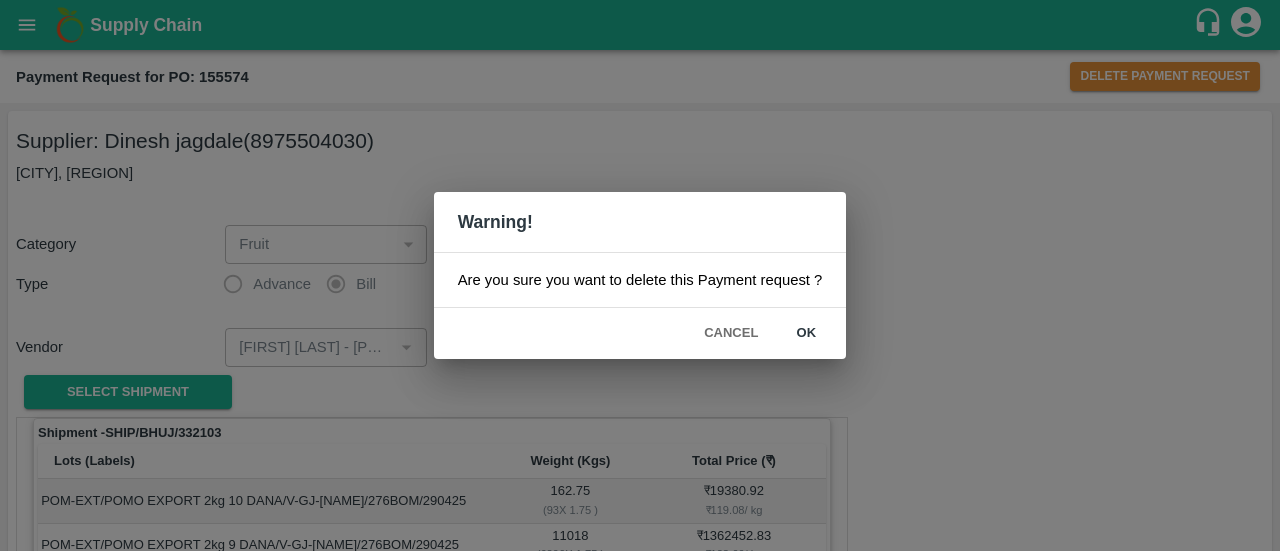 click on "ok" at bounding box center (806, 333) 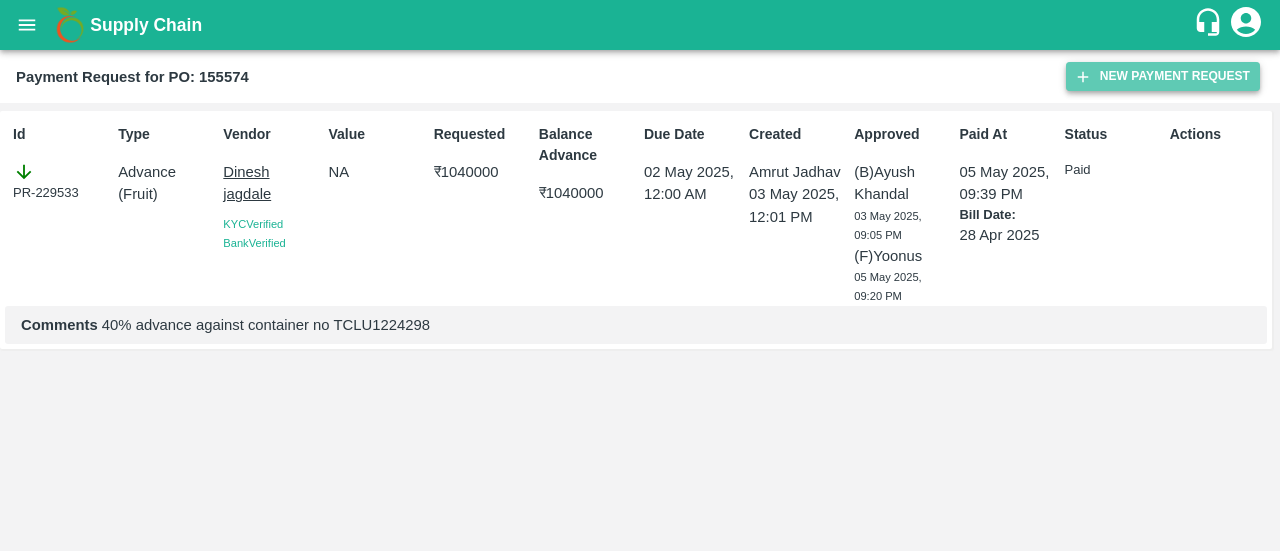 click on "New Payment Request" at bounding box center (1163, 76) 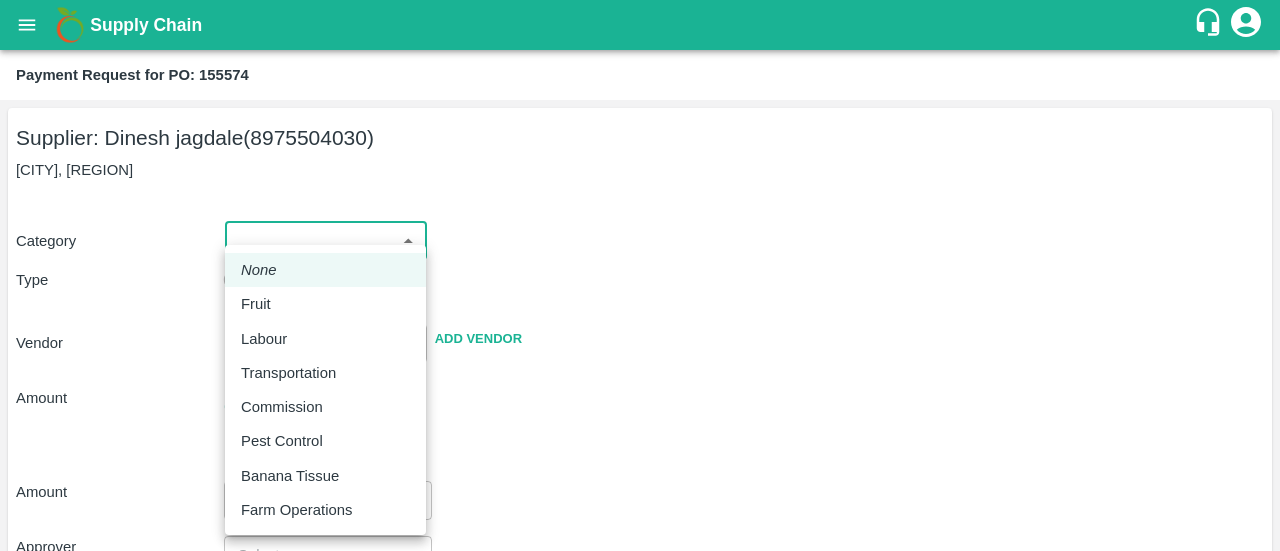 click on "Supply Chain Payment Request for PO: 155574 Supplier:    Dinesh jagdale  (8975504030) Bhujj, Kachchh Category ​ ​ Type Advance Bill Vendor ​ Add Vendor Amount Total value Per Kg ​ Amount ​ Approver ​ Due Date ​  Priority  Low  High Comment x ​ Attach bill Cancel Save FruitX Rohru Mandi FruitX Oddi Mandi FruitX Jeewana Mandi 23-24 Freshmax warehouse Nashik Grapes Export PH DMP Raj Agro industries PH Amrut Jadhav Logout None Fruit Labour Transportation Commission Pest Control Banana Tissue Farm Operations" at bounding box center (640, 275) 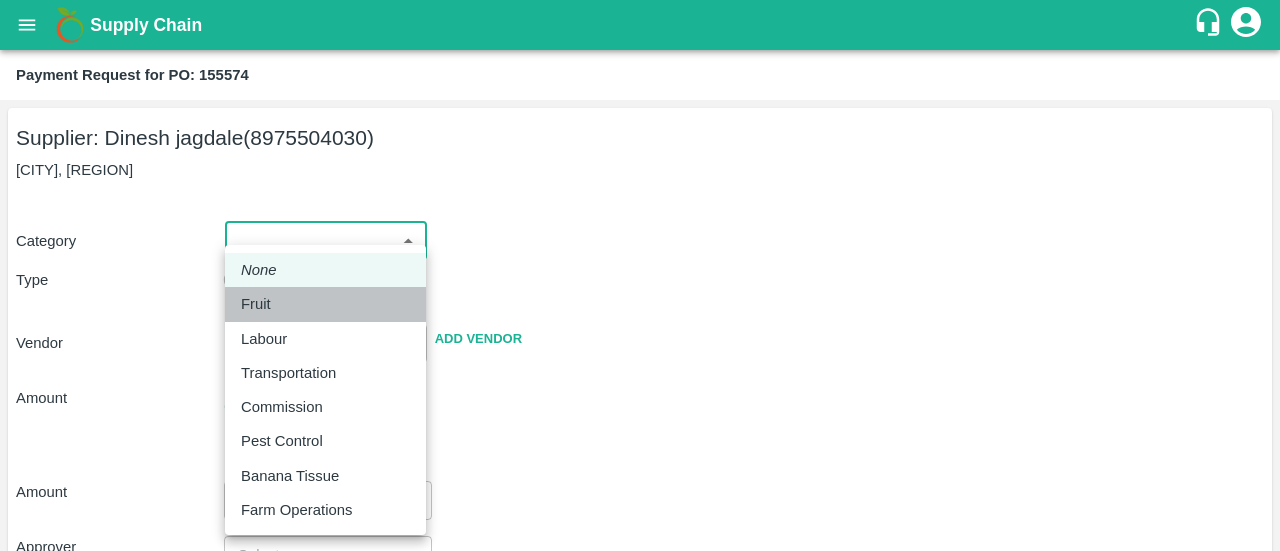 click on "Fruit" at bounding box center [256, 304] 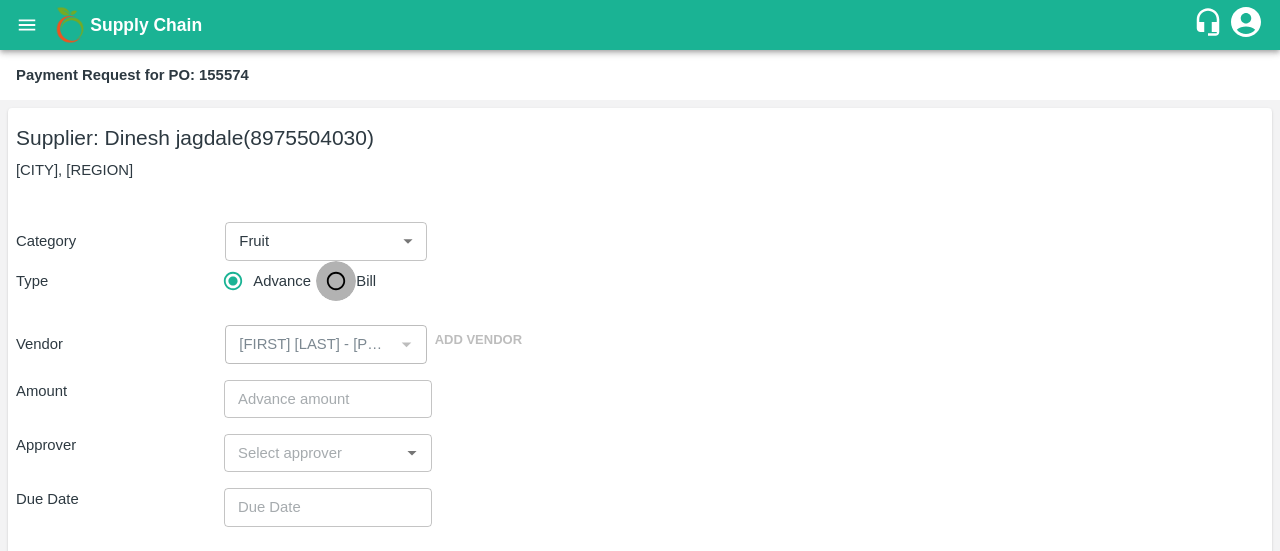 click on "Bill" at bounding box center [336, 281] 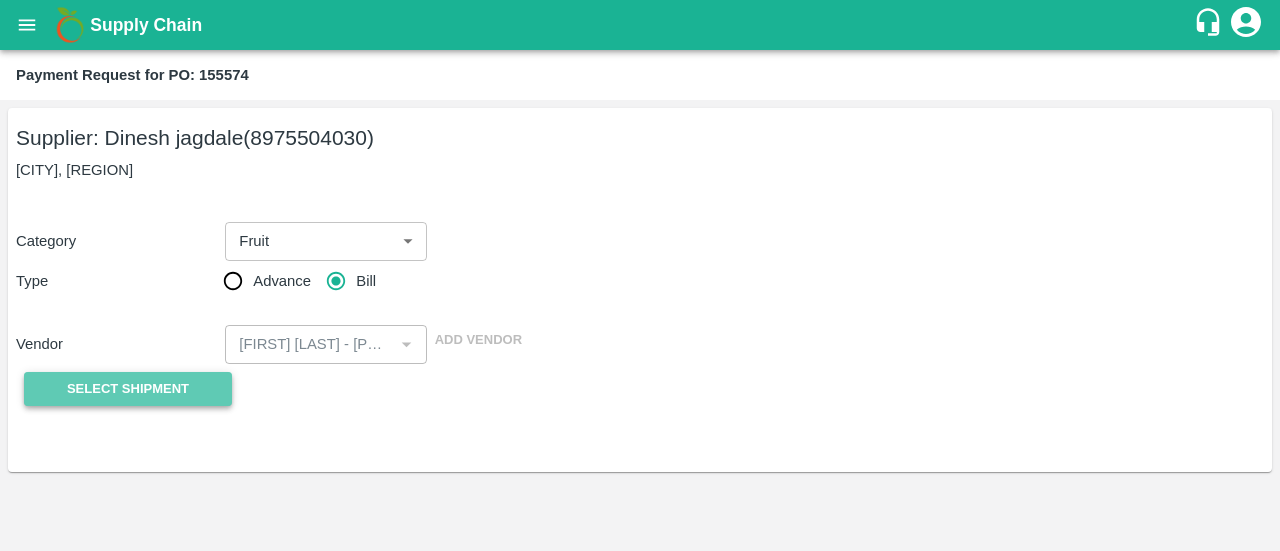 click on "Select Shipment" at bounding box center (128, 389) 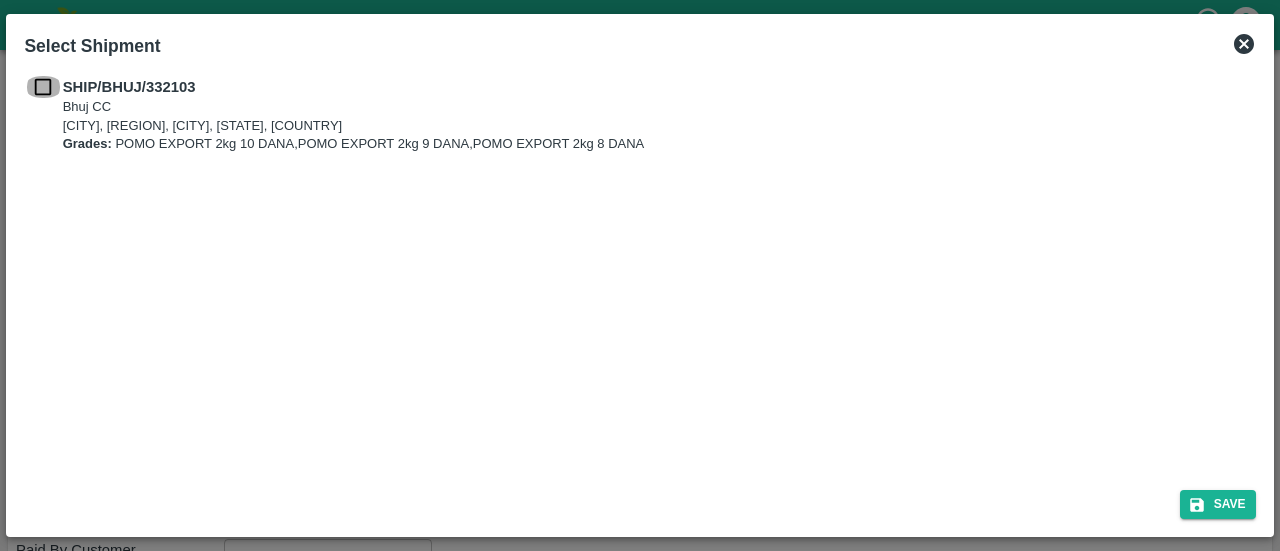 click at bounding box center (43, 87) 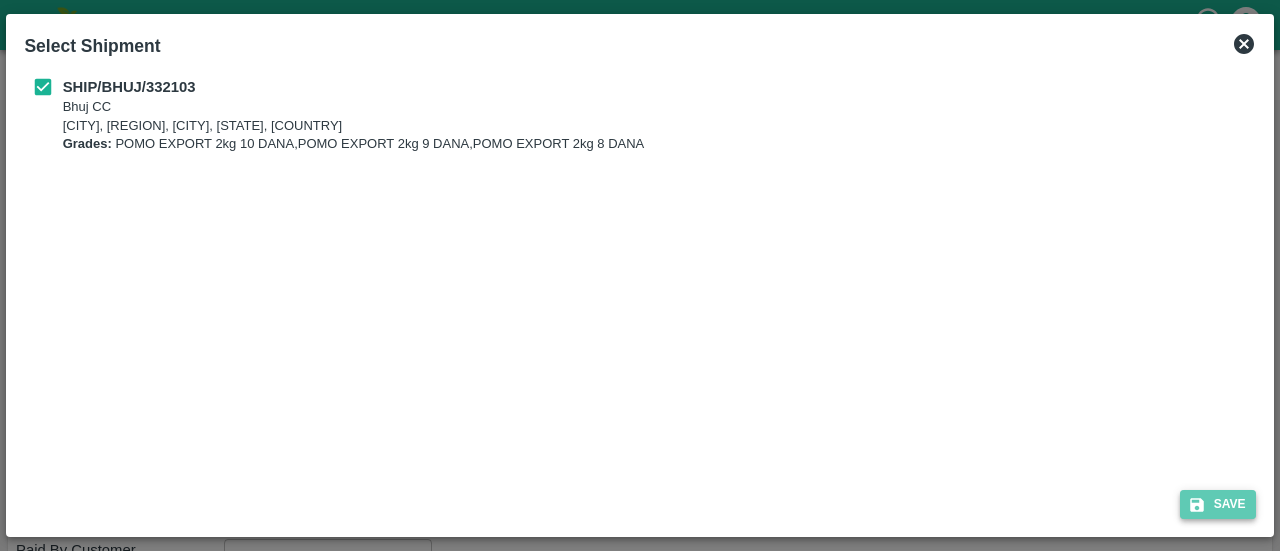 click 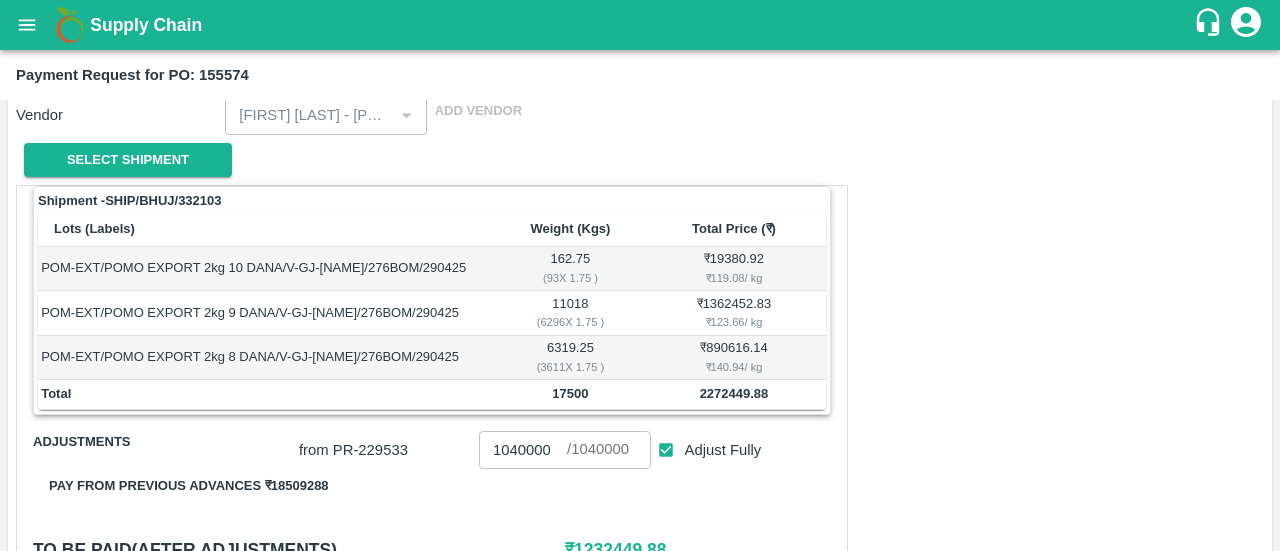 scroll, scrollTop: 230, scrollLeft: 0, axis: vertical 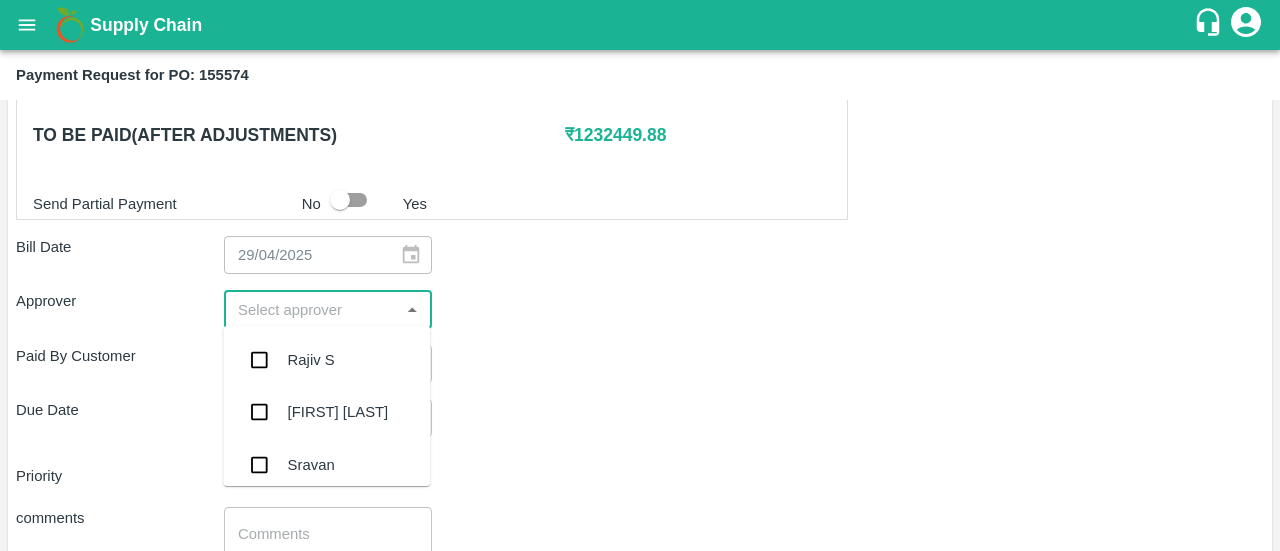 click at bounding box center (311, 309) 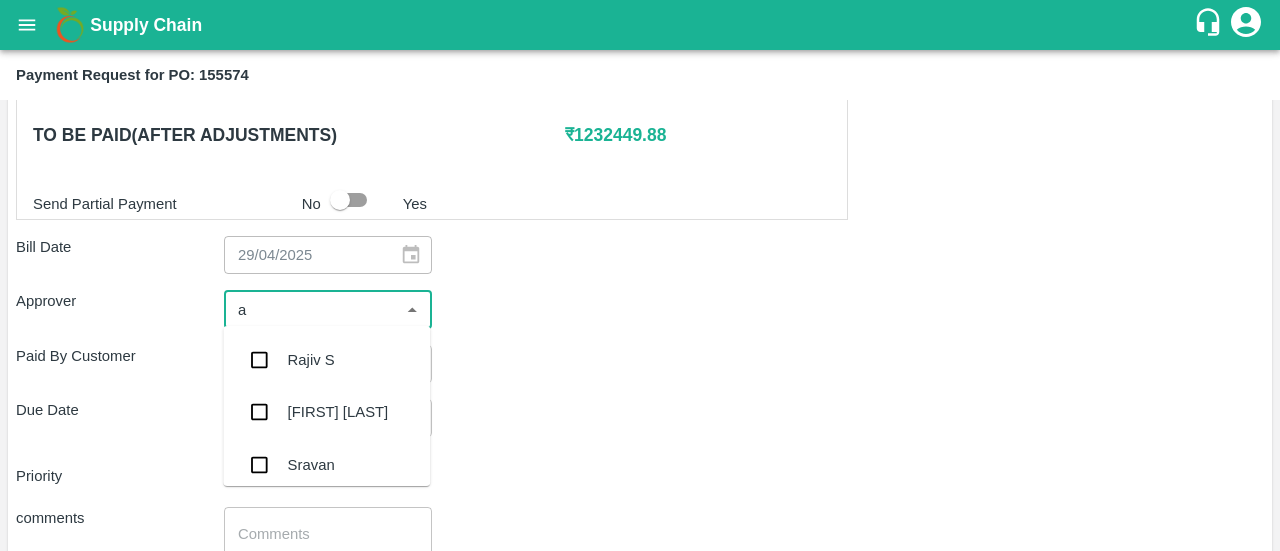type on "ayu" 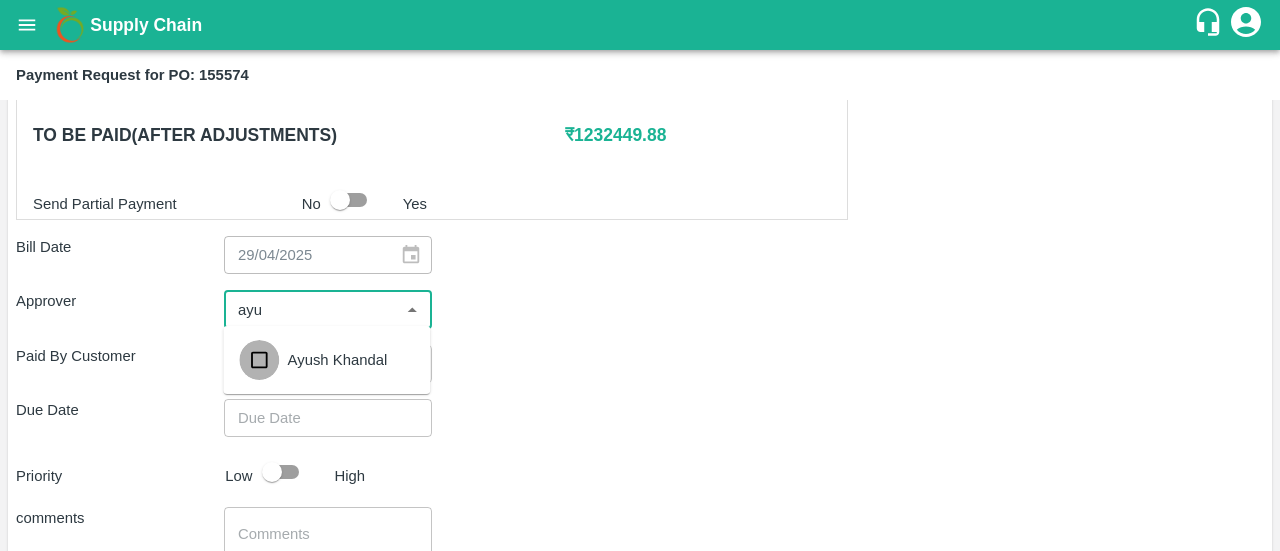 click at bounding box center [259, 360] 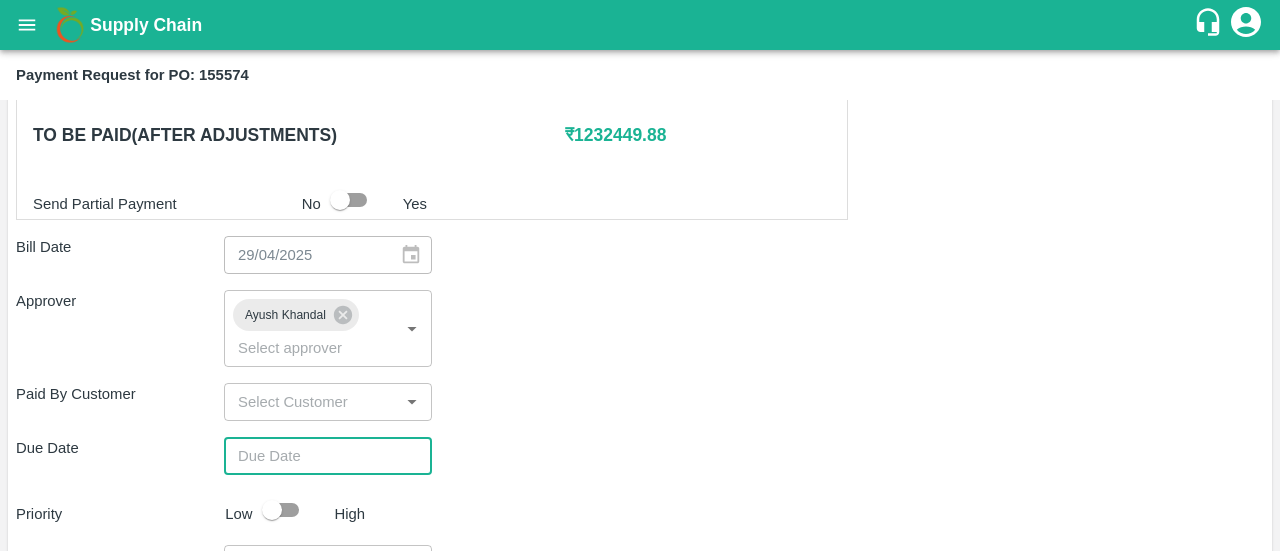 type on "DD/MM/YYYY hh:mm aa" 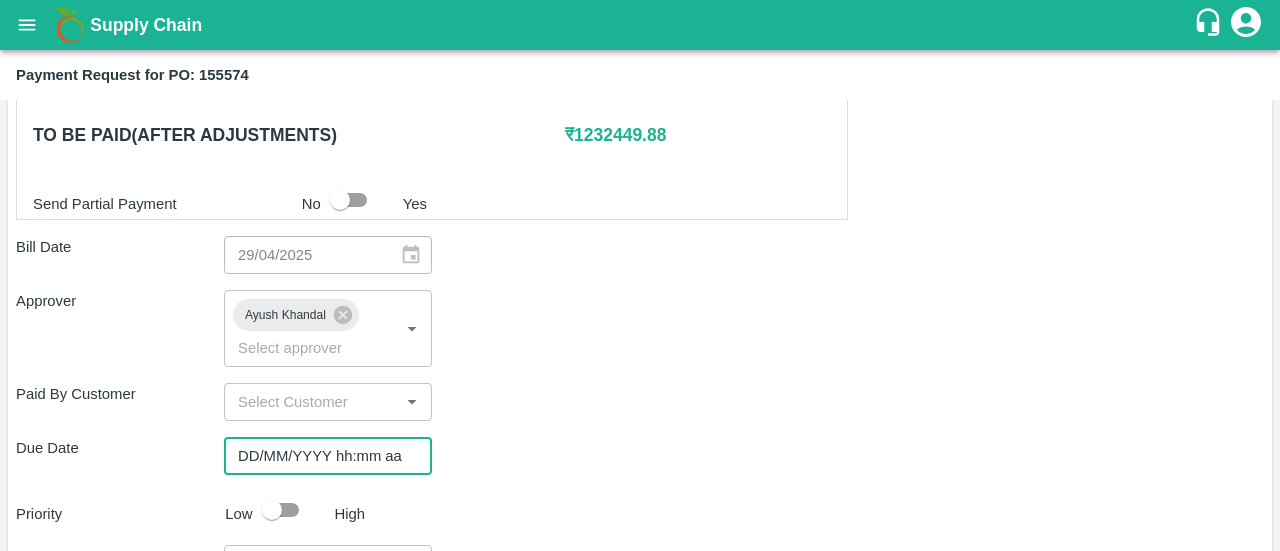 click on "DD/MM/YYYY hh:mm aa" at bounding box center (321, 456) 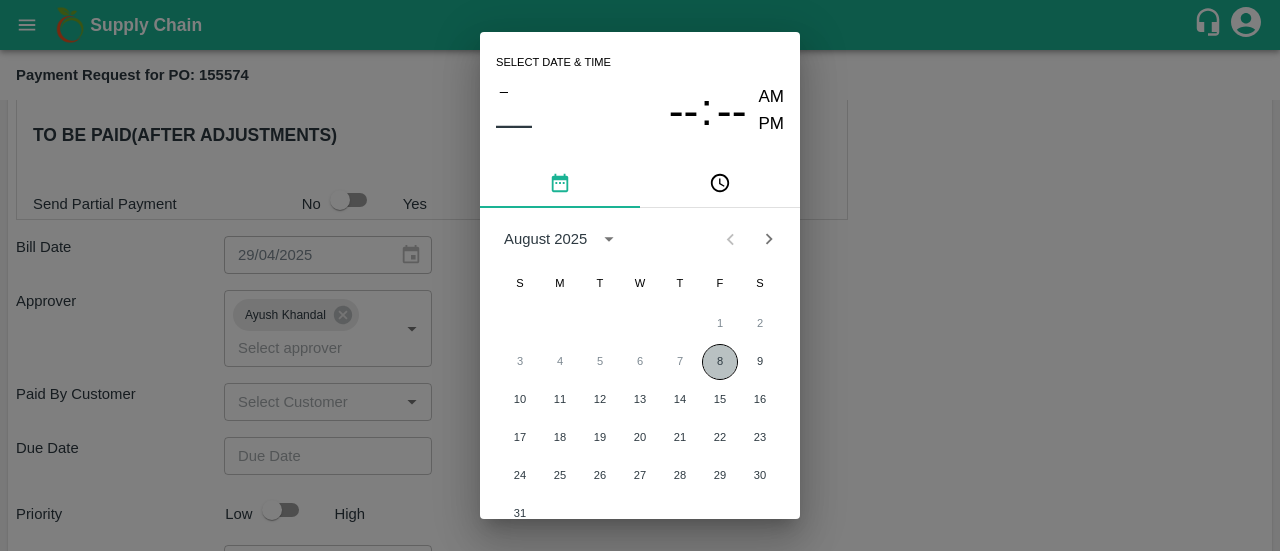 click on "8" at bounding box center [720, 362] 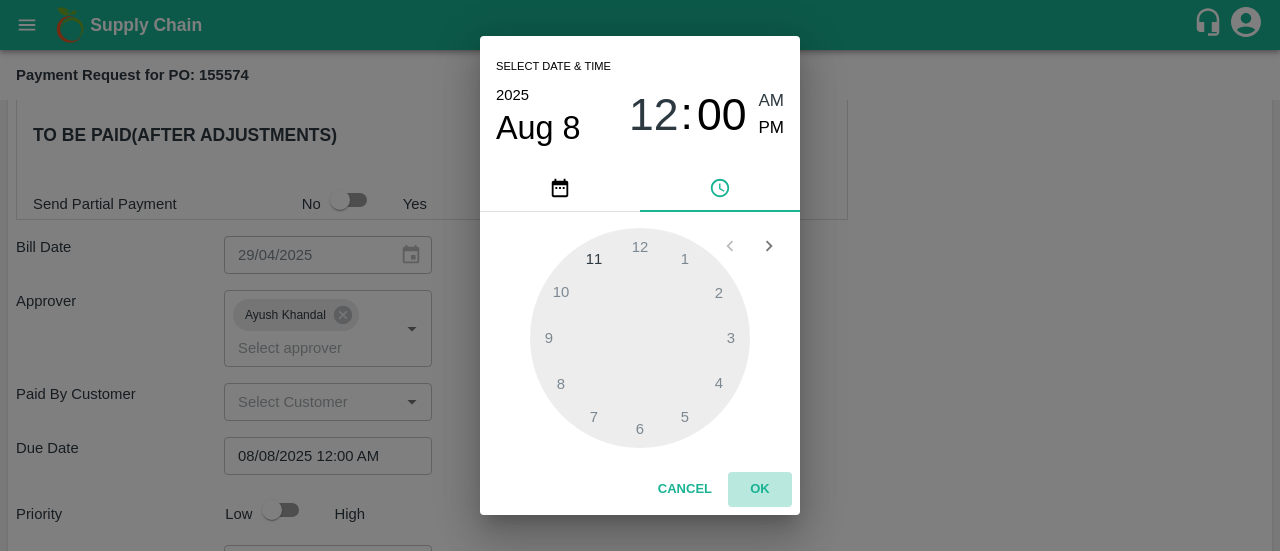 click on "OK" at bounding box center (760, 489) 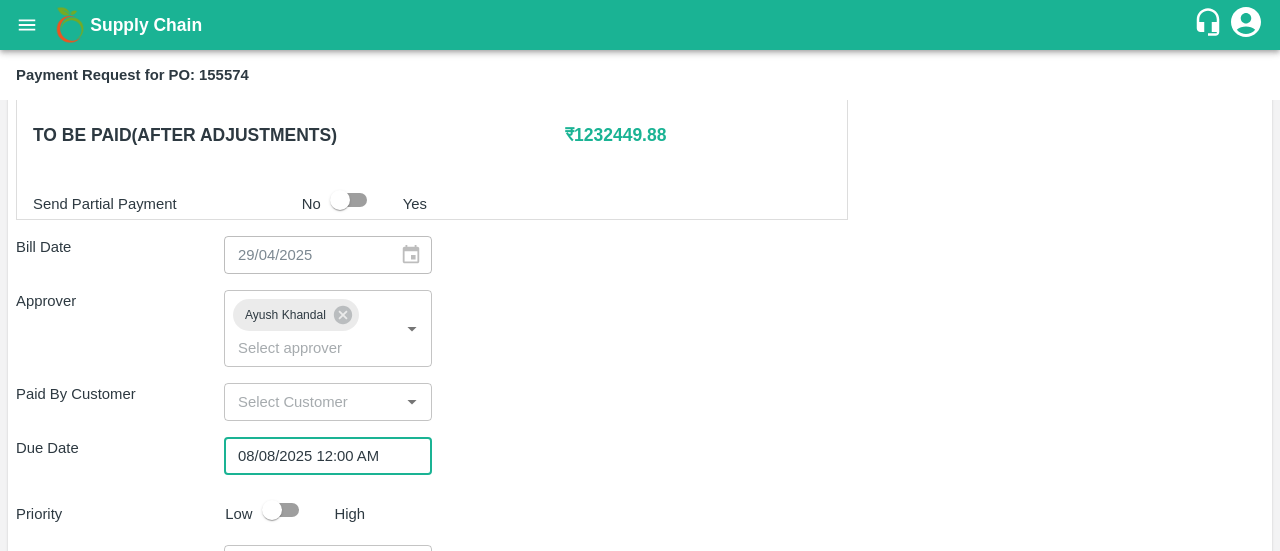click at bounding box center [272, 510] 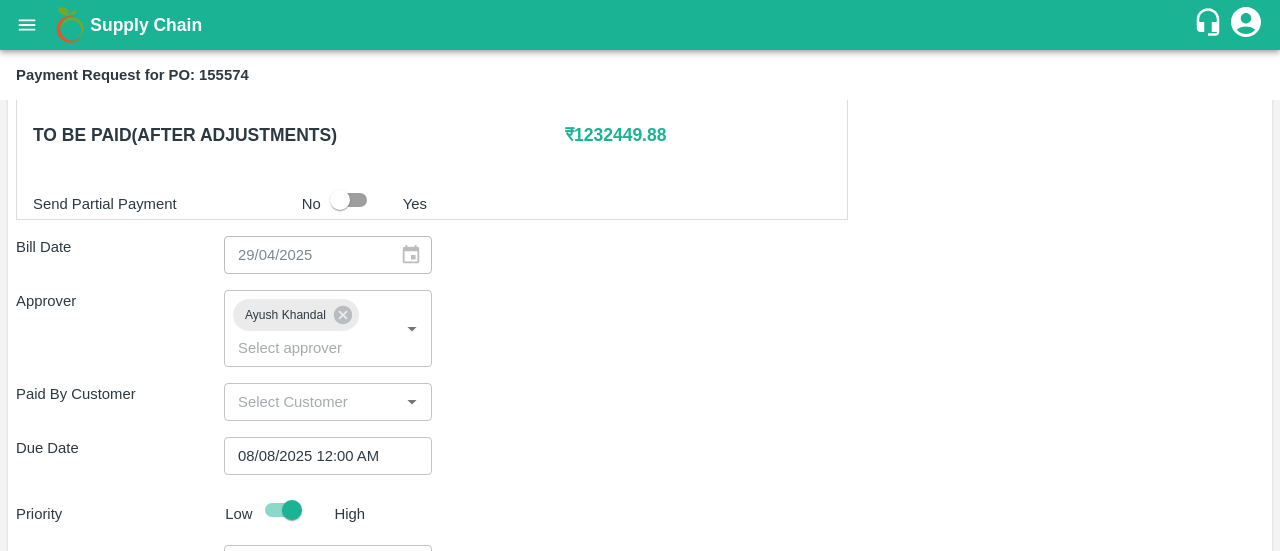click on "Shipment -  SHIP/BHUJ/332103 Lots (Labels) Weight (Kgs) Total Price (₹) POM-EXT/POMO EXPORT 2kg 10 DANA/V-GJ-Dinesh/276BOM/290425   162.75 ( 93  X   1.75   ) ₹ 19380.92 ₹ 119.08  / kg POM-EXT/POMO EXPORT 2kg 9 DANA/V-GJ-Dinesh/276BOM/290425   11018 ( 6296  X   1.75   ) ₹ 1362452.83 ₹ 123.66  / kg POM-EXT/POMO EXPORT 2kg 8 DANA/V-GJ-Dinesh/276BOM/290425   6319.25 ( 3611  X   1.75   ) ₹ 890616.14 ₹ 140.94  / kg Total 17500 2272449.88 Adjustments from PR- 229533 1040000 ​ / 1040000 ​ Adjust Fully Pay from previous advances ₹  18509288 To be paid(After adjustments) ₹  1232449.88 Send Partial Payment No Yes Bill Date 29/04/2025 ​ Approver Ayush Khandal ​ Paid By Customer ​ Due Date 08/08/2025 12:00 AM ​  Priority  Low  High comments x ​ Attach bill Cancel Save" at bounding box center (640, 246) 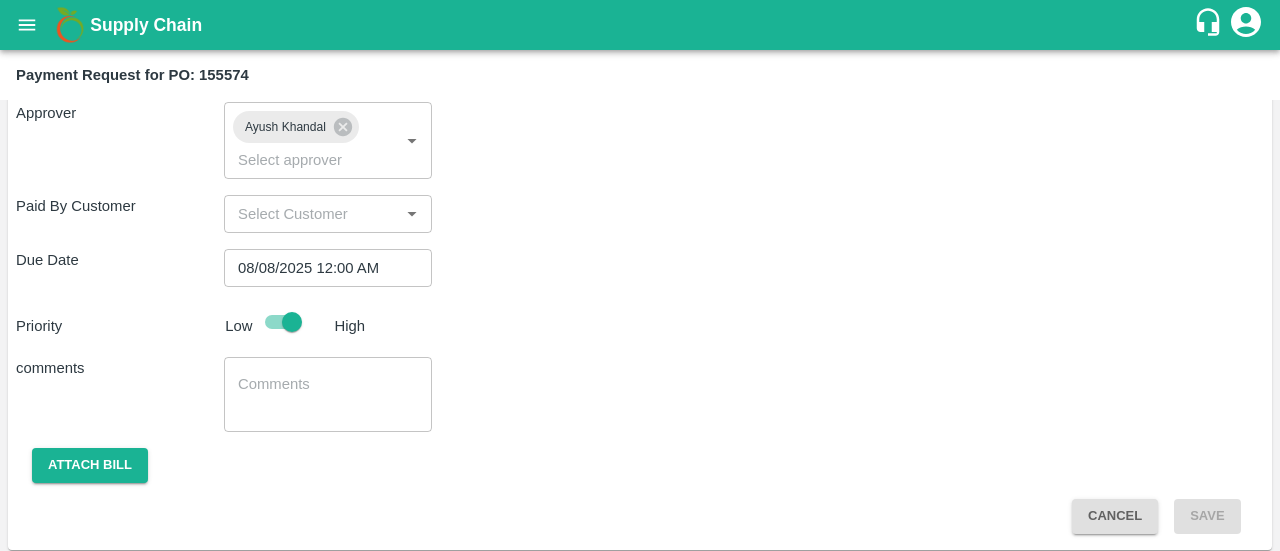 scroll, scrollTop: 836, scrollLeft: 0, axis: vertical 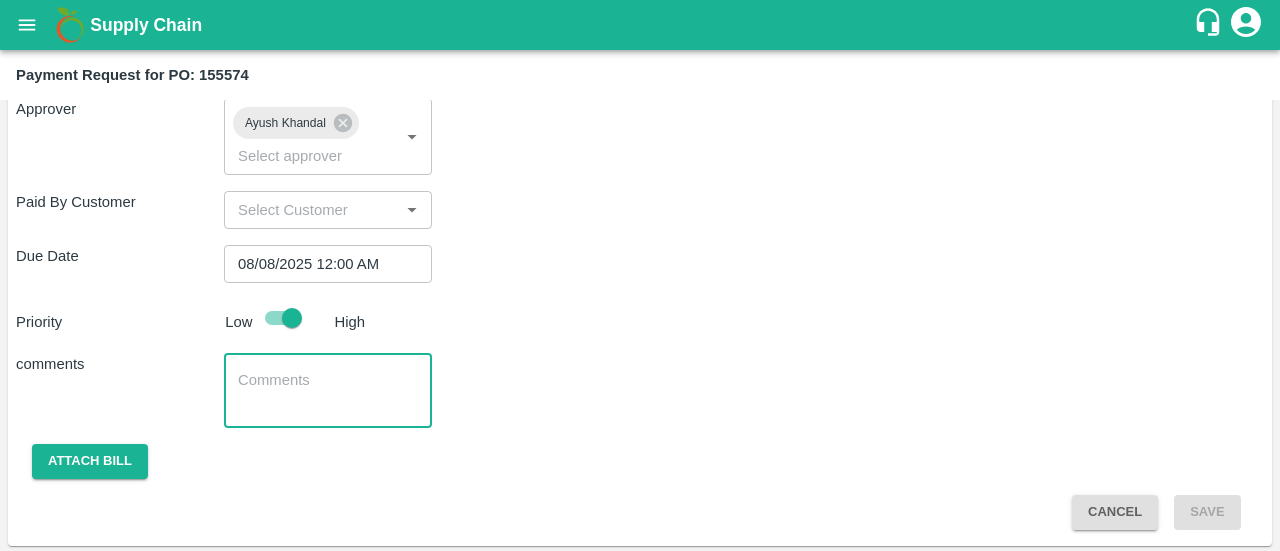 click at bounding box center [328, 391] 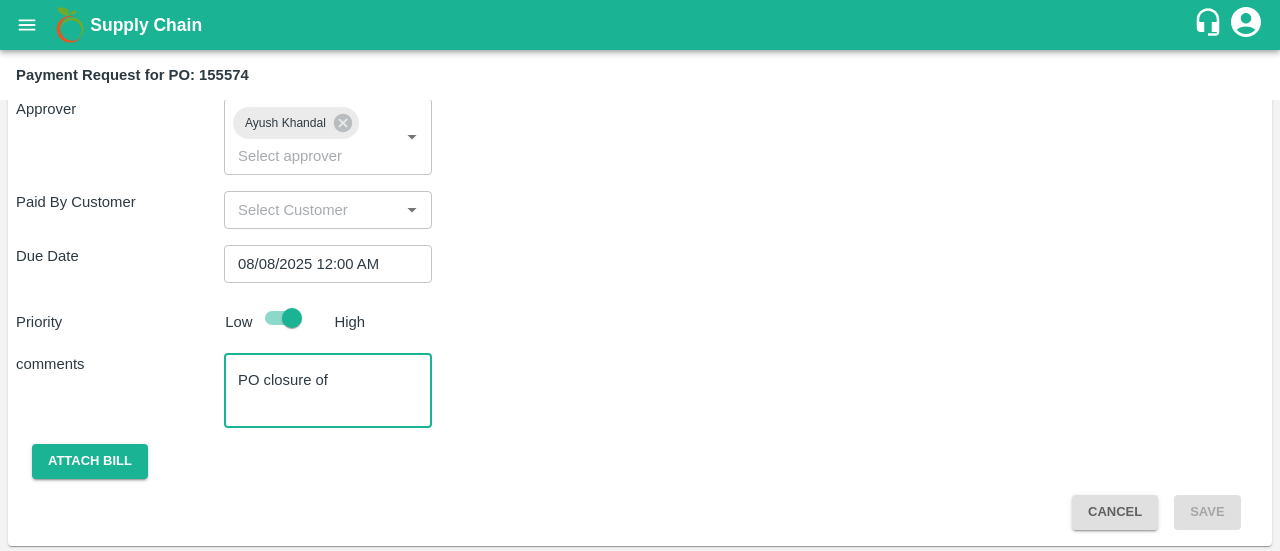 paste on "TCLU1224298" 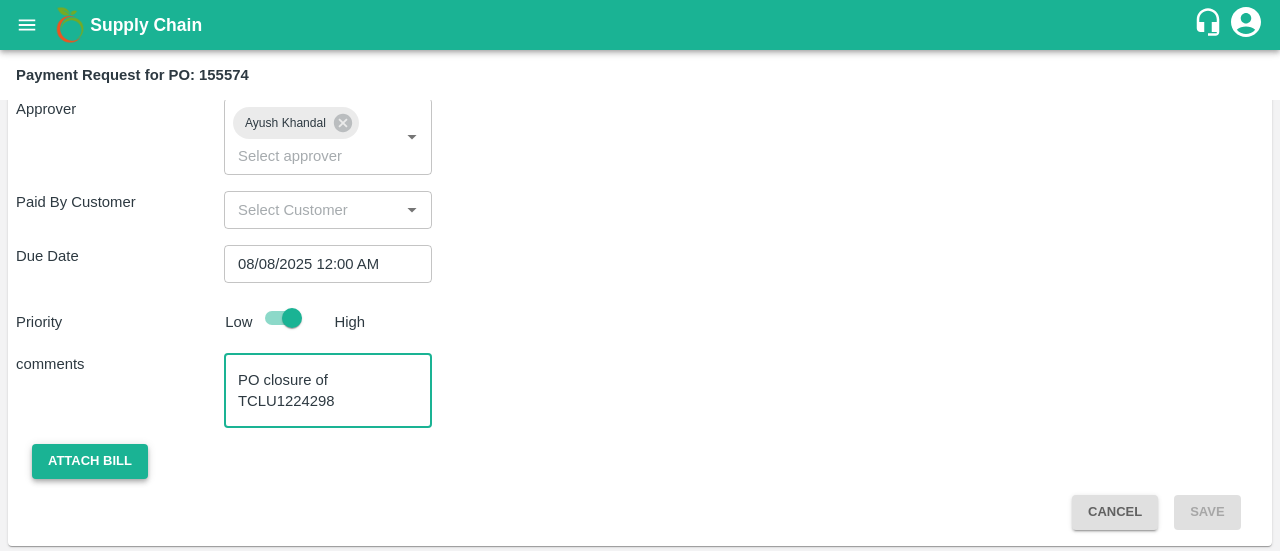 type on "PO closure of TCLU1224298" 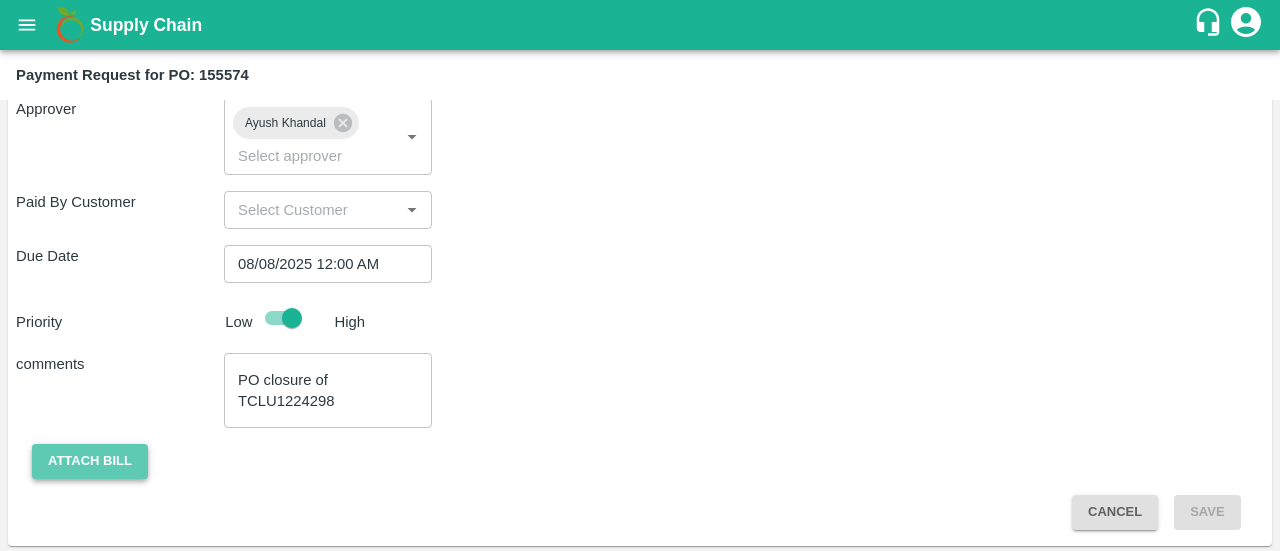 click on "Attach bill" at bounding box center [90, 461] 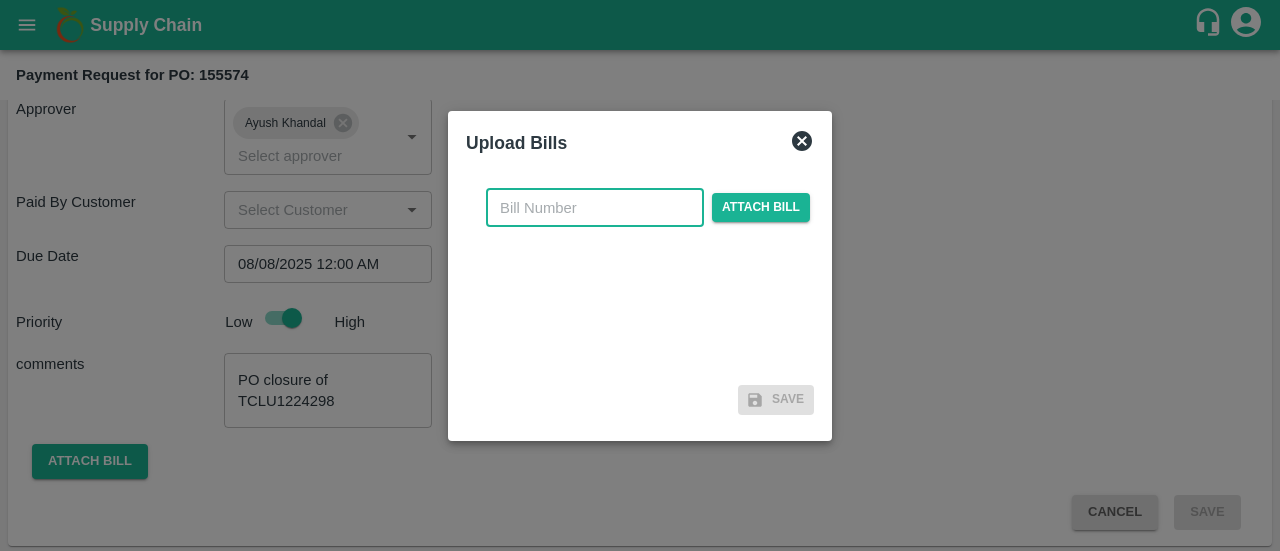 click at bounding box center (595, 208) 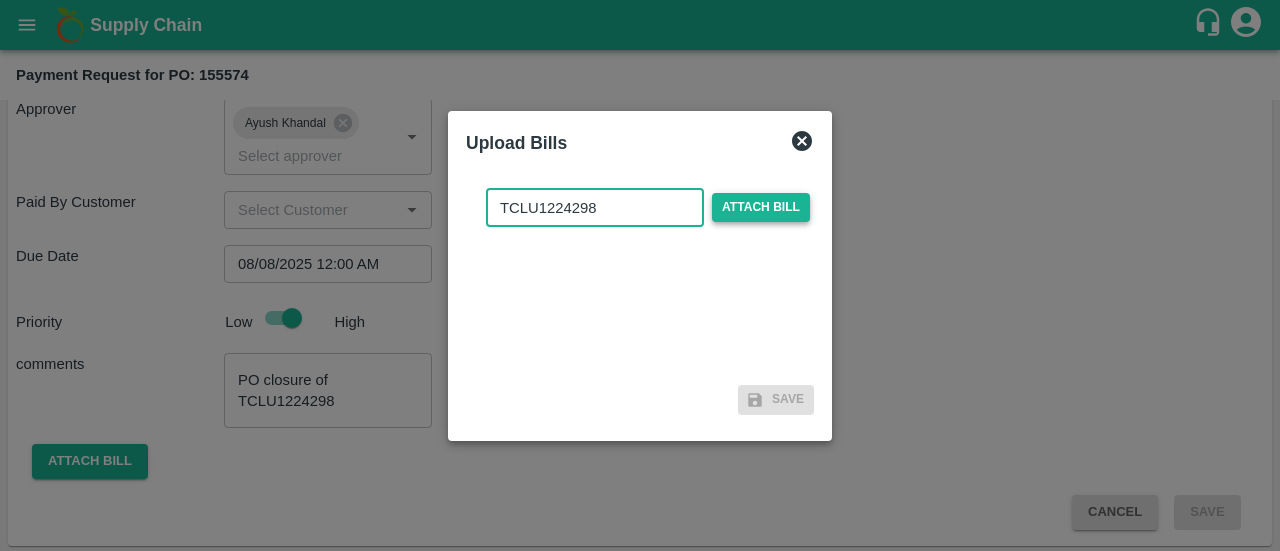 type on "TCLU1224298" 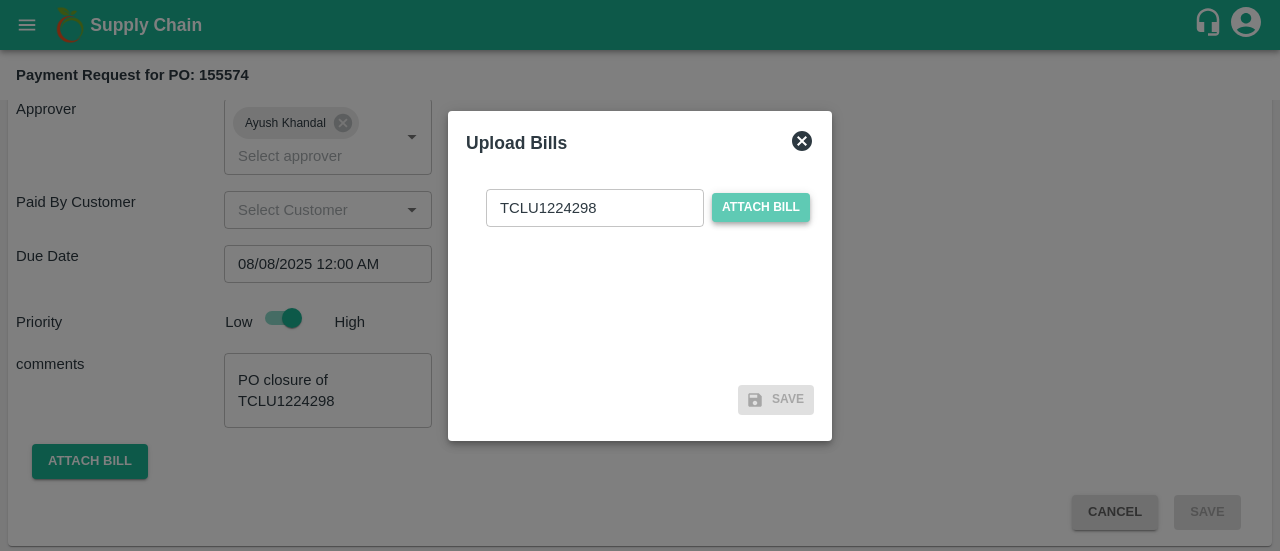 click on "Attach bill" at bounding box center (761, 207) 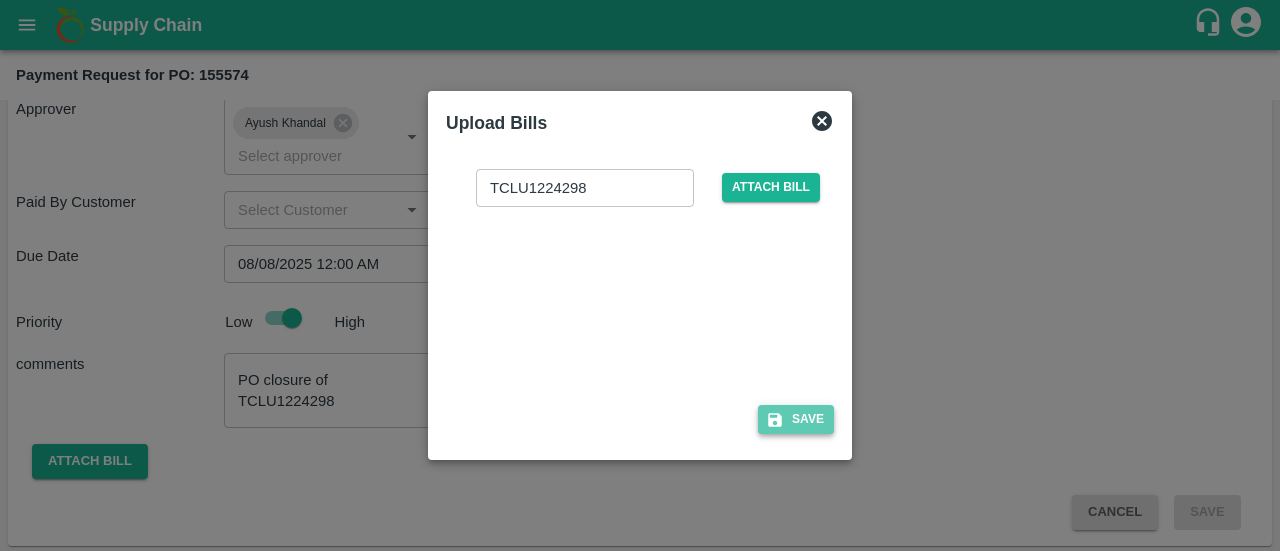 click on "Save" at bounding box center [796, 419] 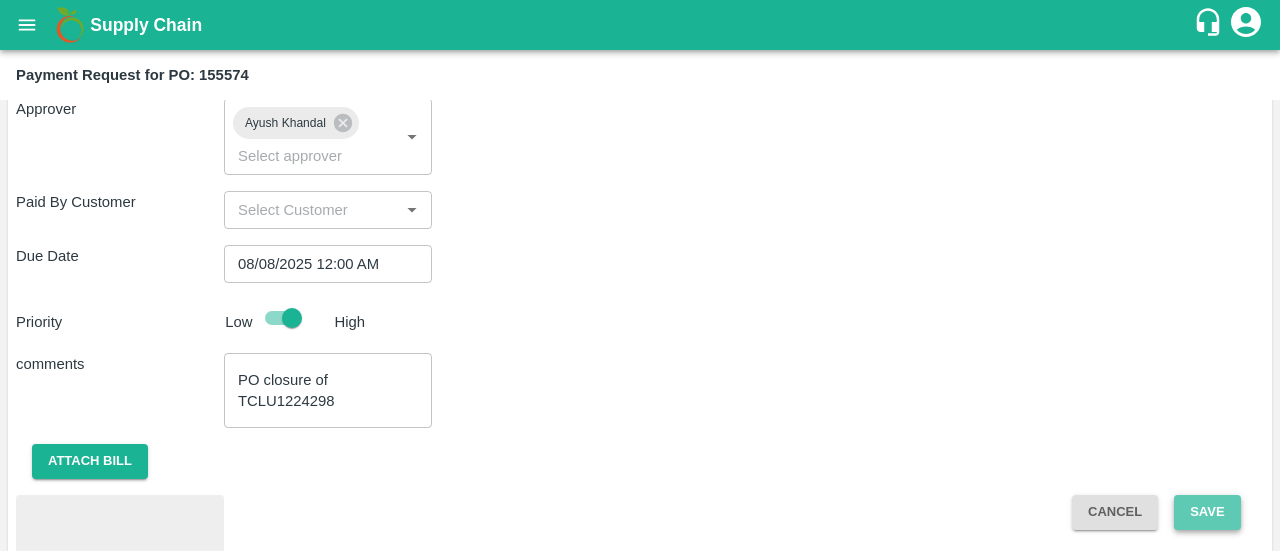 click on "Save" at bounding box center [1207, 512] 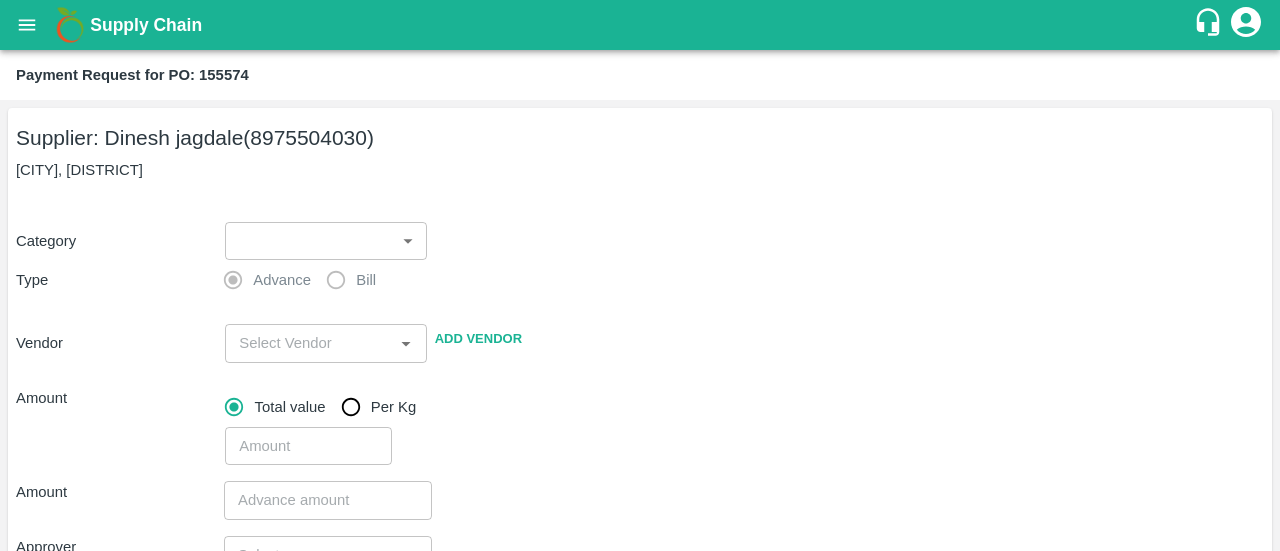 scroll, scrollTop: 0, scrollLeft: 0, axis: both 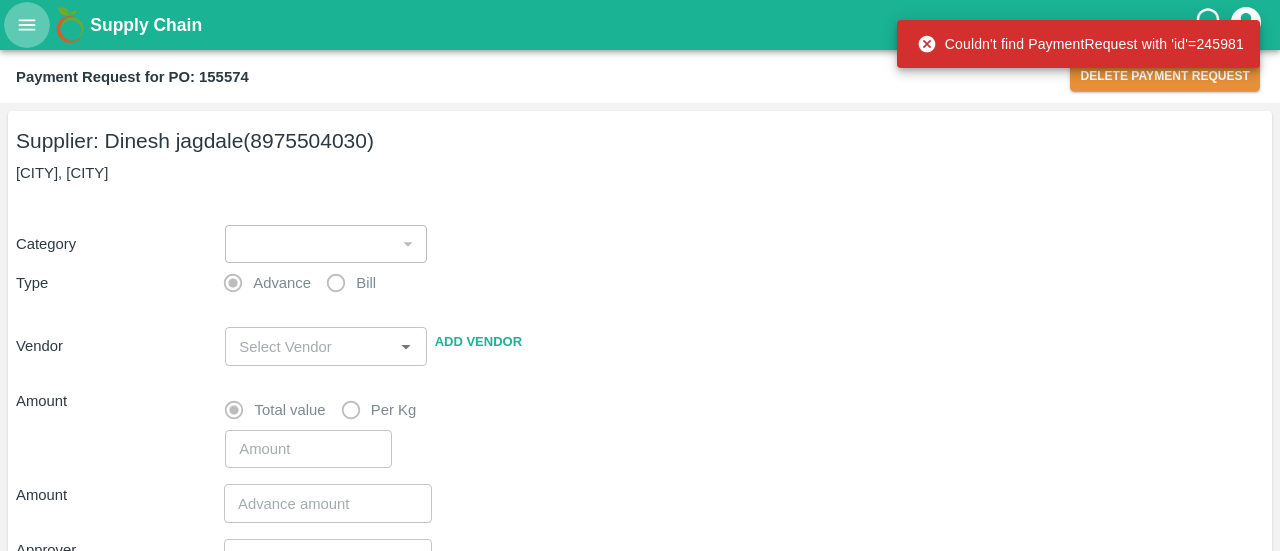 click at bounding box center (27, 25) 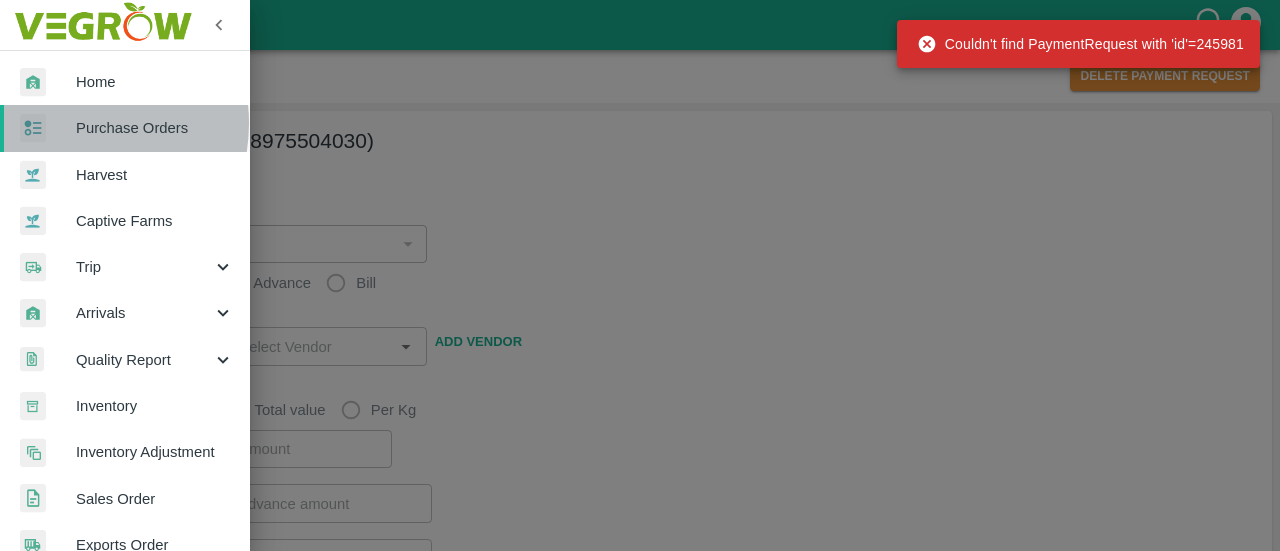 click at bounding box center (48, 128) 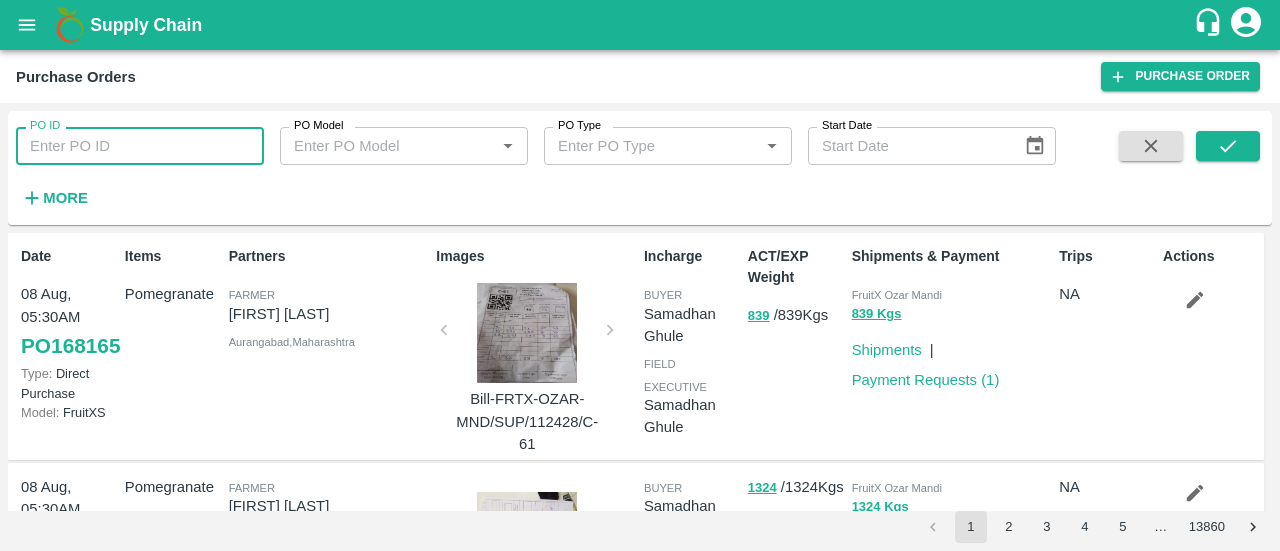 click on "PO ID" at bounding box center (140, 146) 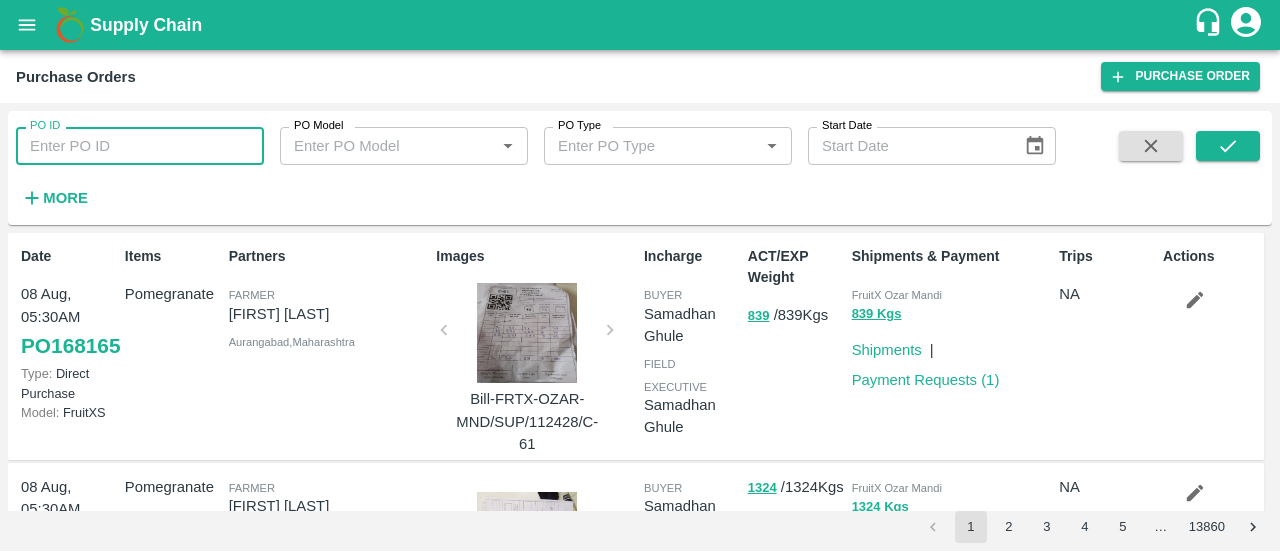 paste on "155574" 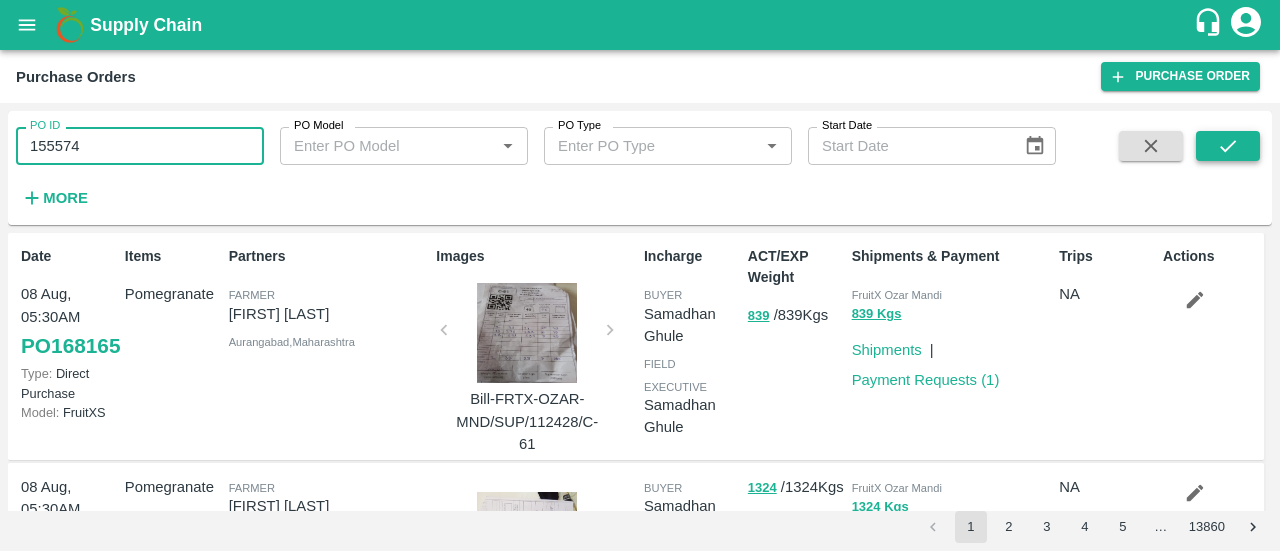 type on "155574" 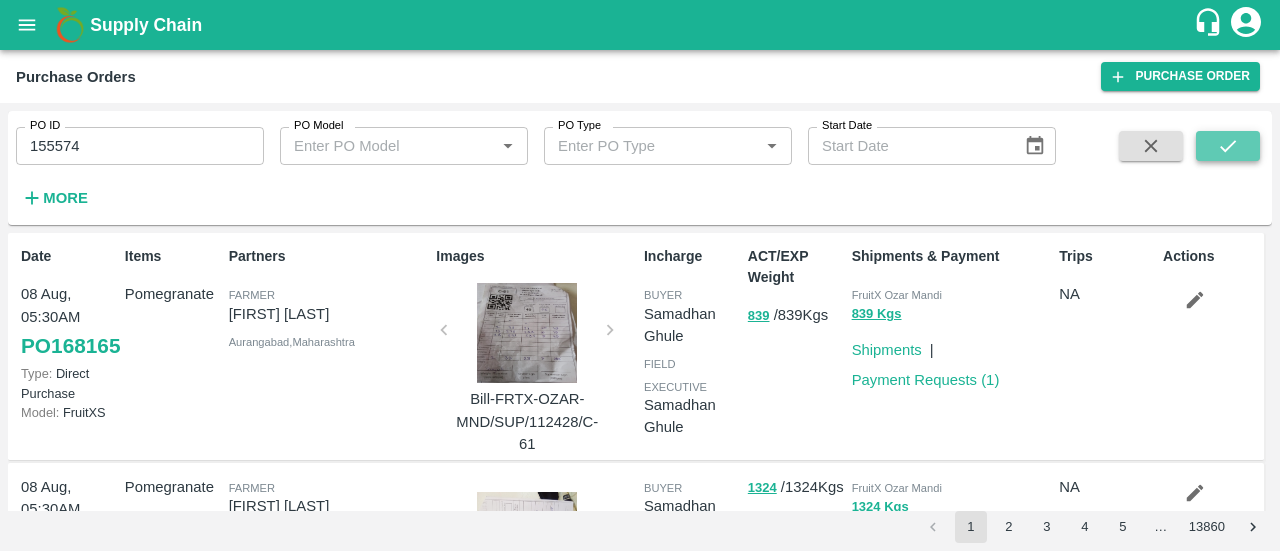 click 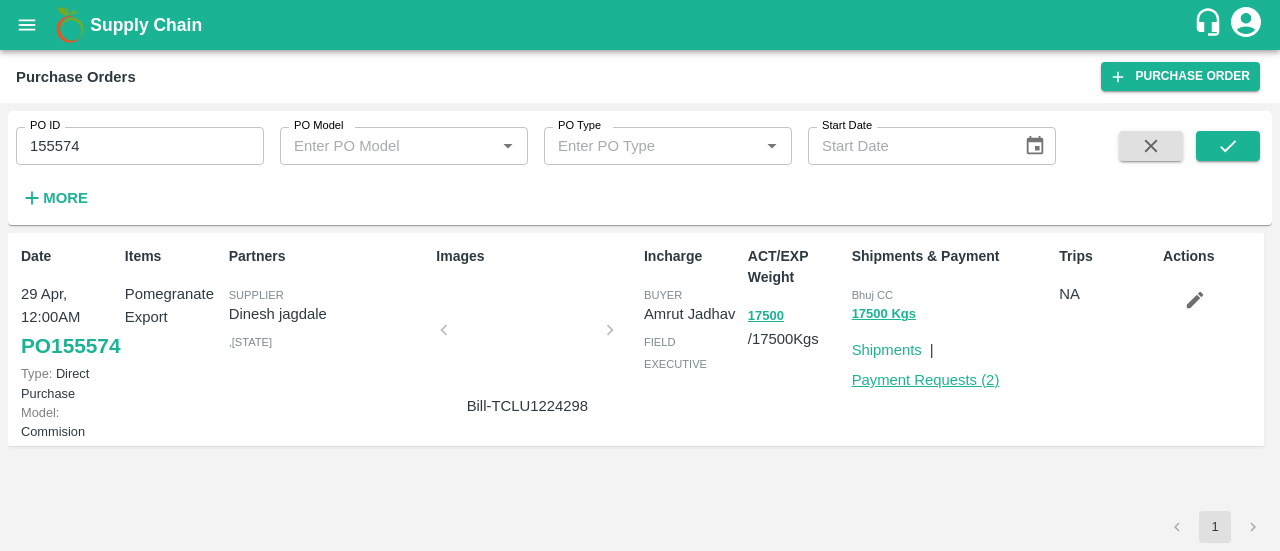 click on "Payment Requests ( 2 )" at bounding box center [926, 380] 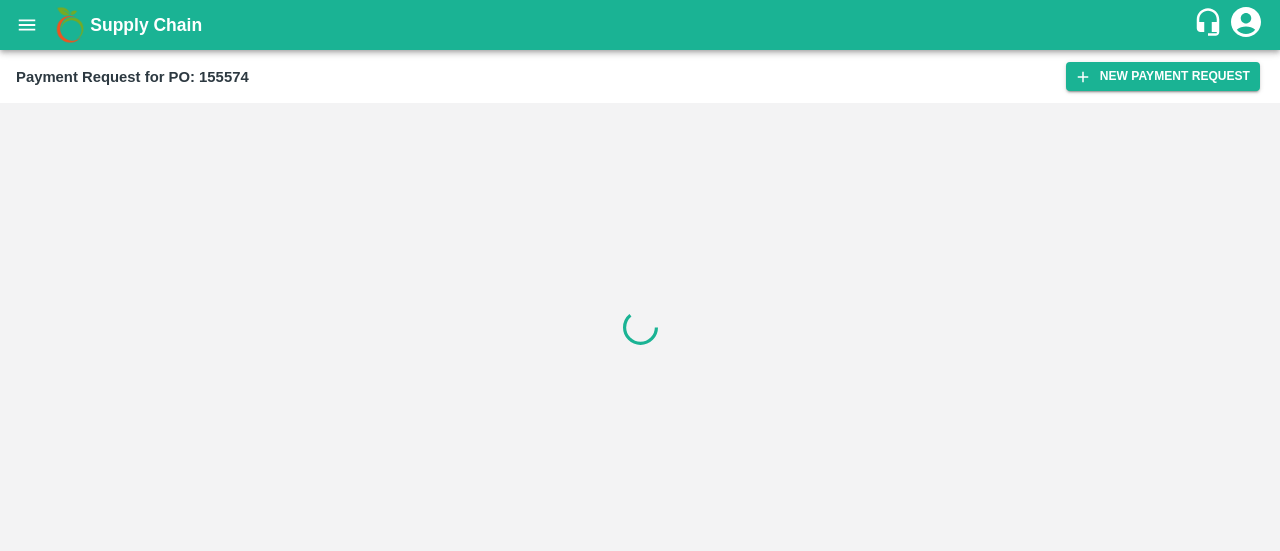 scroll, scrollTop: 0, scrollLeft: 0, axis: both 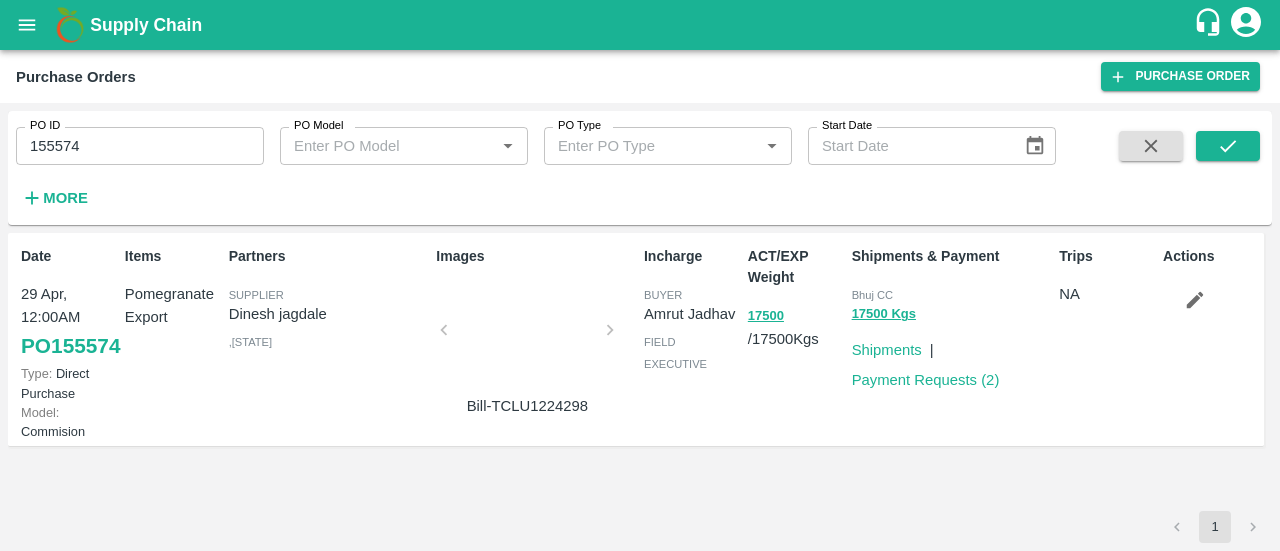 click on "155574" at bounding box center [140, 146] 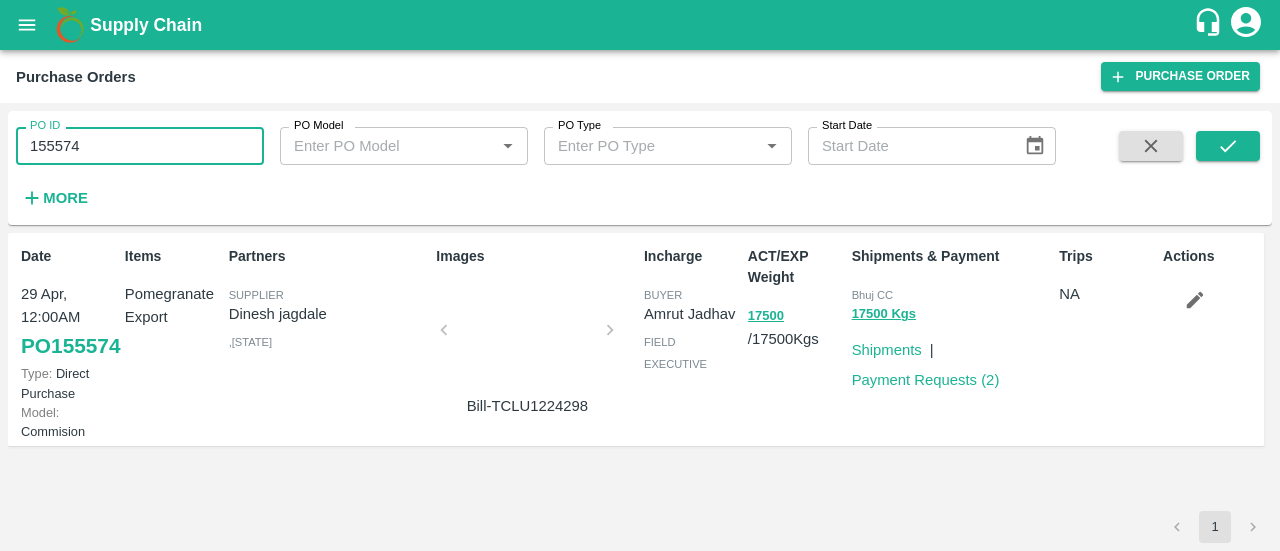 click on "155574" at bounding box center (140, 146) 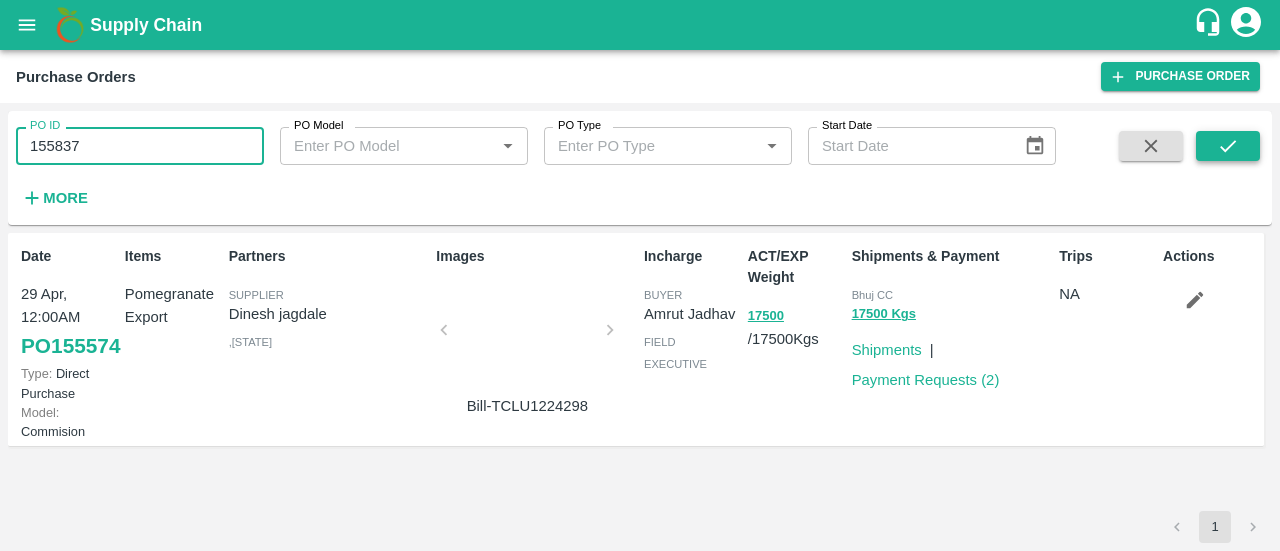 type on "155837" 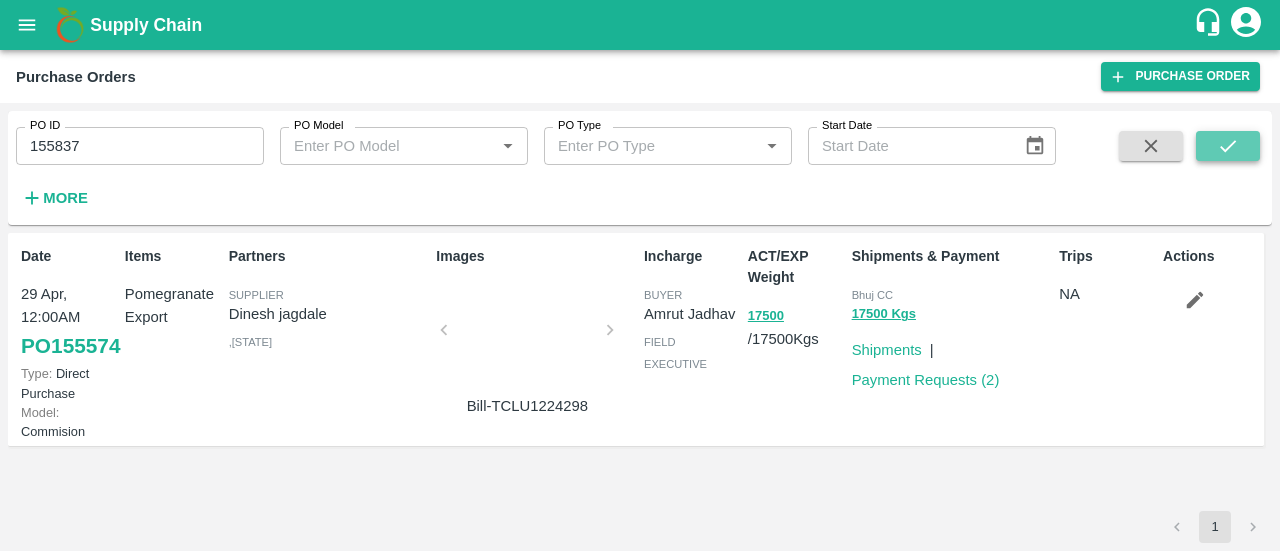 click at bounding box center [1228, 146] 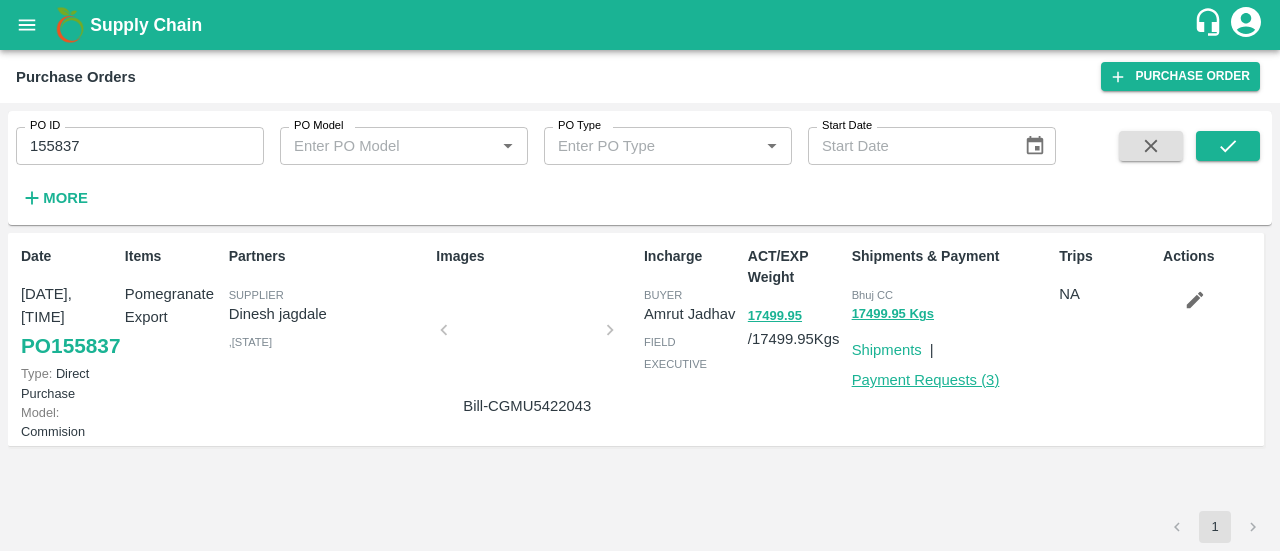click on "Payment Requests ( 3 )" at bounding box center [926, 380] 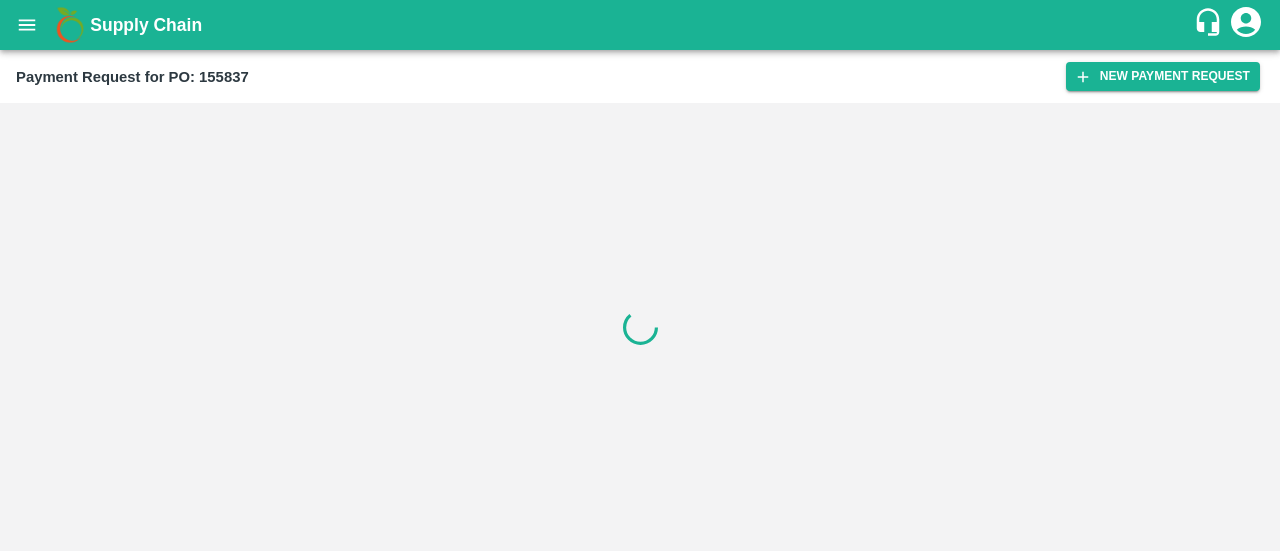 scroll, scrollTop: 0, scrollLeft: 0, axis: both 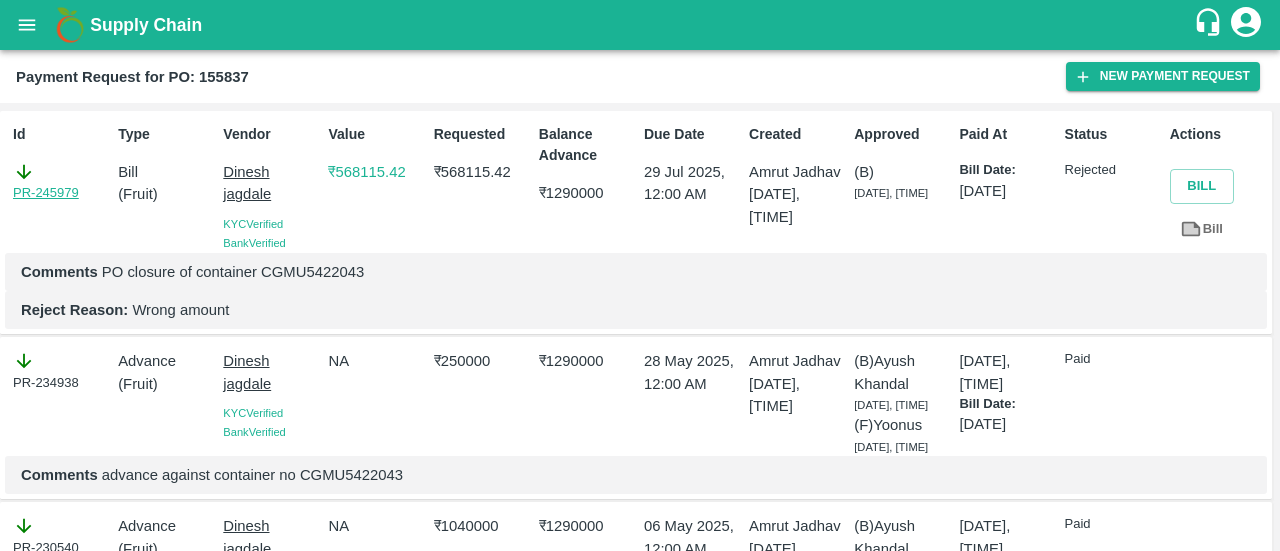 click on "PR-245979" at bounding box center [46, 193] 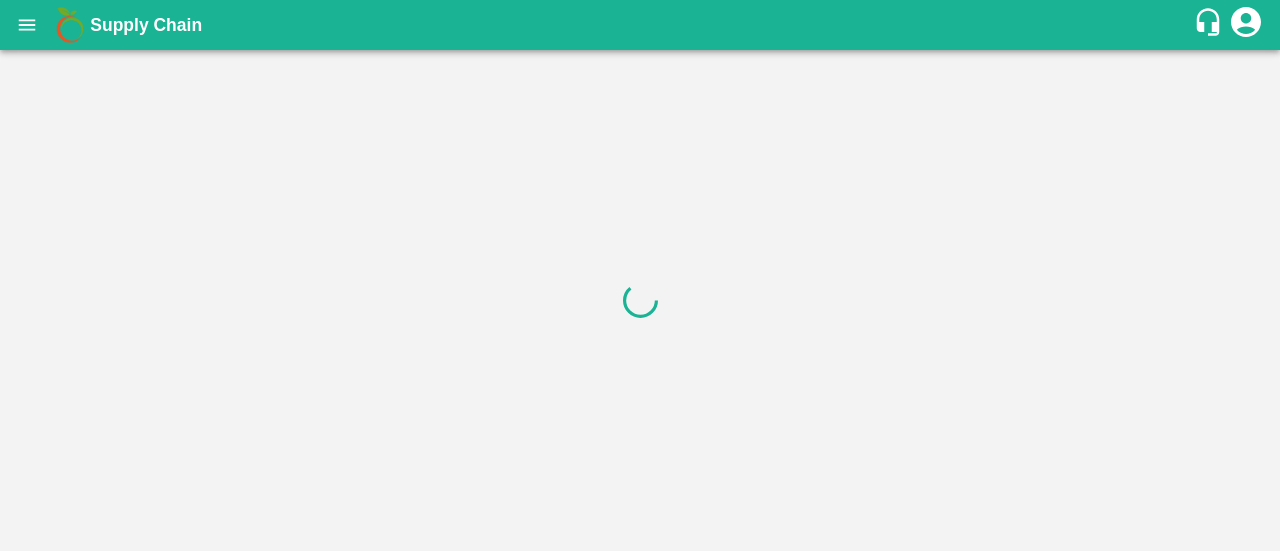 scroll, scrollTop: 0, scrollLeft: 0, axis: both 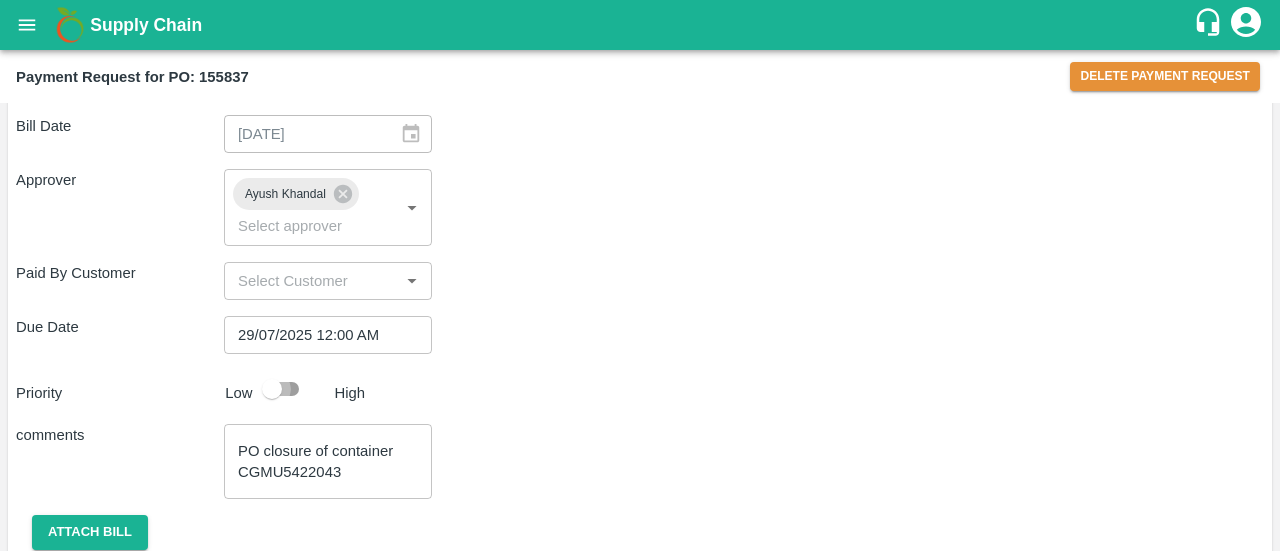 click at bounding box center (272, 389) 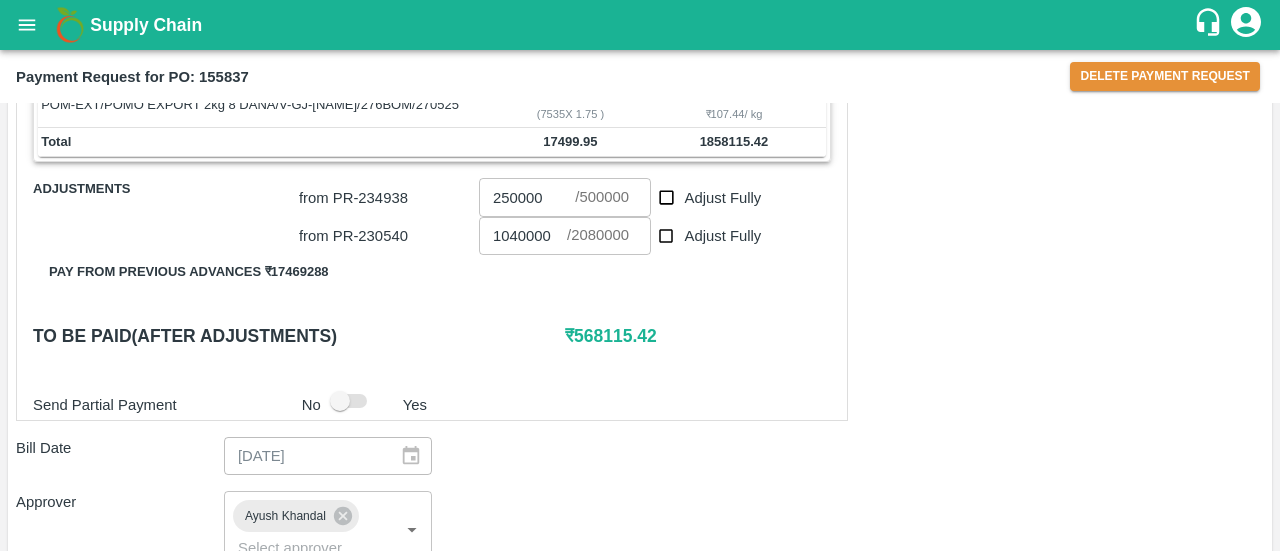 scroll, scrollTop: 528, scrollLeft: 0, axis: vertical 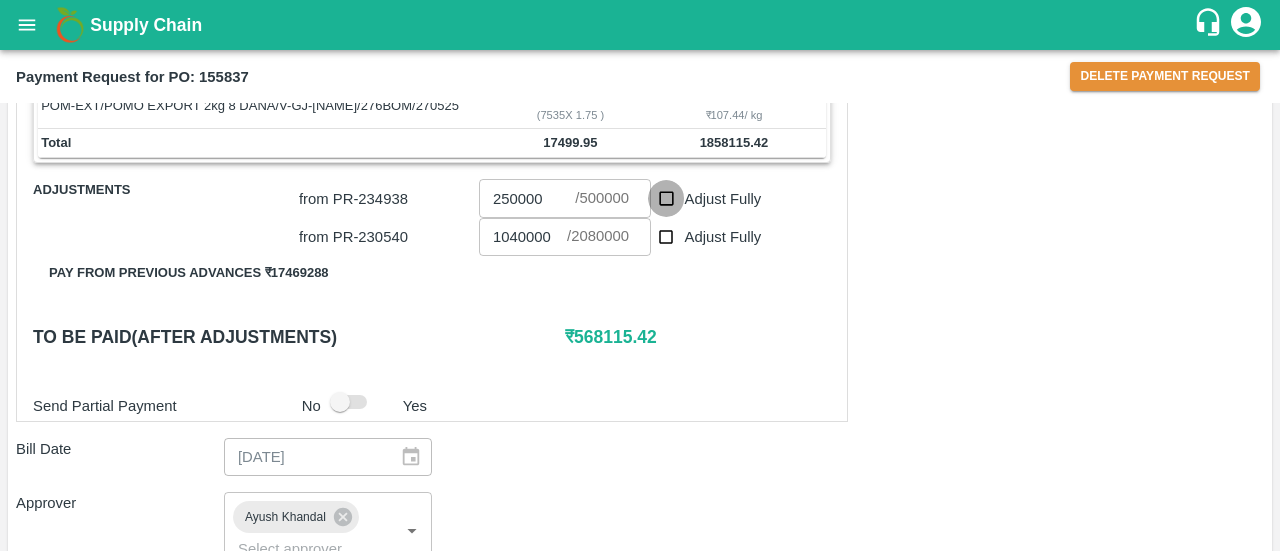 click on "Adjust Fully" at bounding box center (666, 198) 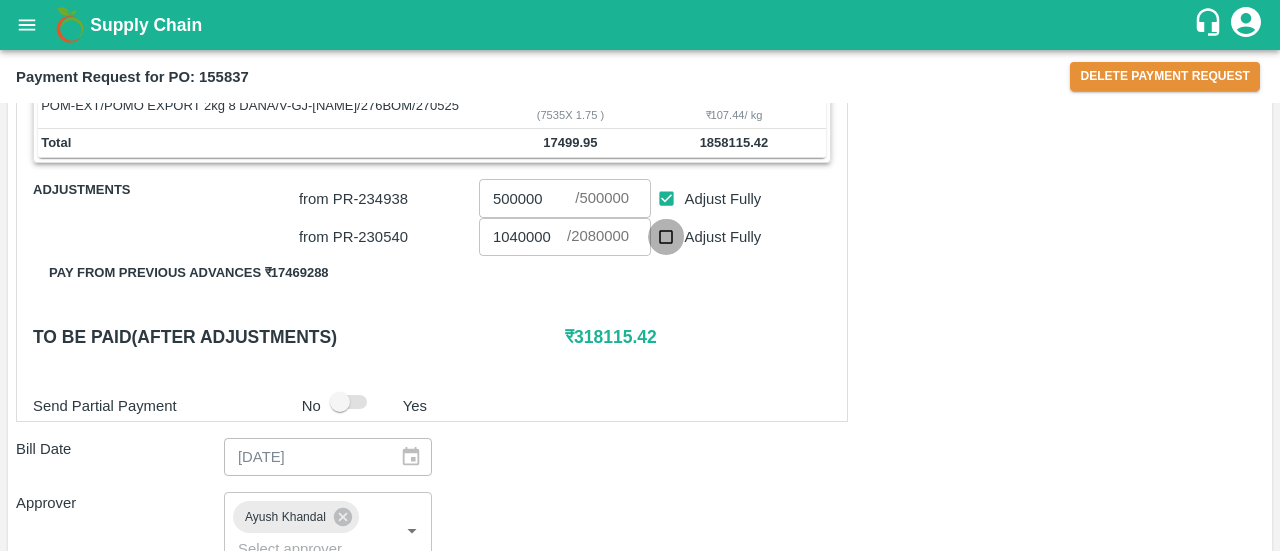 click on "Adjust Fully" at bounding box center (666, 237) 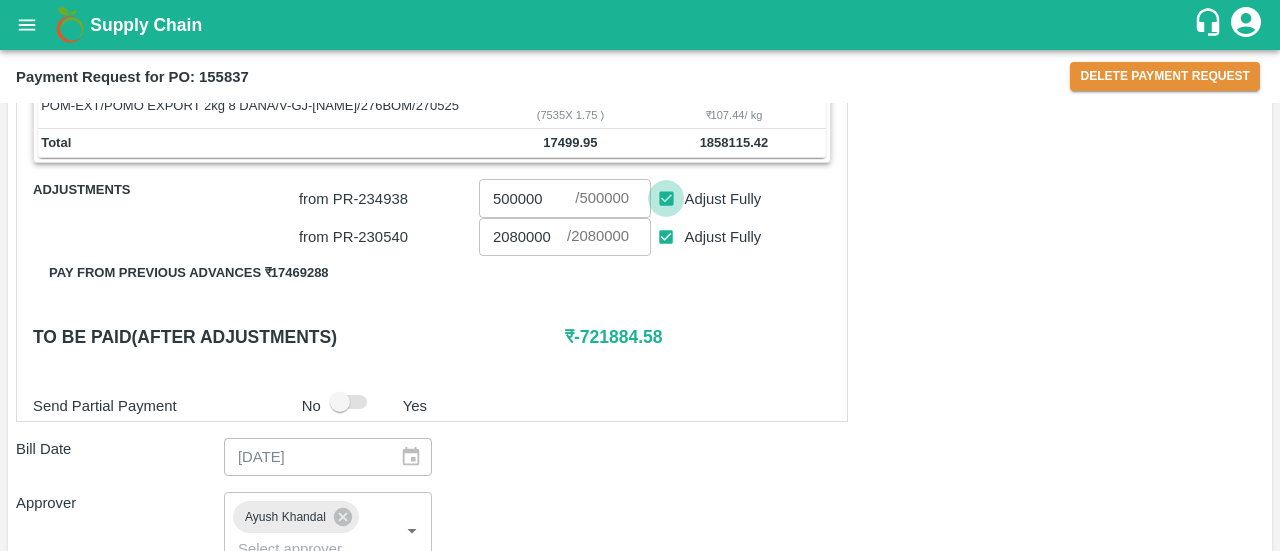 click on "Adjust Fully" at bounding box center [666, 198] 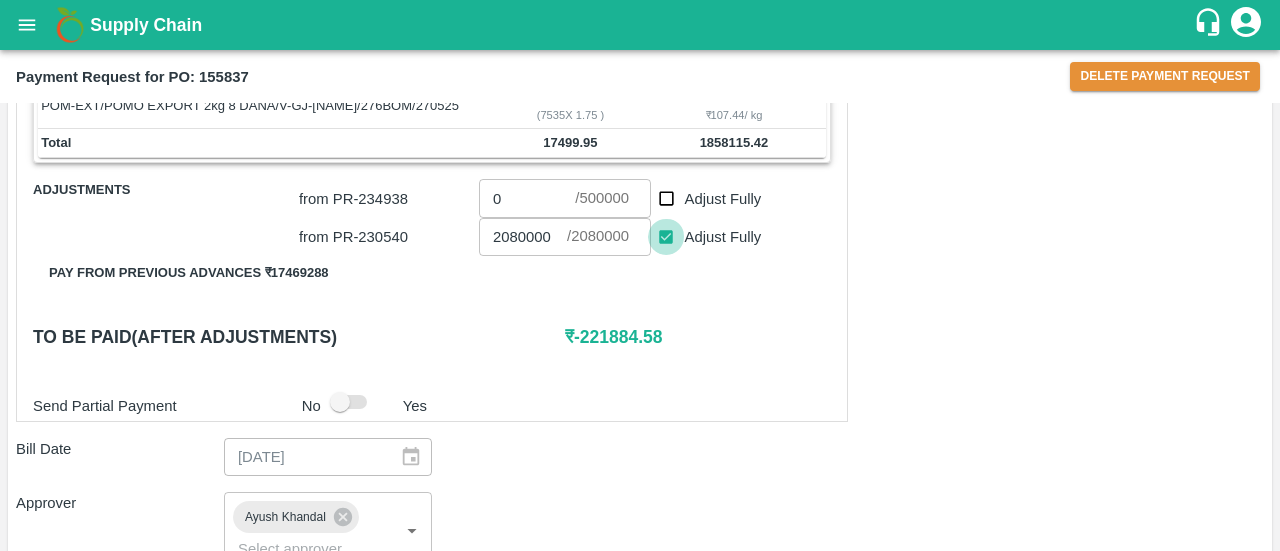 click on "Adjust Fully" at bounding box center [666, 237] 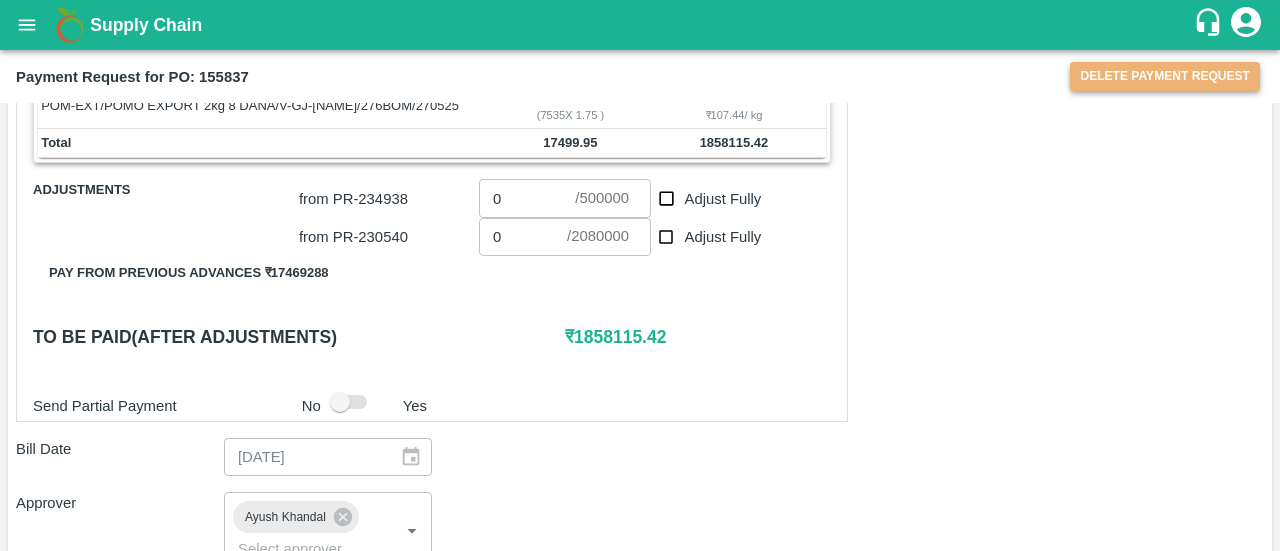 click on "Delete Payment Request" at bounding box center [1165, 76] 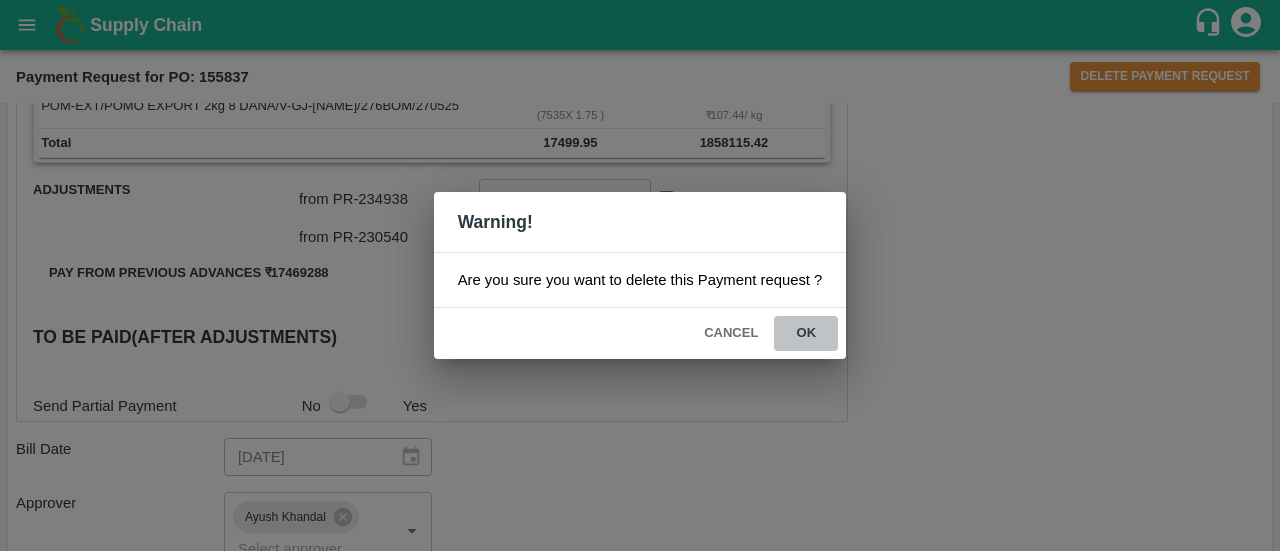 click on "ok" at bounding box center (806, 333) 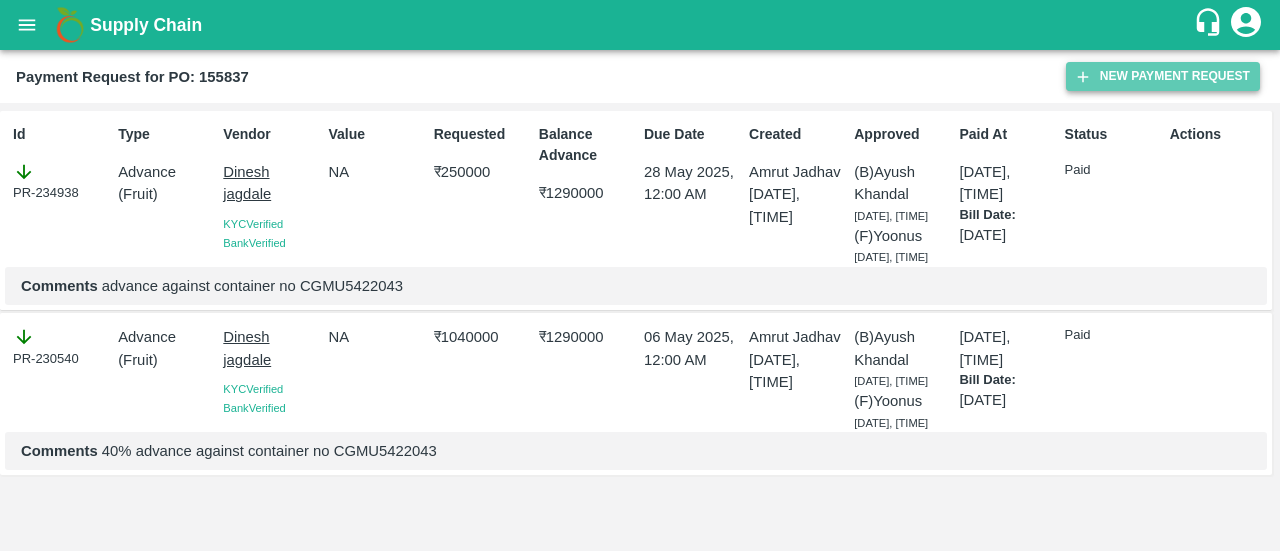 click on "New Payment Request" at bounding box center (1163, 76) 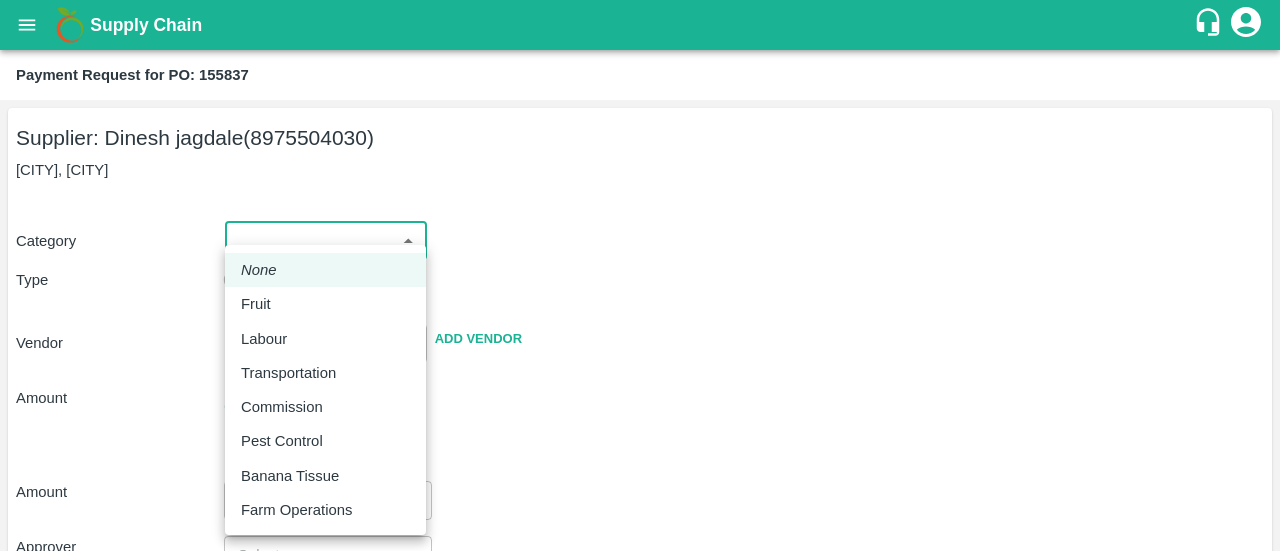 click on "Supply Chain Payment Request for PO: 155837 Supplier:    Dinesh jagdale  (8975504030) Bhujj, Kachchh Category ​ ​ Type Advance Bill Vendor ​ Add Vendor Amount Total value Per Kg ​ Amount ​ Approver ​ Due Date ​  Priority  Low  High Comment x ​ Attach bill Cancel Save FruitX Rohru Mandi FruitX Oddi Mandi FruitX Jeewana Mandi 23-24 Freshmax warehouse Nashik Grapes Export PH DMP Raj Agro industries PH Amrut Jadhav Logout None Fruit Labour Transportation Commission Pest Control Banana Tissue Farm Operations" at bounding box center [640, 275] 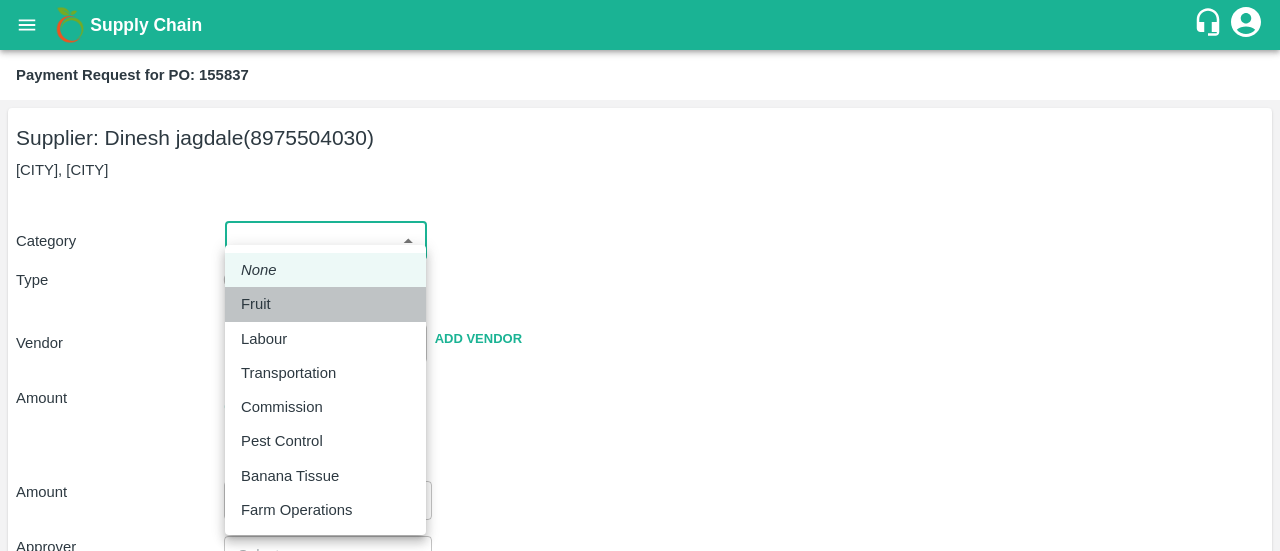 click on "Fruit" at bounding box center (256, 304) 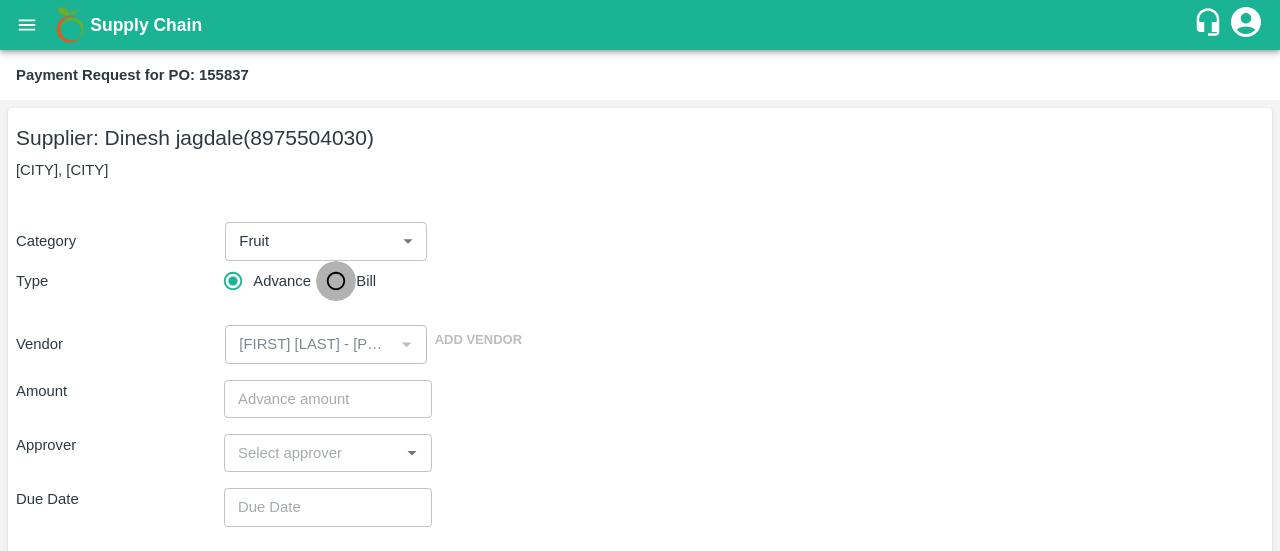 click on "Bill" at bounding box center (336, 281) 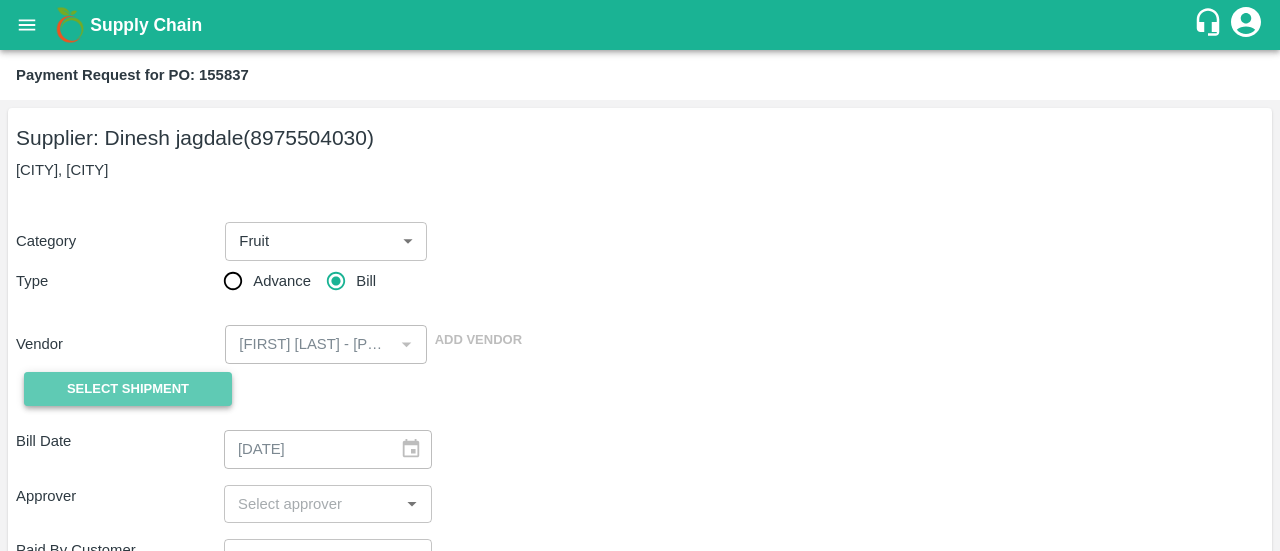 click on "Select Shipment" at bounding box center (128, 389) 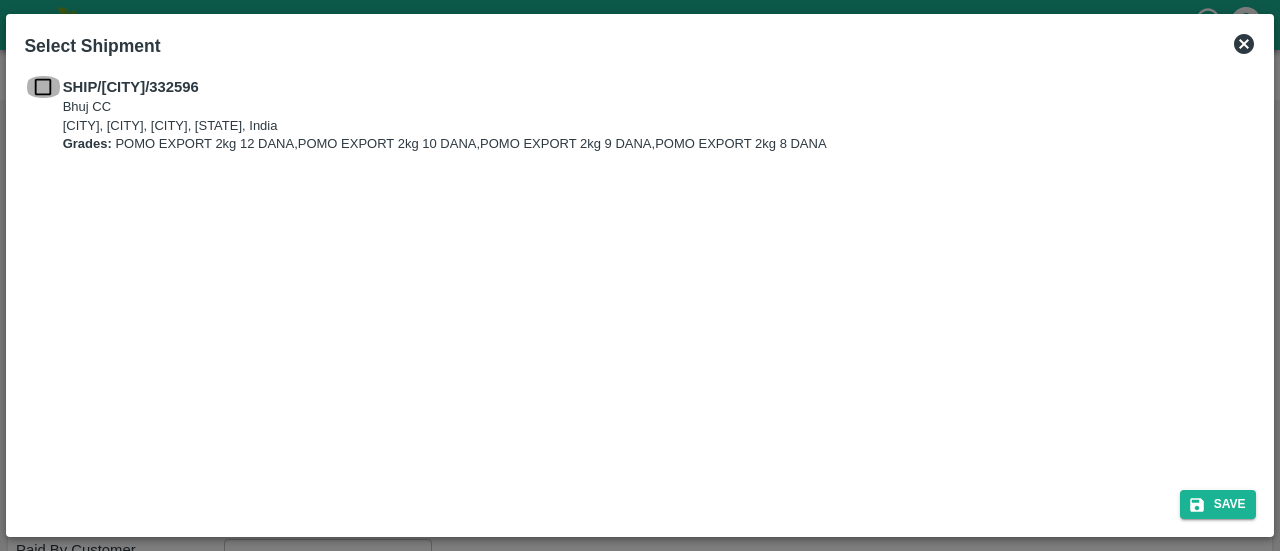 click at bounding box center (43, 87) 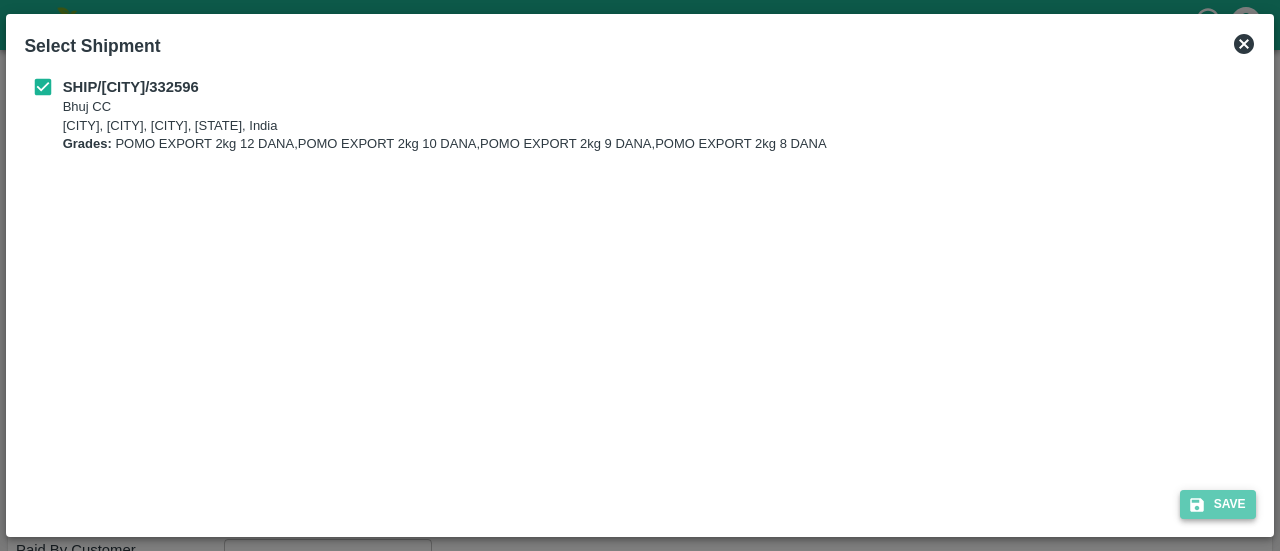 click on "Save" at bounding box center [1218, 504] 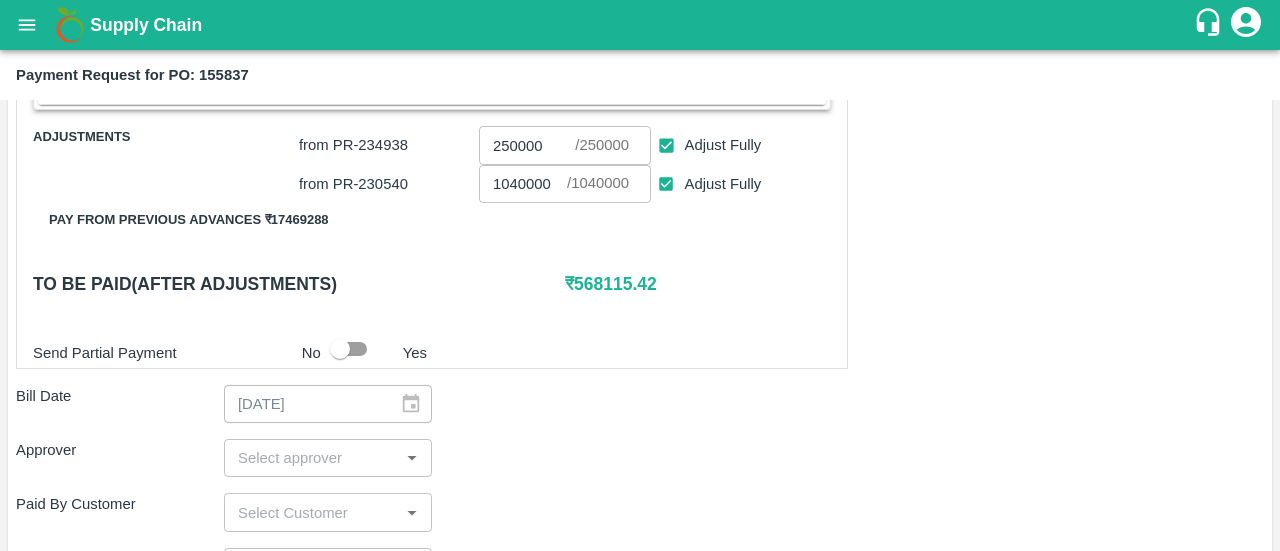 scroll, scrollTop: 579, scrollLeft: 0, axis: vertical 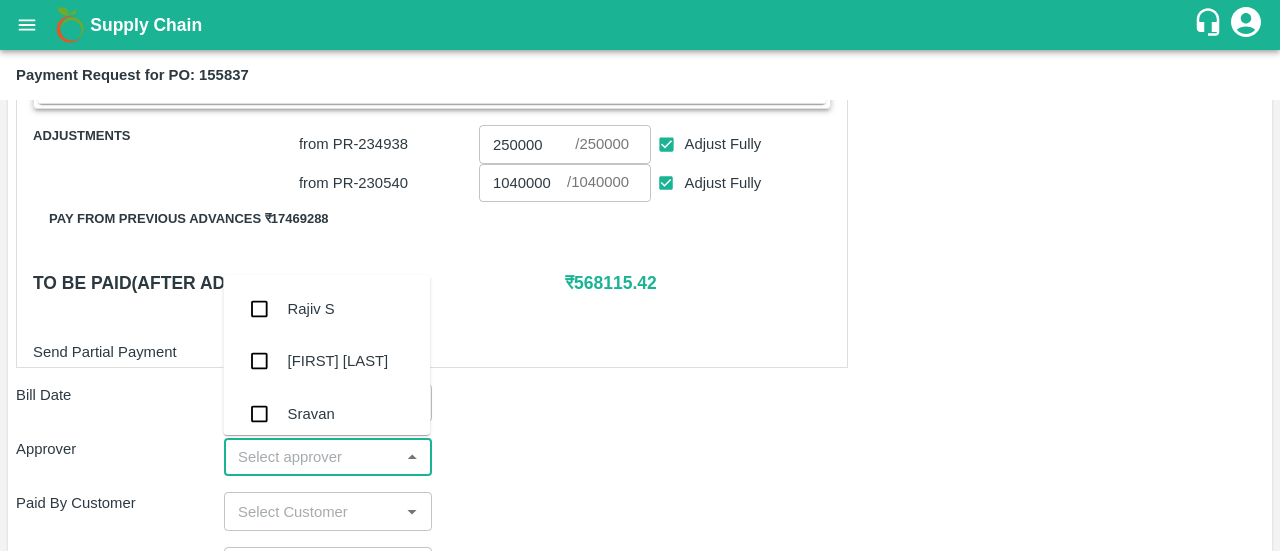 click at bounding box center [311, 457] 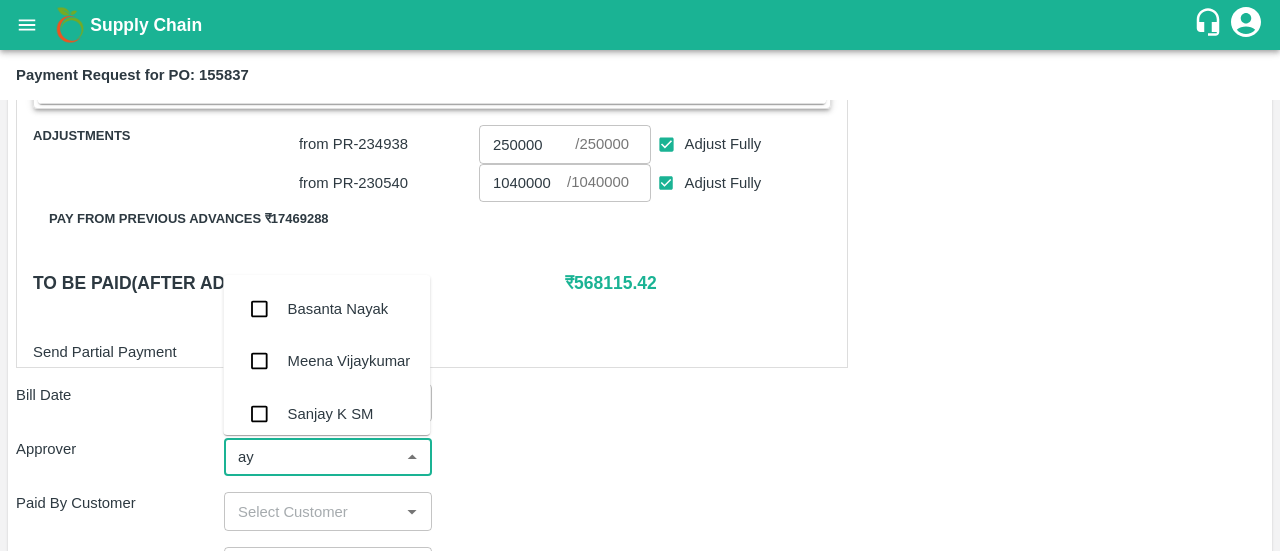 type on "ayu" 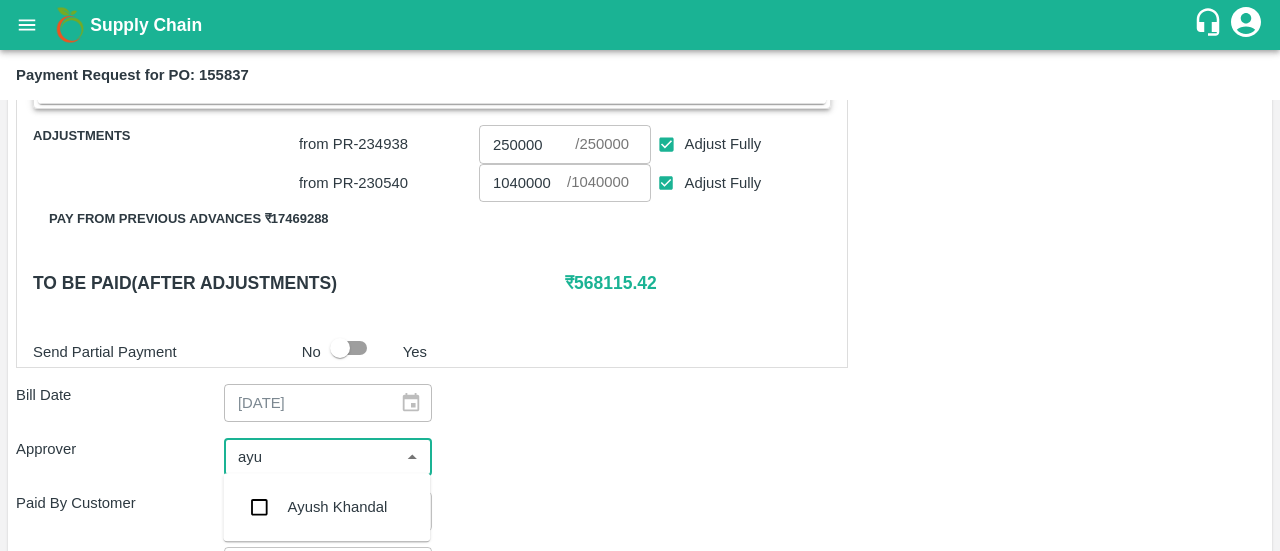 click at bounding box center (259, 507) 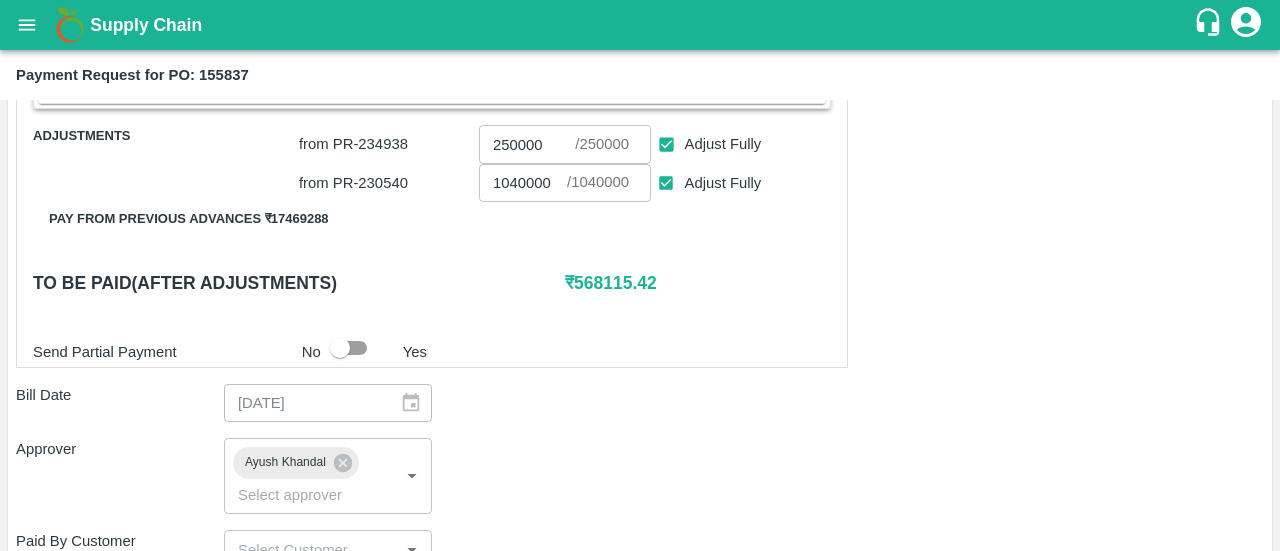 click on "Approver Ayush Khandal ​" at bounding box center [640, 476] 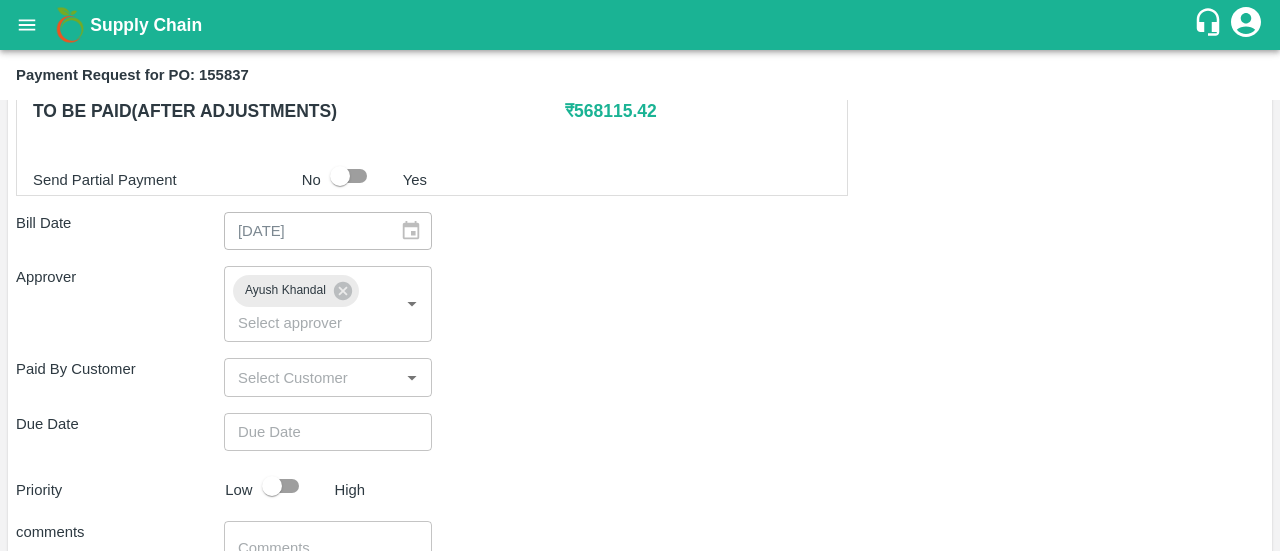 scroll, scrollTop: 755, scrollLeft: 0, axis: vertical 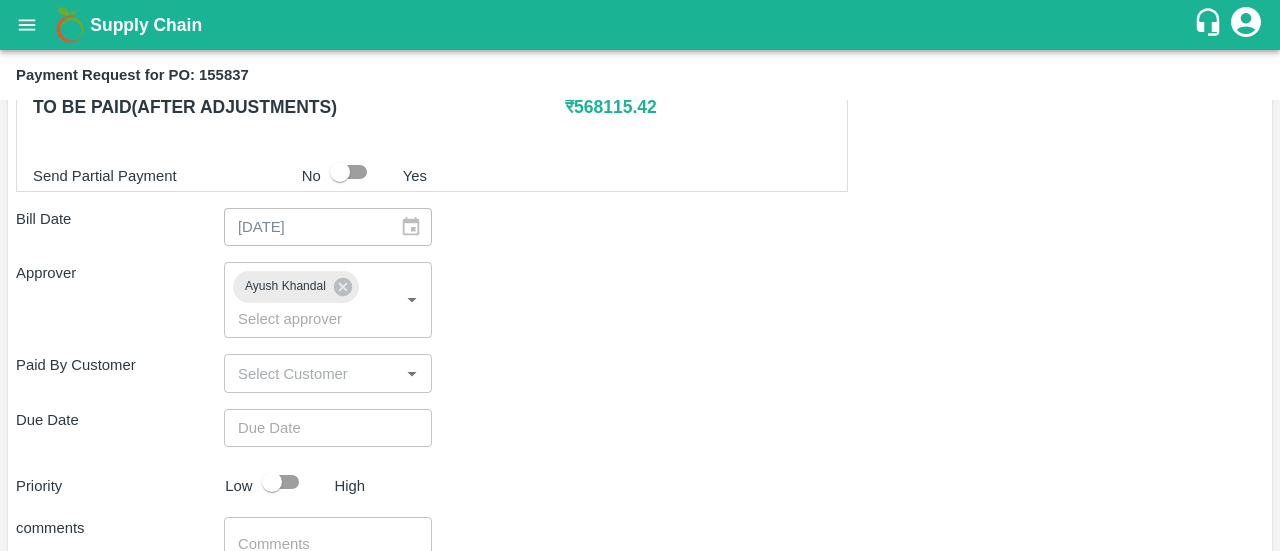 type on "DD/MM/YYYY hh:mm aa" 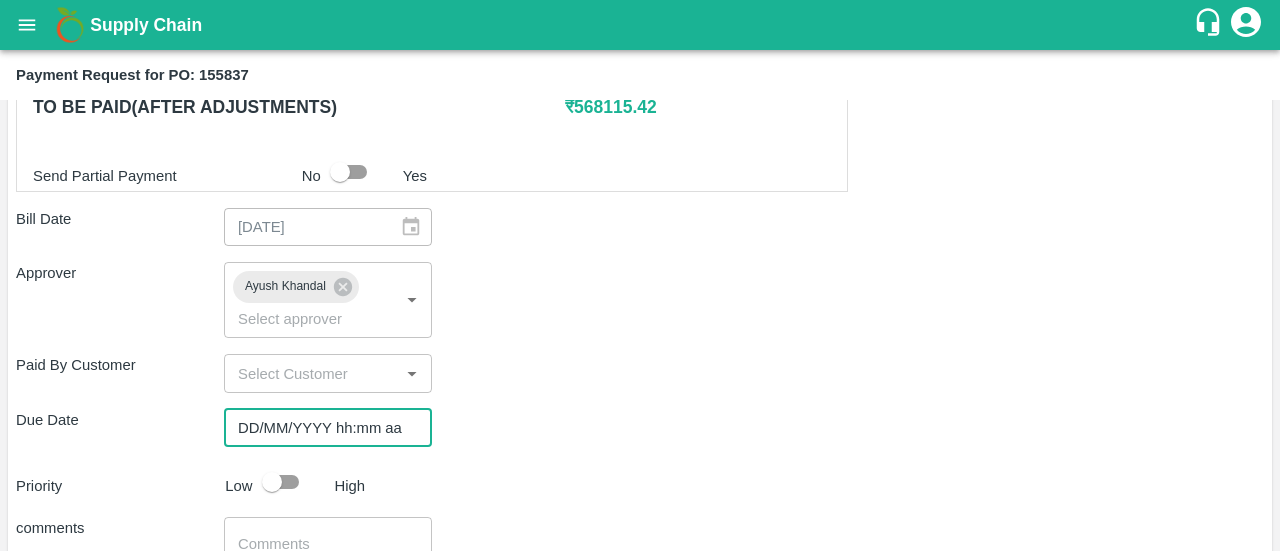 click on "DD/MM/YYYY hh:mm aa" at bounding box center [321, 428] 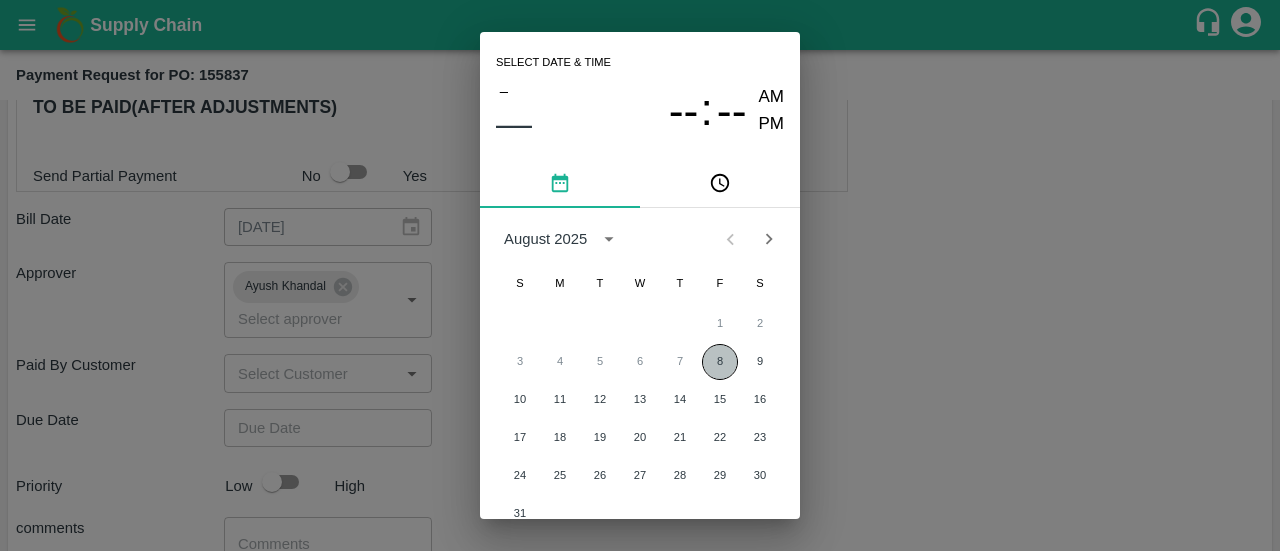 click on "8" at bounding box center (720, 362) 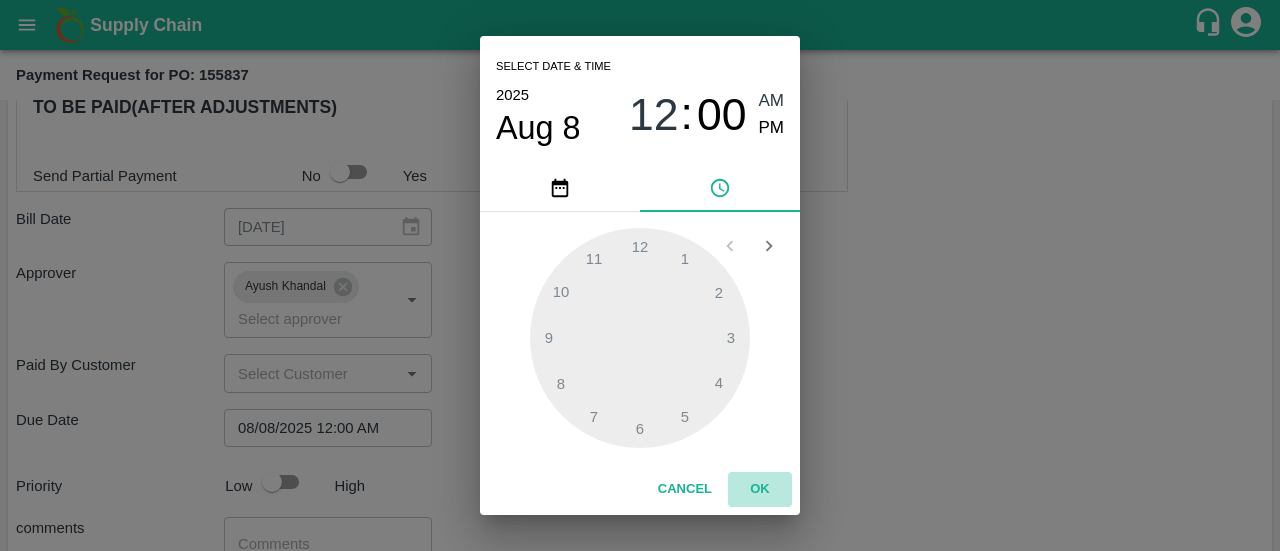 click on "OK" at bounding box center [760, 489] 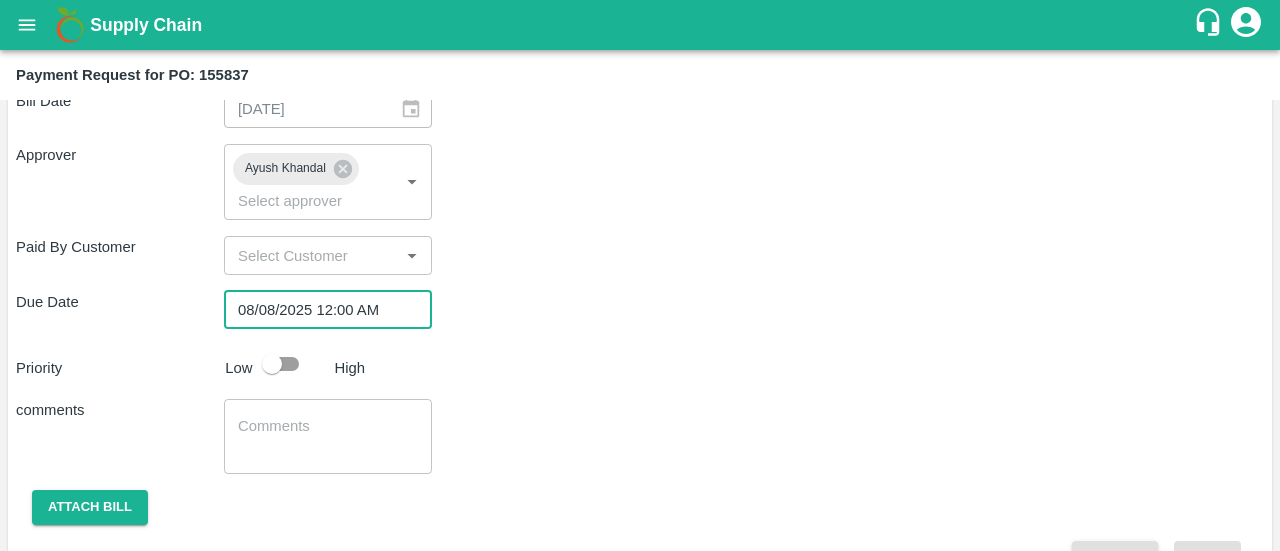 scroll, scrollTop: 875, scrollLeft: 0, axis: vertical 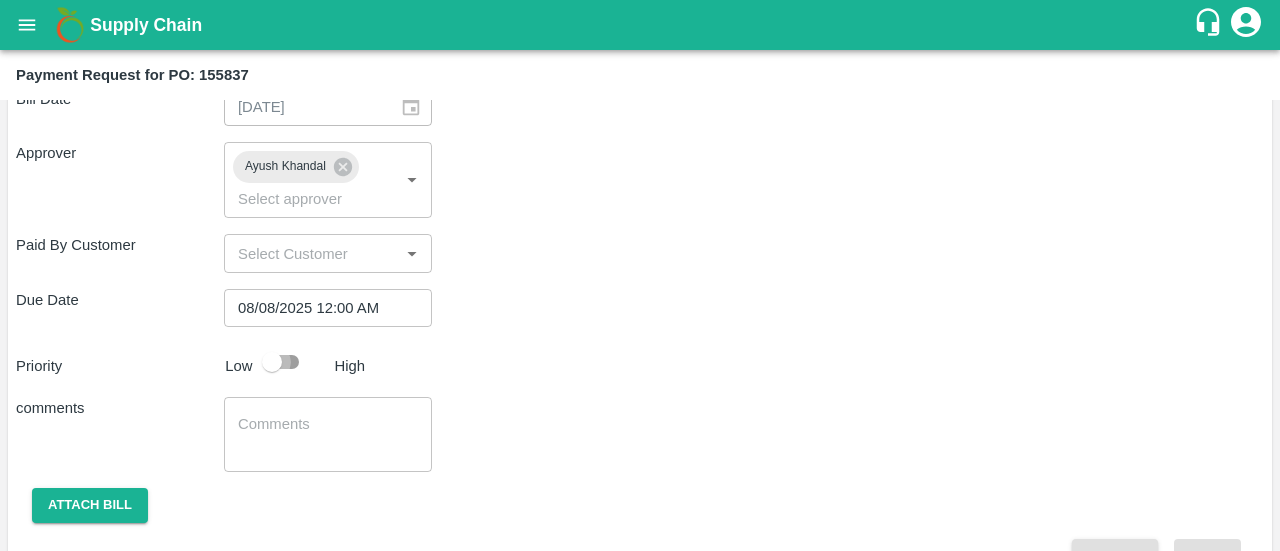 click at bounding box center [272, 362] 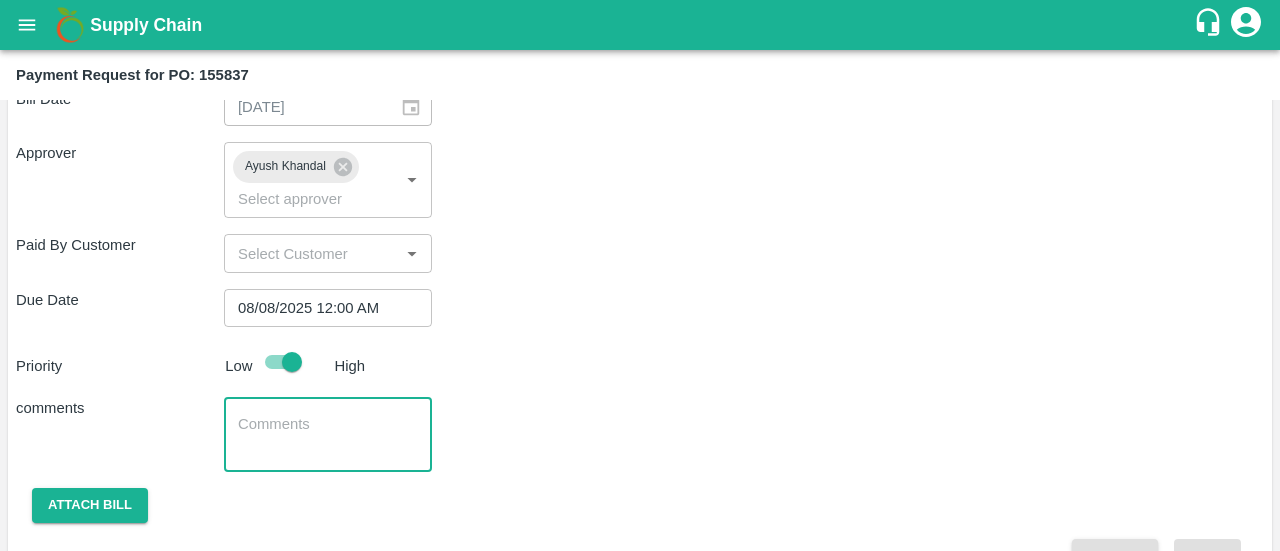 click at bounding box center (328, 435) 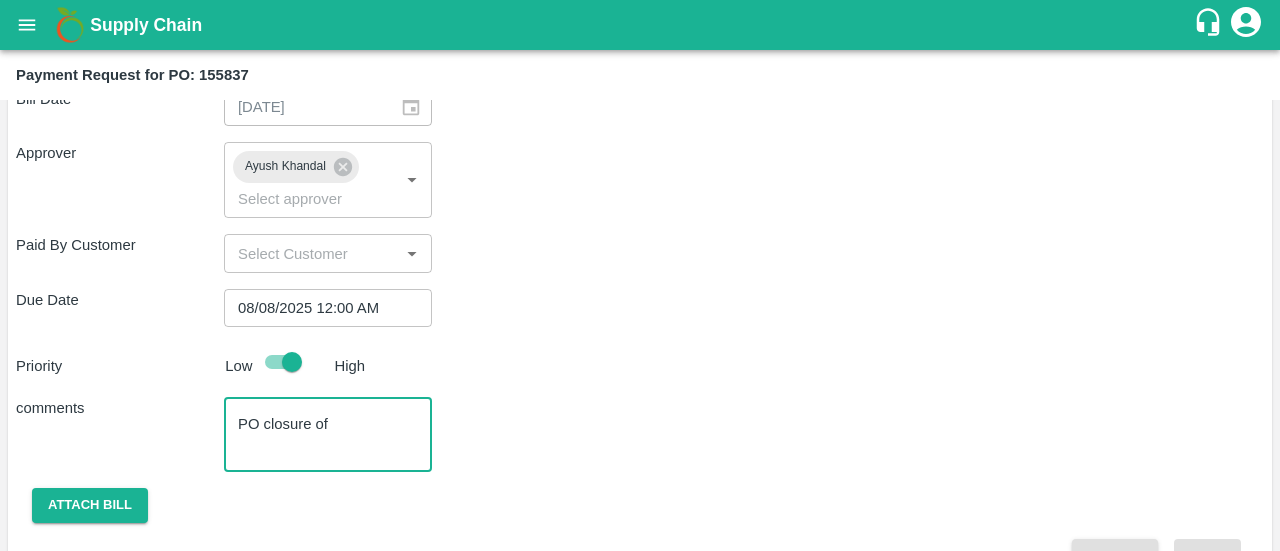 click on "PO closure of" at bounding box center (328, 435) 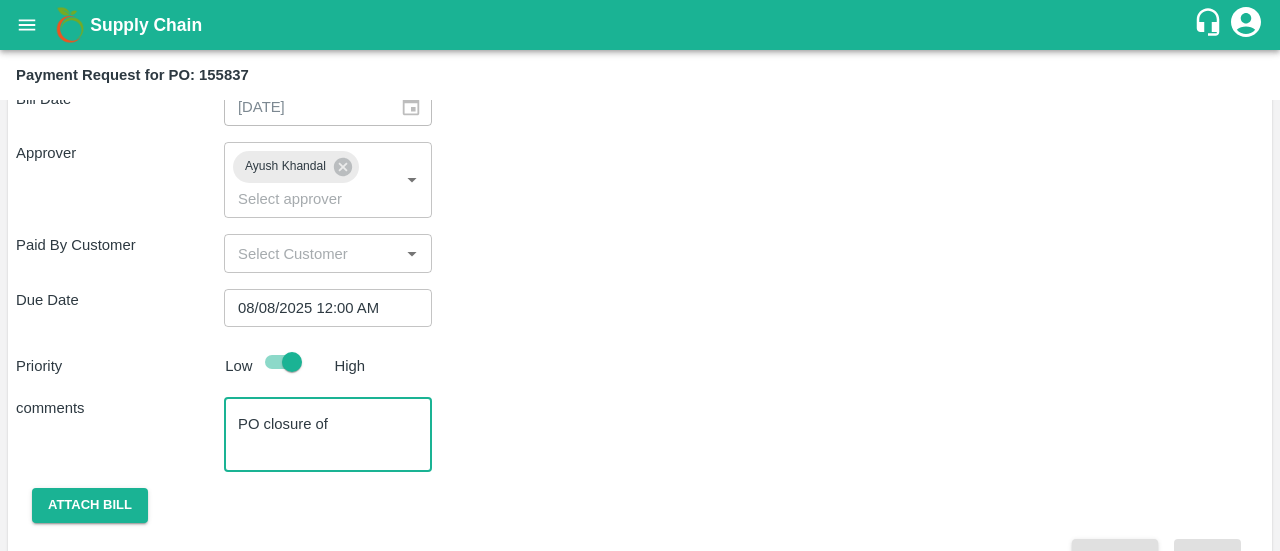 paste on "CGMU5422043" 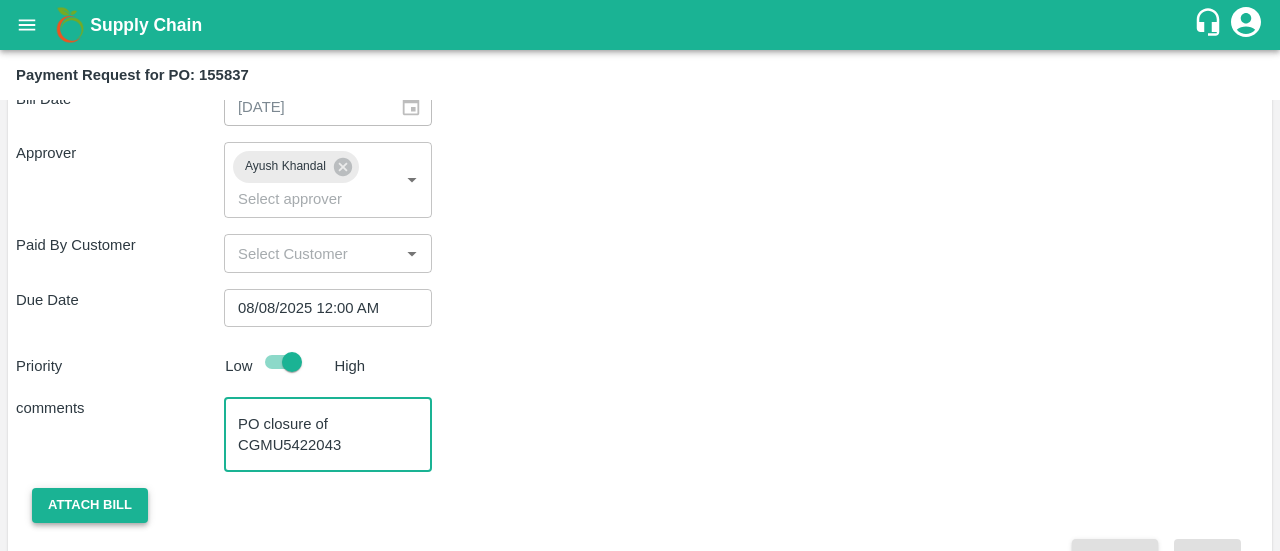 type on "PO closure of CGMU5422043" 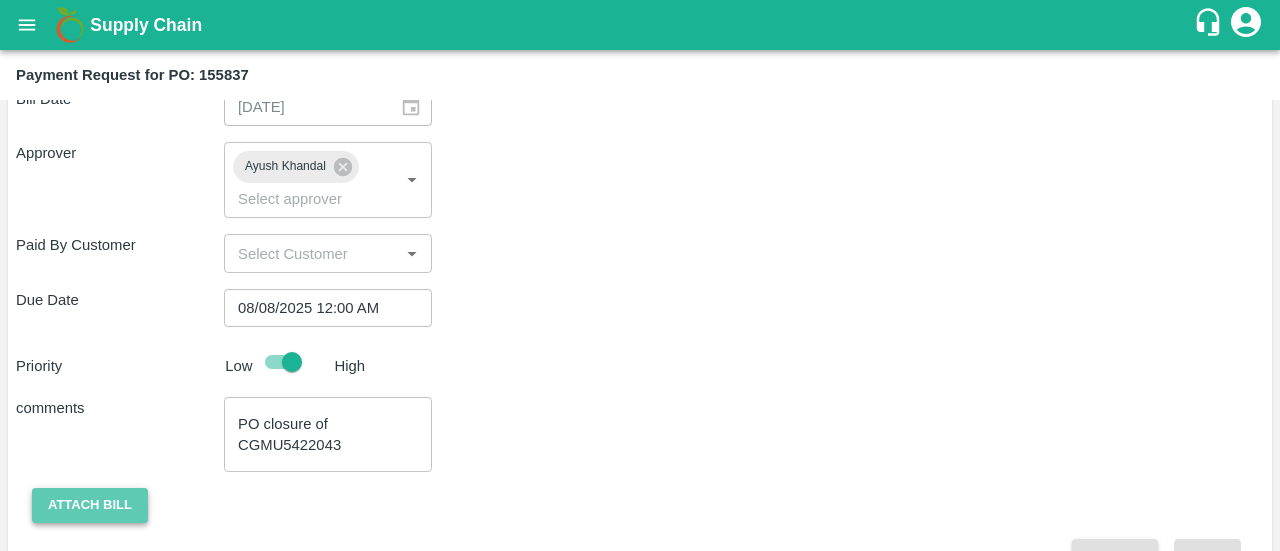click on "Attach bill" at bounding box center (90, 505) 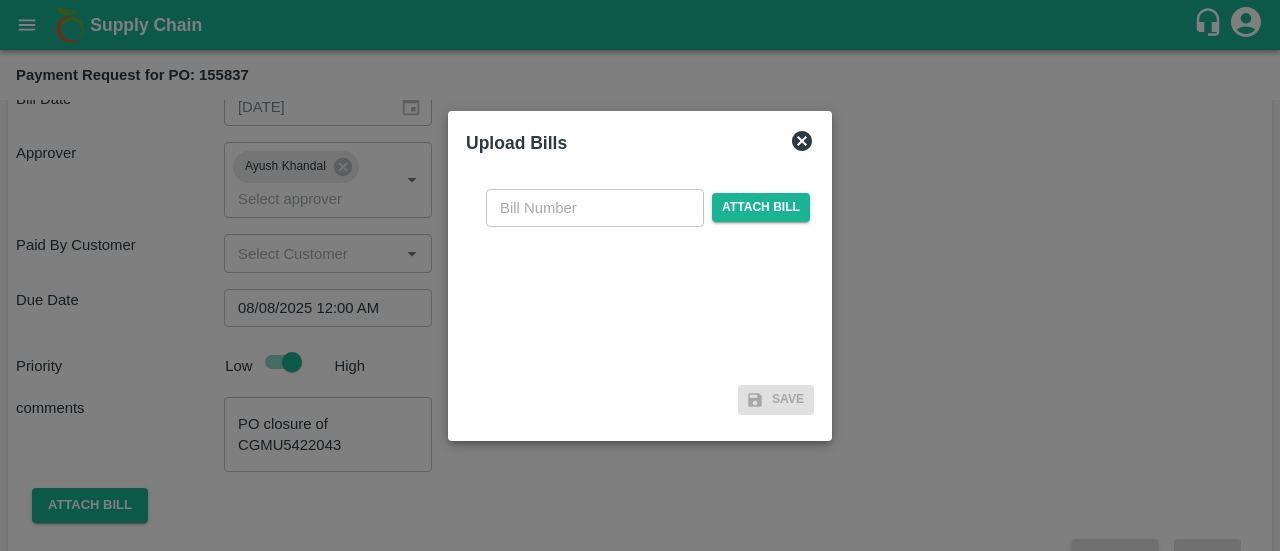 click at bounding box center [595, 208] 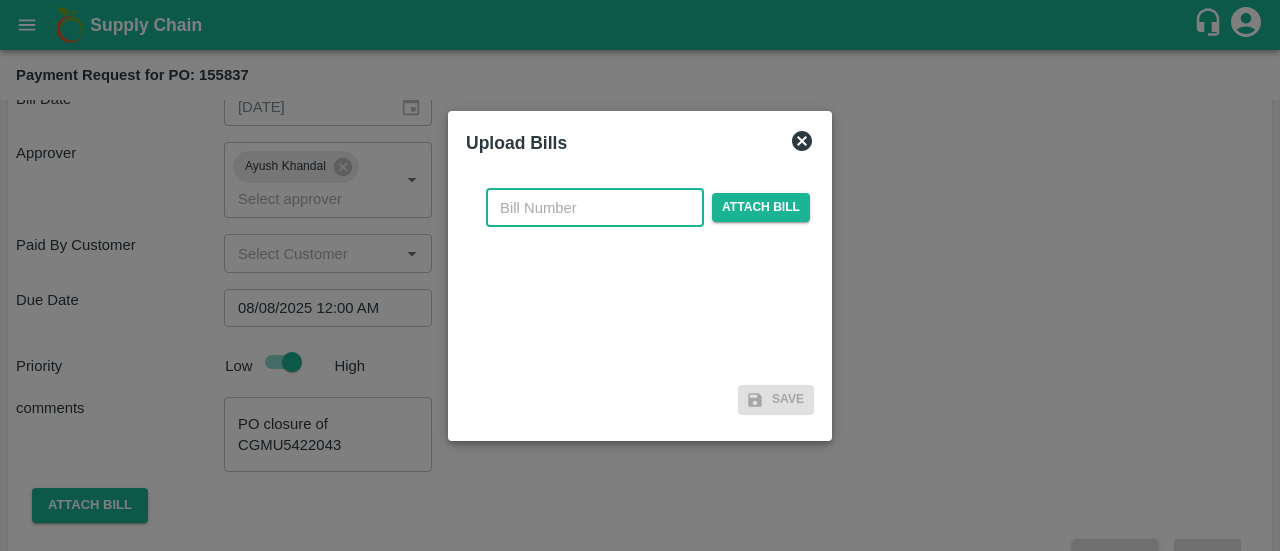 paste on "CGMU5422043" 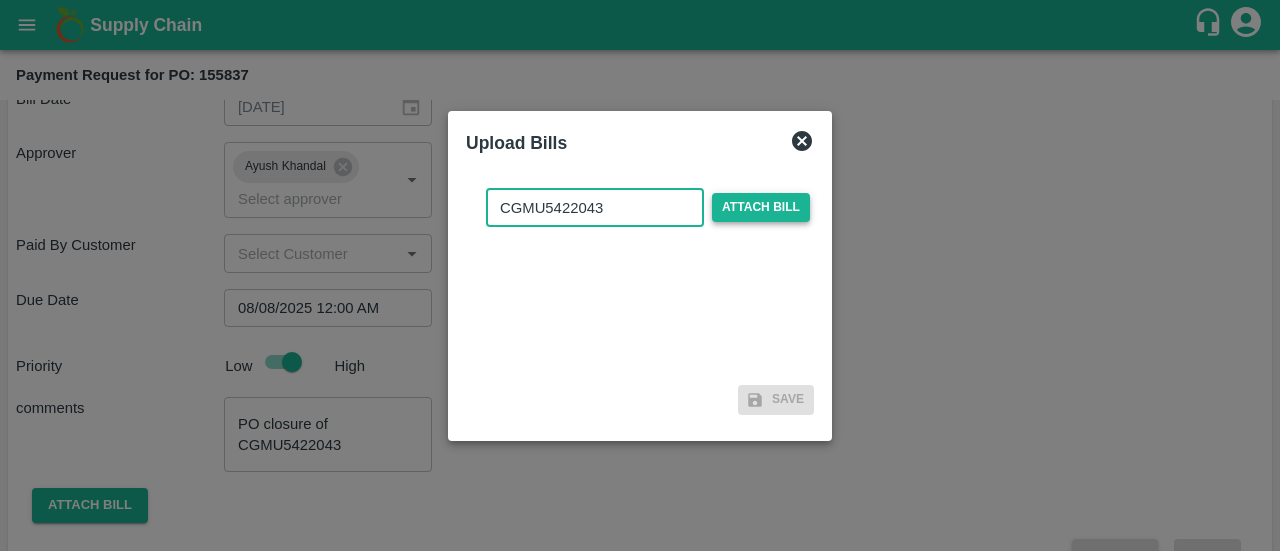 type on "CGMU5422043" 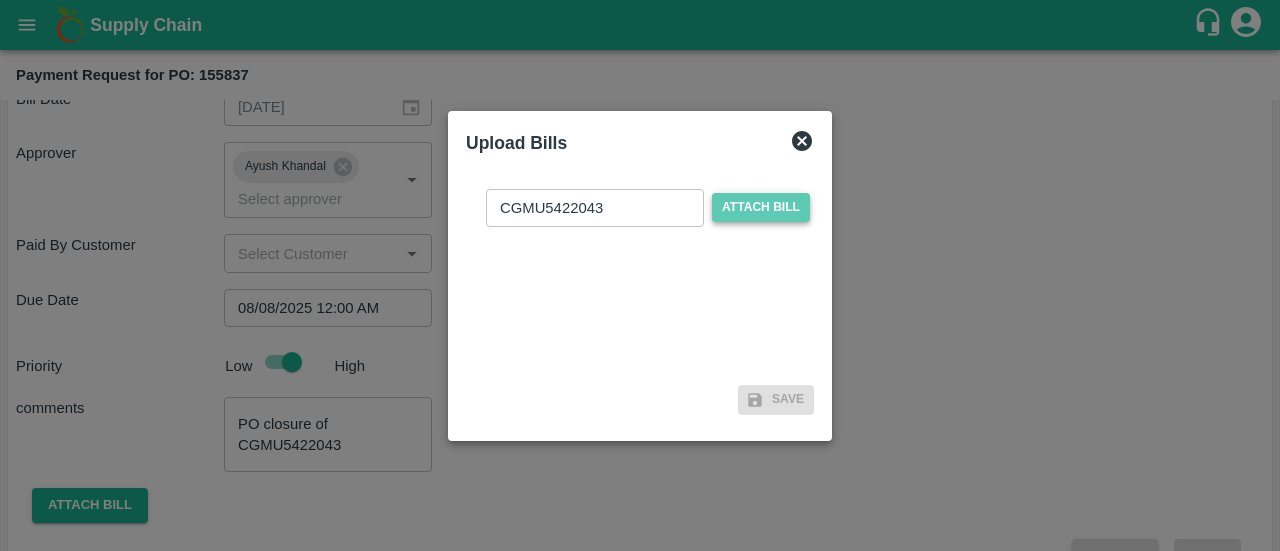 click on "Attach bill" at bounding box center [761, 207] 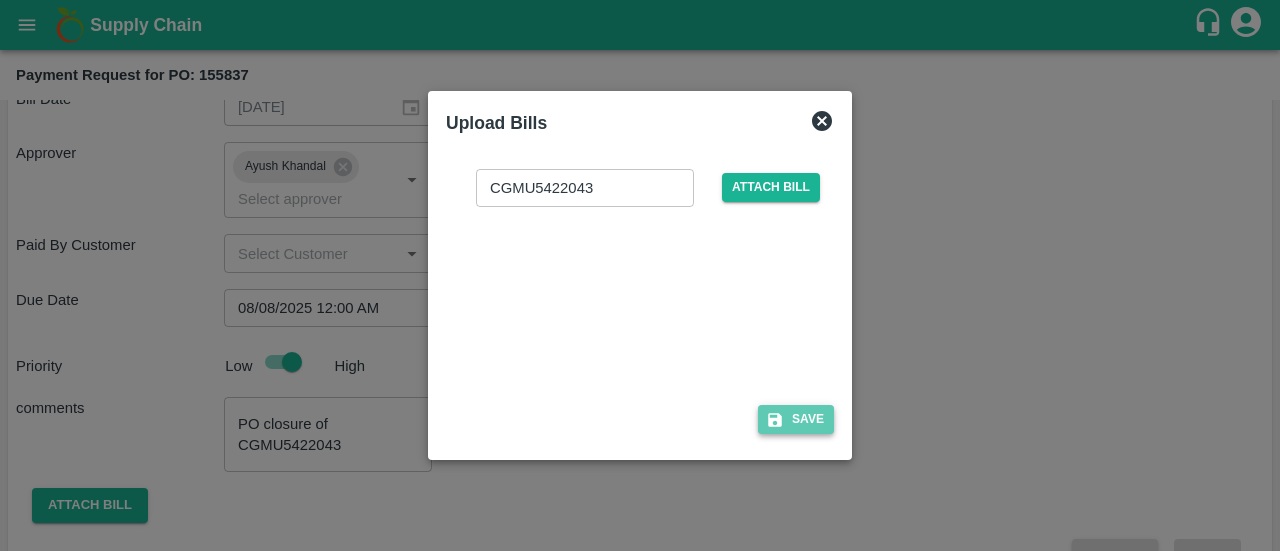 click 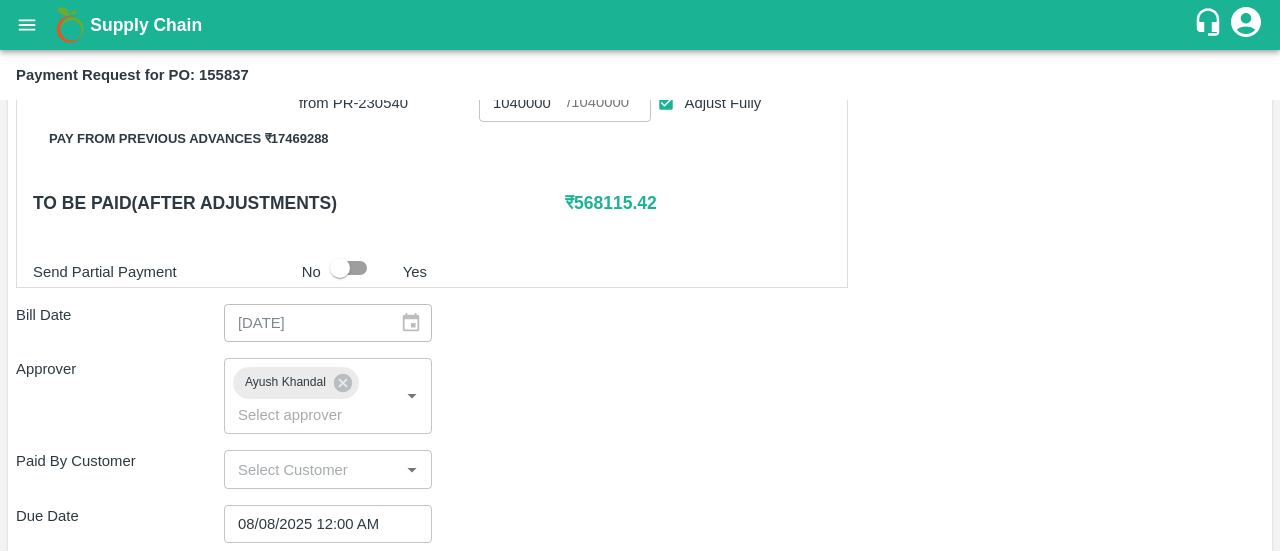 scroll, scrollTop: 1024, scrollLeft: 0, axis: vertical 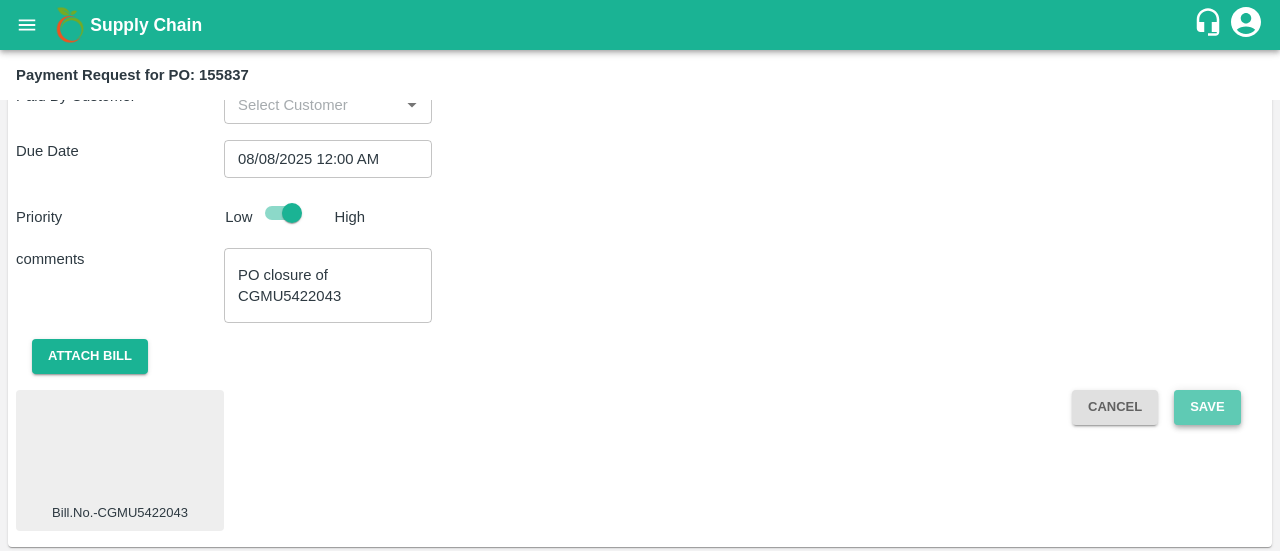 click on "Save" at bounding box center (1207, 407) 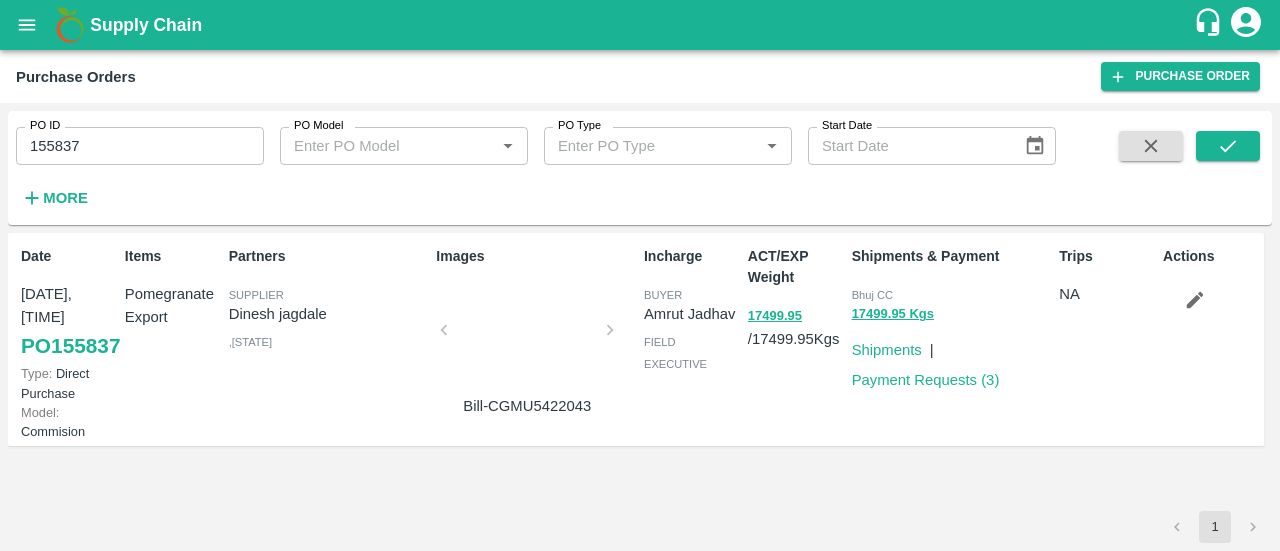 scroll, scrollTop: 0, scrollLeft: 0, axis: both 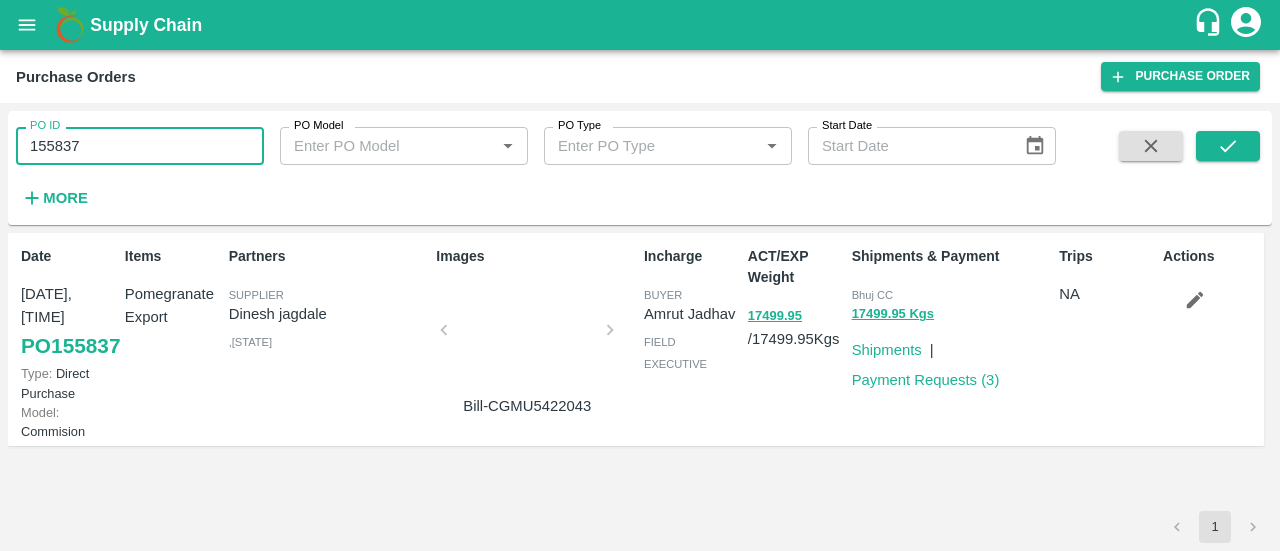 click on "155837" at bounding box center (140, 146) 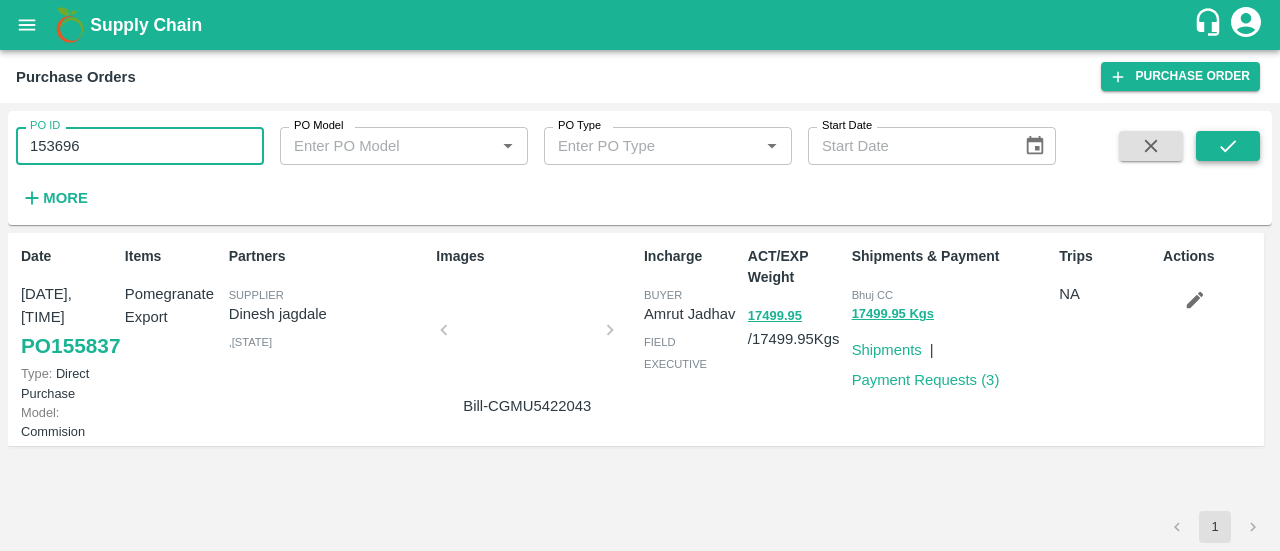 type on "153696" 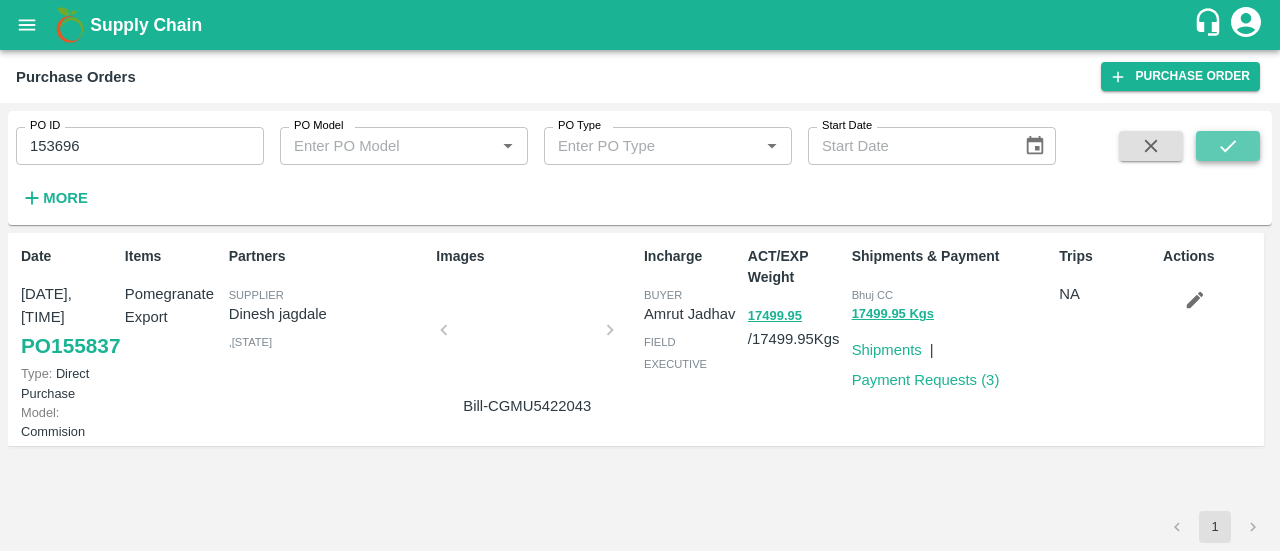 click at bounding box center [1228, 146] 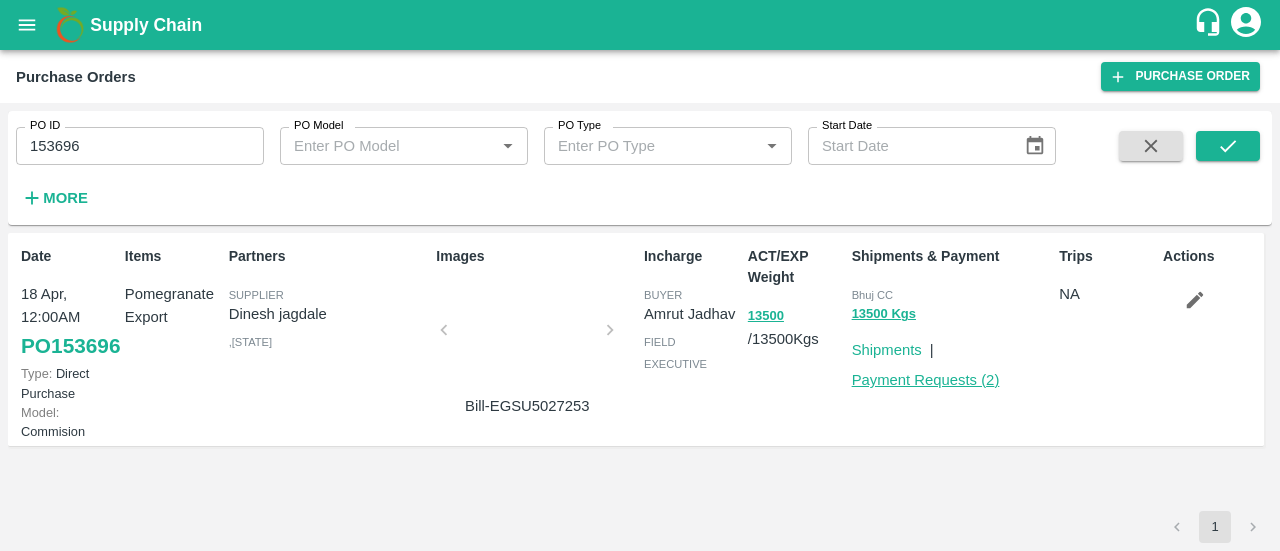 click on "Payment Requests ( 2 )" at bounding box center (926, 380) 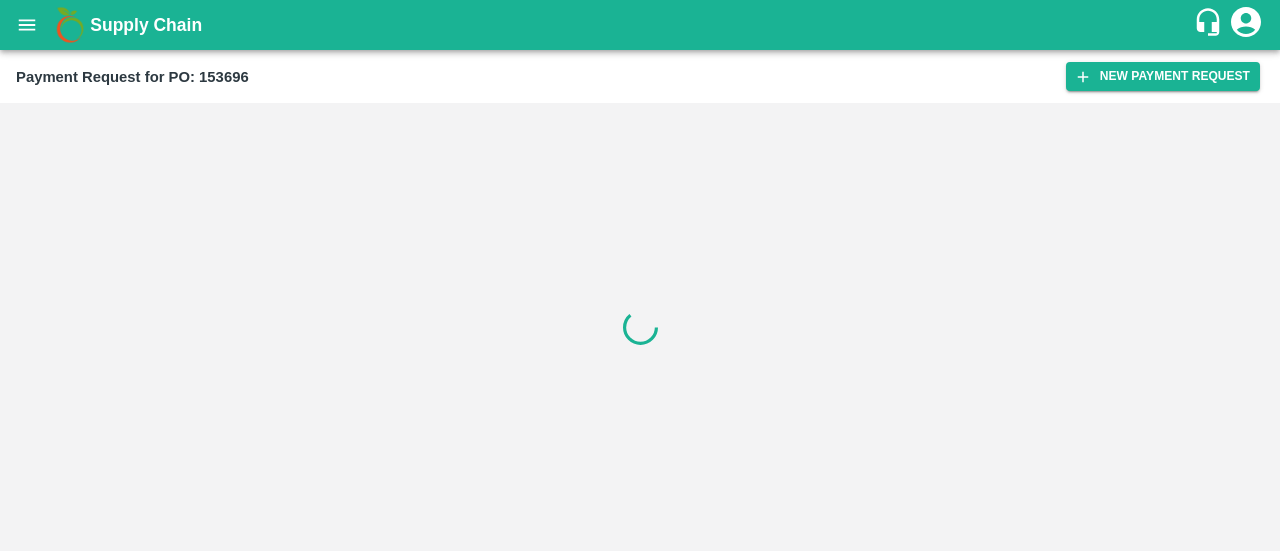scroll, scrollTop: 0, scrollLeft: 0, axis: both 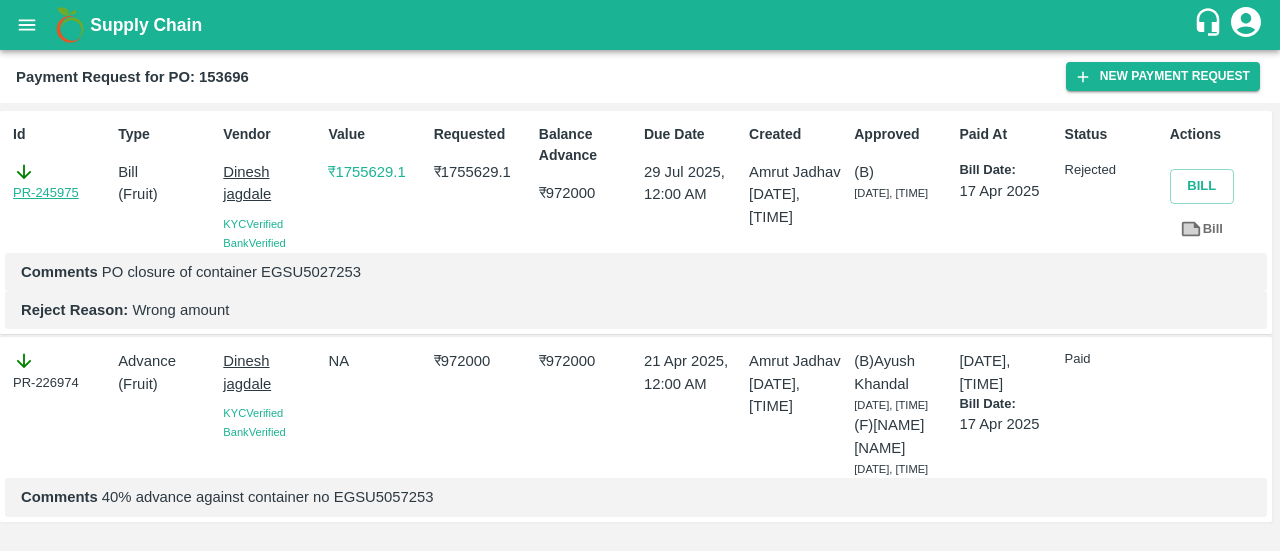 click on "PR-245975" at bounding box center (46, 193) 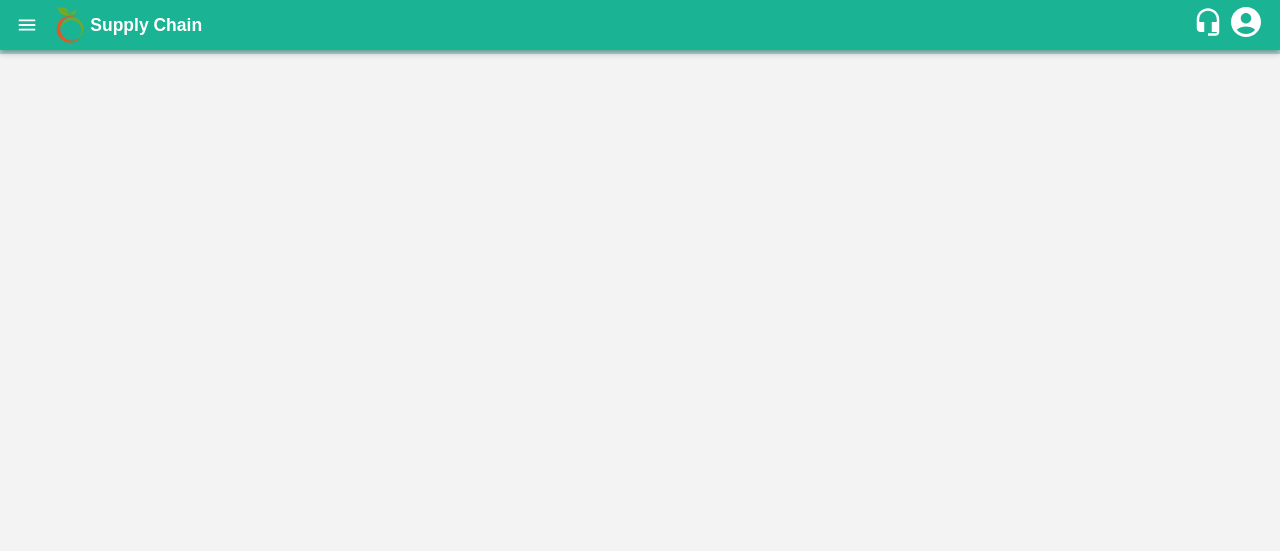 scroll, scrollTop: 0, scrollLeft: 0, axis: both 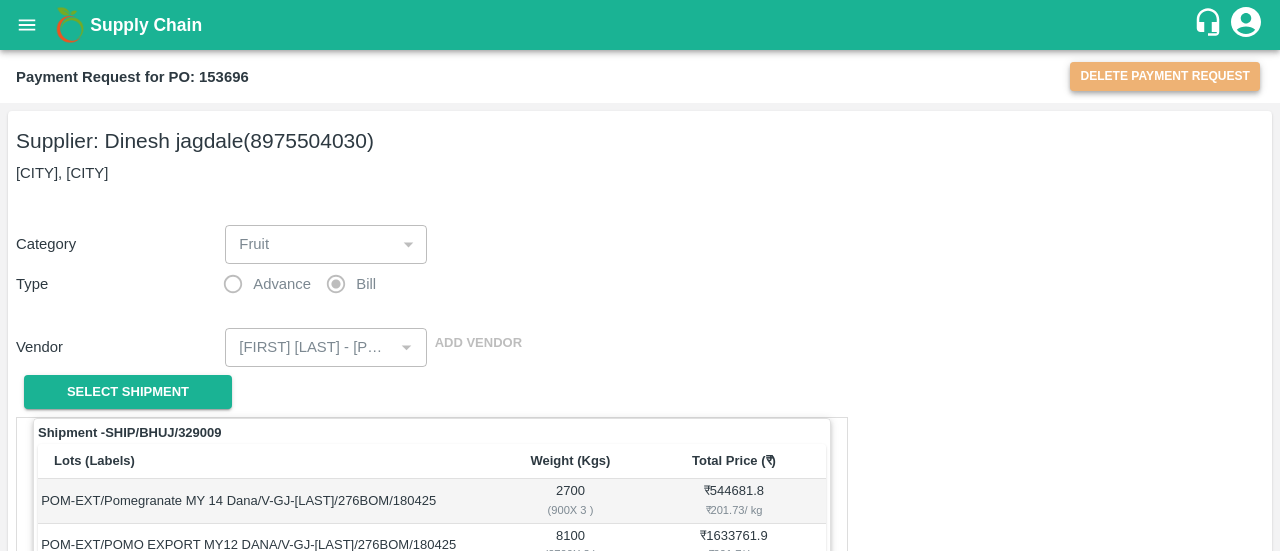 click on "Delete Payment Request" at bounding box center (1165, 76) 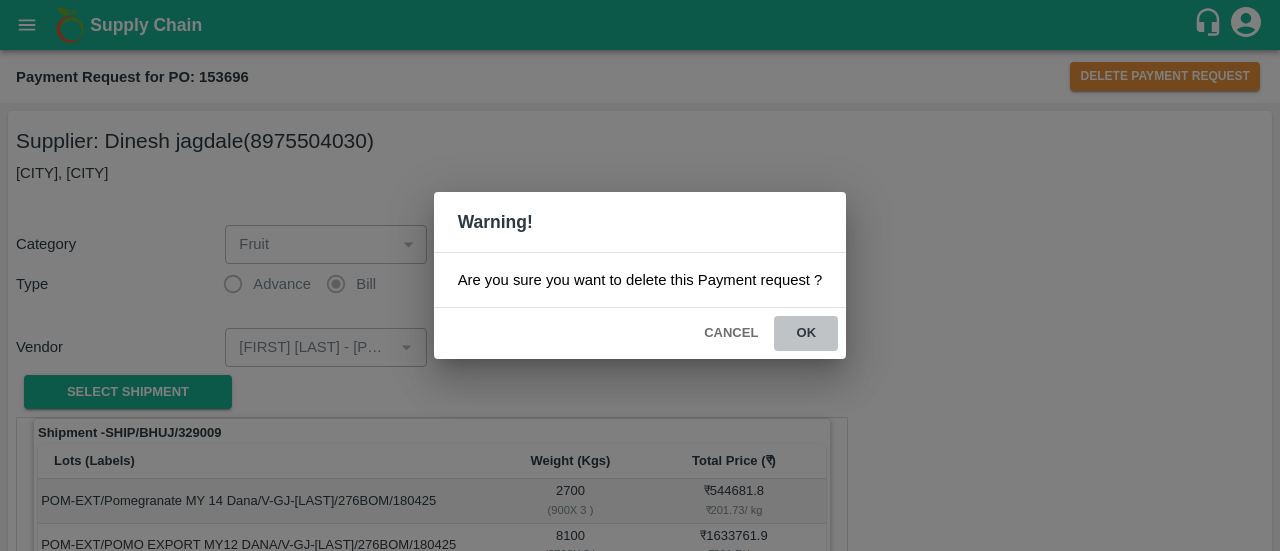 click on "ok" at bounding box center [806, 333] 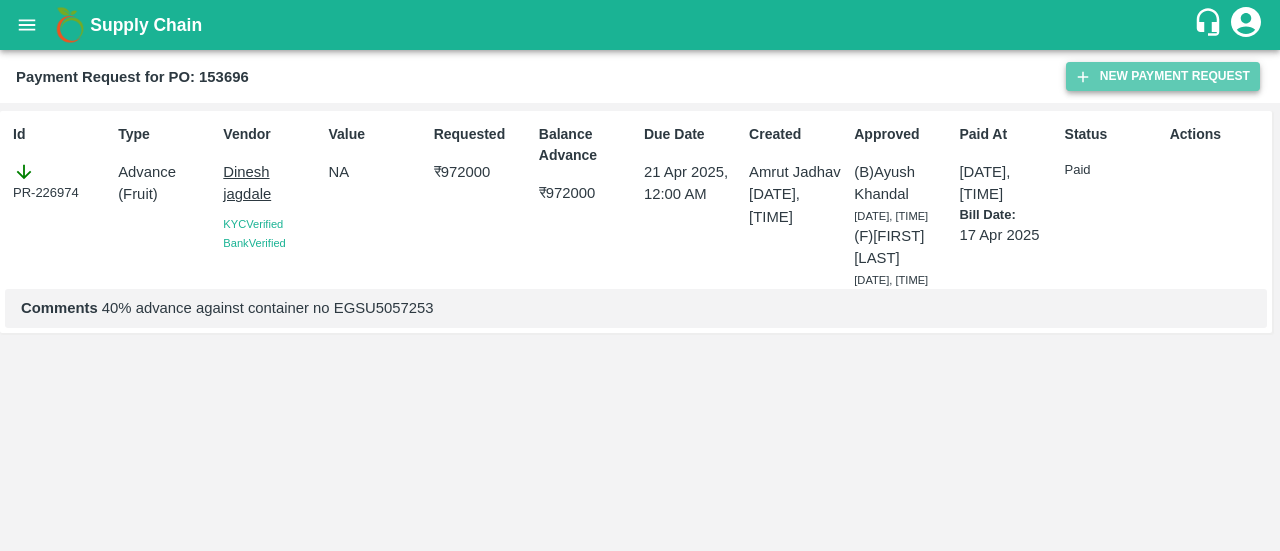click on "New Payment Request" at bounding box center [1163, 76] 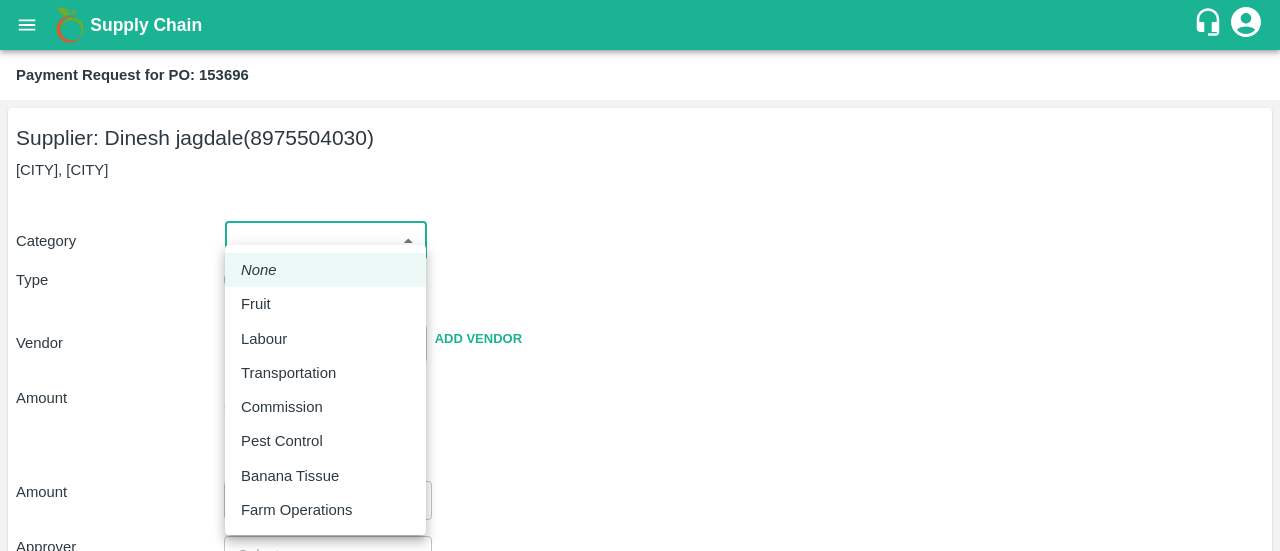 click on "Supply Chain Payment Request for PO: 153696 Supplier:    Dinesh jagdale  (8975504030) Bhujj, Kachchh Category ​ ​ Type Advance Bill Vendor ​ Add Vendor Amount Total value Per Kg ​ Amount ​ Approver ​ Due Date ​  Priority  Low  High Comment x ​ Attach bill Cancel Save FruitX Rohru Mandi FruitX Oddi Mandi FruitX Jeewana Mandi 23-24 Freshmax warehouse Nashik Grapes Export PH DMP Raj Agro industries PH Amrut Jadhav Logout None Fruit Labour Transportation Commission Pest Control Banana Tissue Farm Operations" at bounding box center (640, 275) 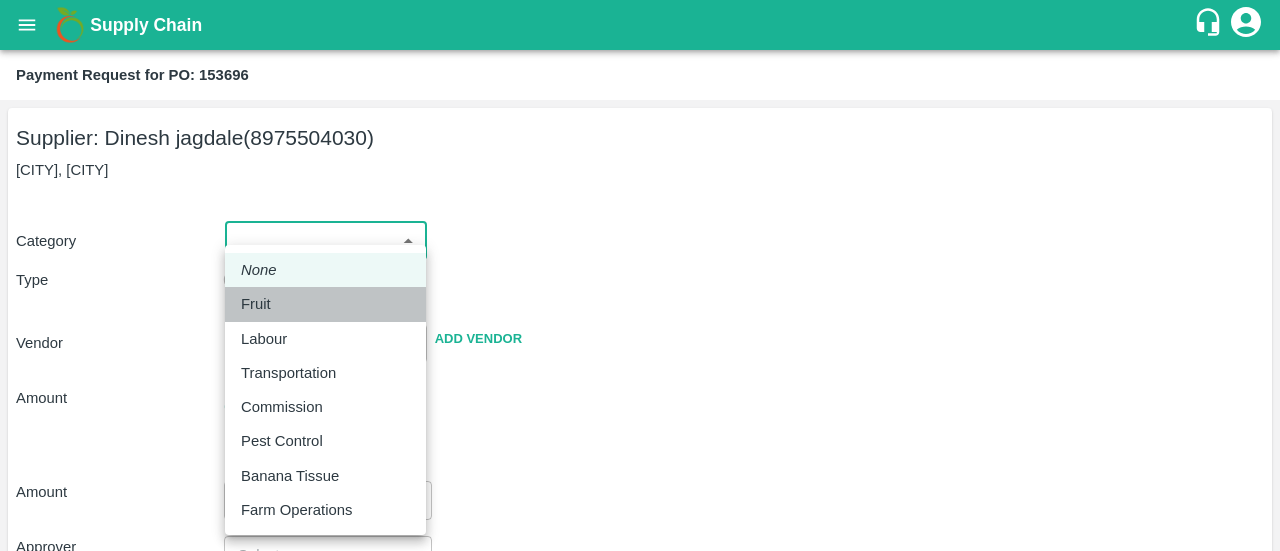 click on "Fruit" at bounding box center (261, 304) 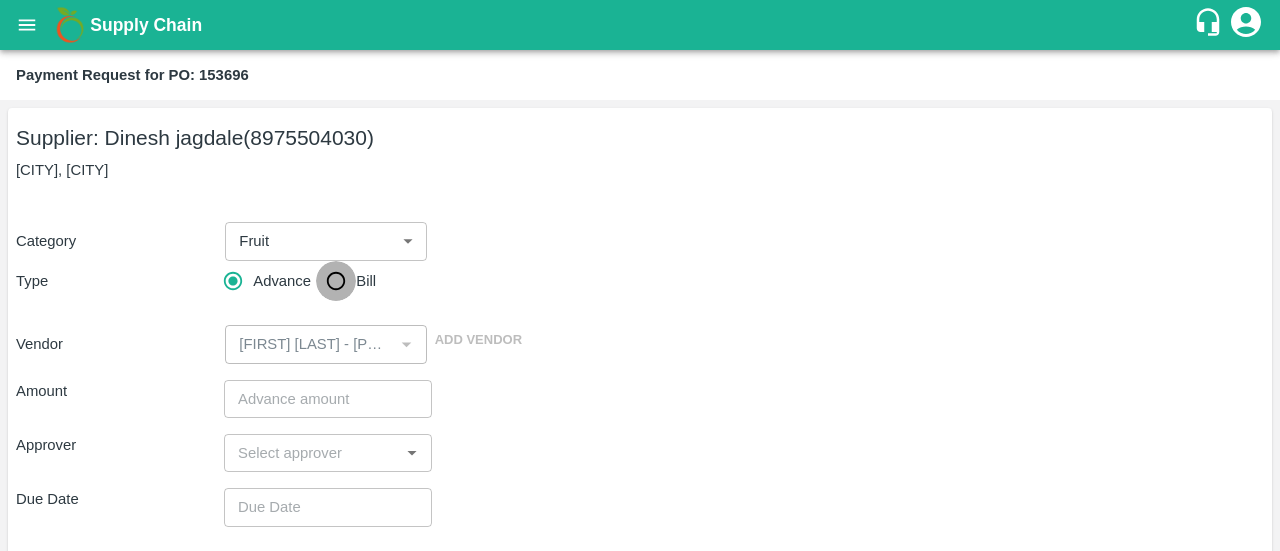 click on "Bill" at bounding box center (336, 281) 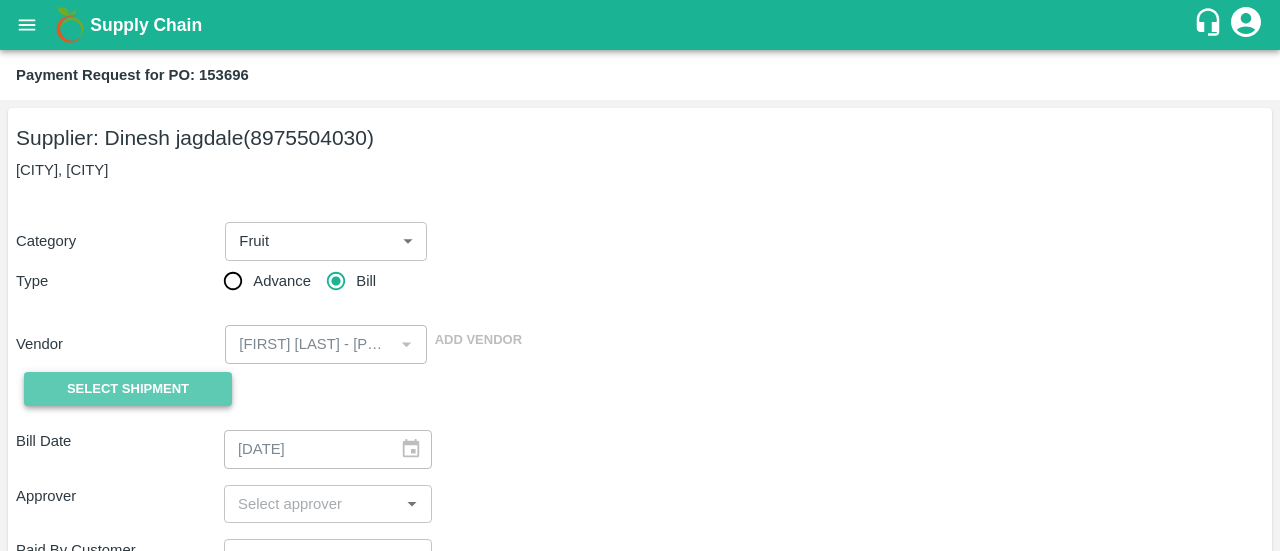 click on "Select Shipment" at bounding box center (128, 389) 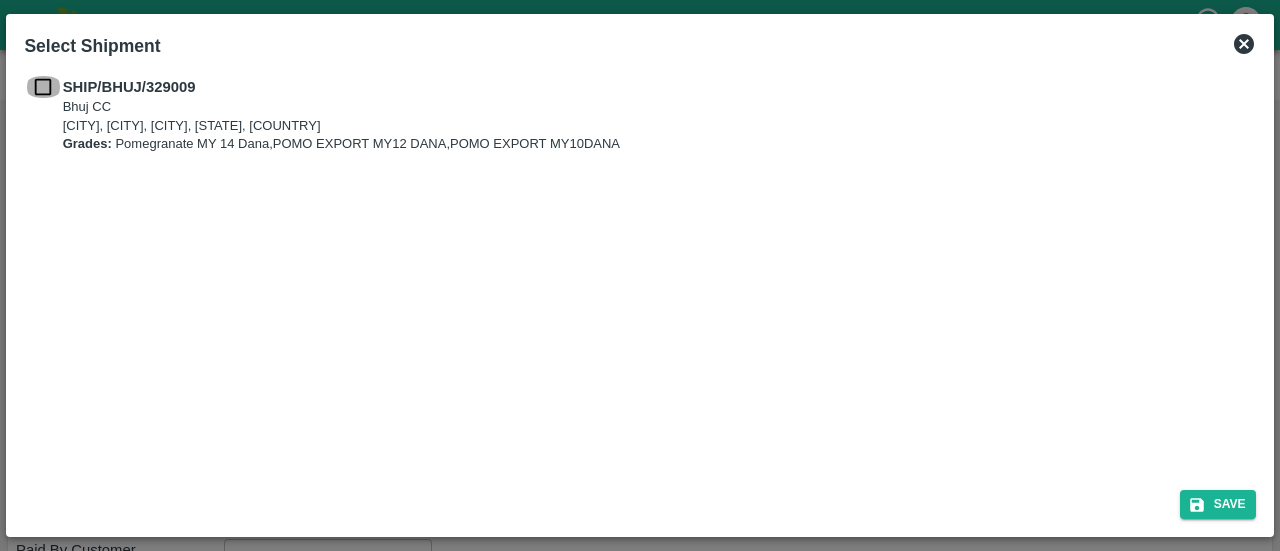 click at bounding box center (43, 87) 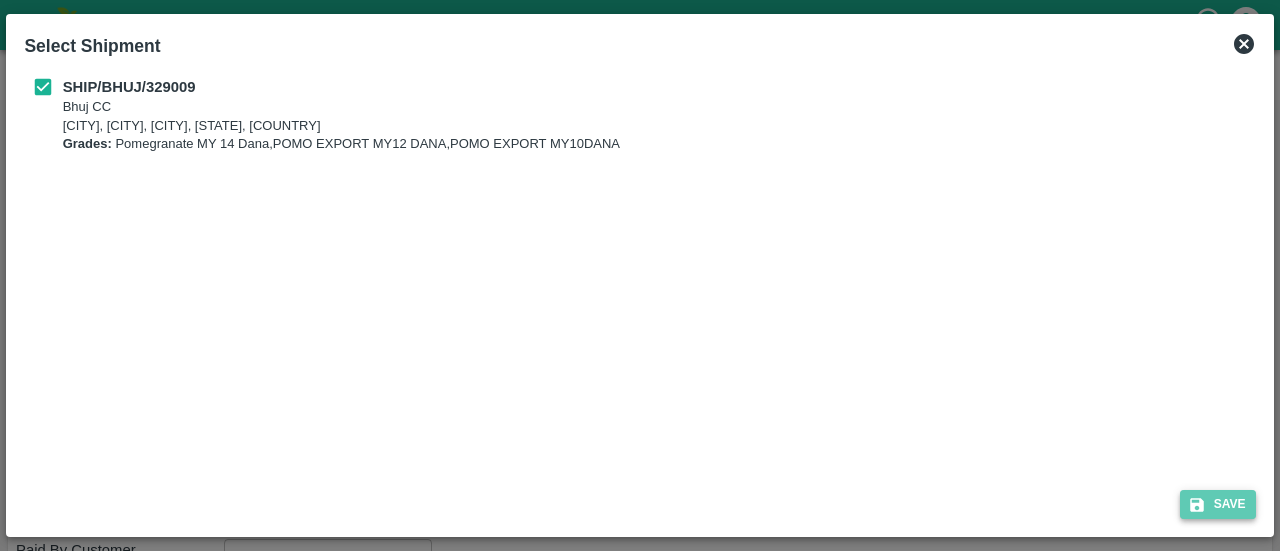 click 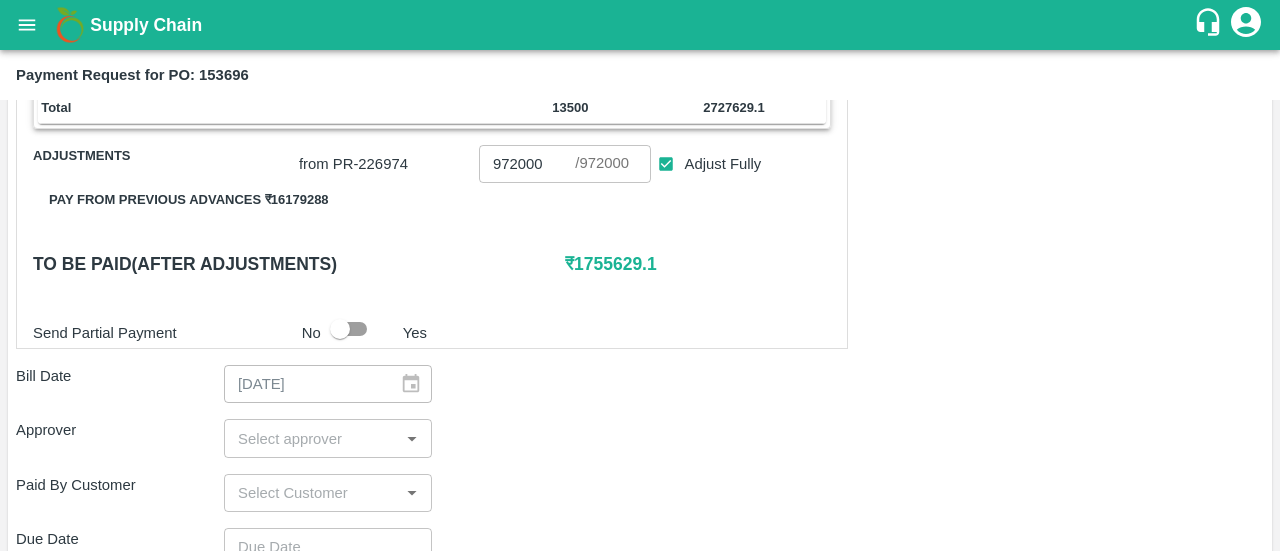scroll, scrollTop: 516, scrollLeft: 0, axis: vertical 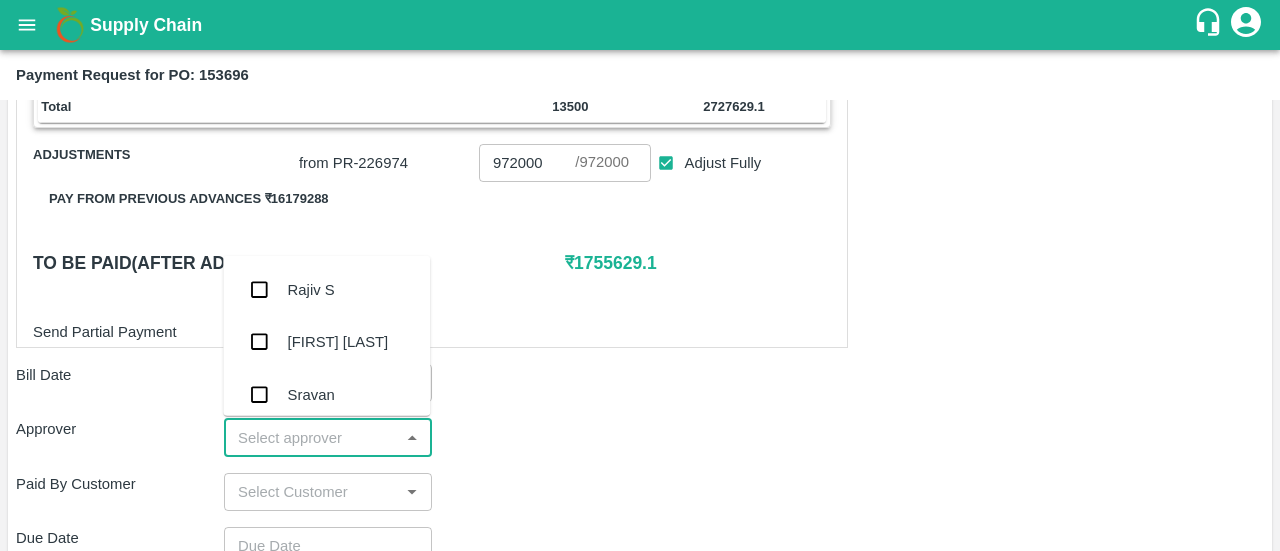 click at bounding box center [311, 437] 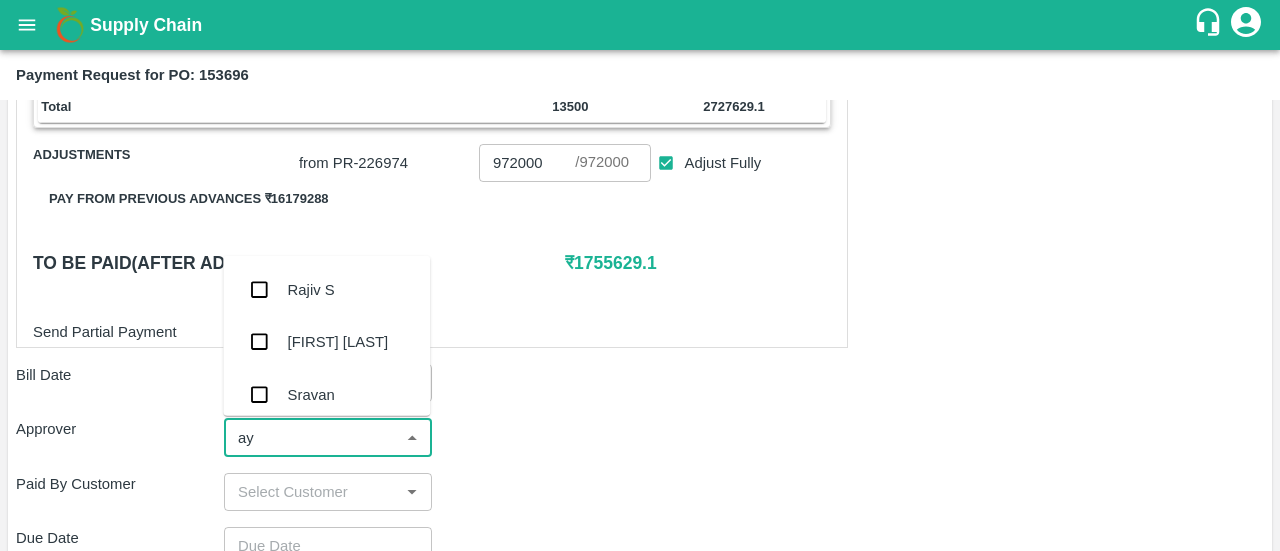 type on "ayu" 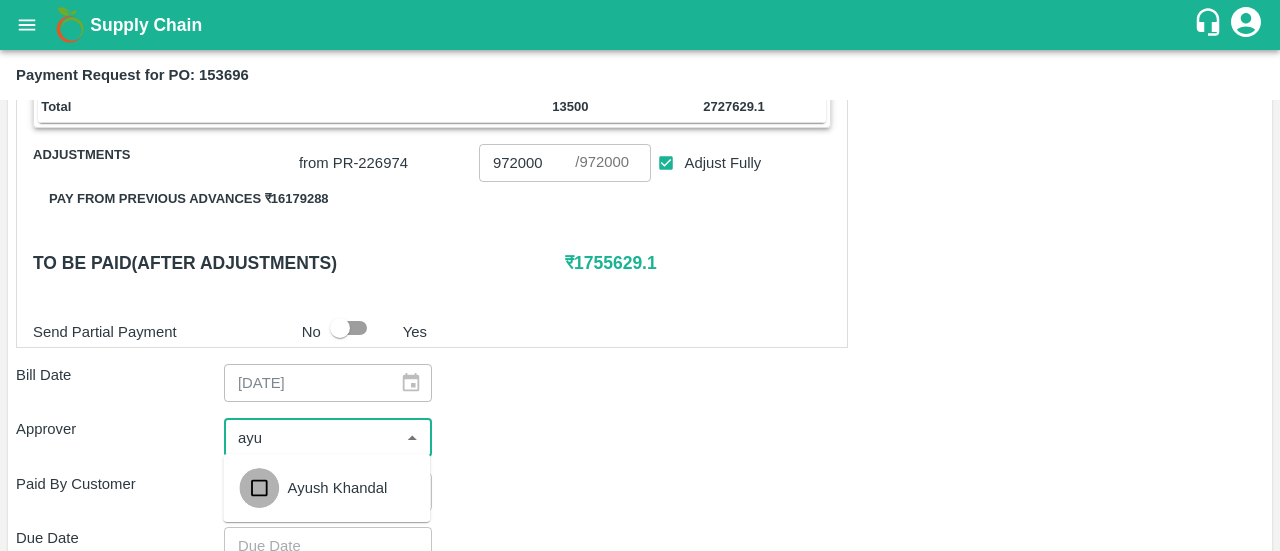 click at bounding box center (259, 488) 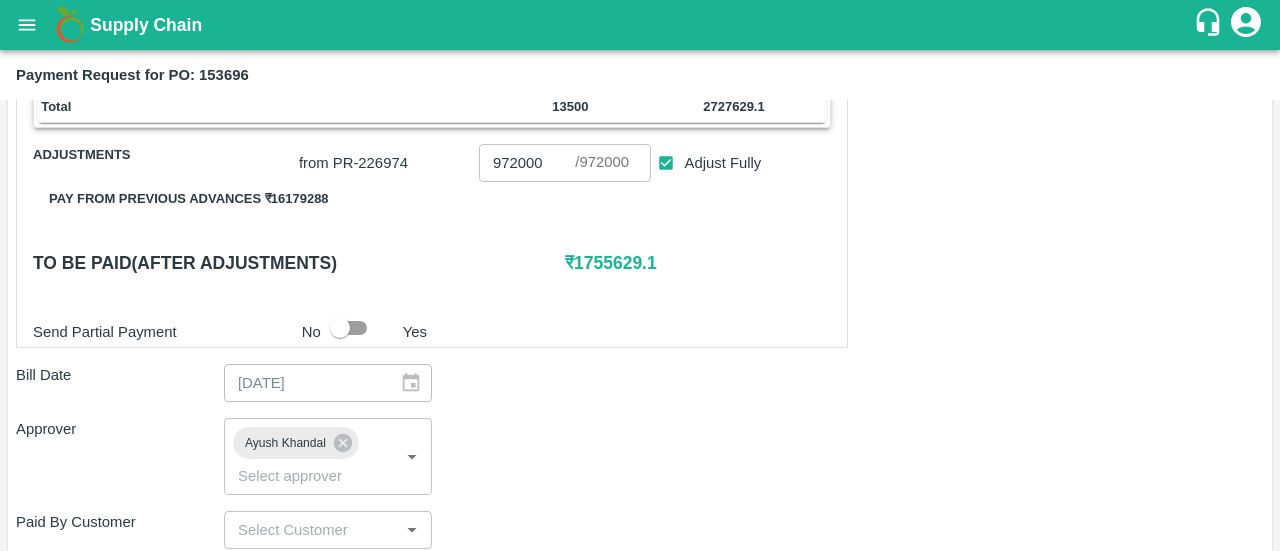 click on "Shipment -  SHIP/BHUJ/329009 Lots (Labels) Weight (Kgs) Total Price (₹) POM-EXT/Pomegranate MY 14 Dana/V-GJ-Dinesh/276BOM/180425   2700 ( 900  X   3   ) ₹ 544681.8 ₹ 201.73  / kg POM-EXT/POMO EXPORT MY12 DANA/V-GJ-Dinesh/276BOM/180425   8100 ( 2700  X   3   ) ₹ 1633761.9 ₹ 201.7  / kg POM-EXT/POMO EXPORT MY10DANA/V-GJ-Dinesh/276BOM/180425   2700 ( 900  X   3   ) ₹ 549185.4 ₹ 203.4  / kg Total 13500 2727629.1 Adjustments from PR- 226974 972000 ​ / 972000 ​ Adjust Fully Pay from previous advances ₹  16179288 To be paid(After adjustments) ₹  1755629.1 Send Partial Payment No Yes Bill Date 18/04/2025 ​ Approver Ayush Khandal ​ Paid By Customer ​ Due Date ​  Priority  Low  High comments x ​ Attach bill Cancel Save" at bounding box center (640, 374) 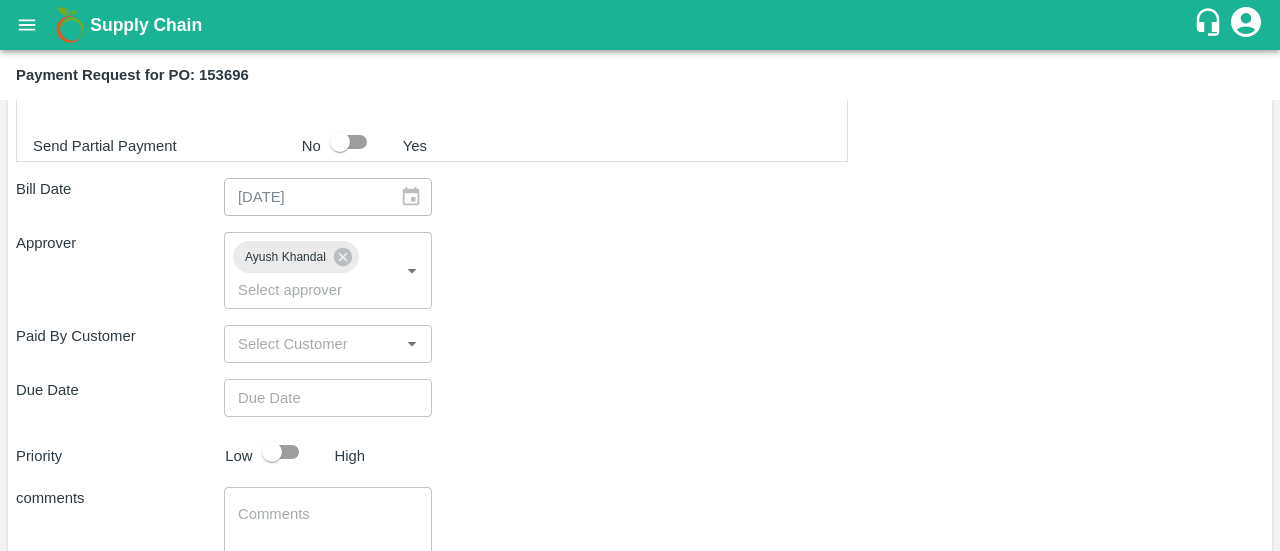 scroll, scrollTop: 710, scrollLeft: 0, axis: vertical 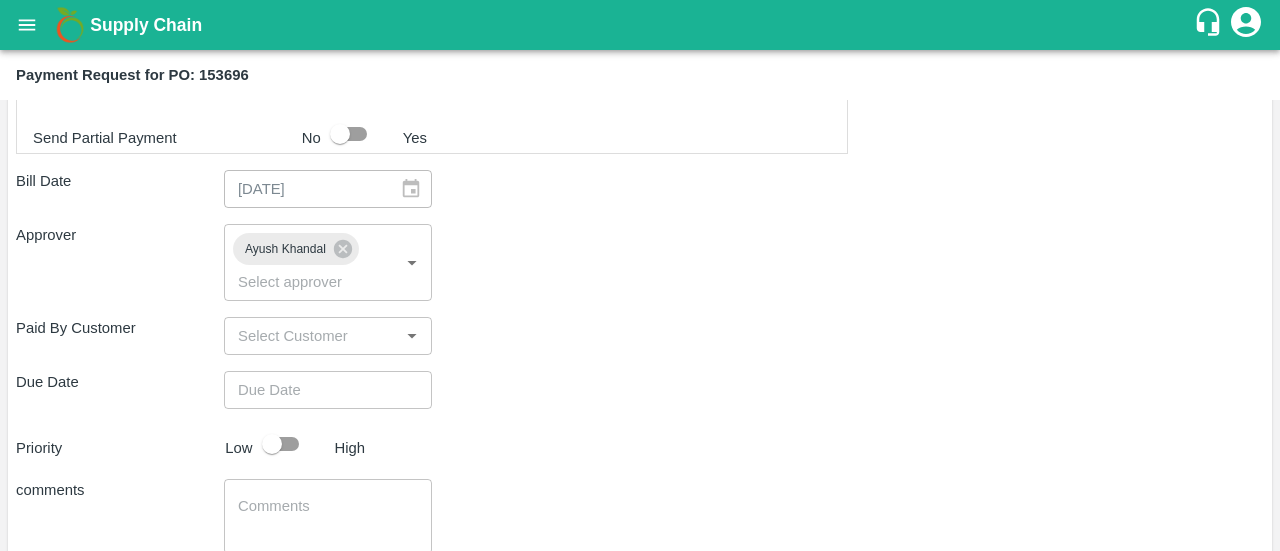 type on "DD/MM/YYYY hh:mm aa" 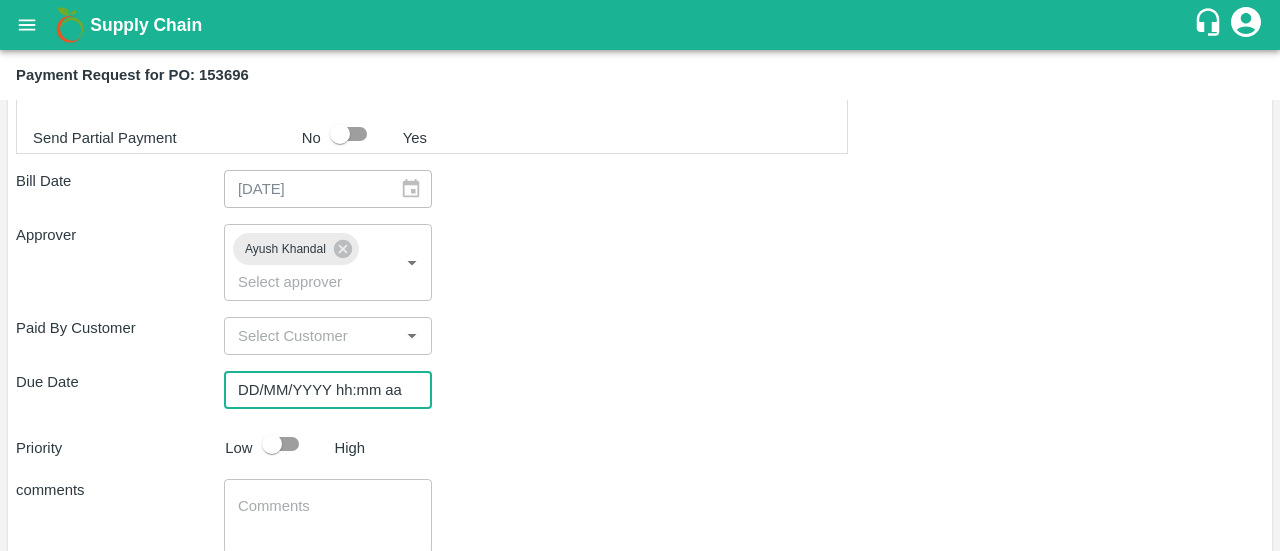 click on "DD/MM/YYYY hh:mm aa" at bounding box center (321, 390) 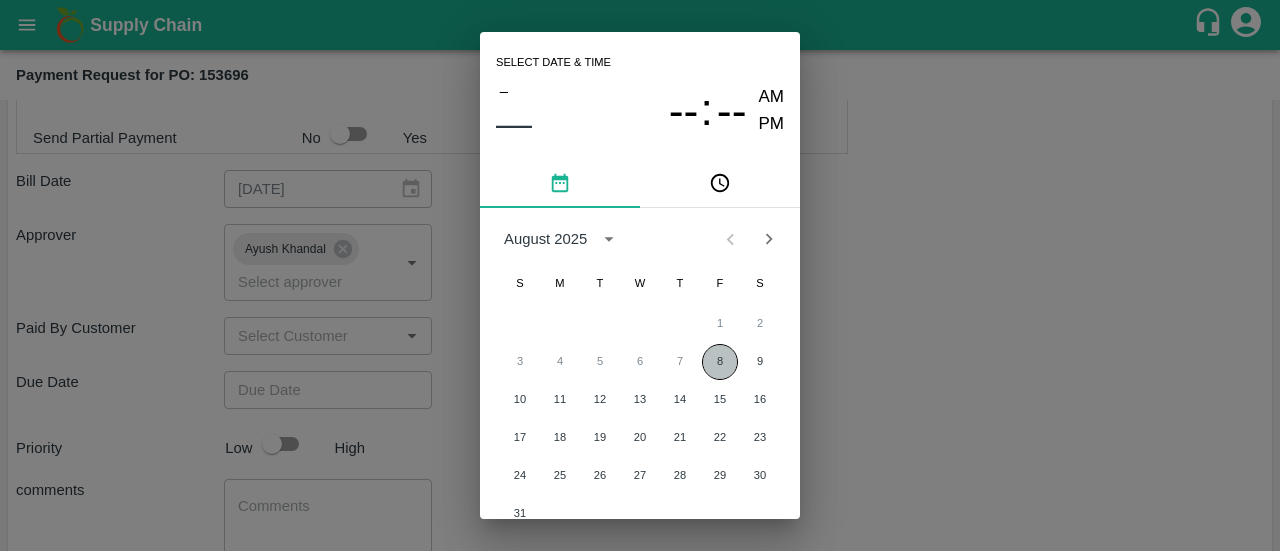click on "8" at bounding box center (720, 362) 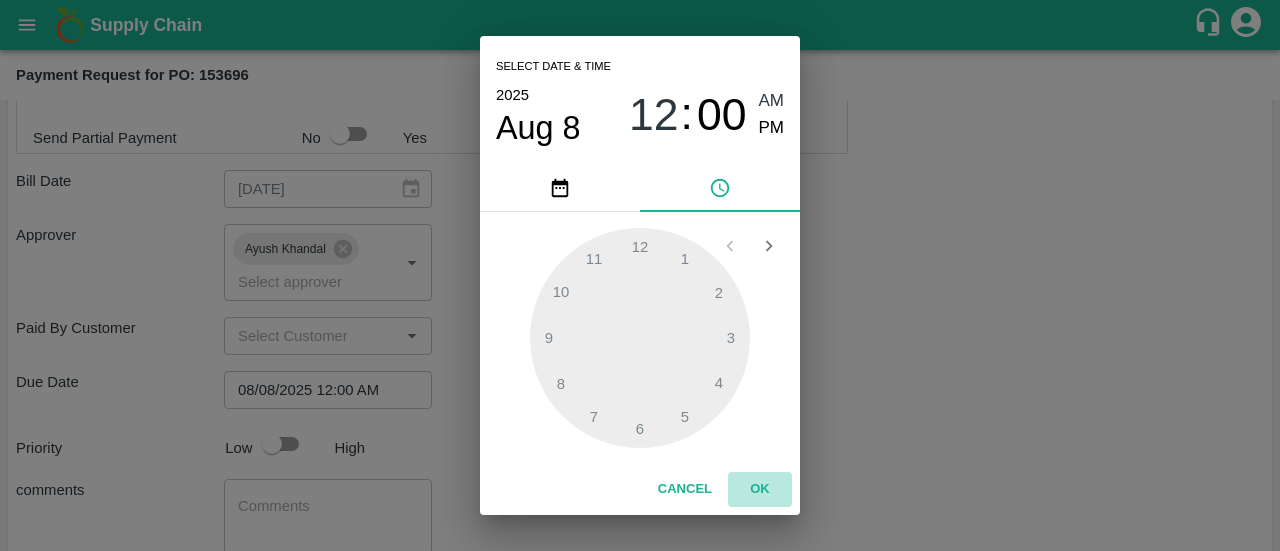 click on "OK" at bounding box center [760, 489] 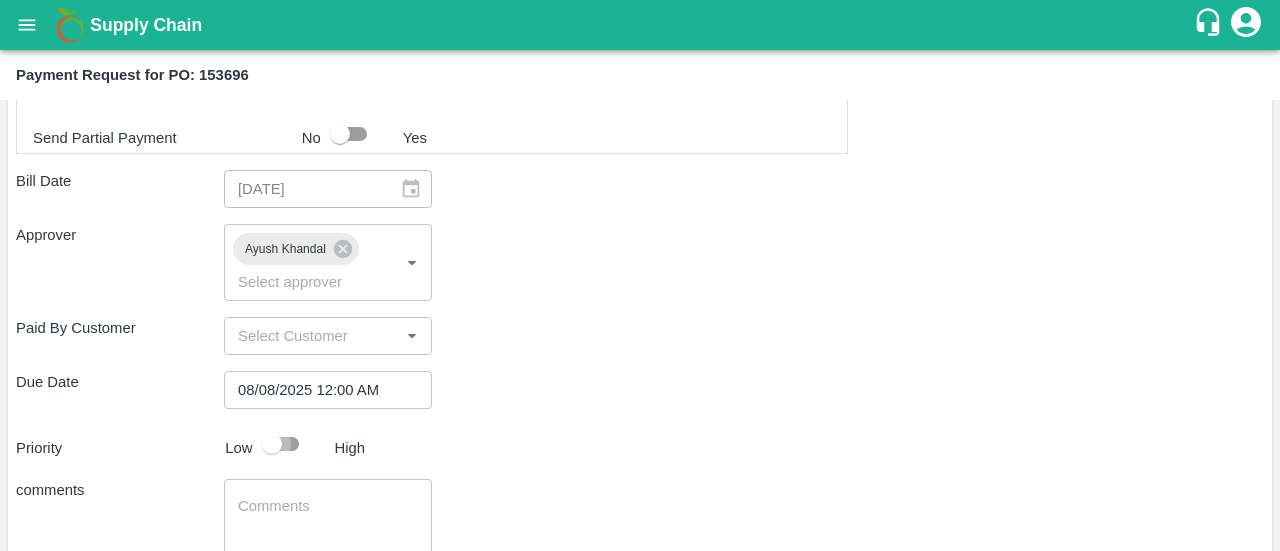 click at bounding box center [272, 444] 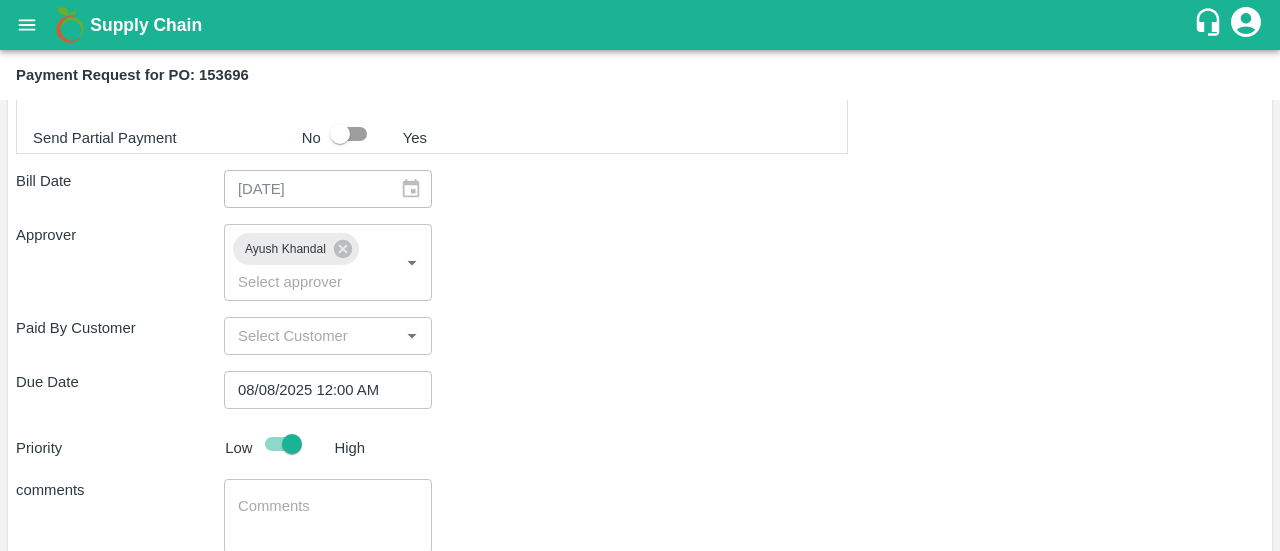 click on "Due Date 08/08/2025 12:00 AM ​" at bounding box center (640, 390) 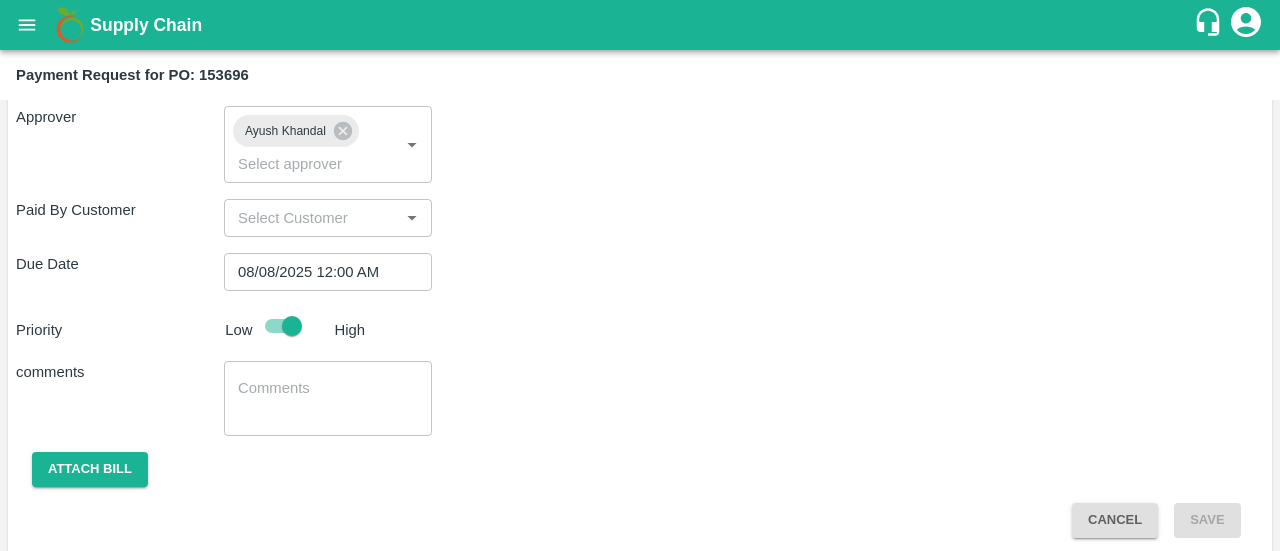 scroll, scrollTop: 830, scrollLeft: 0, axis: vertical 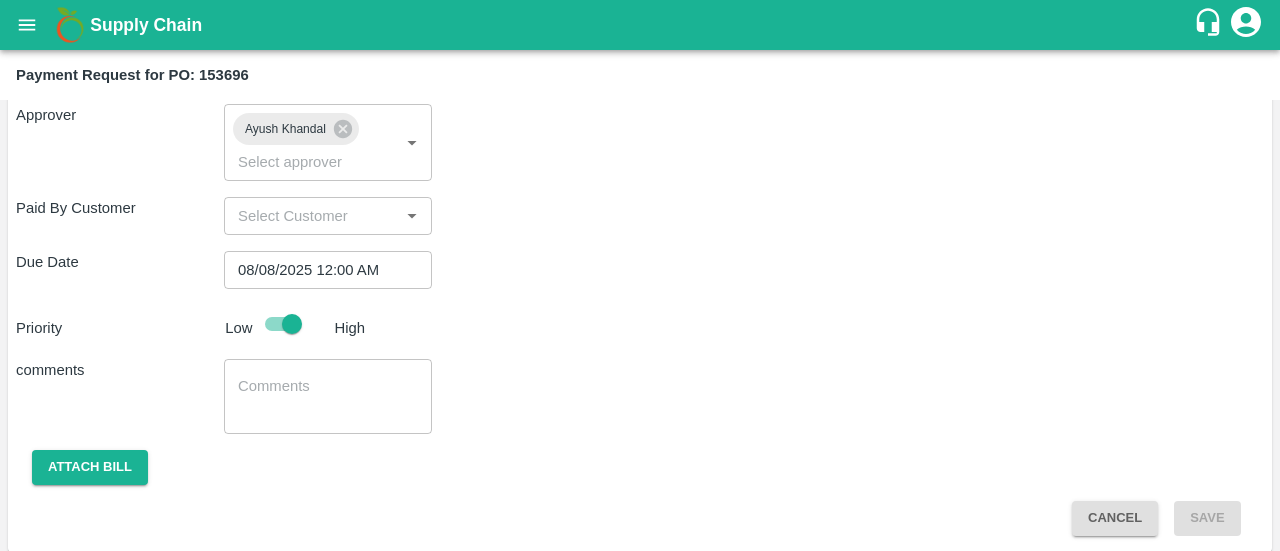 click on "x ​" at bounding box center [328, 396] 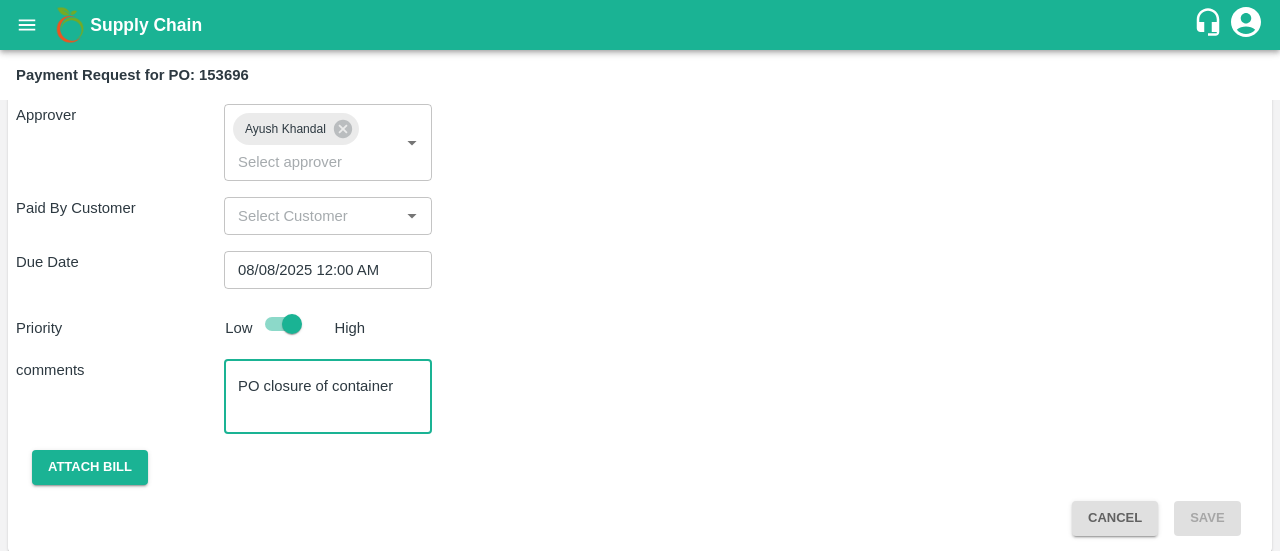 paste on "EGSU5027253" 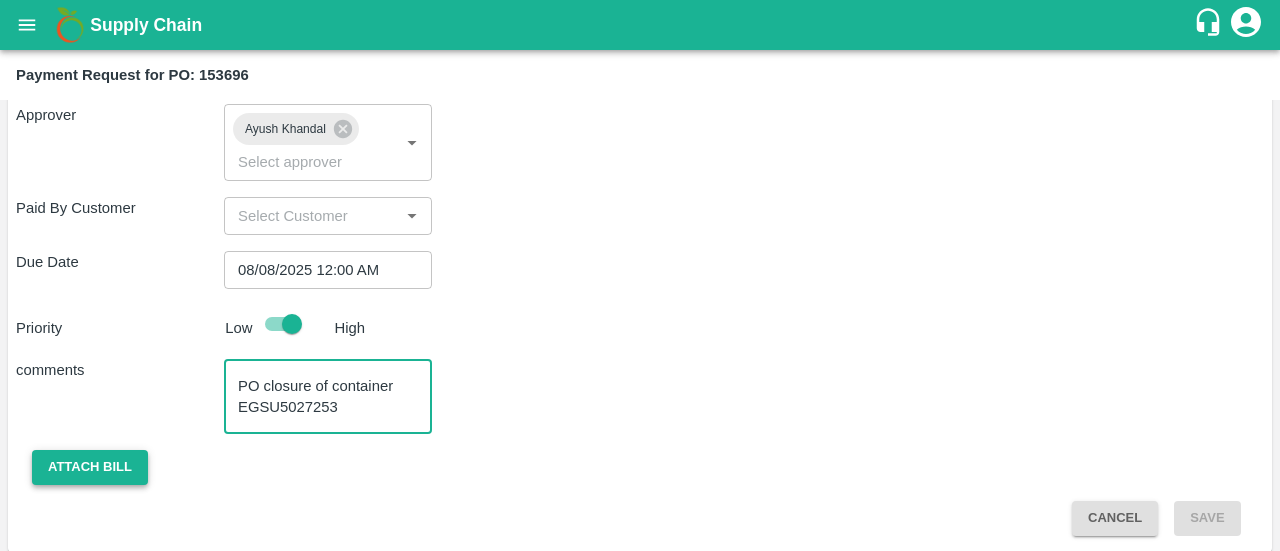 type on "PO closure of container EGSU5027253" 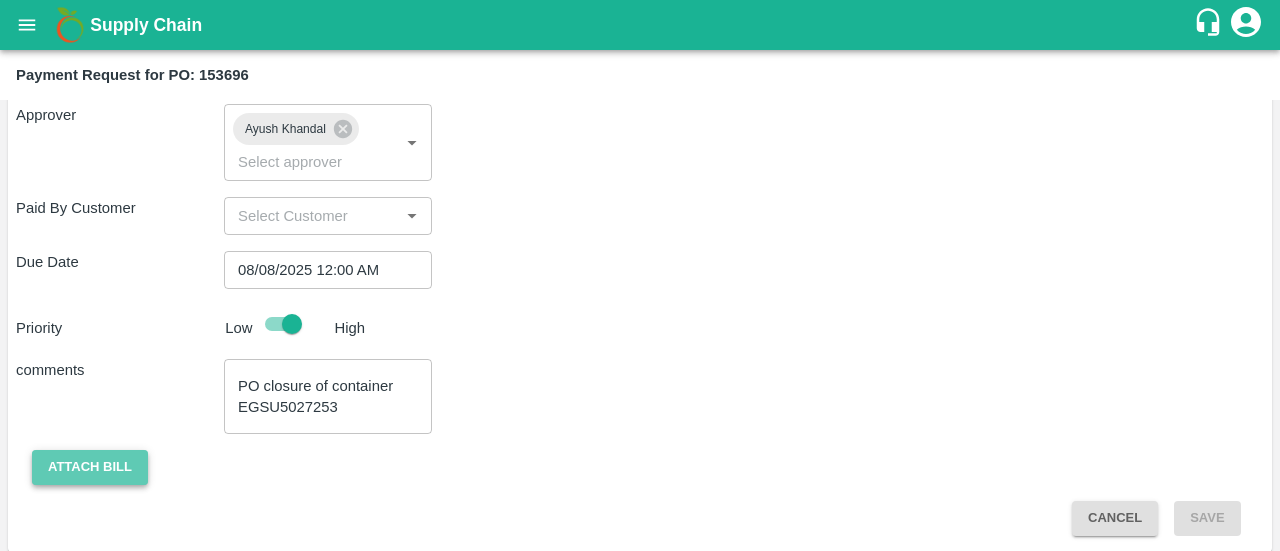 click on "Attach bill" at bounding box center (90, 467) 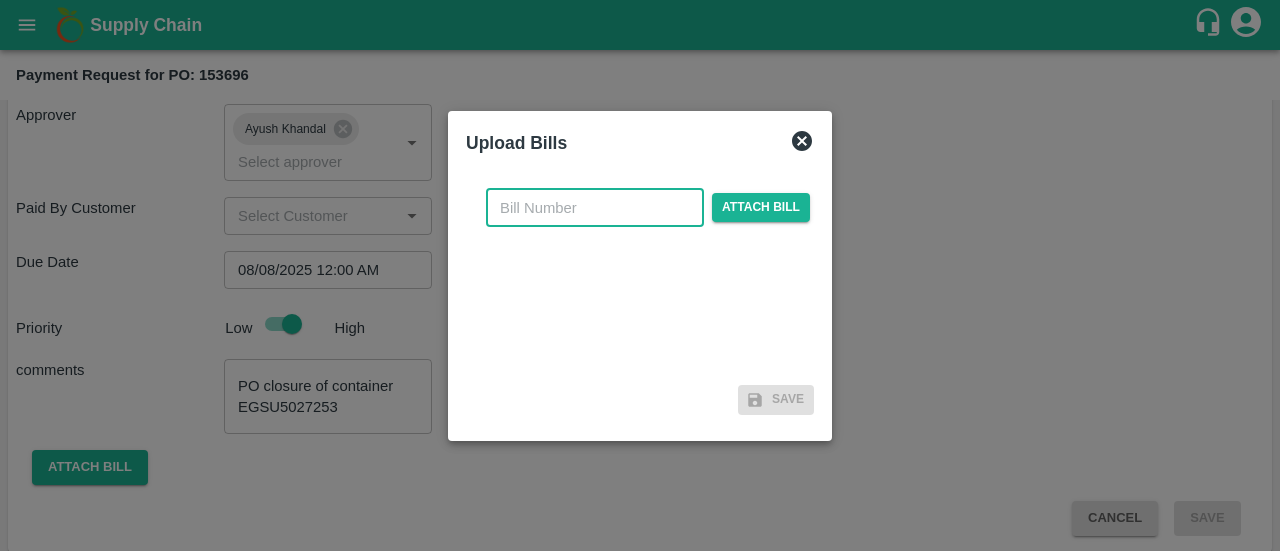 click at bounding box center [595, 208] 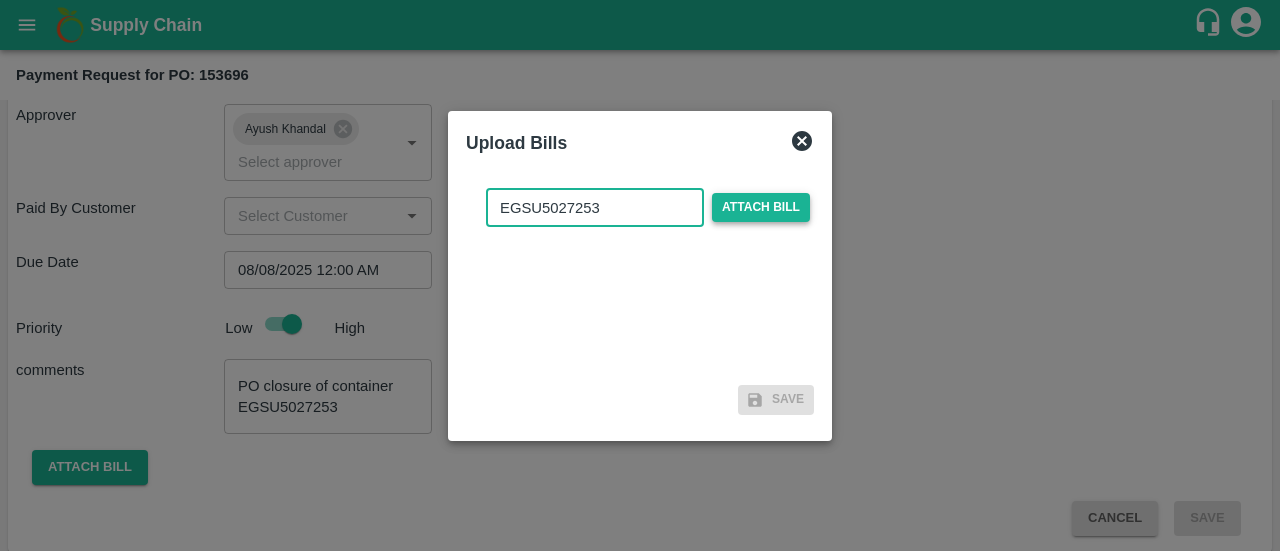 type on "EGSU5027253" 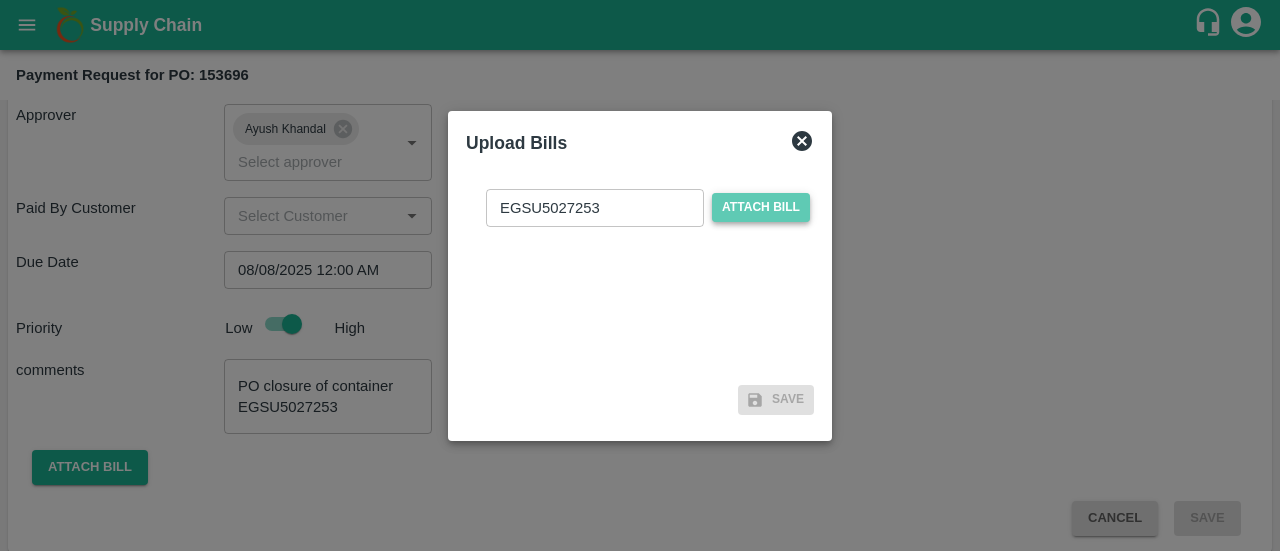 click on "Attach bill" at bounding box center [761, 207] 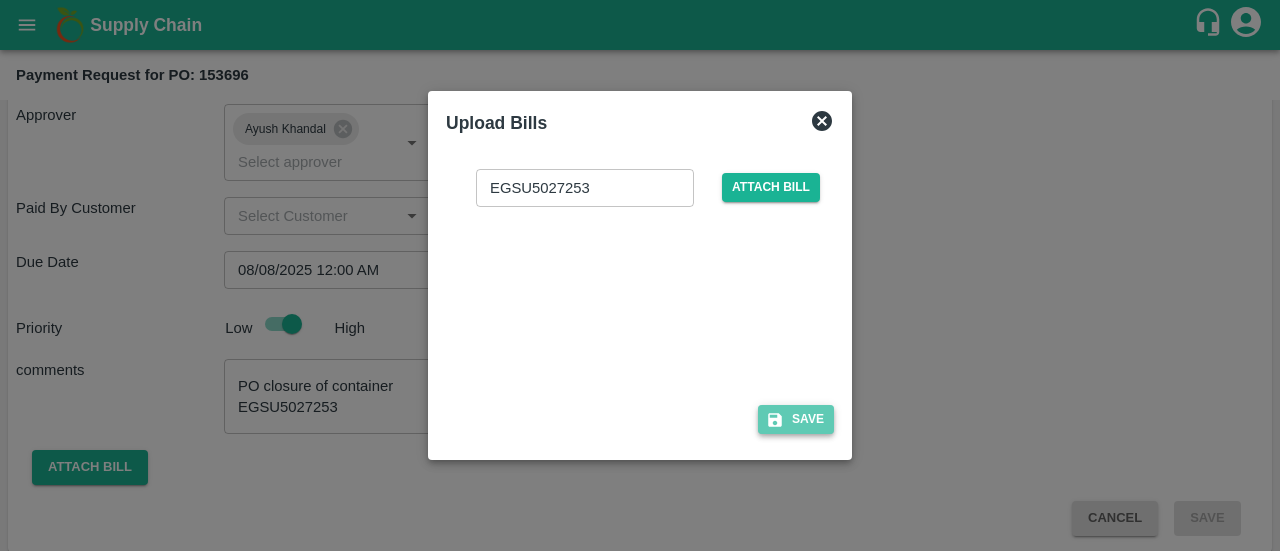click on "Save" at bounding box center (796, 419) 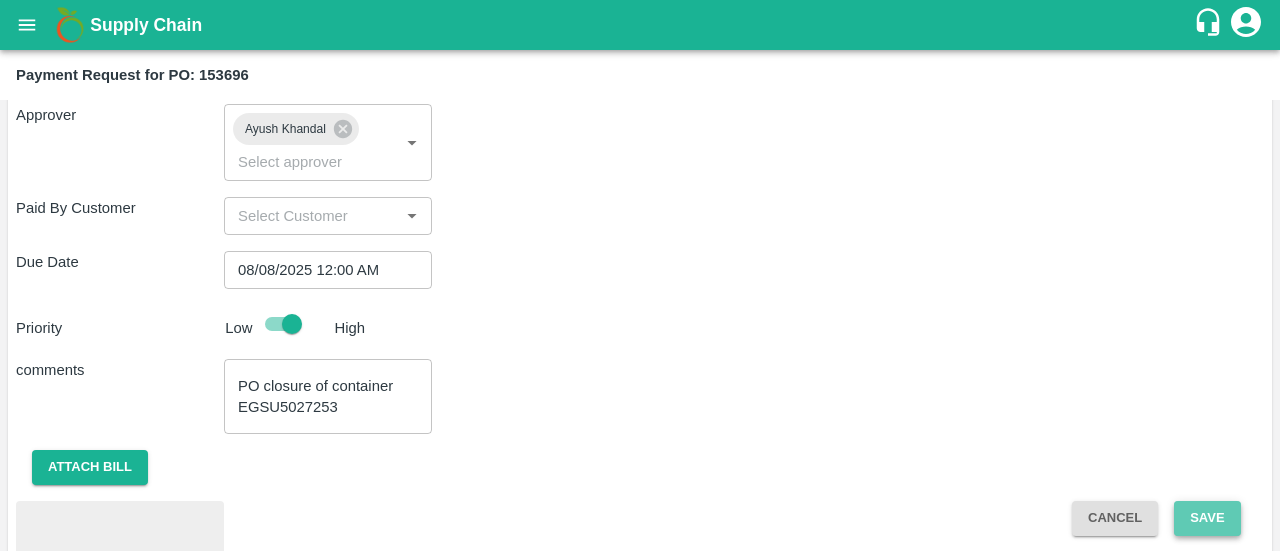 click on "Save" at bounding box center (1207, 518) 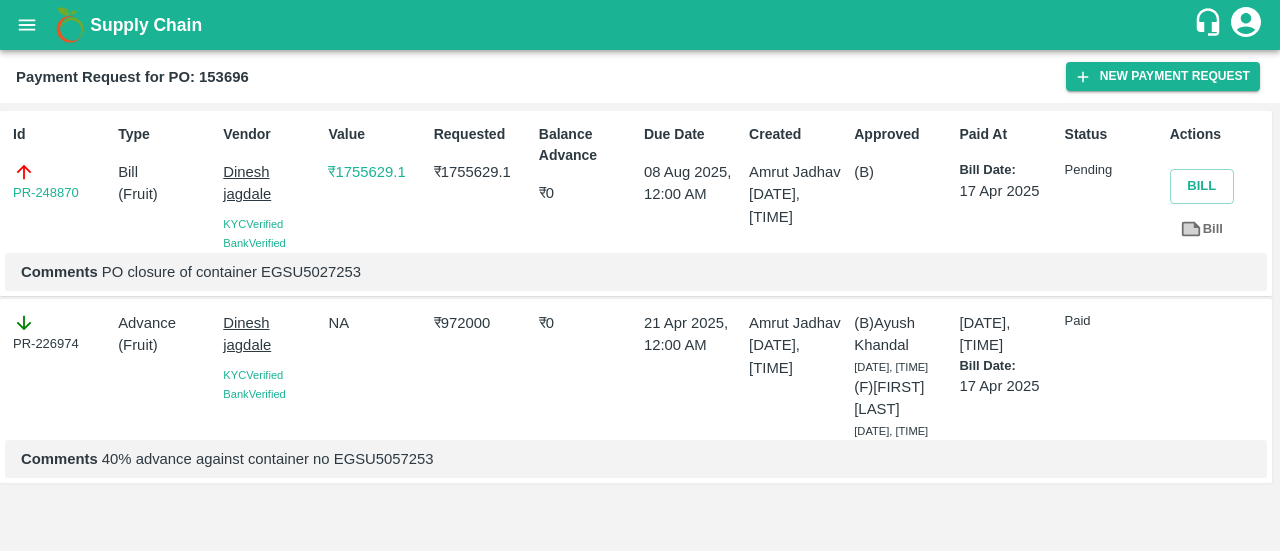 scroll, scrollTop: 0, scrollLeft: 0, axis: both 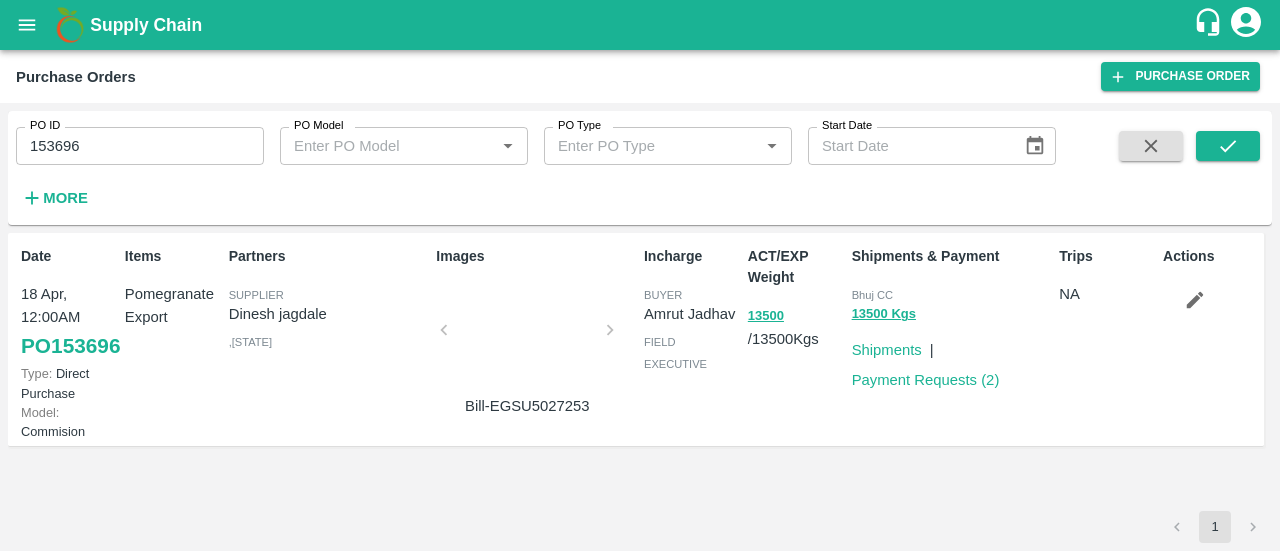click on "PO ID" at bounding box center (45, 126) 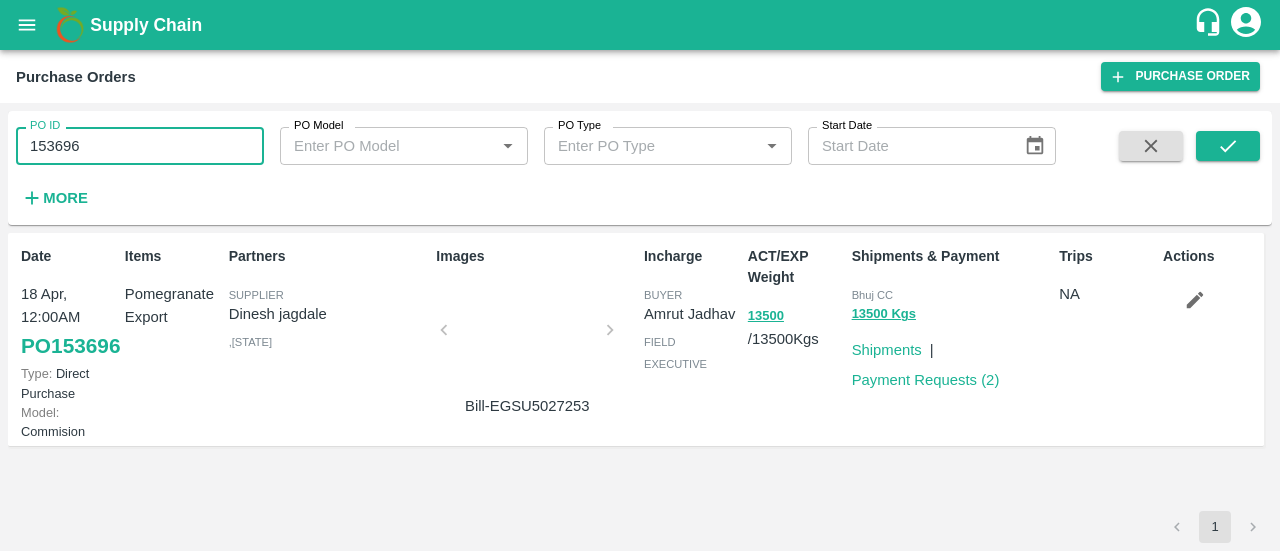 click on "153696" at bounding box center [140, 146] 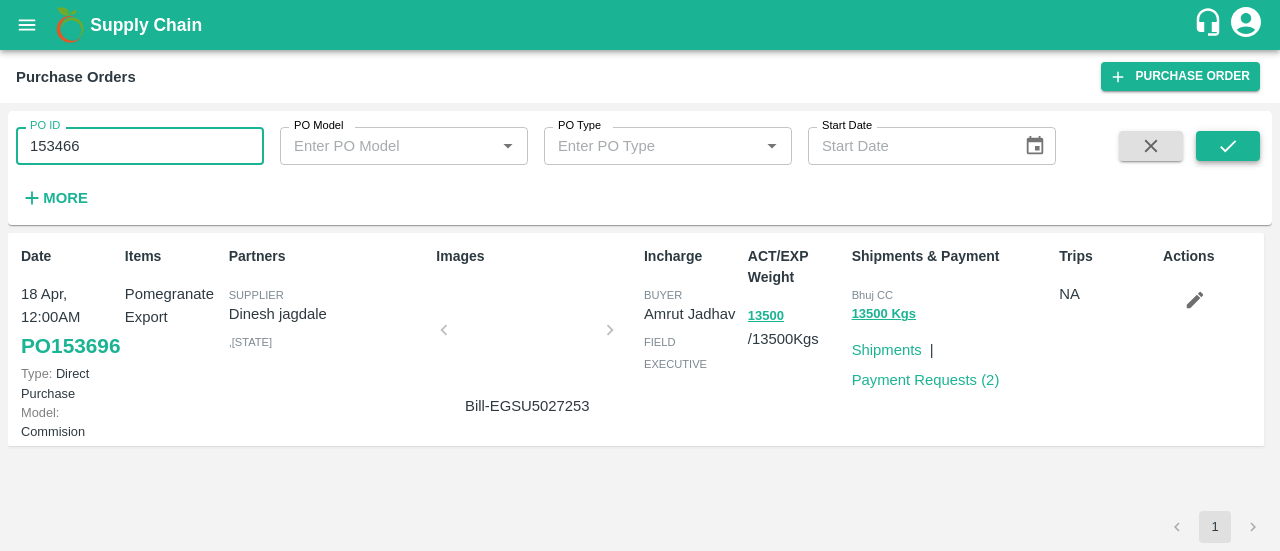 type on "153466" 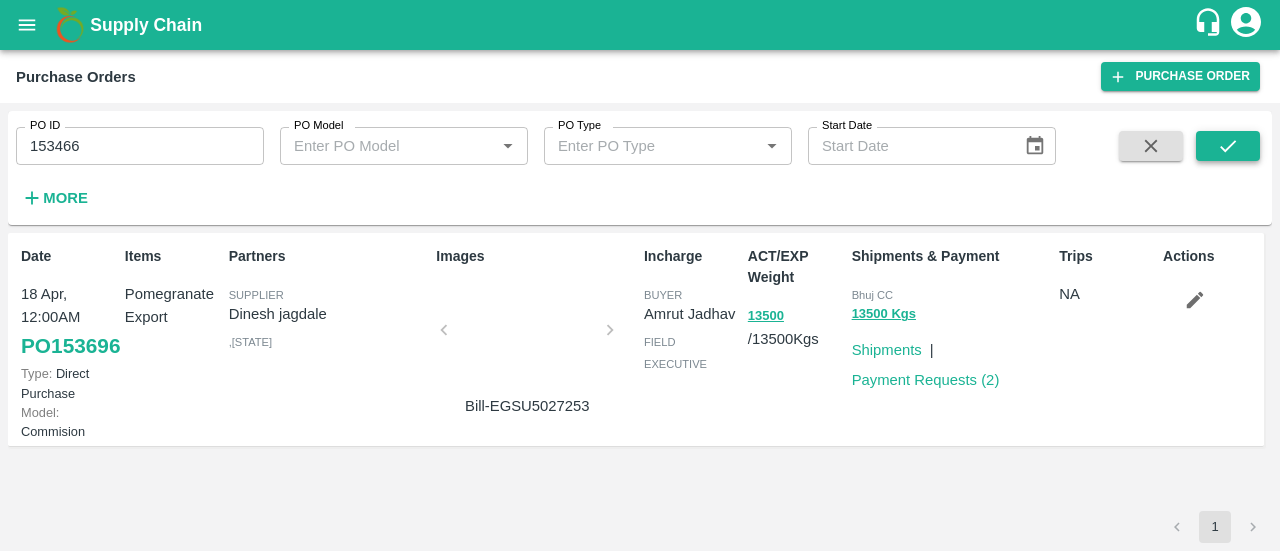 click 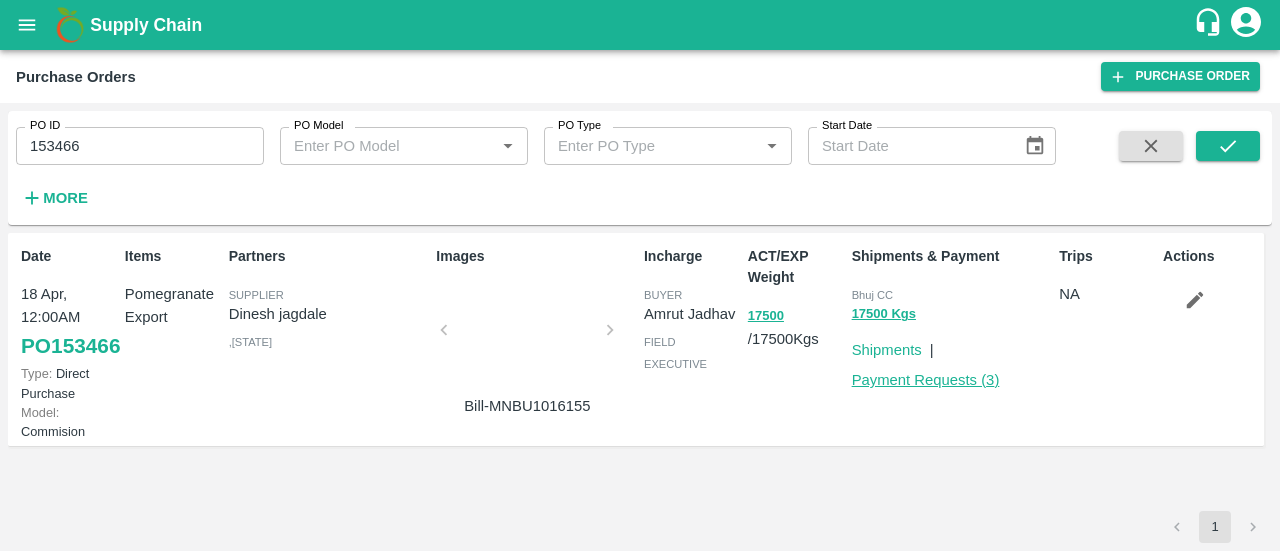 click on "Payment Requests ( 3 )" at bounding box center [926, 380] 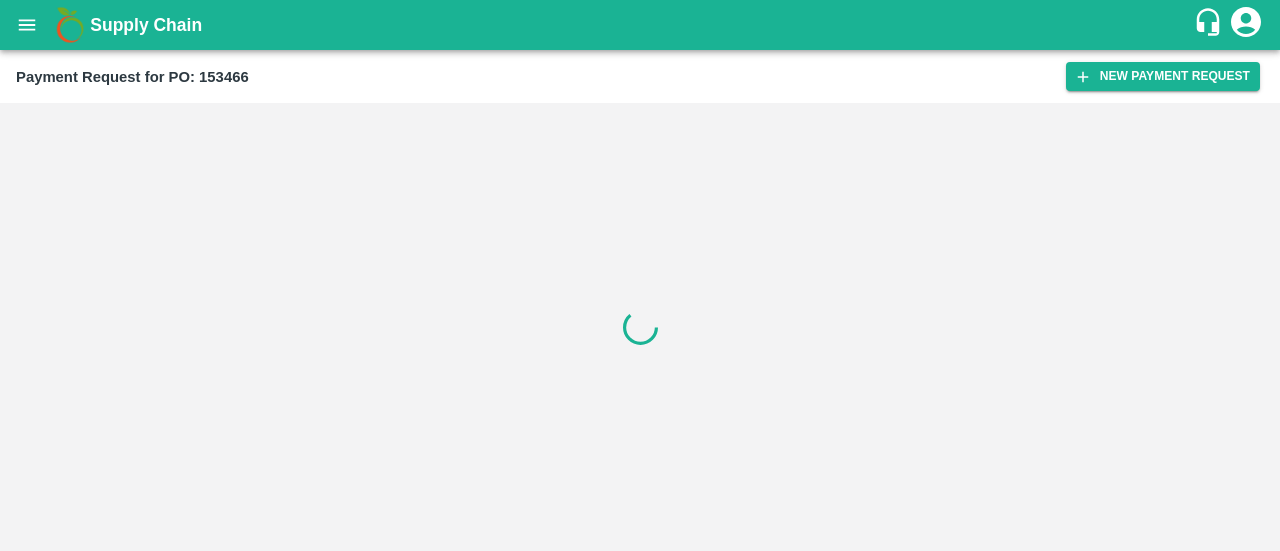 scroll, scrollTop: 0, scrollLeft: 0, axis: both 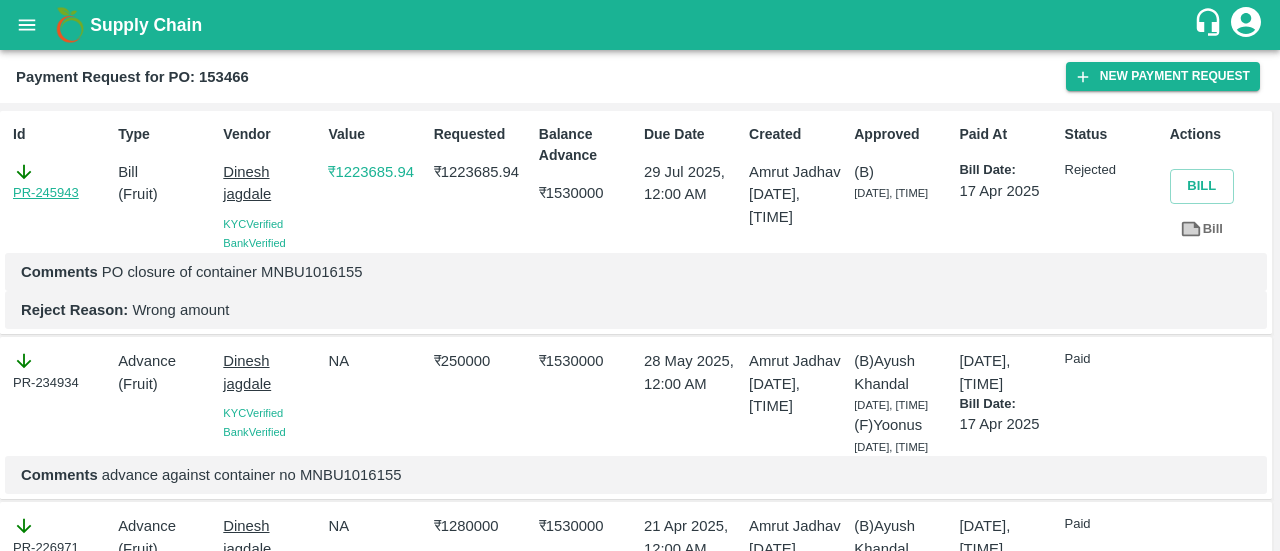 click on "PR-245943" at bounding box center [46, 193] 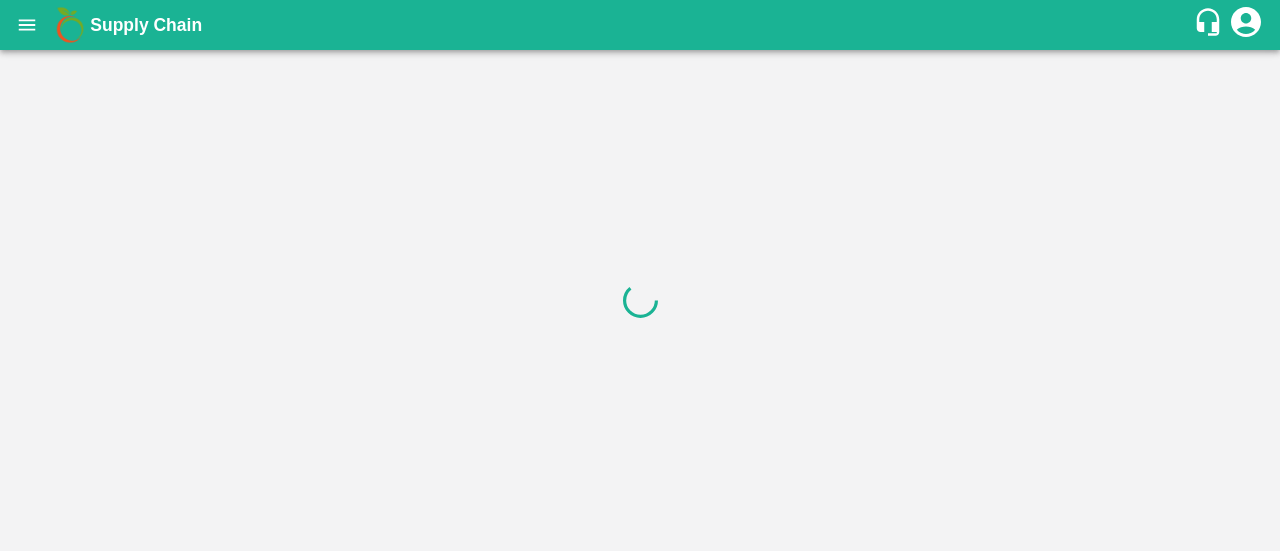 scroll, scrollTop: 0, scrollLeft: 0, axis: both 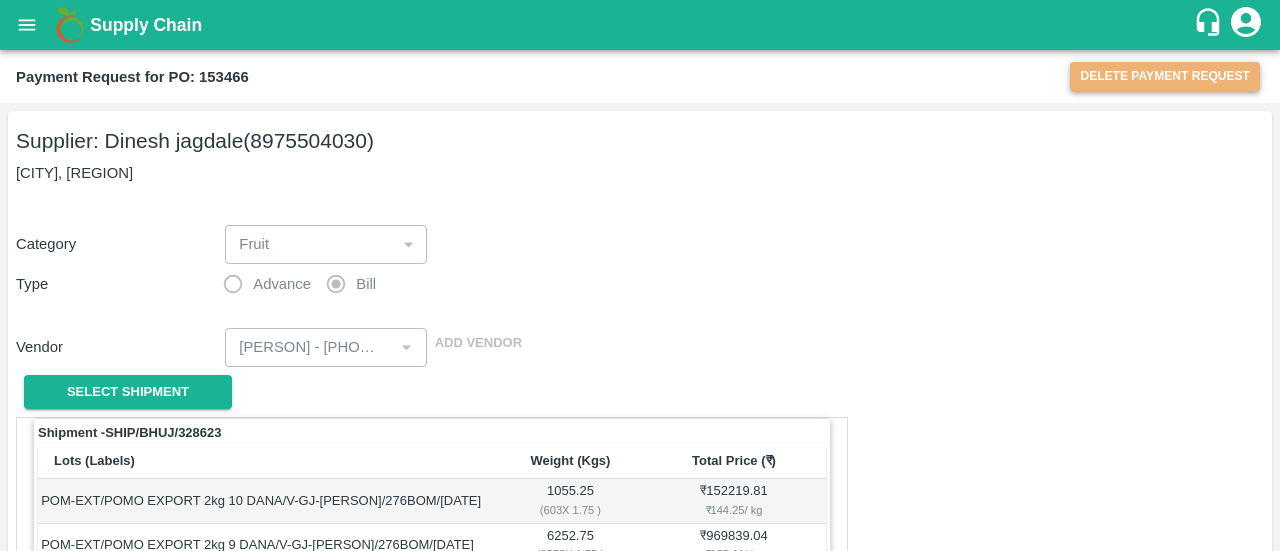 click on "Delete Payment Request" at bounding box center (1165, 76) 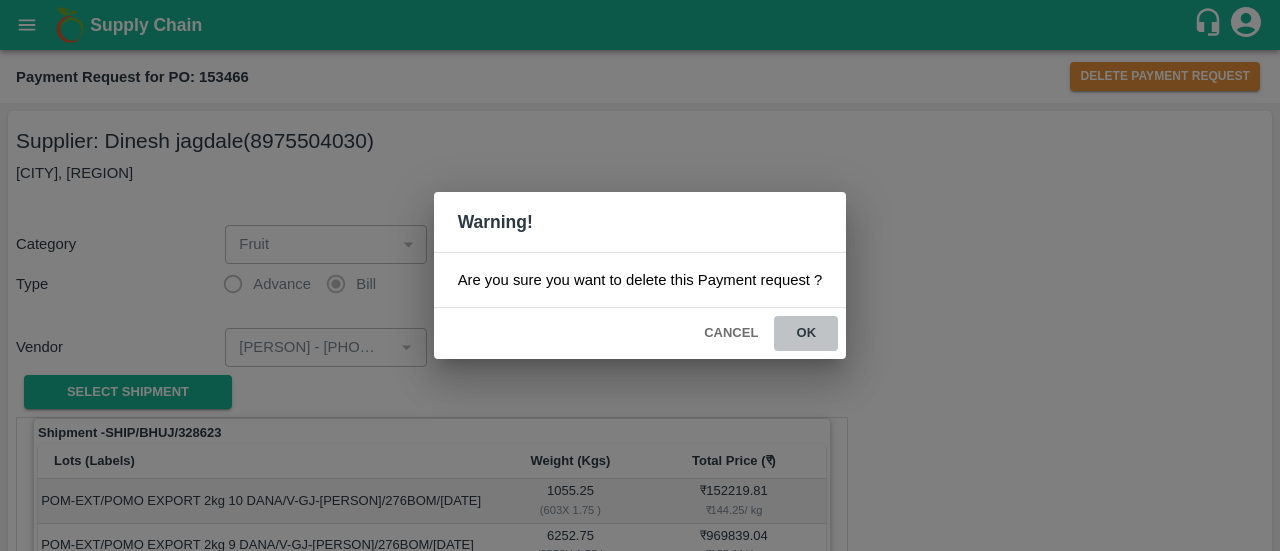click on "ok" at bounding box center (806, 333) 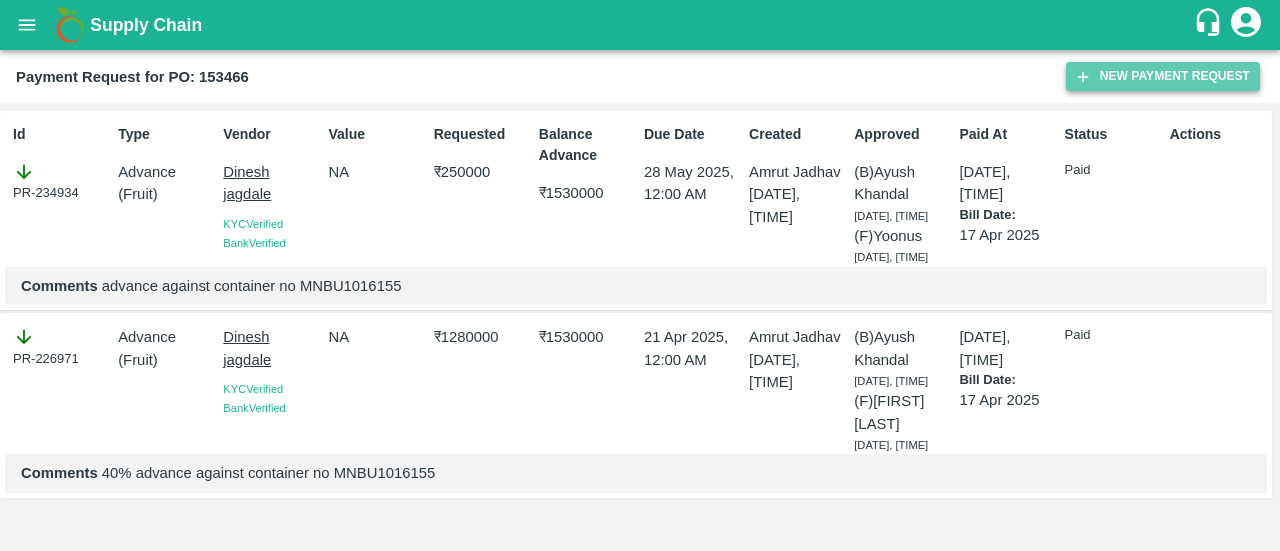 click on "New Payment Request" at bounding box center [1163, 76] 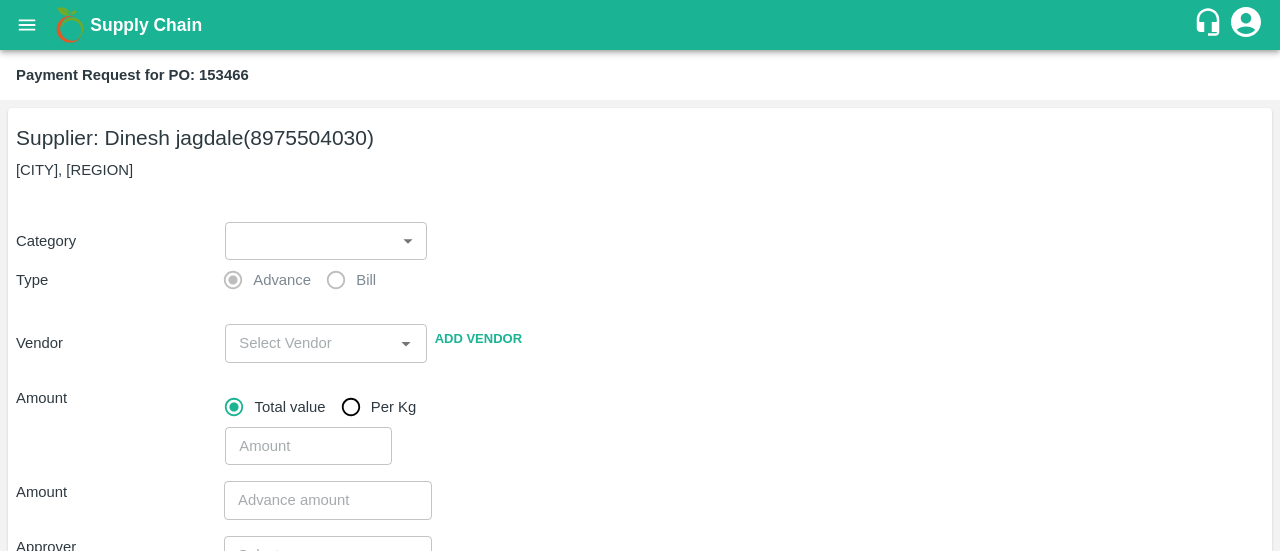 click on "Supply Chain Payment Request for PO: 153466 Supplier:    [PERSON] ([PHONE]) [CITY], [REGION], [CITY], [REGION], India Category ​ ​ Type Advance Bill Vendor ​ Add Vendor Amount Total value Per Kg ​ Amount ​ Approver ​ Due Date ​  Priority  Low  High Comment x ​ Attach bill Cancel Save FruitX Rohru Mandi FruitX Oddi Mandi FruitX Jeewana Mandi 23-24 Freshmax warehouse Nashik Grapes Export PH DMP Raj Agro industries PH Amrut Jadhav Logout" at bounding box center [640, 275] 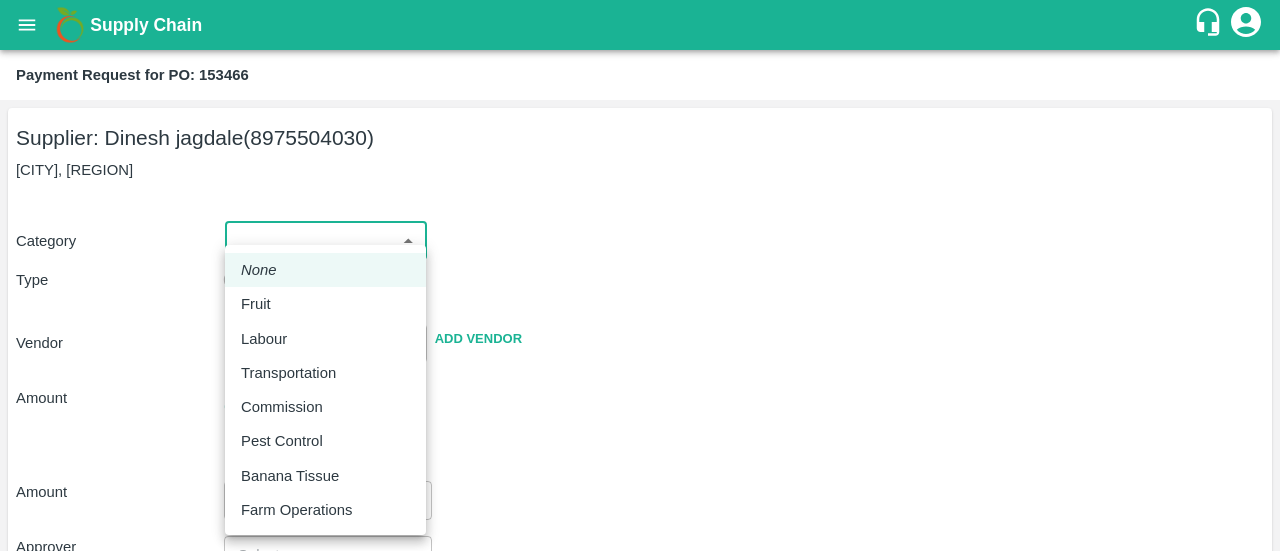 click on "Fruit" at bounding box center (325, 304) 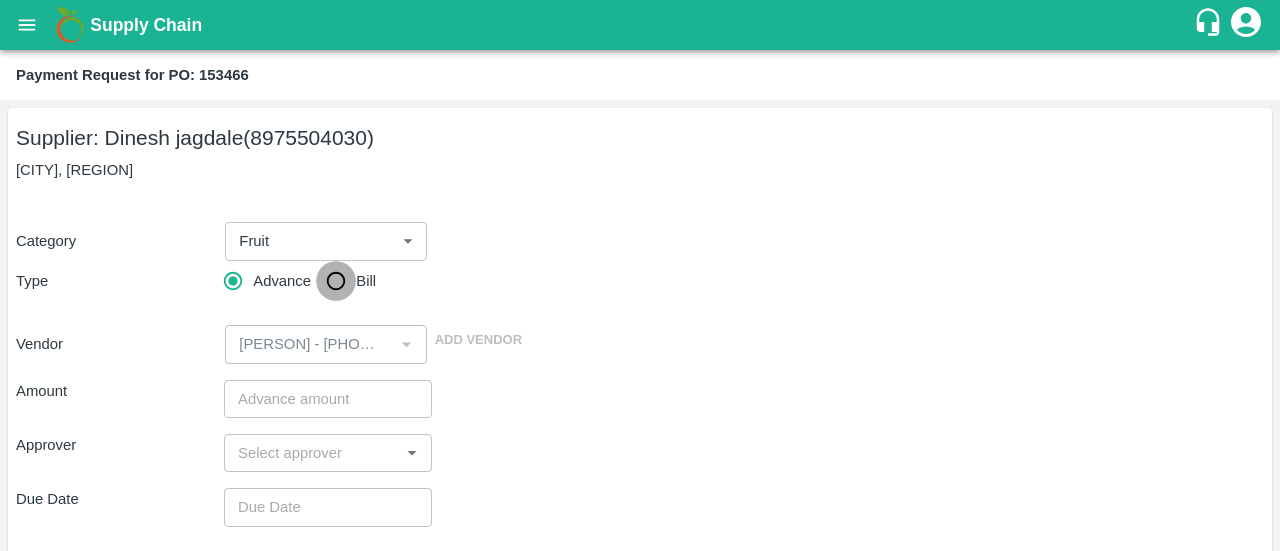 click on "Bill" at bounding box center (336, 281) 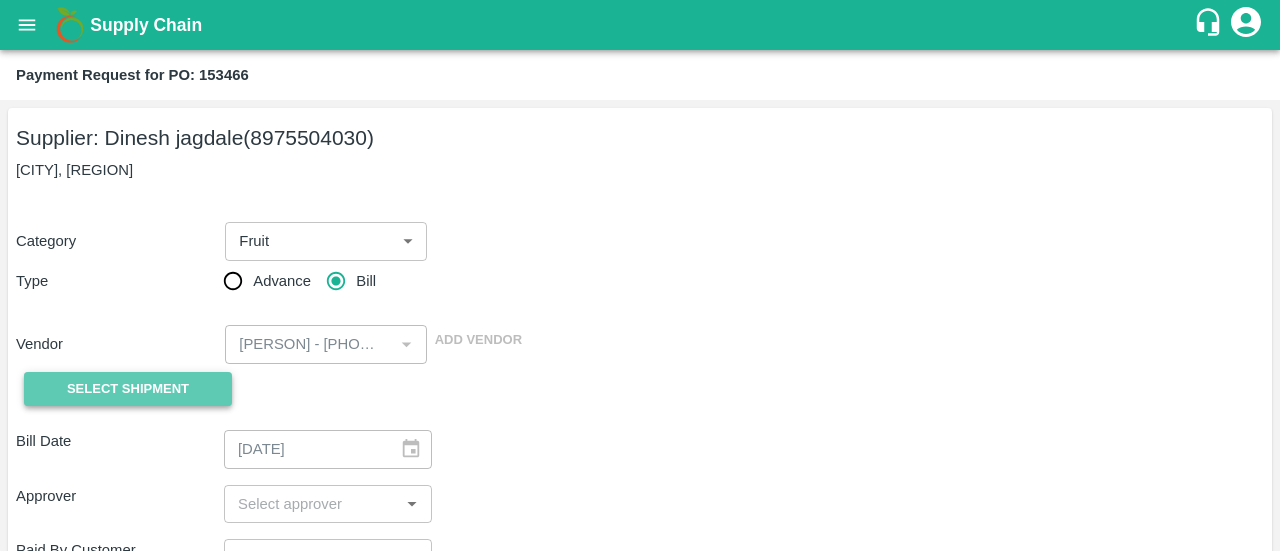 click on "Select Shipment" at bounding box center [128, 389] 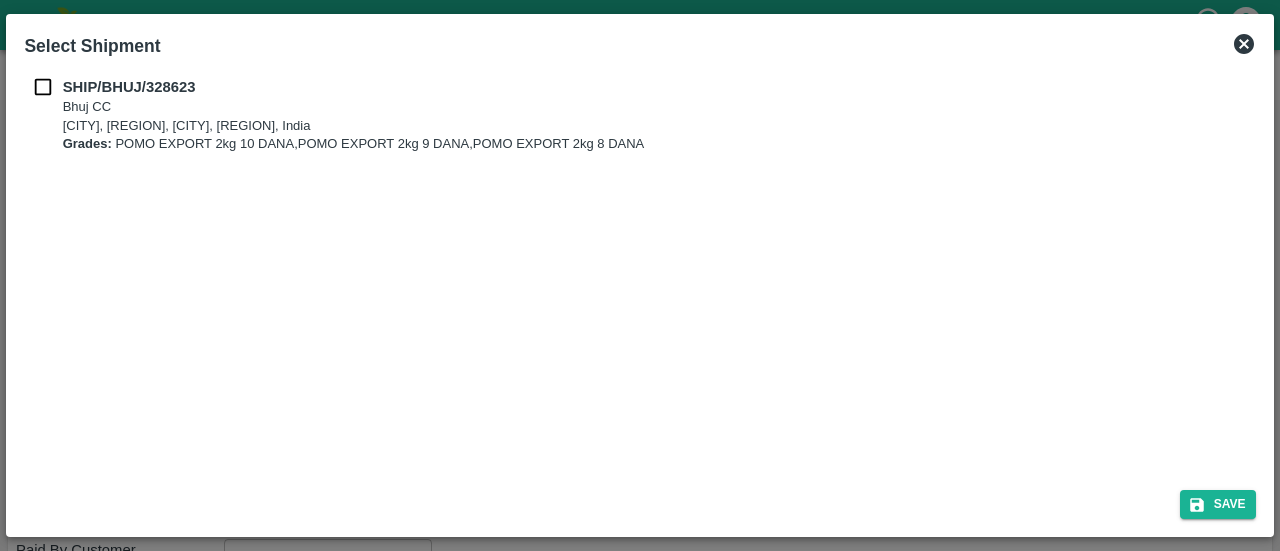 drag, startPoint x: 46, startPoint y: 101, endPoint x: 45, endPoint y: 87, distance: 14.035668 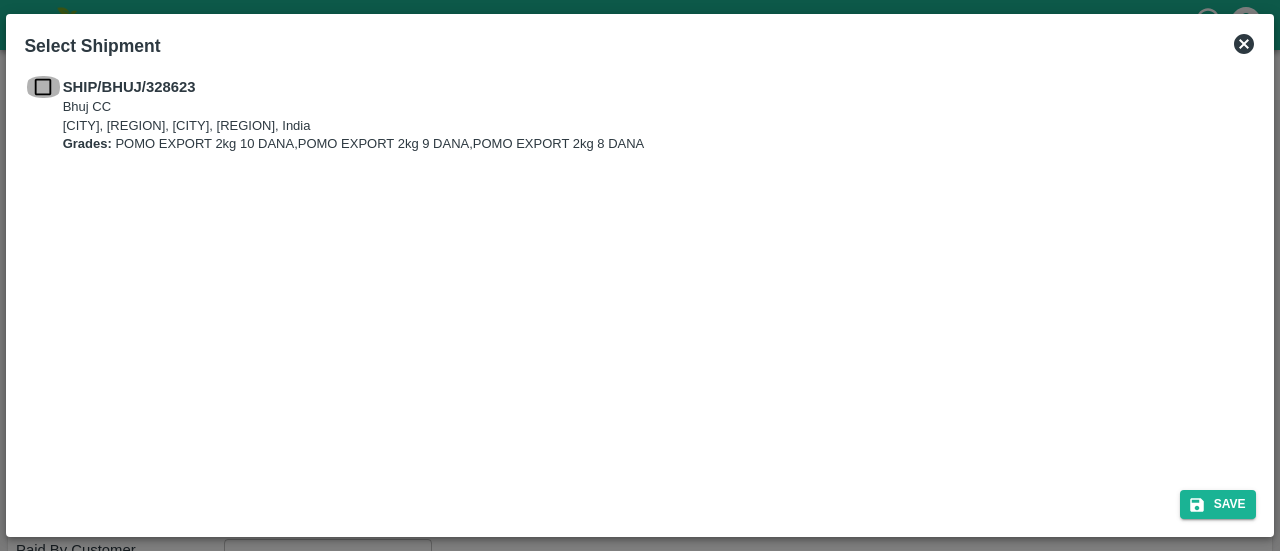 click at bounding box center [43, 87] 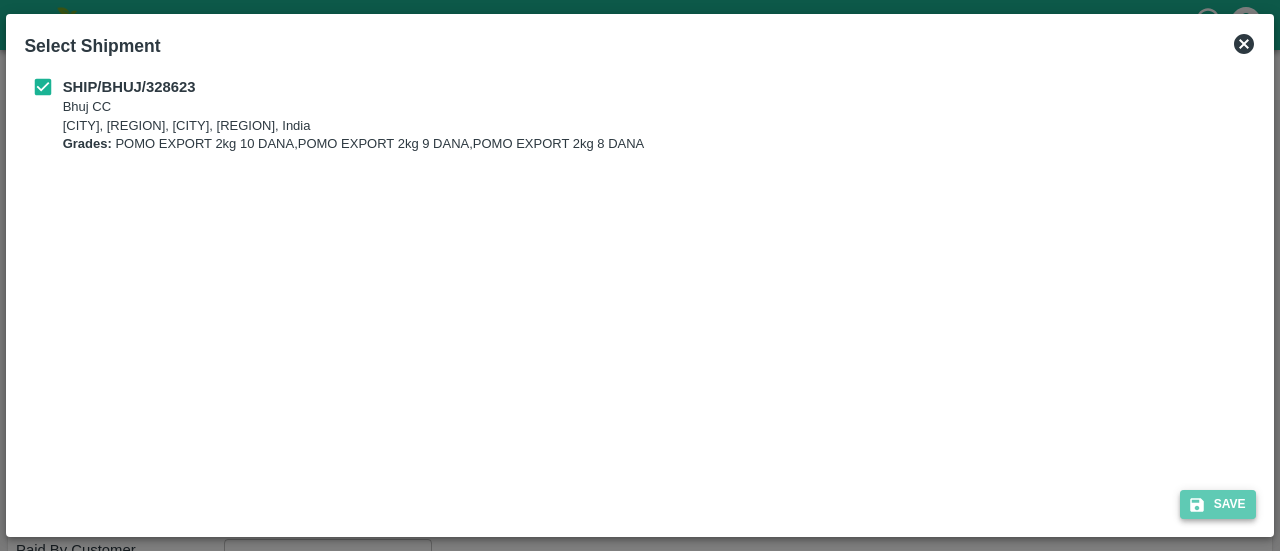 click on "Save" at bounding box center (1218, 504) 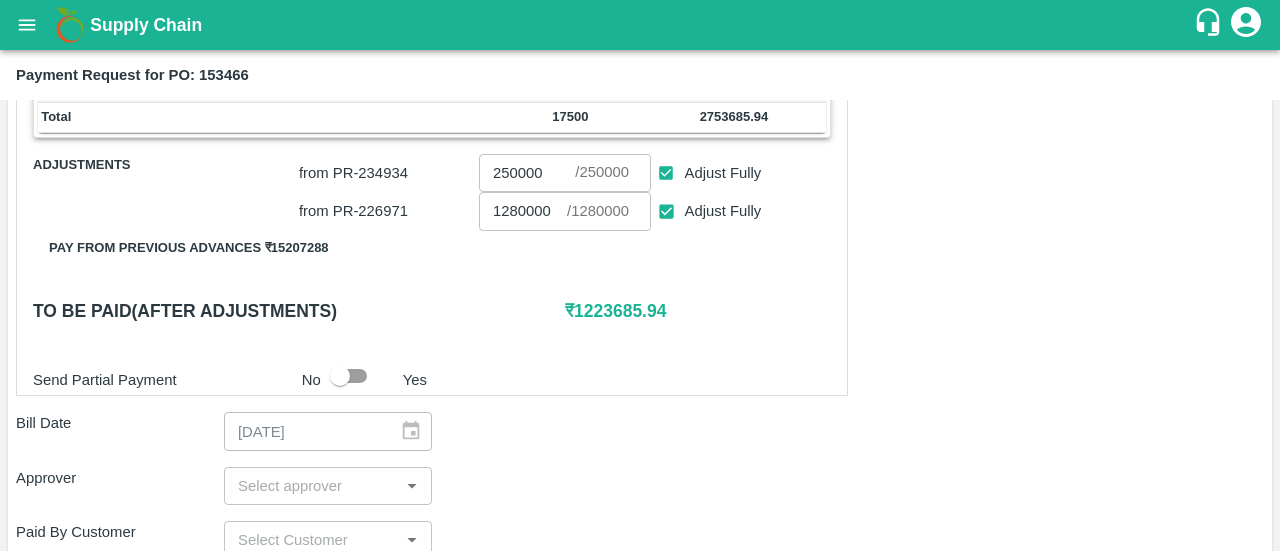 scroll, scrollTop: 582, scrollLeft: 0, axis: vertical 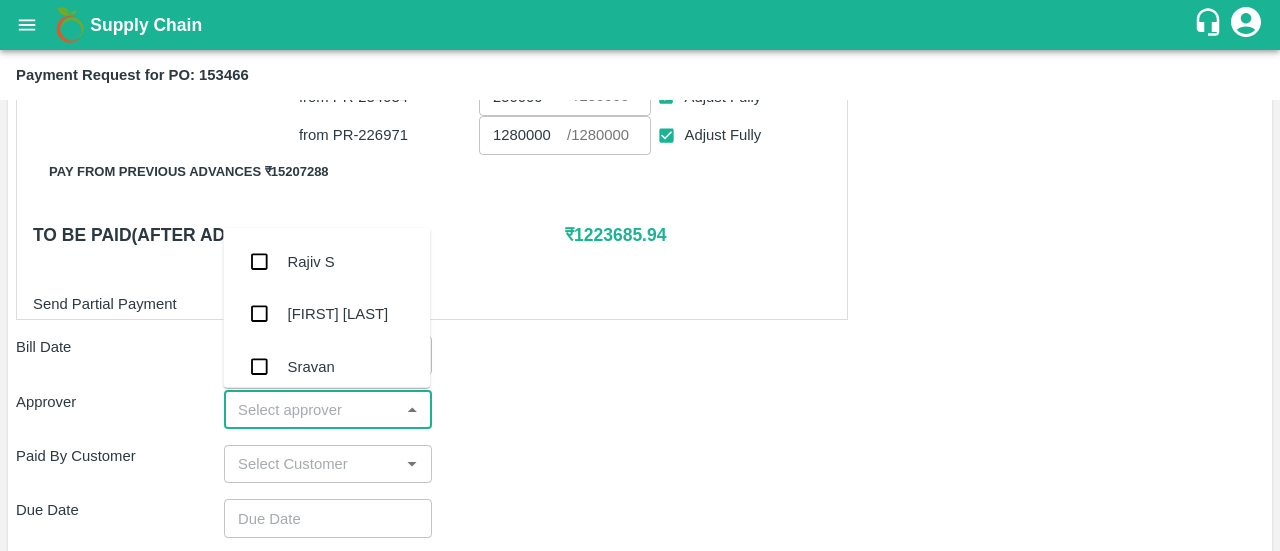 click at bounding box center (311, 410) 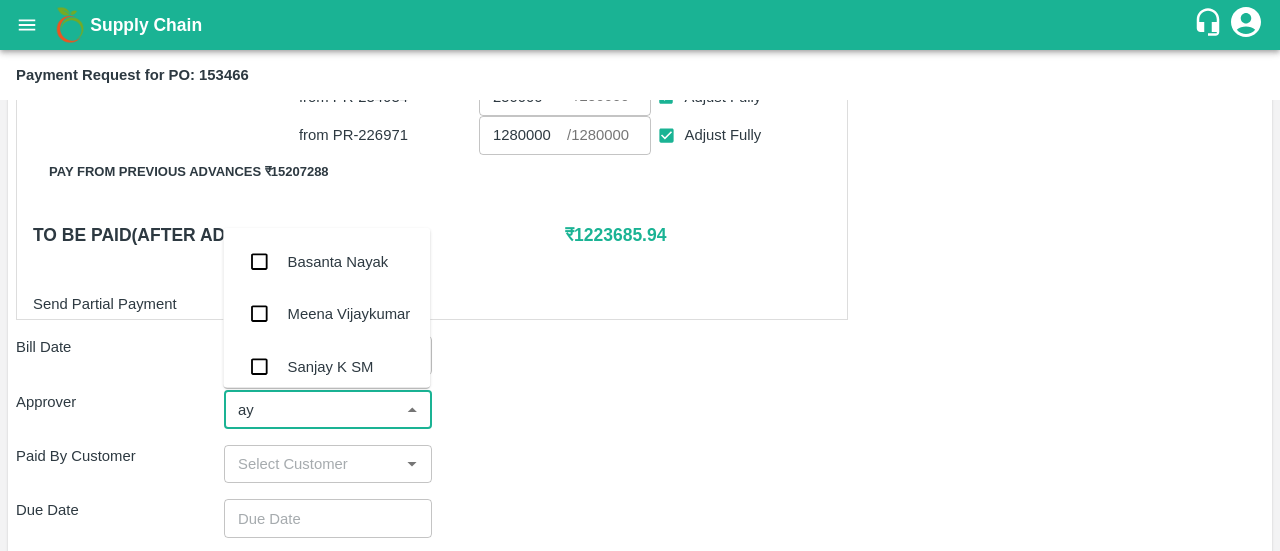 type on "ayu" 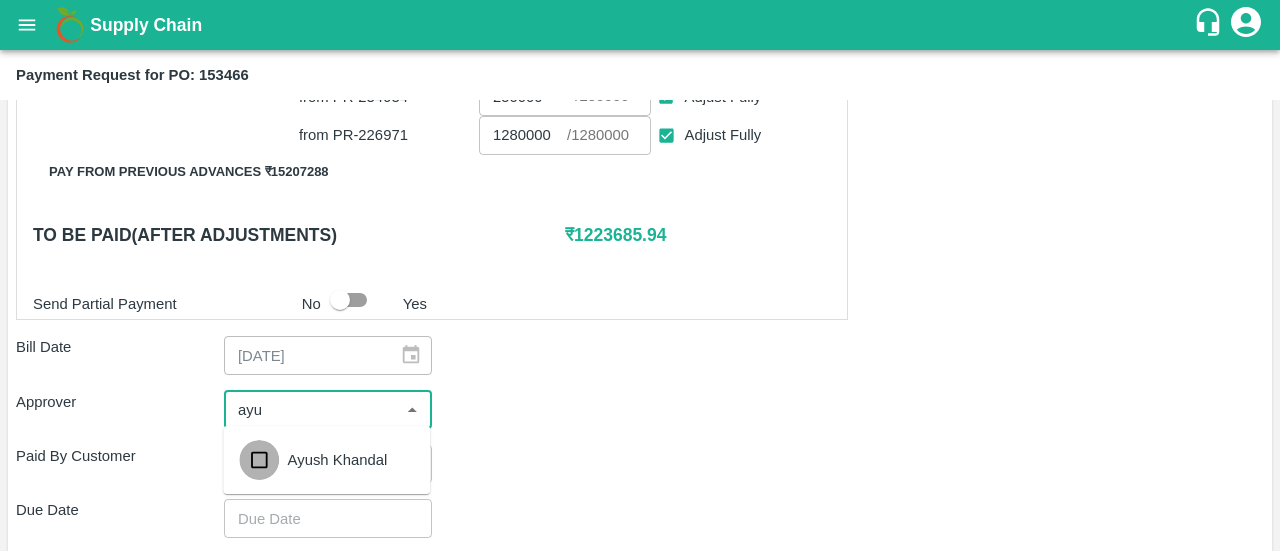 click at bounding box center [259, 460] 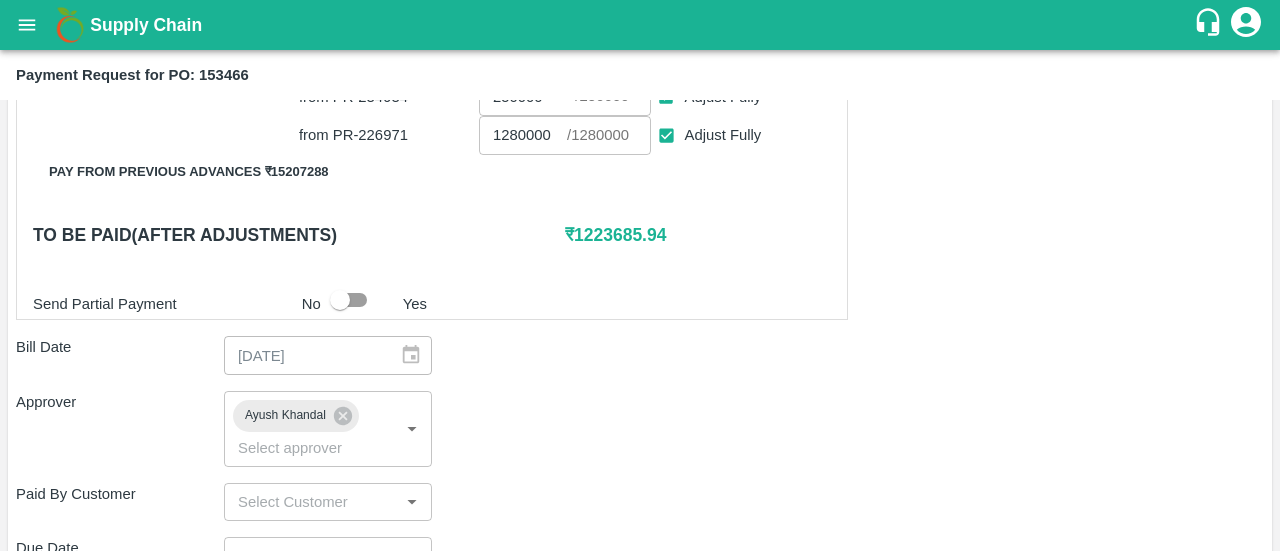 click on "Approver [FIRST] [LAST]" at bounding box center (640, 429) 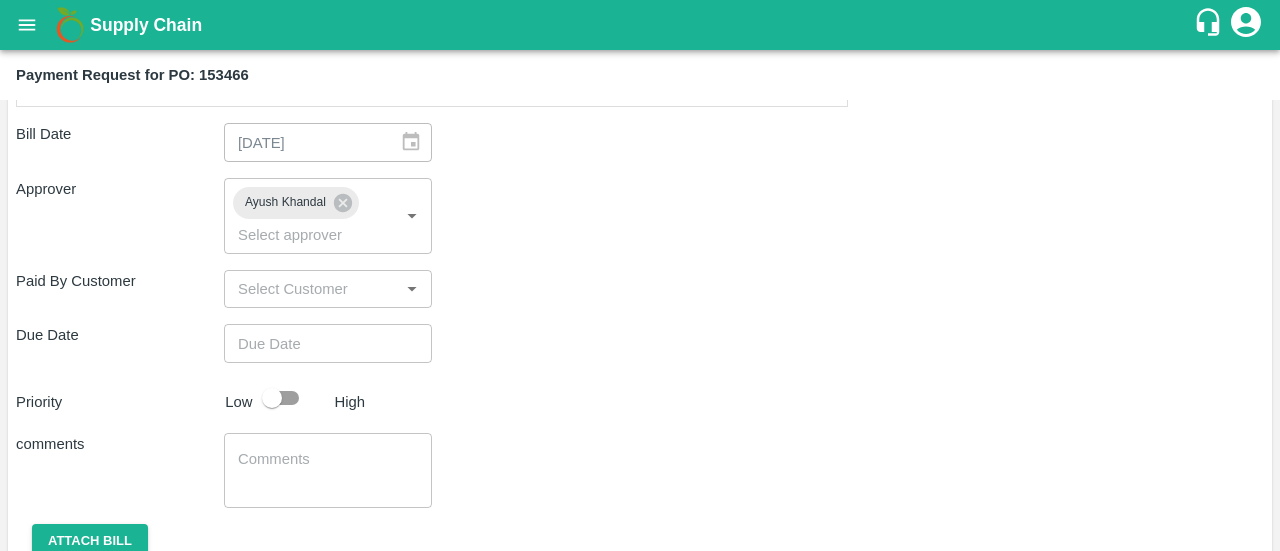 scroll, scrollTop: 805, scrollLeft: 0, axis: vertical 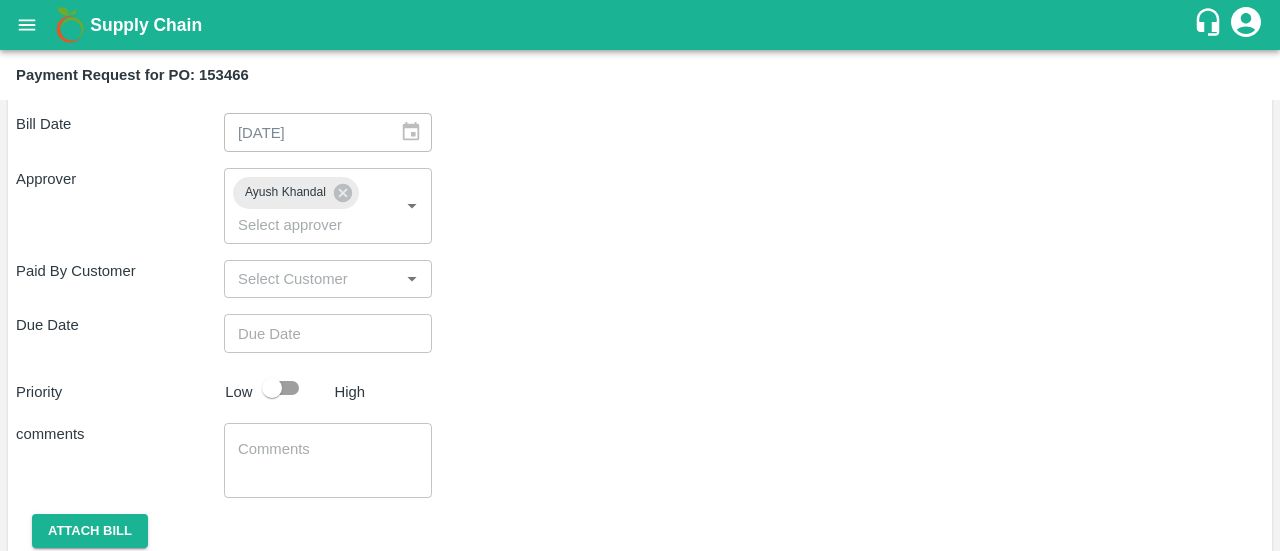 type on "DD/MM/YYYY hh:mm aa" 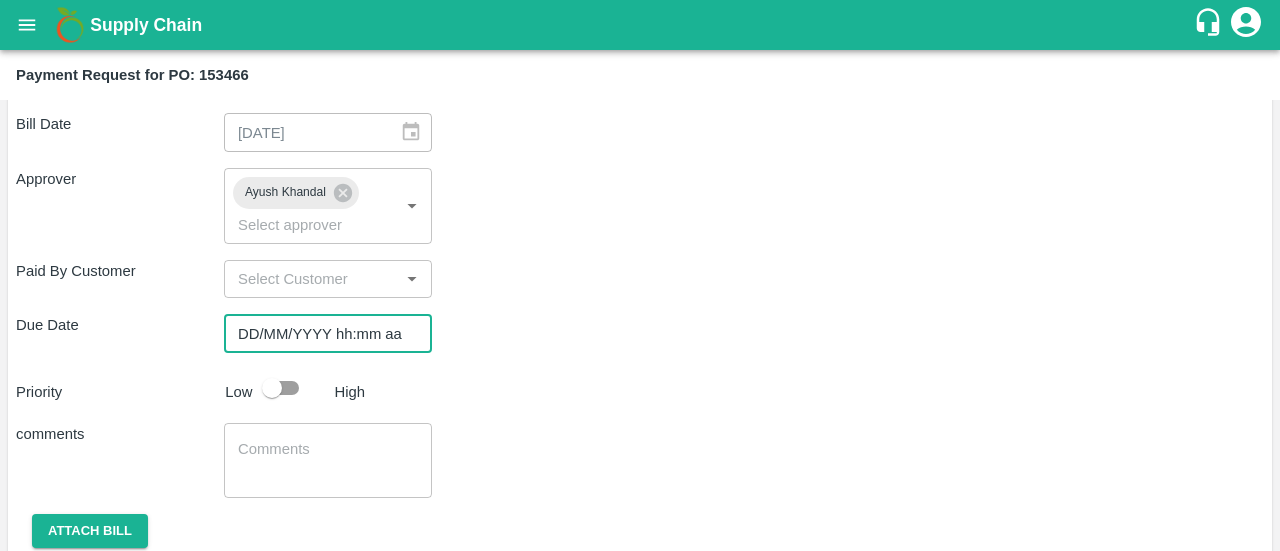 click on "DD/MM/YYYY hh:mm aa" at bounding box center [321, 333] 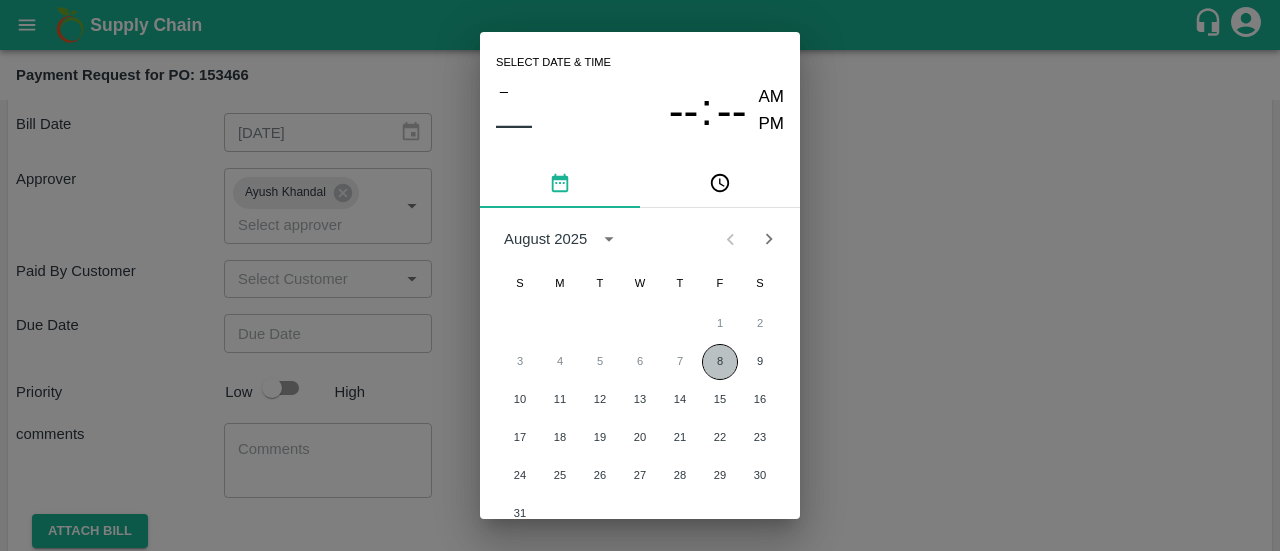 click on "8" at bounding box center (720, 362) 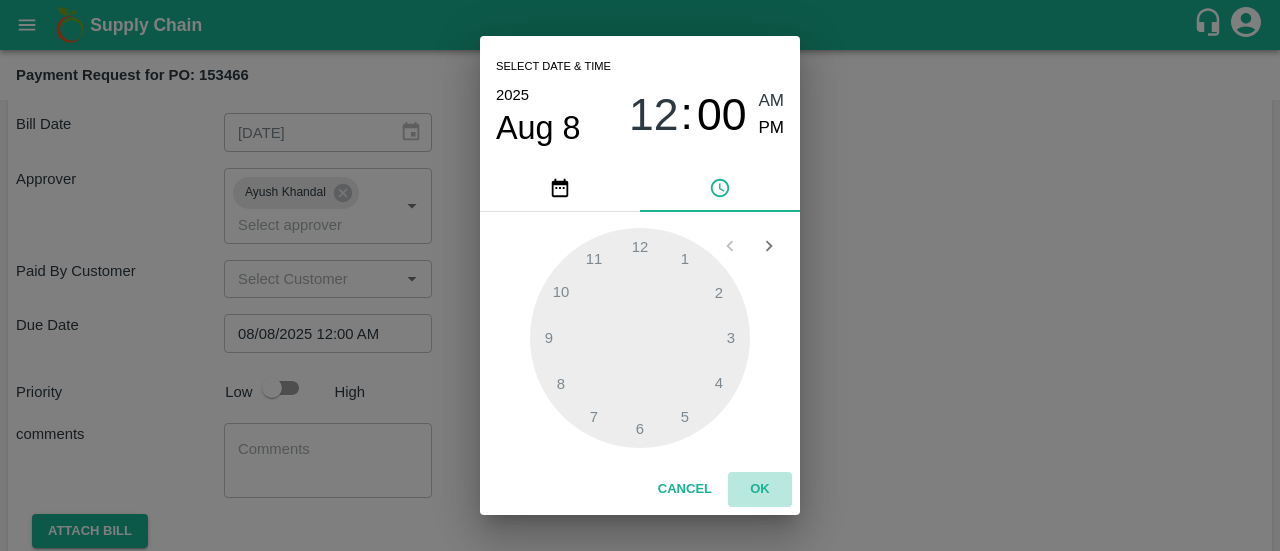 click on "OK" at bounding box center [760, 489] 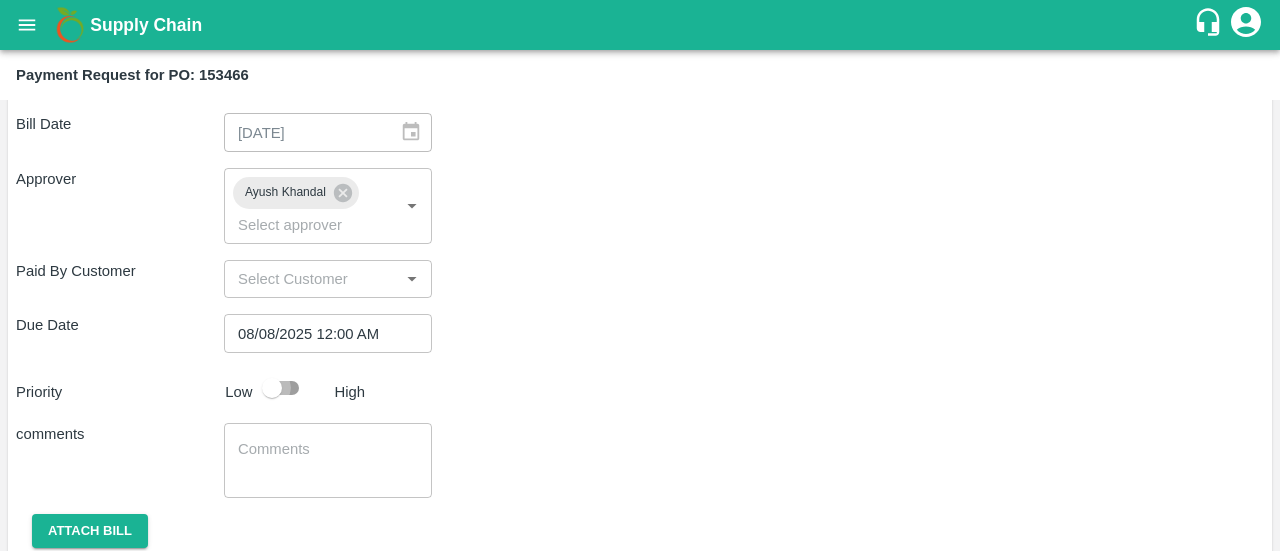 click at bounding box center (272, 388) 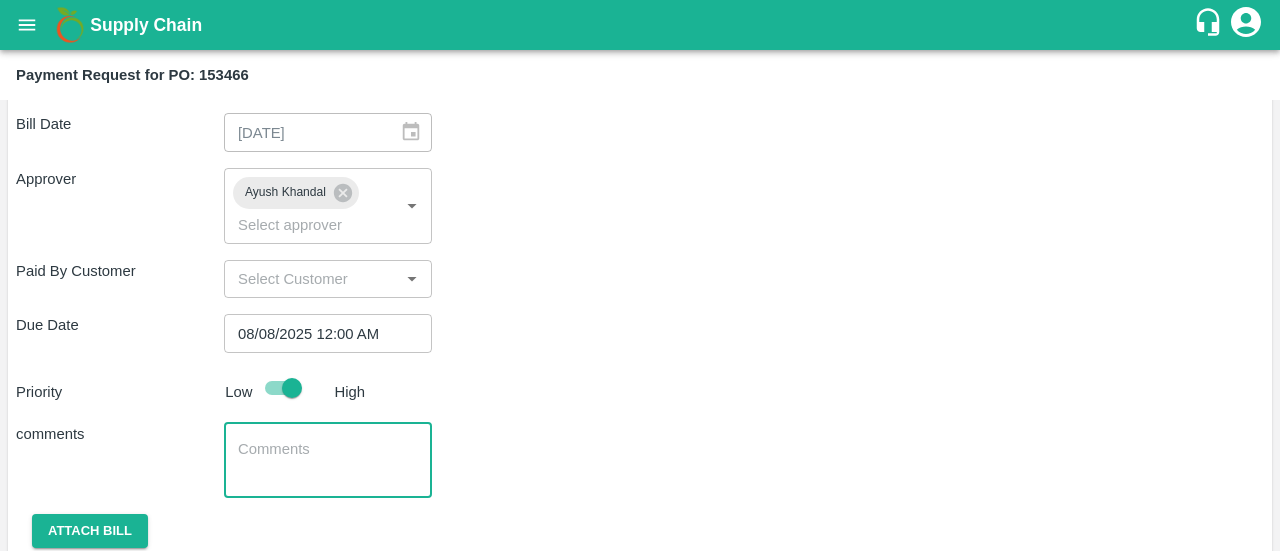 click at bounding box center (328, 460) 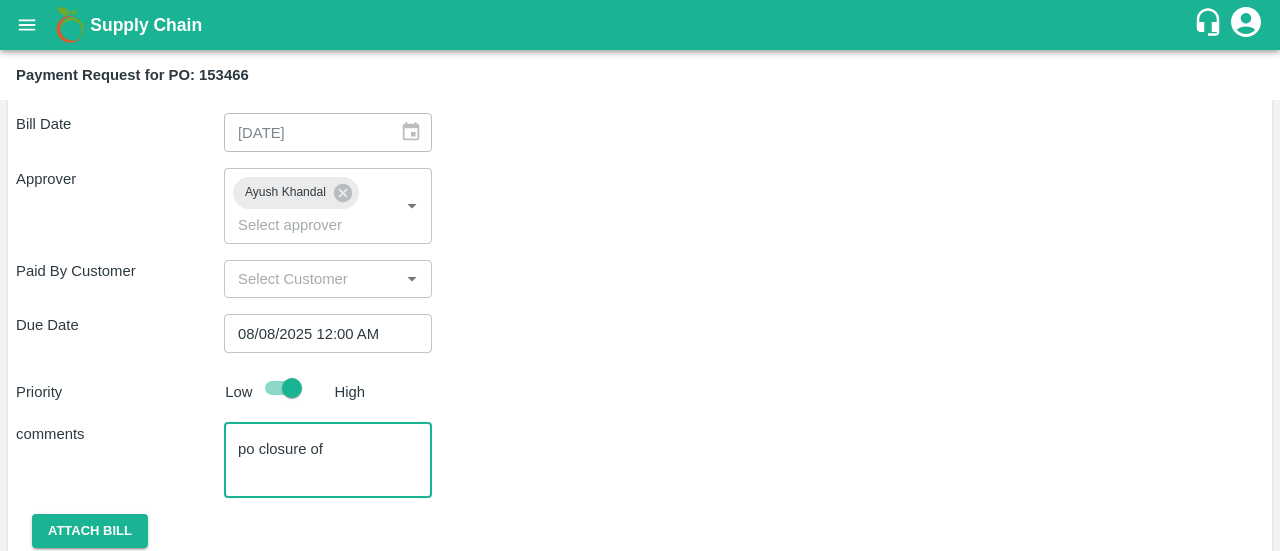 click on "po closure of" at bounding box center [328, 460] 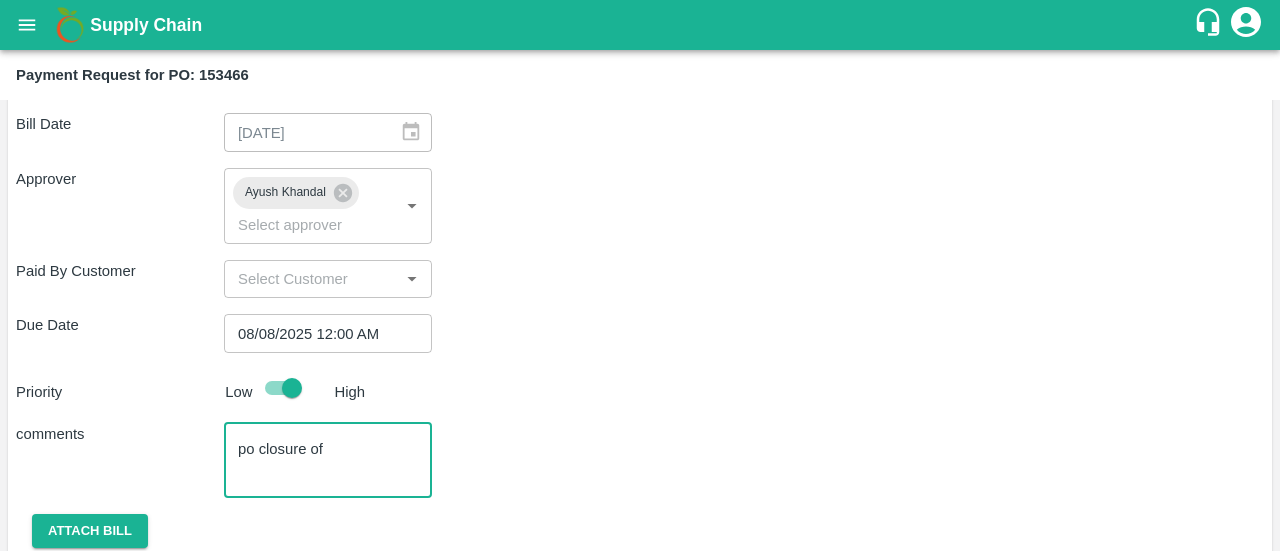 paste on "MNBU1016155" 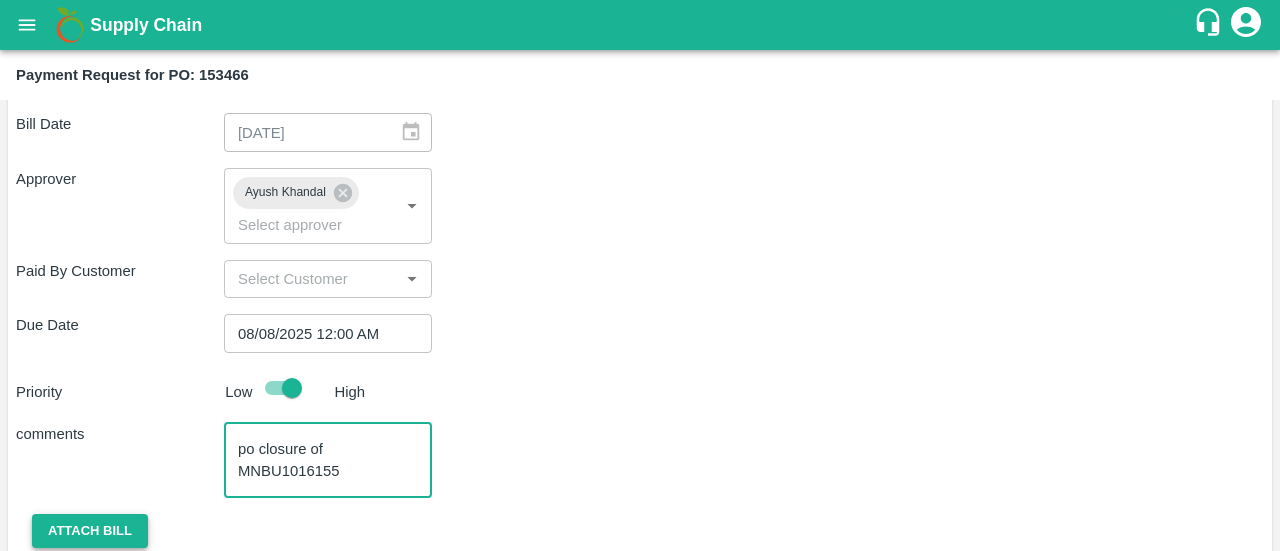 type on "po closure of MNBU1016155" 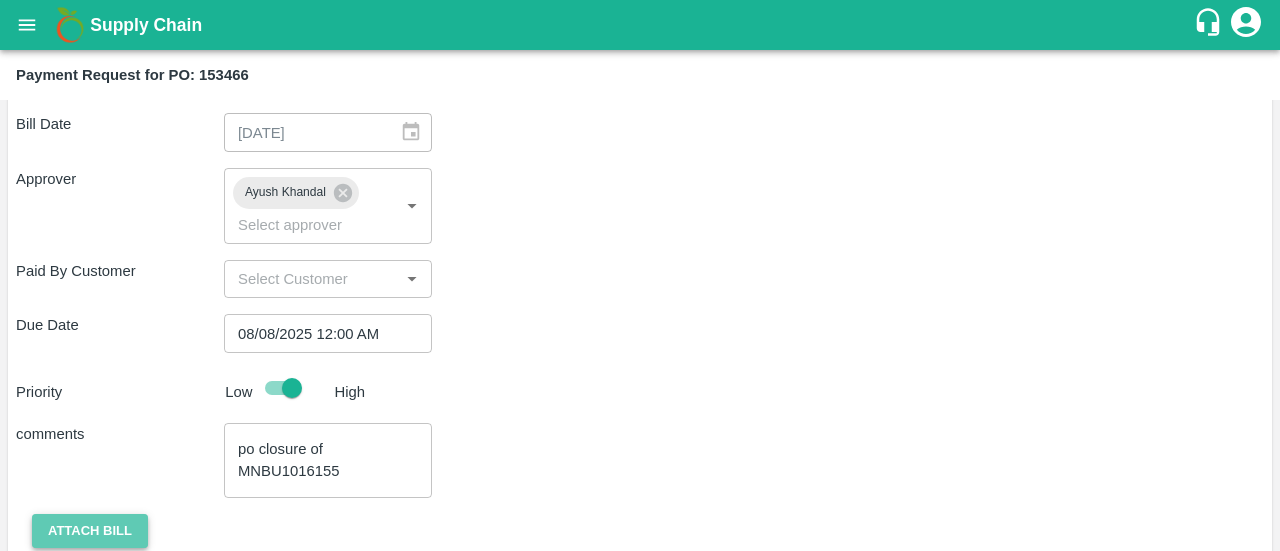click on "Attach bill" at bounding box center [90, 531] 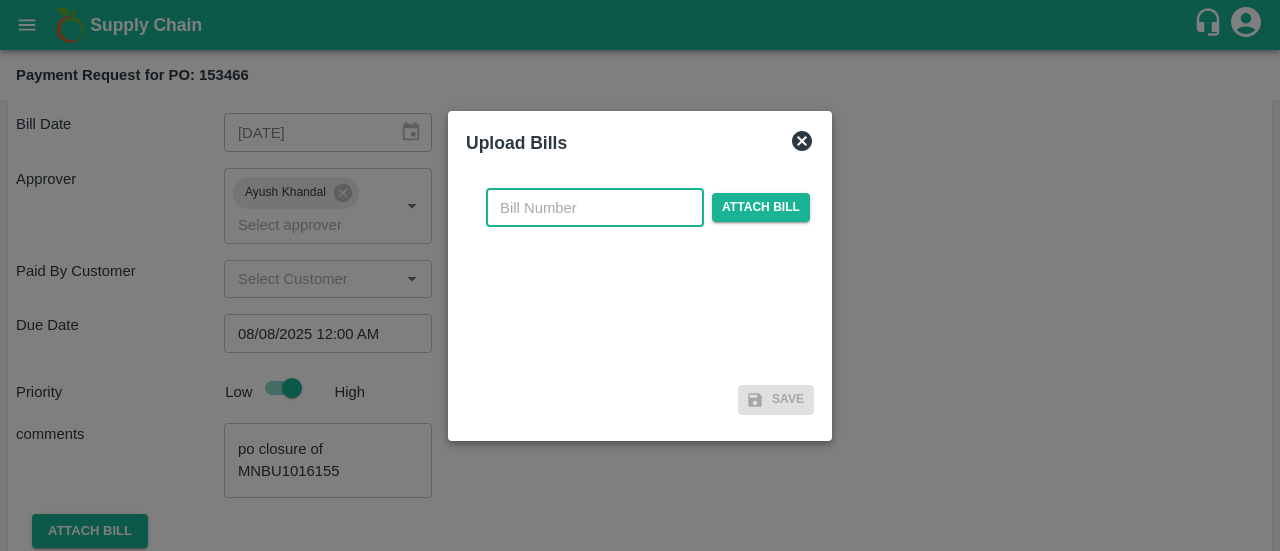 click at bounding box center (595, 208) 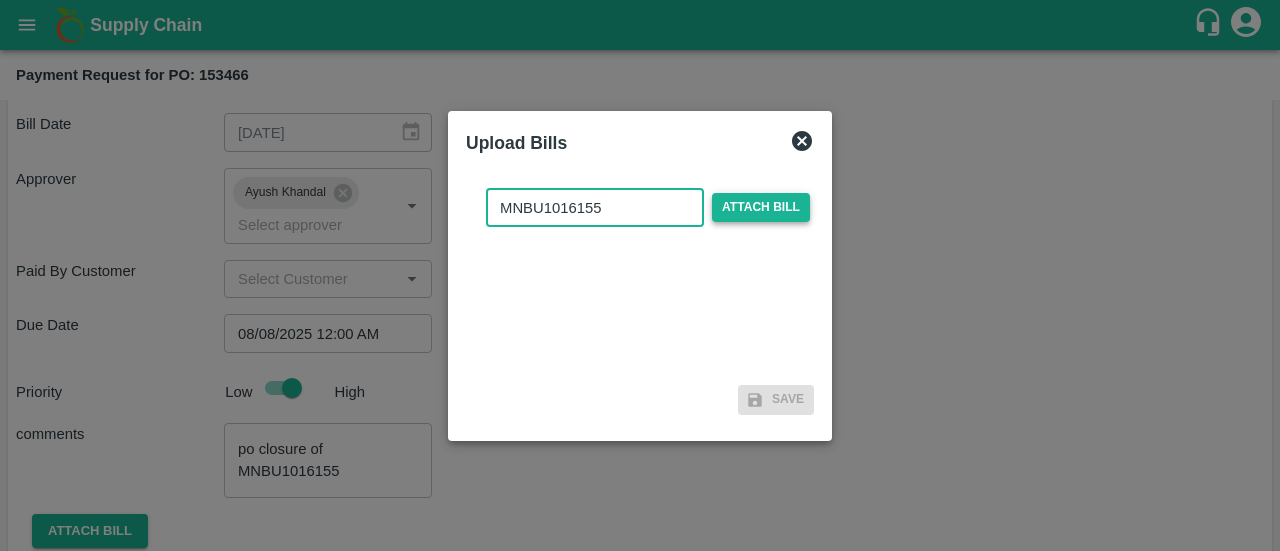 type on "MNBU1016155" 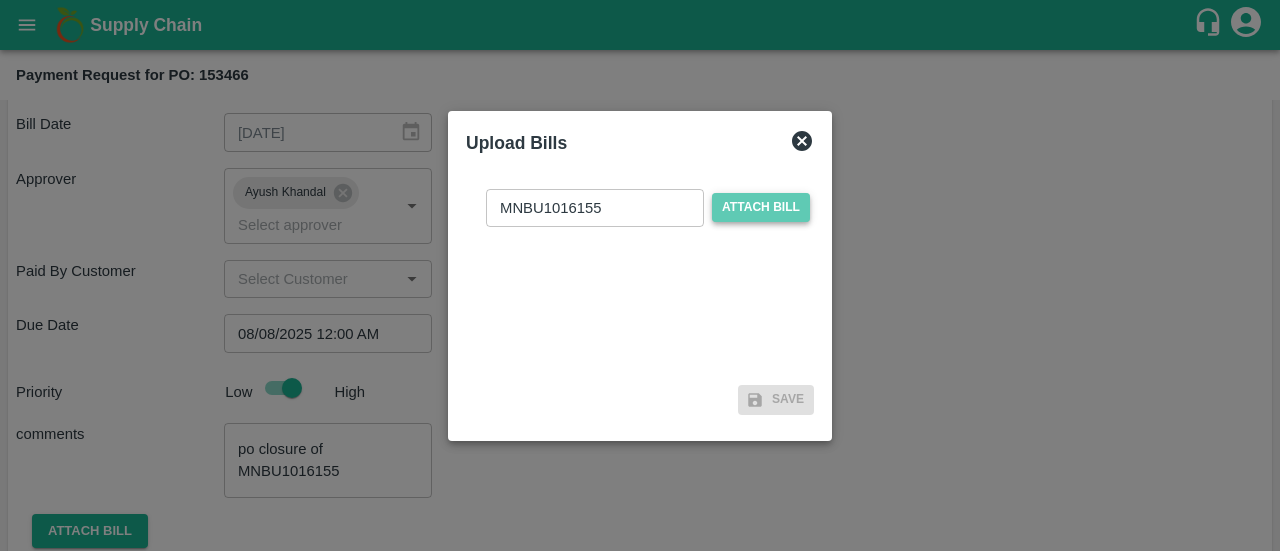 click on "Attach bill" at bounding box center (761, 207) 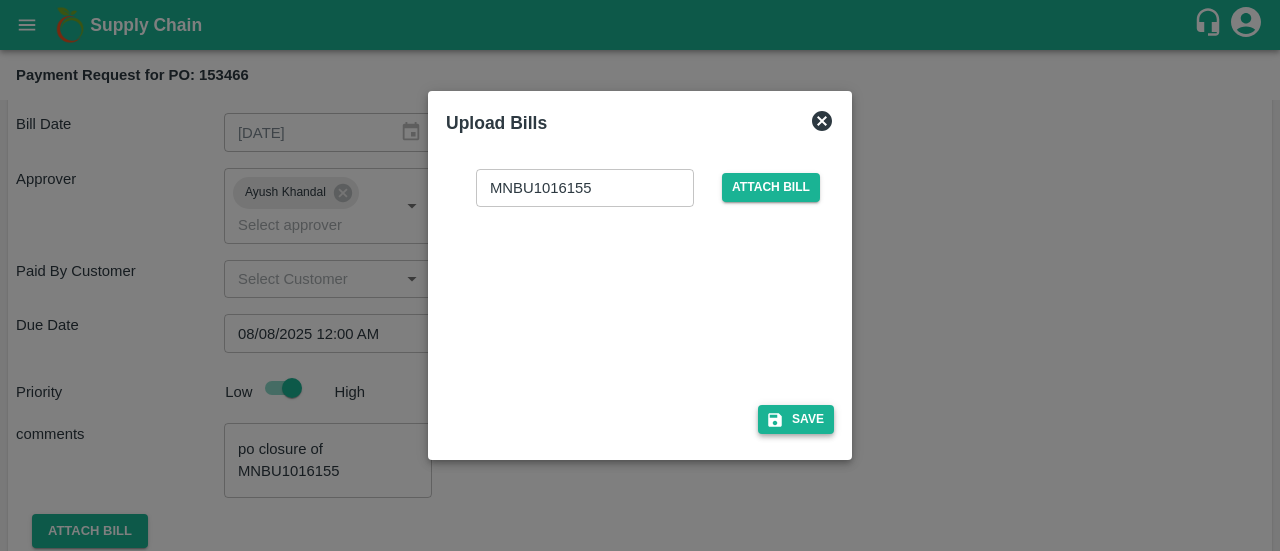 drag, startPoint x: 818, startPoint y: 435, endPoint x: 808, endPoint y: 417, distance: 20.59126 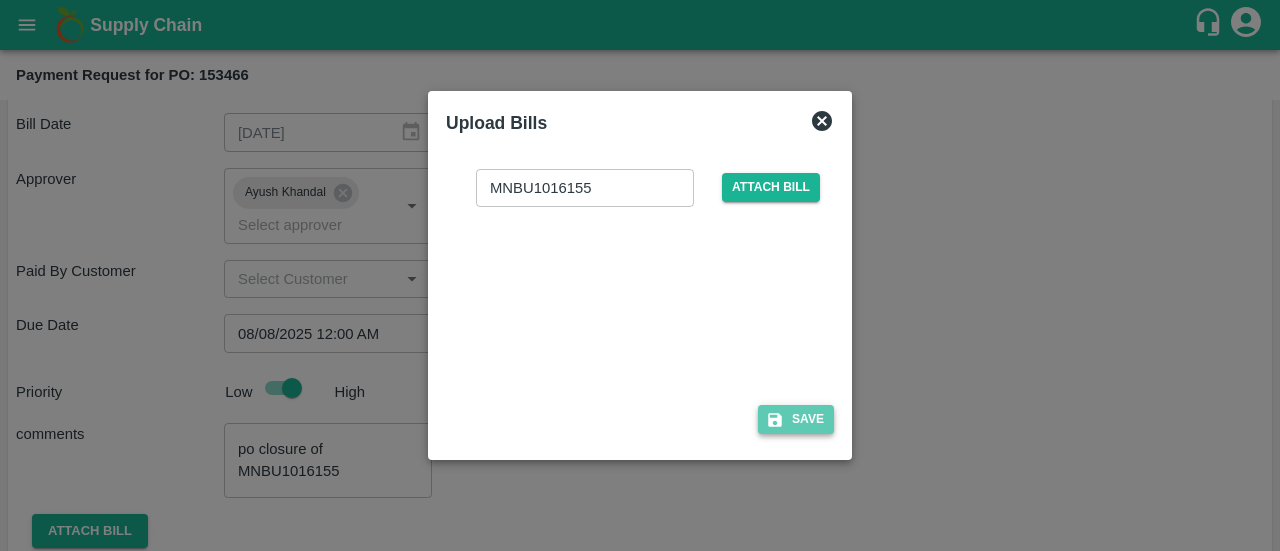 click on "Save" at bounding box center [796, 419] 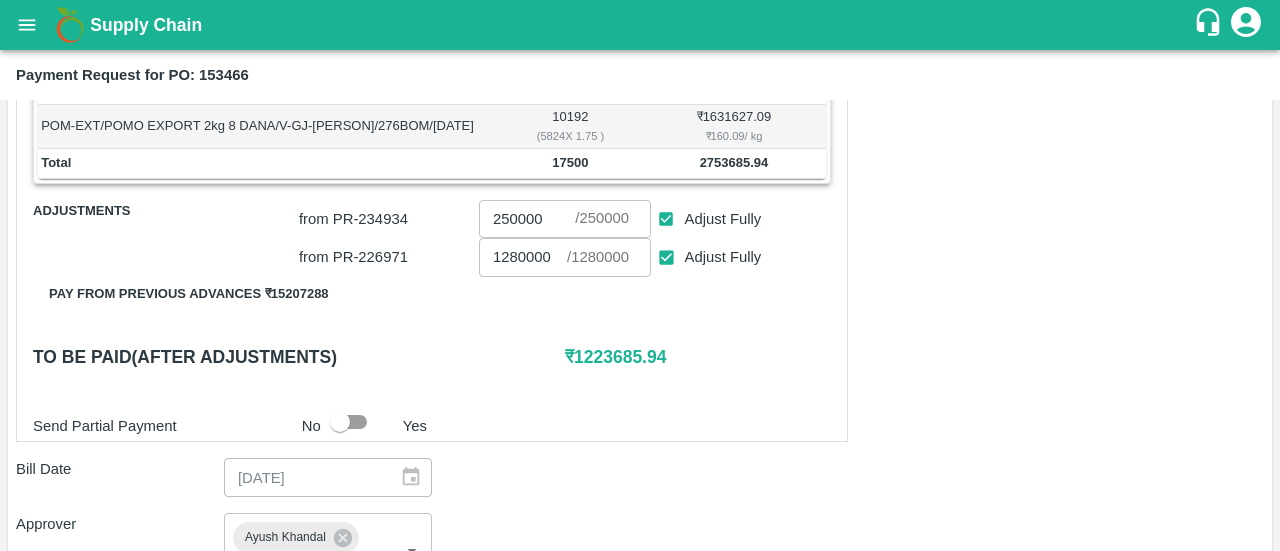 scroll, scrollTop: 462, scrollLeft: 0, axis: vertical 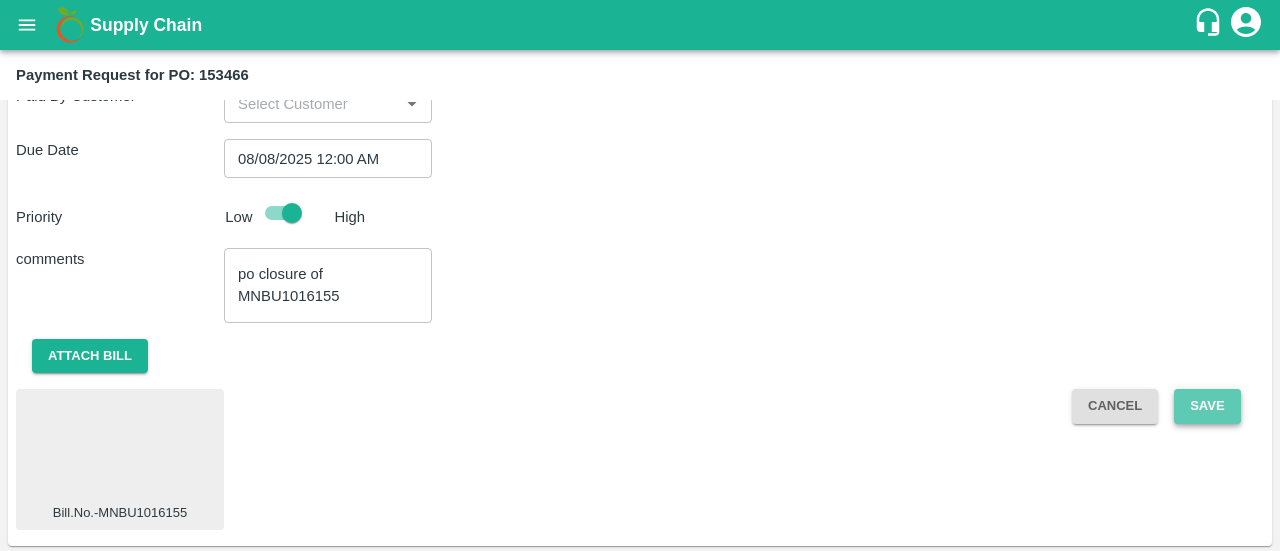 click on "Save" at bounding box center (1207, 406) 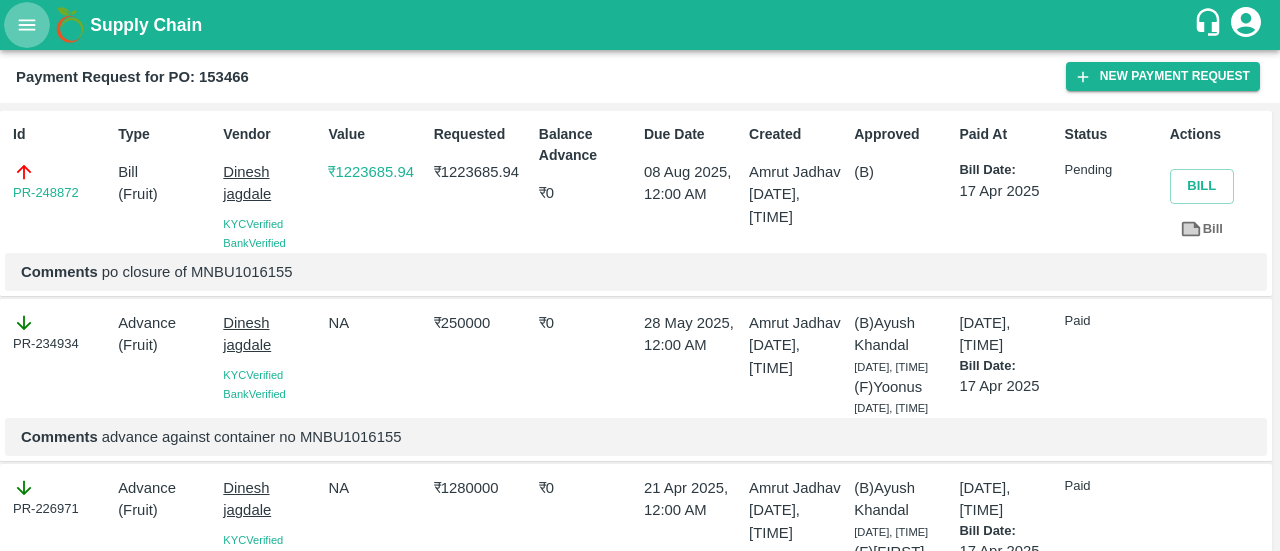 click 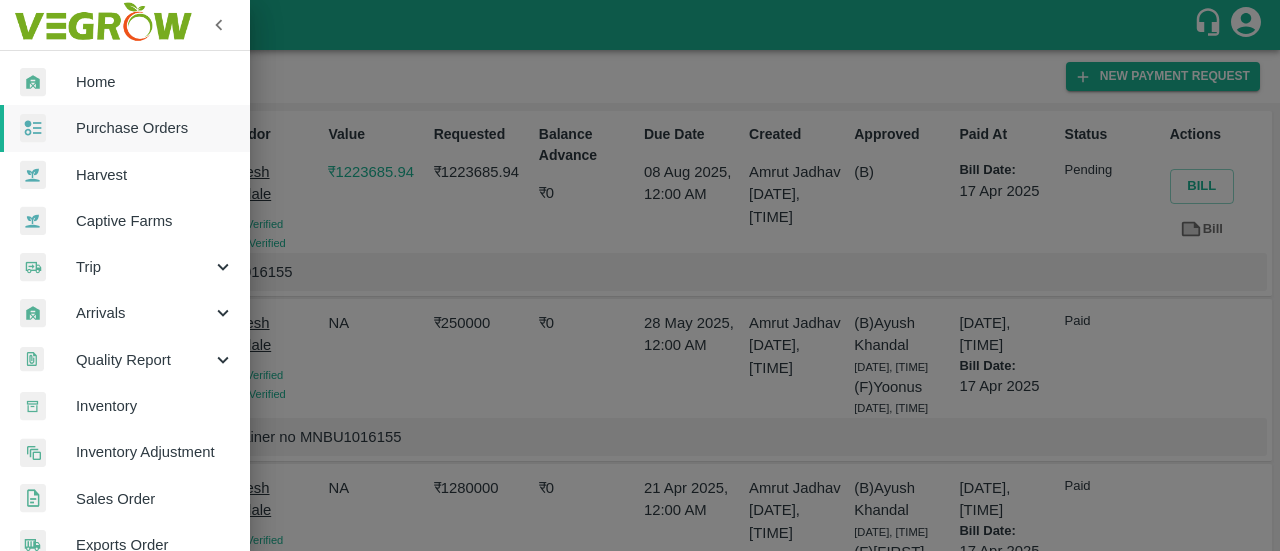 click on "Purchase Orders" at bounding box center (155, 128) 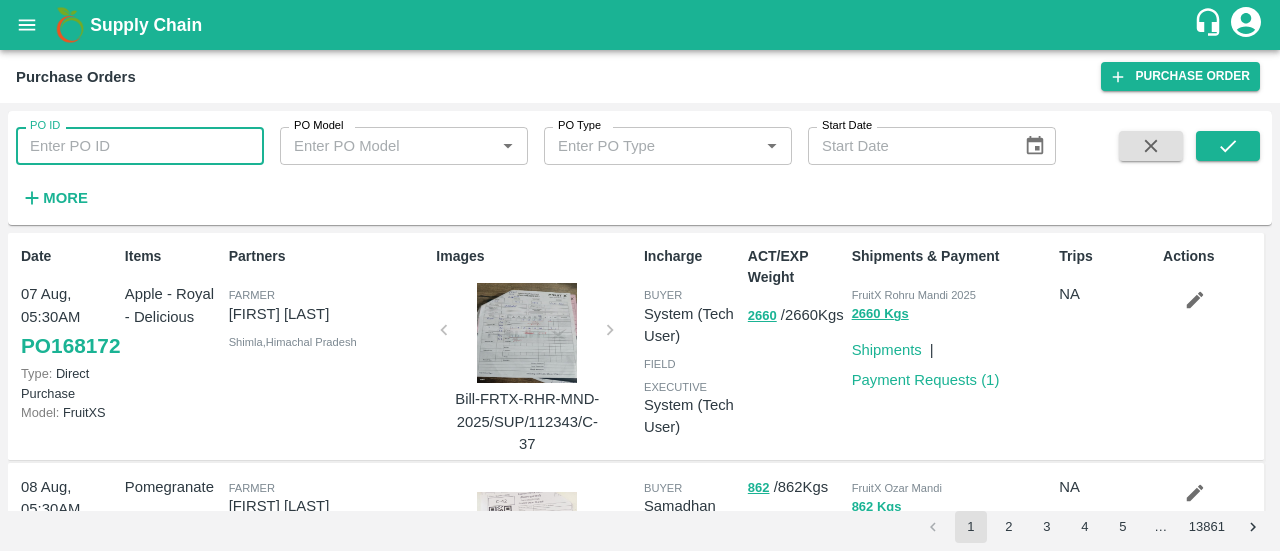 click on "PO ID" at bounding box center (140, 146) 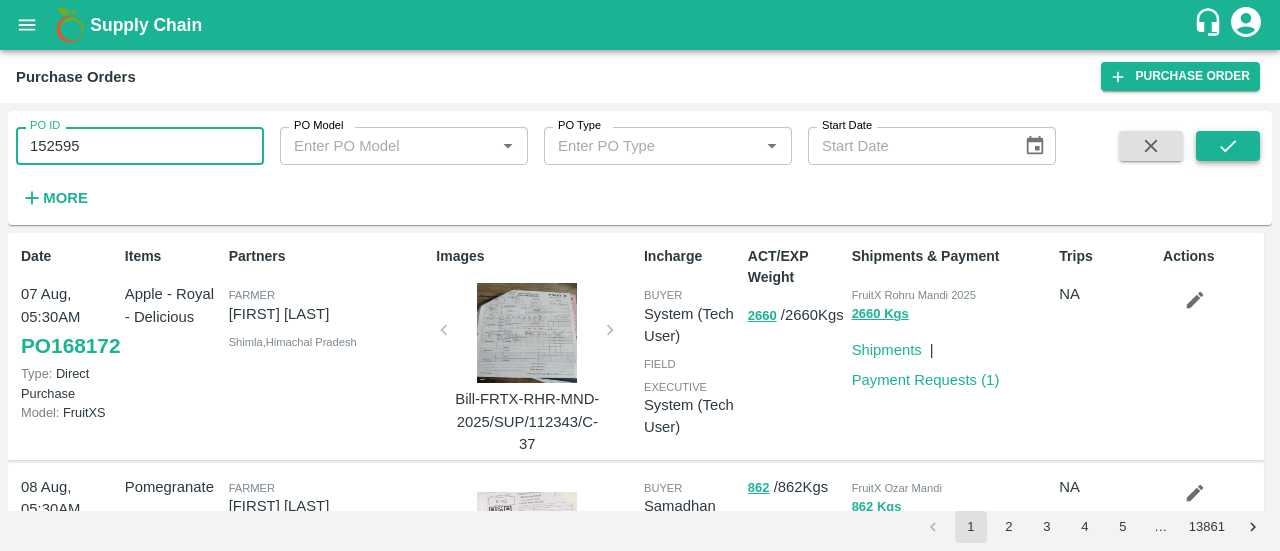 type on "152595" 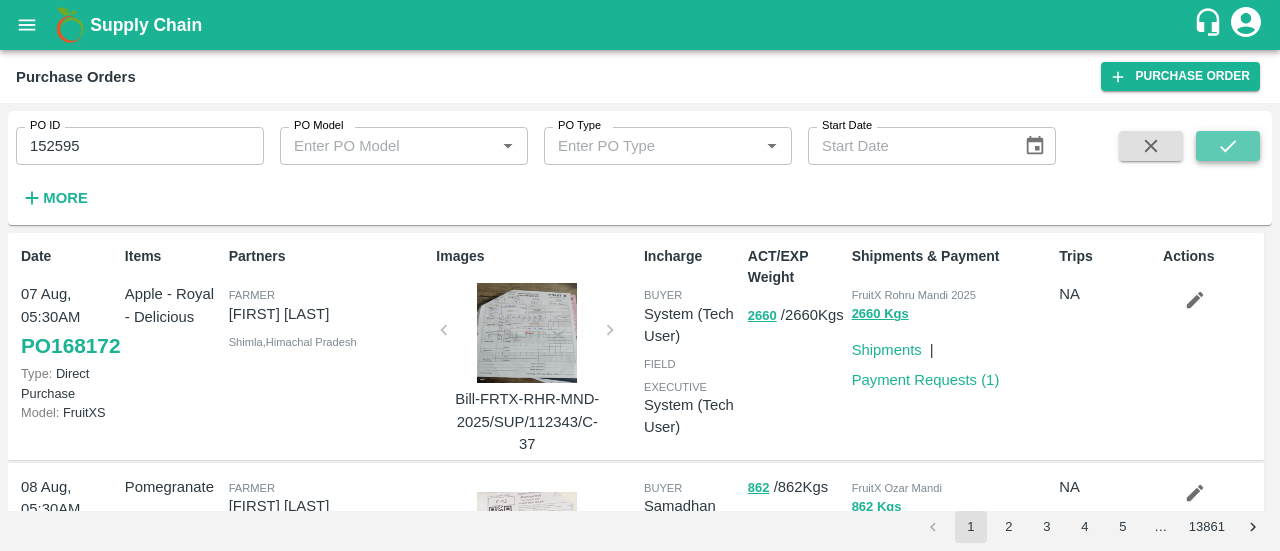 click 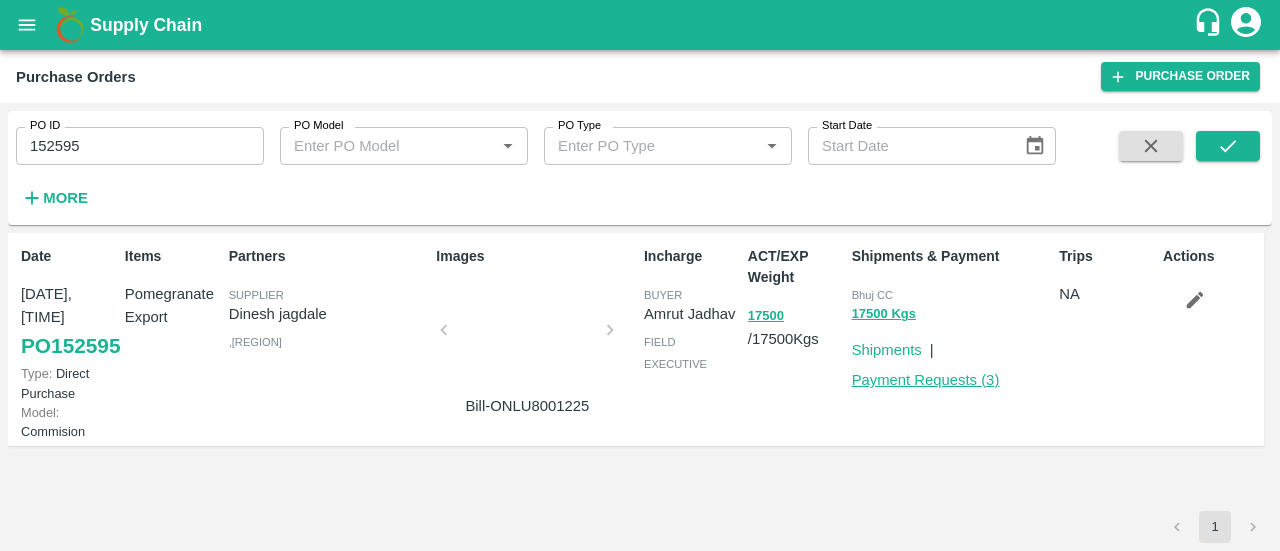 click on "Payment Requests ( 3 )" at bounding box center [926, 380] 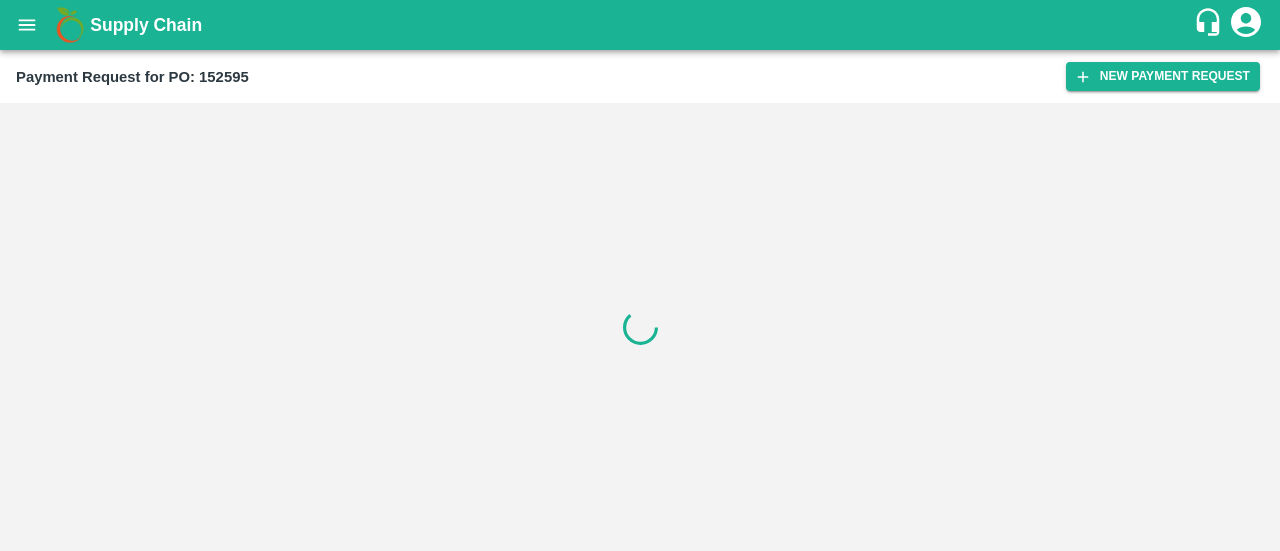 scroll, scrollTop: 0, scrollLeft: 0, axis: both 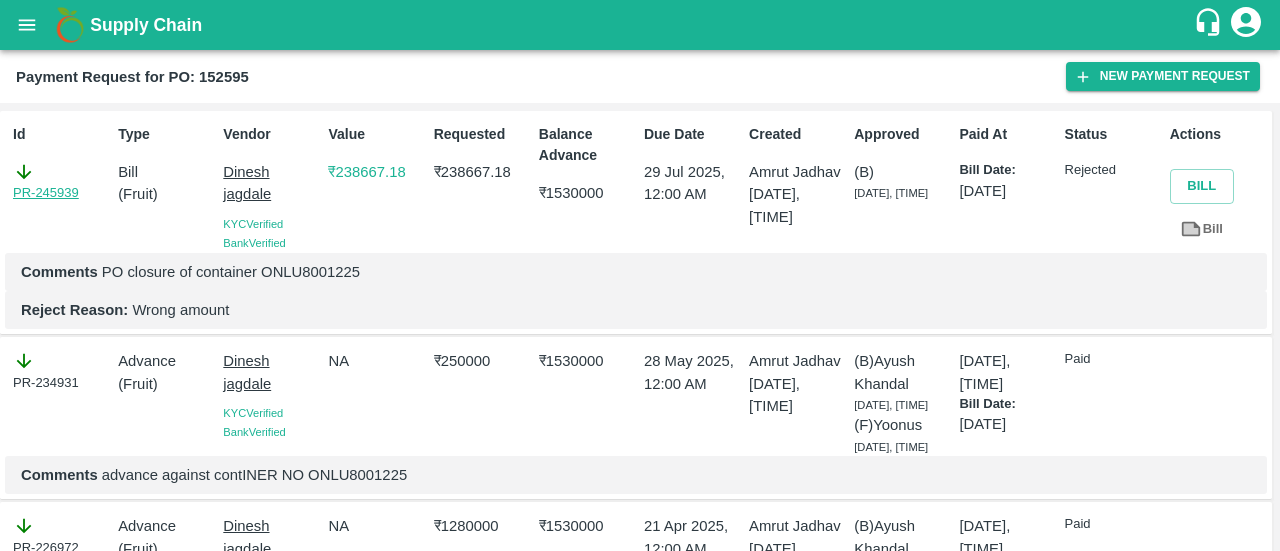 click on "PR-245939" at bounding box center (46, 193) 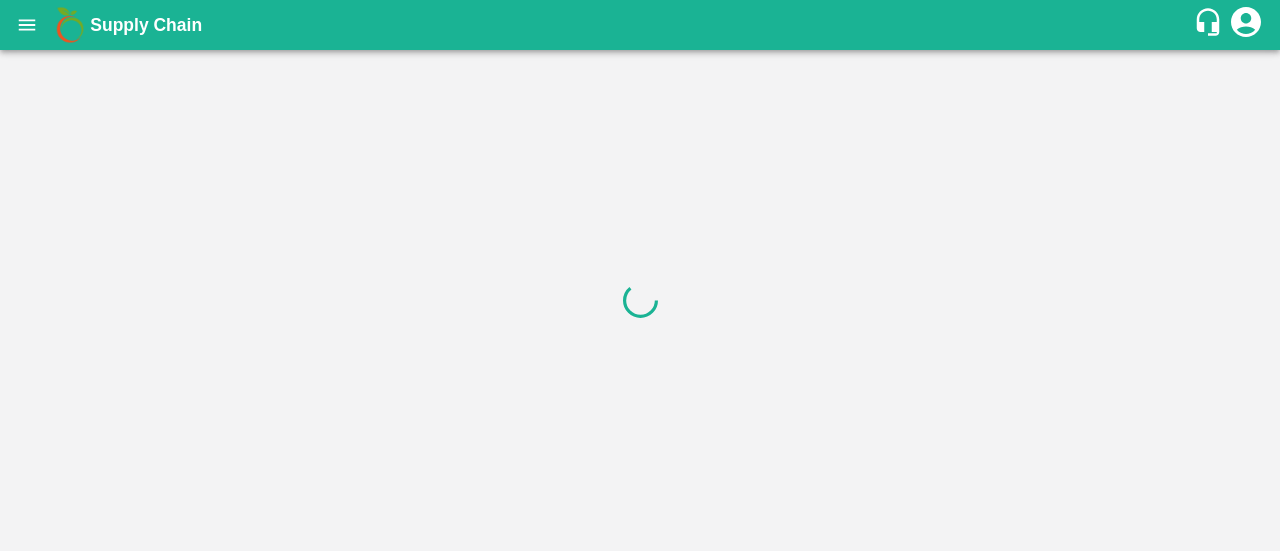 scroll, scrollTop: 0, scrollLeft: 0, axis: both 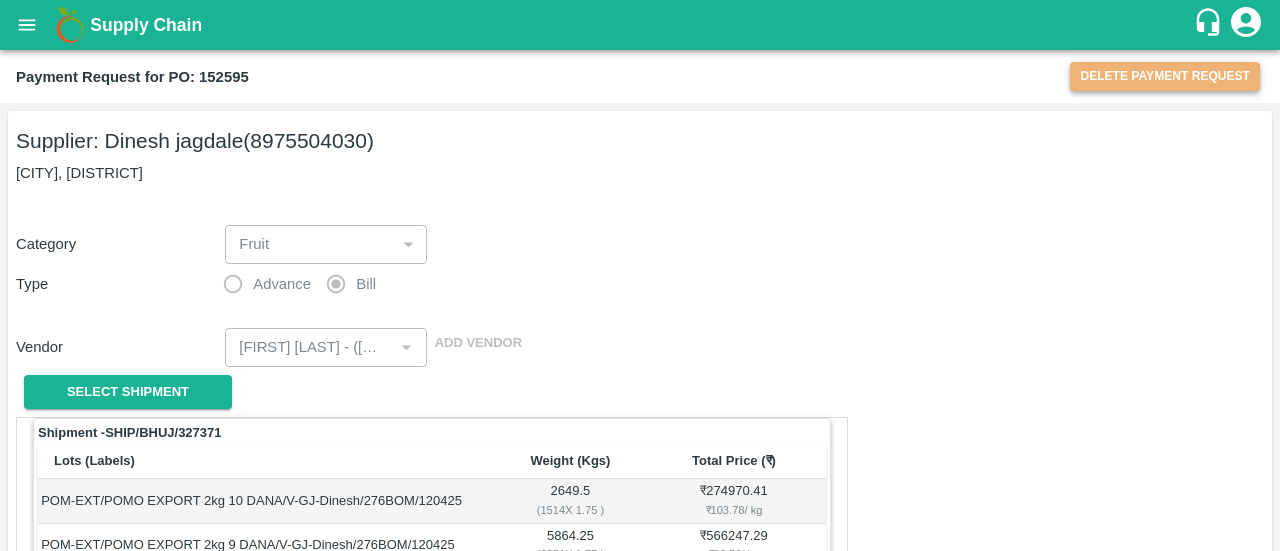 click on "Delete Payment Request" at bounding box center [1165, 76] 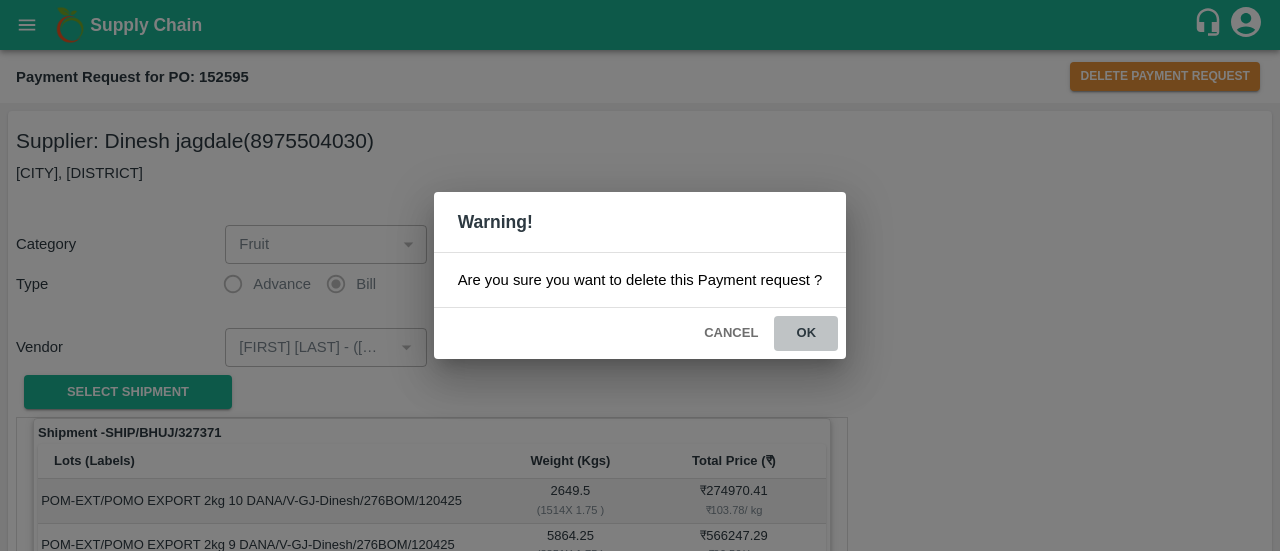 click on "ok" at bounding box center [806, 333] 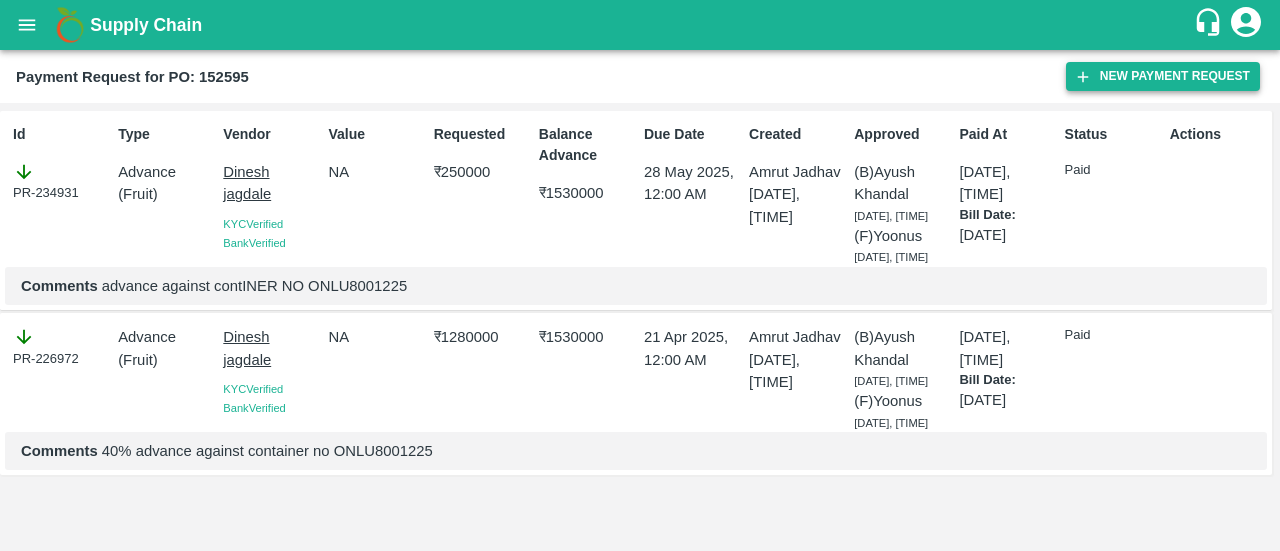 click on "New Payment Request" at bounding box center [1163, 76] 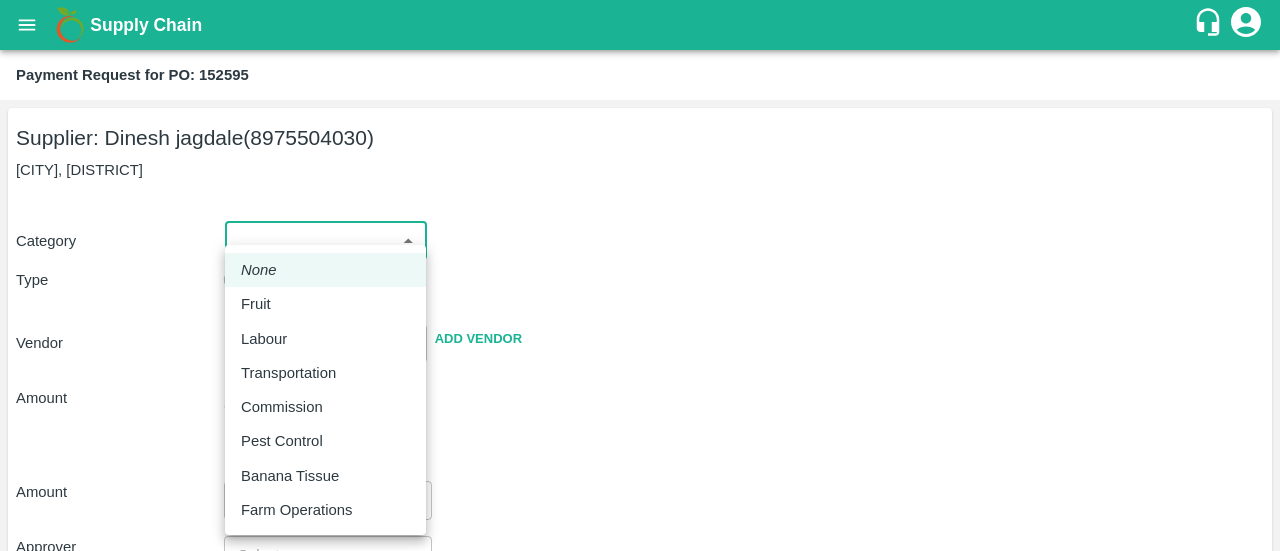 click on "Supply Chain Payment Request for PO: 152595 Supplier:    [FIRST] [LAST]  ([PHONE]) [CITY], [DISTRICT] Category ​ ​ Type Advance Bill Vendor ​ Add Vendor Amount Total value Per Kg ​ Amount ​ Approver ​ Due Date ​  Priority  Low  High Comment x ​ Attach bill Cancel Save FruitX Rohru Mandi FruitX Oddi Mandi FruitX Jeewana Mandi 23-24 Freshmax warehouse Nashik Grapes Export PH DMP Raj Agro industries PH Amrut Jadhav Logout None Fruit Labour Transportation Commission Pest Control Banana Tissue Farm Operations" at bounding box center (640, 275) 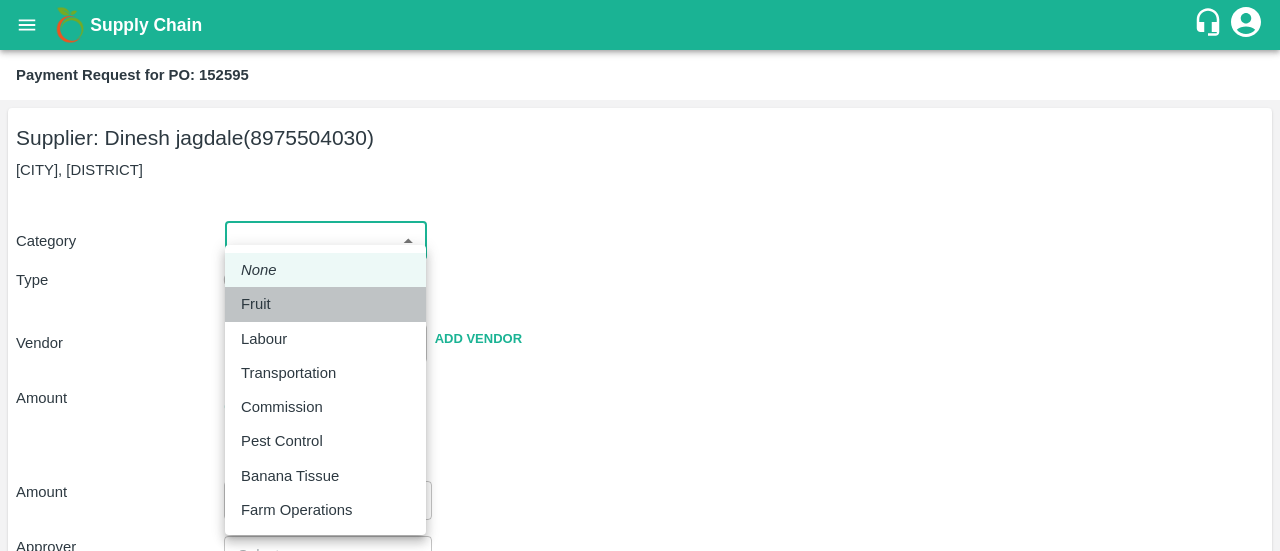 click on "Fruit" at bounding box center (261, 304) 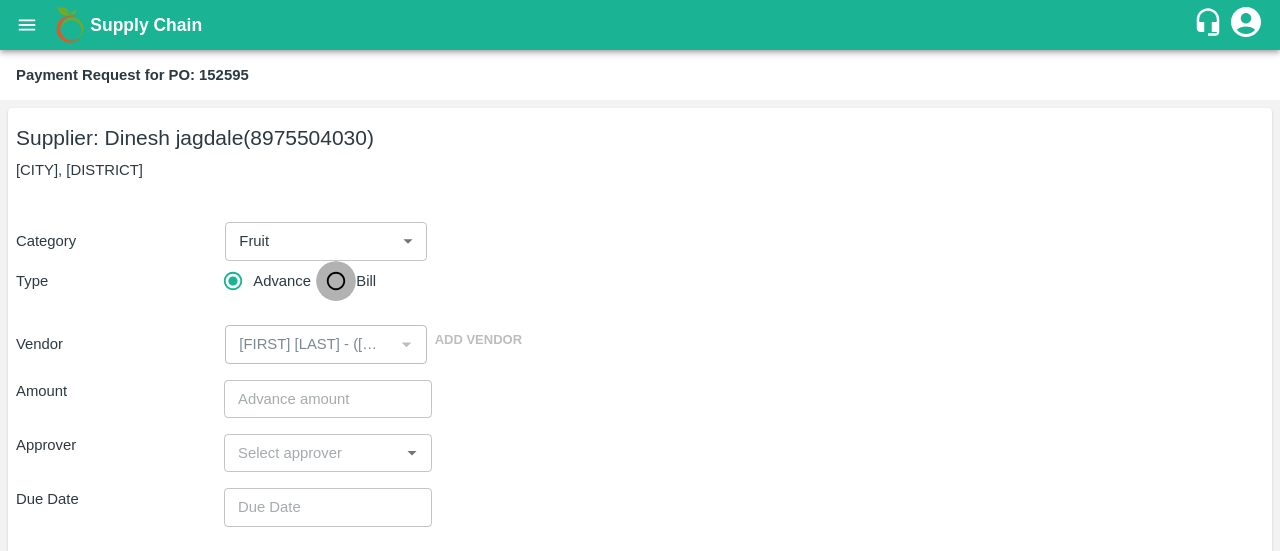 click on "Bill" at bounding box center [336, 281] 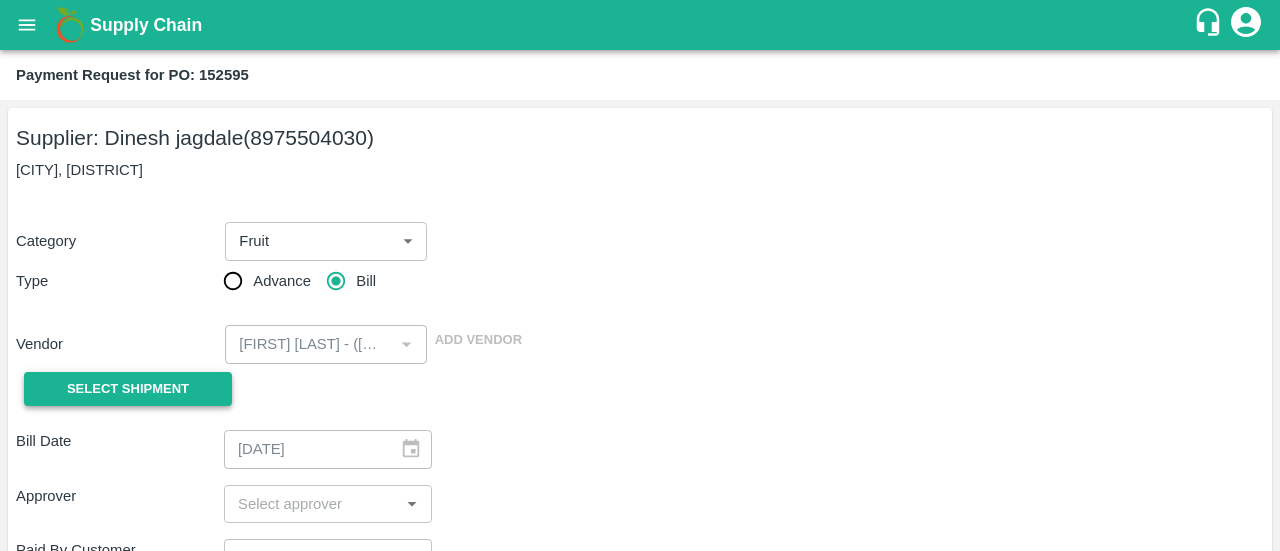 click on "Select Shipment" at bounding box center [128, 389] 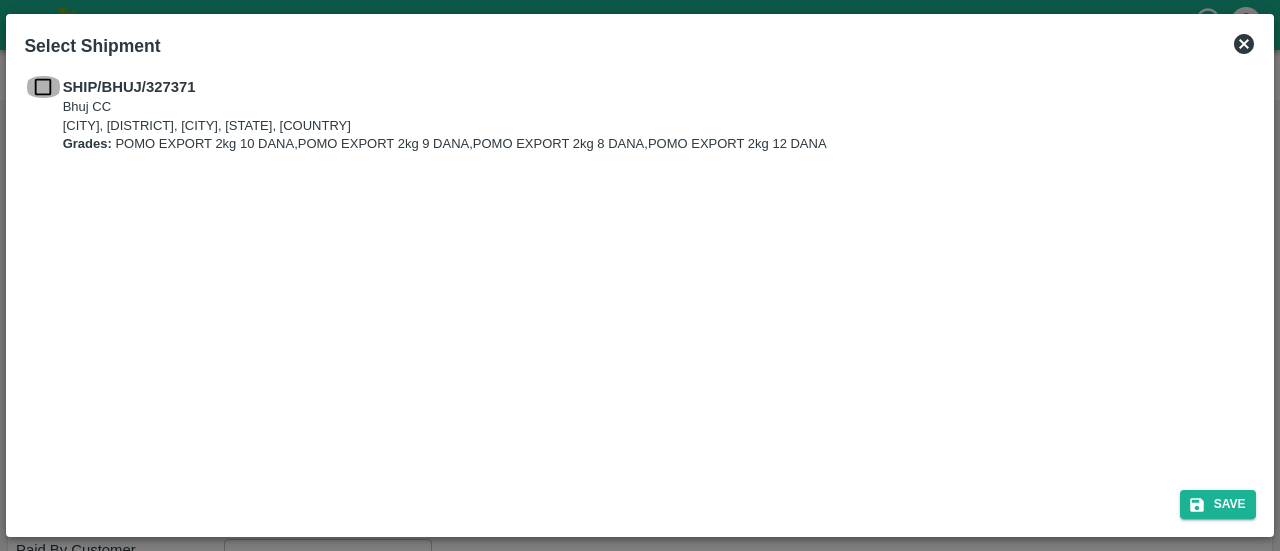 click at bounding box center [43, 87] 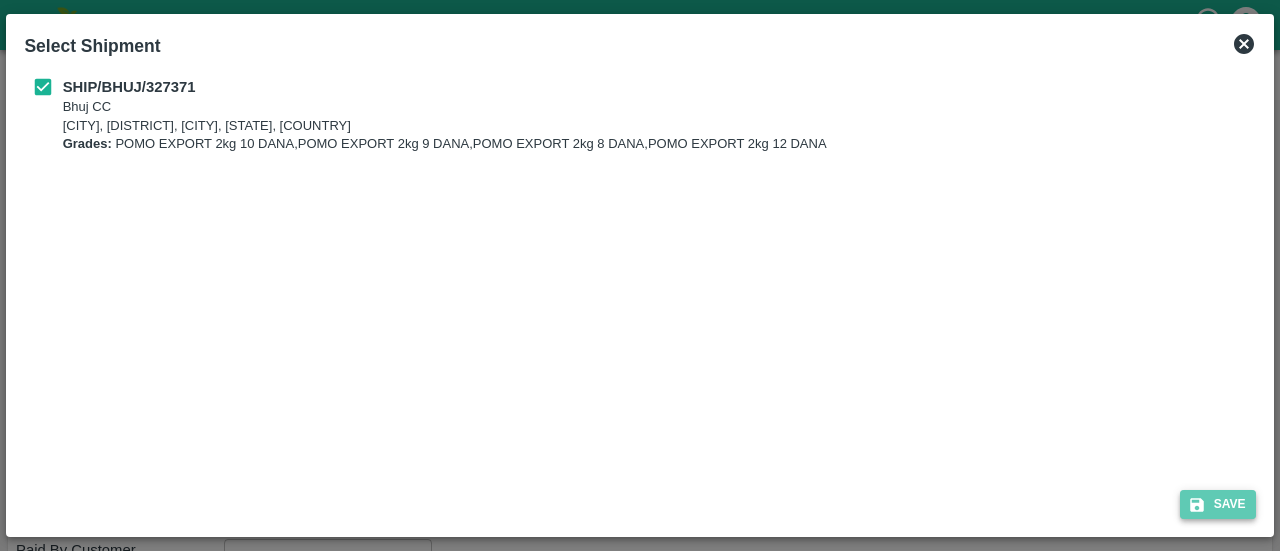 click on "Save" at bounding box center [1218, 504] 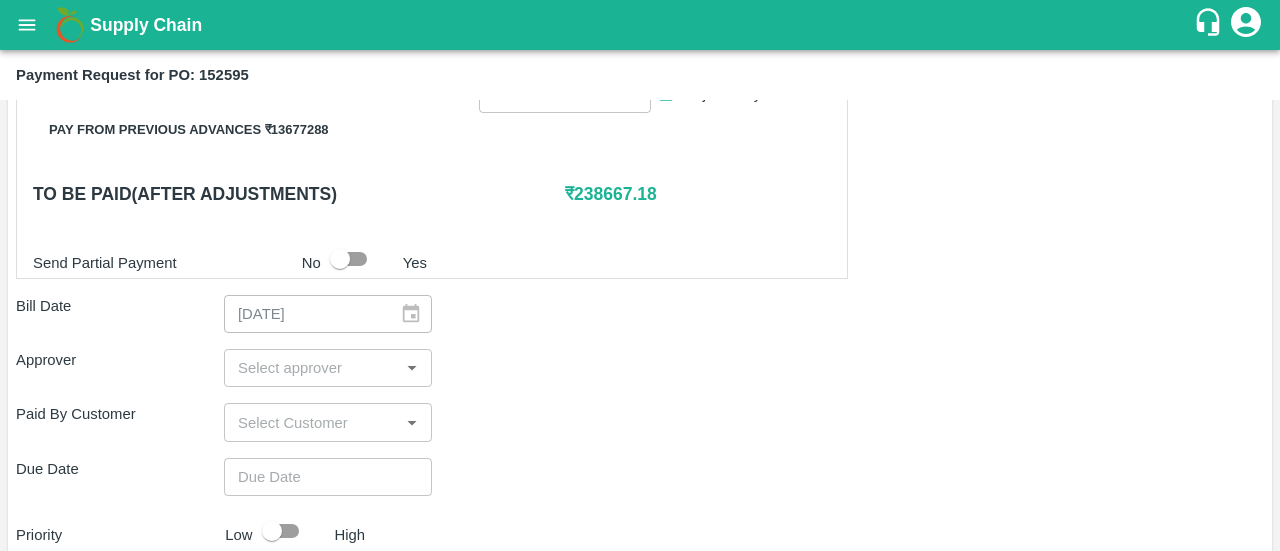 scroll, scrollTop: 673, scrollLeft: 0, axis: vertical 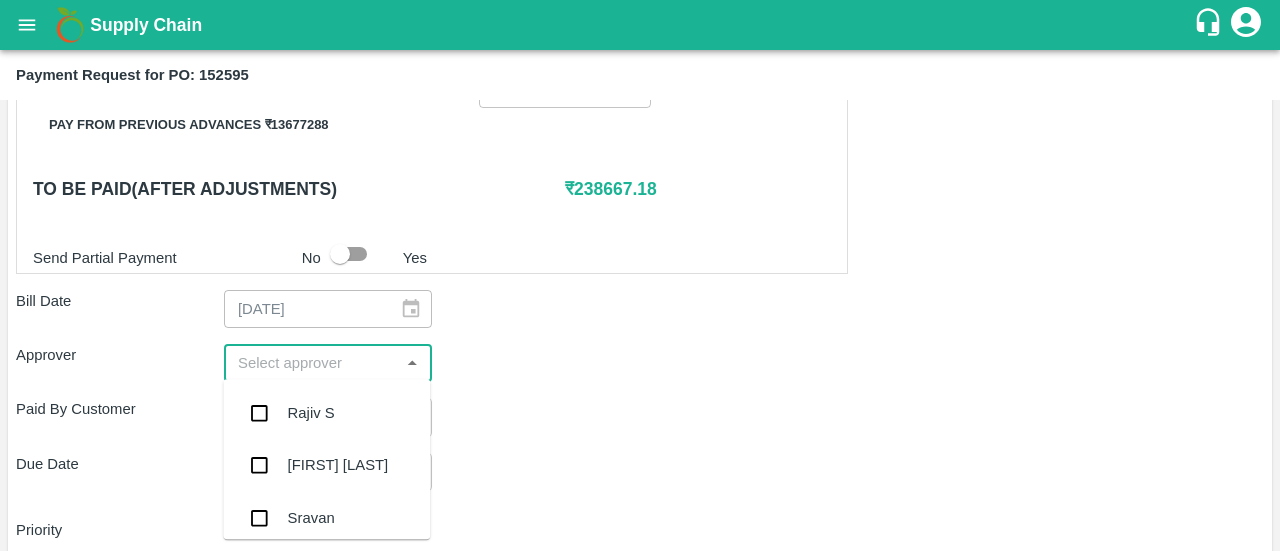 click at bounding box center (311, 363) 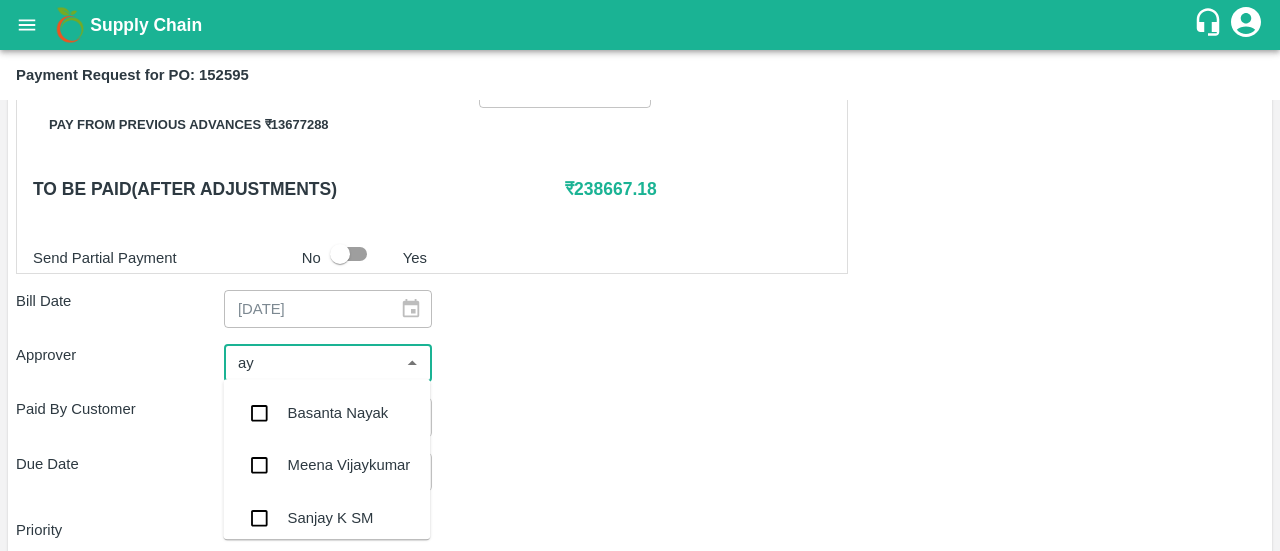 type on "ayu" 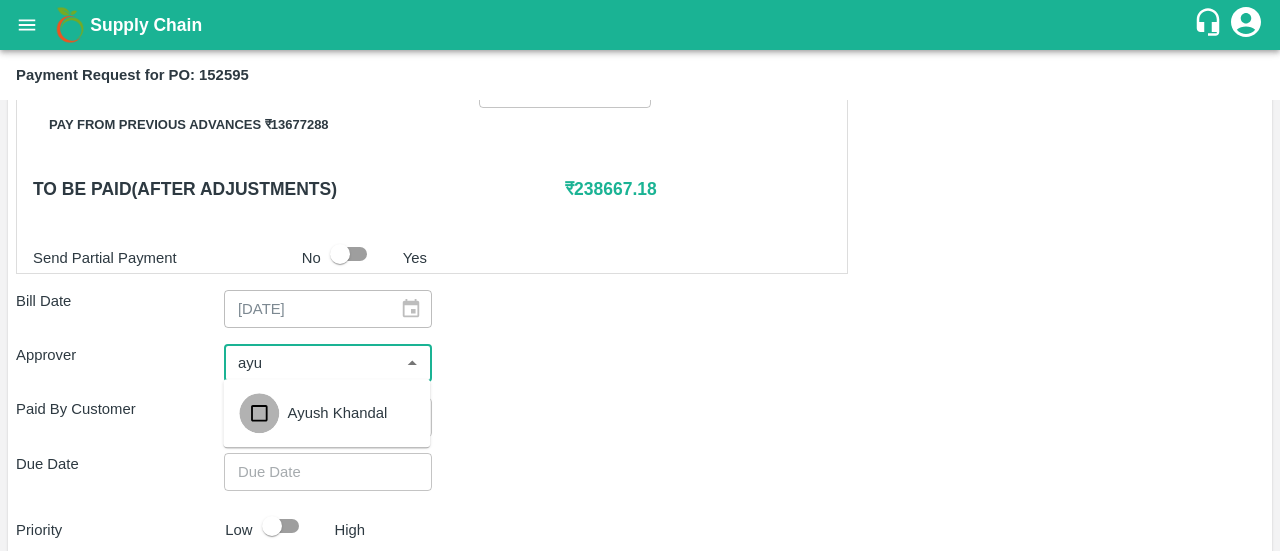 click at bounding box center (259, 413) 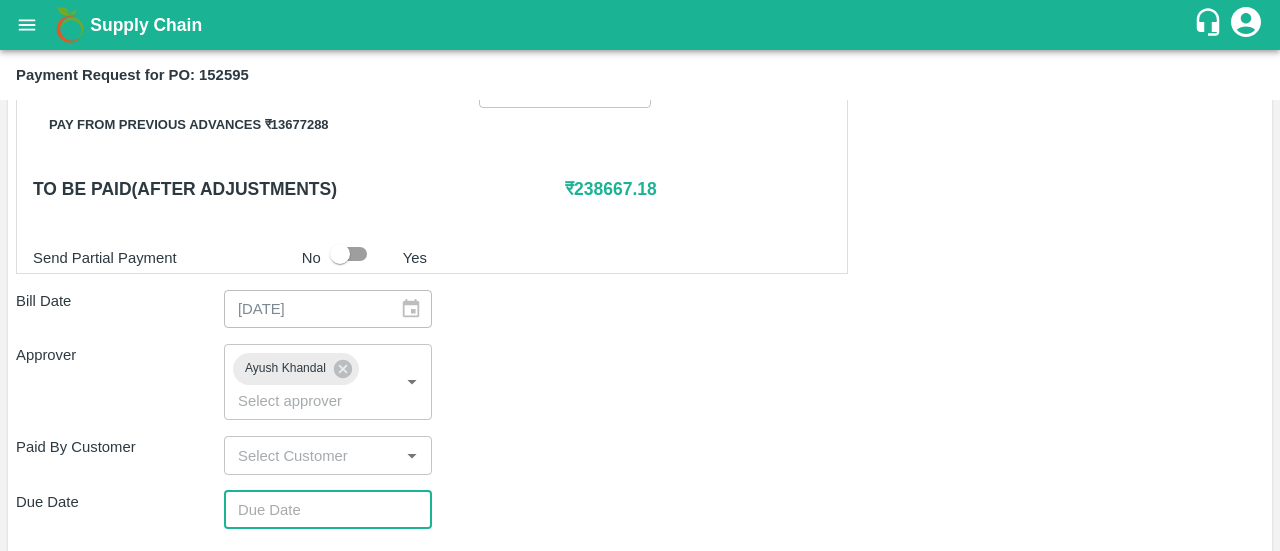 type on "DD/MM/YYYY hh:mm aa" 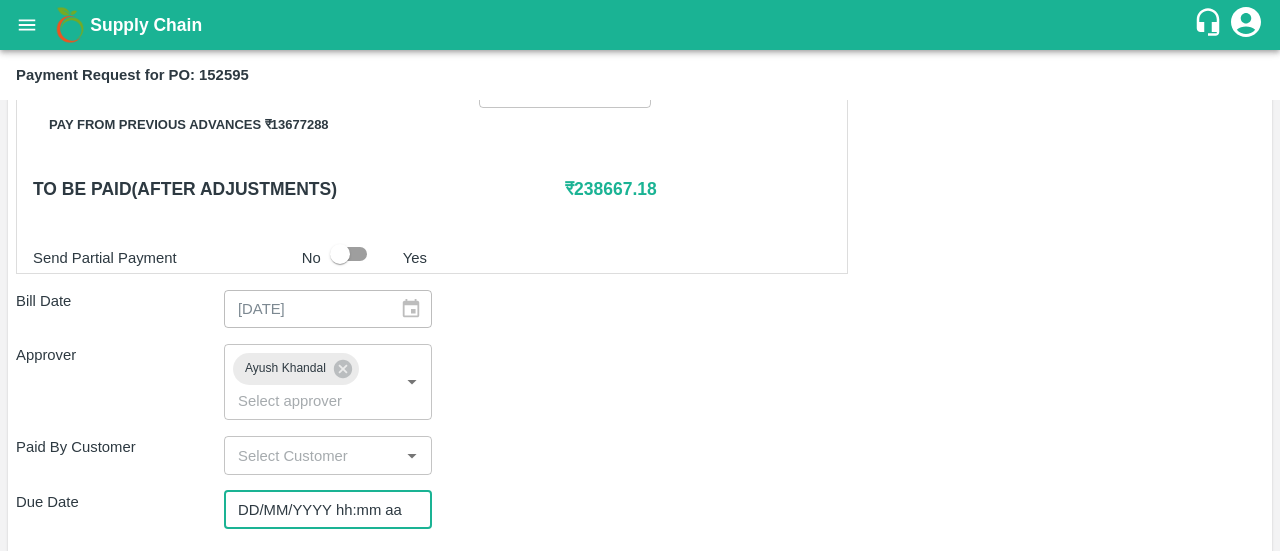 click on "DD/MM/YYYY hh:mm aa" at bounding box center [321, 510] 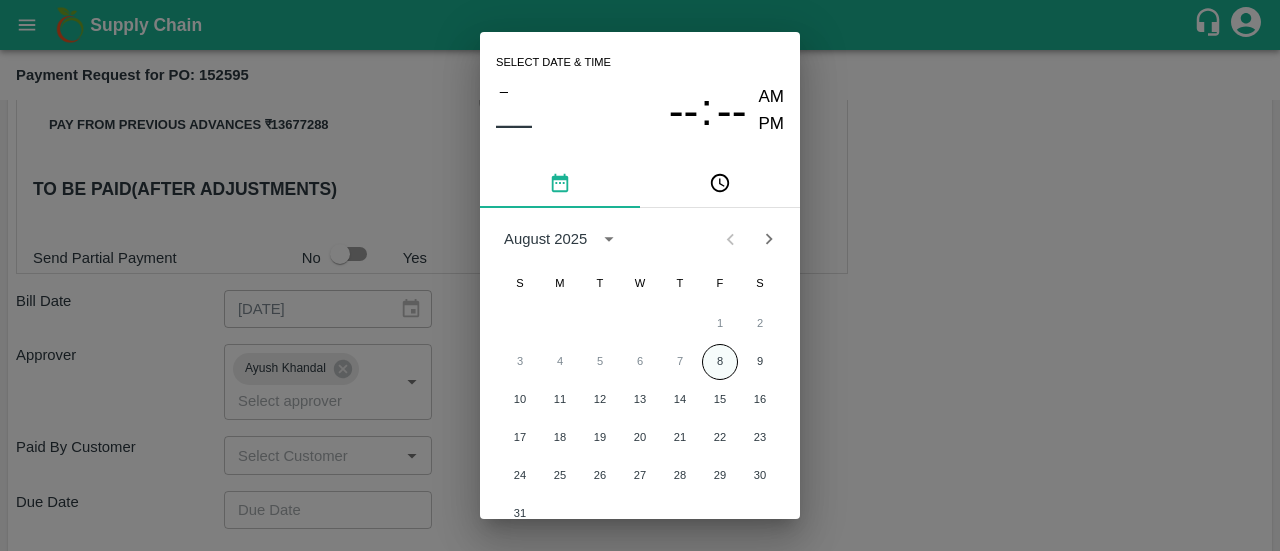 click on "8" at bounding box center [720, 362] 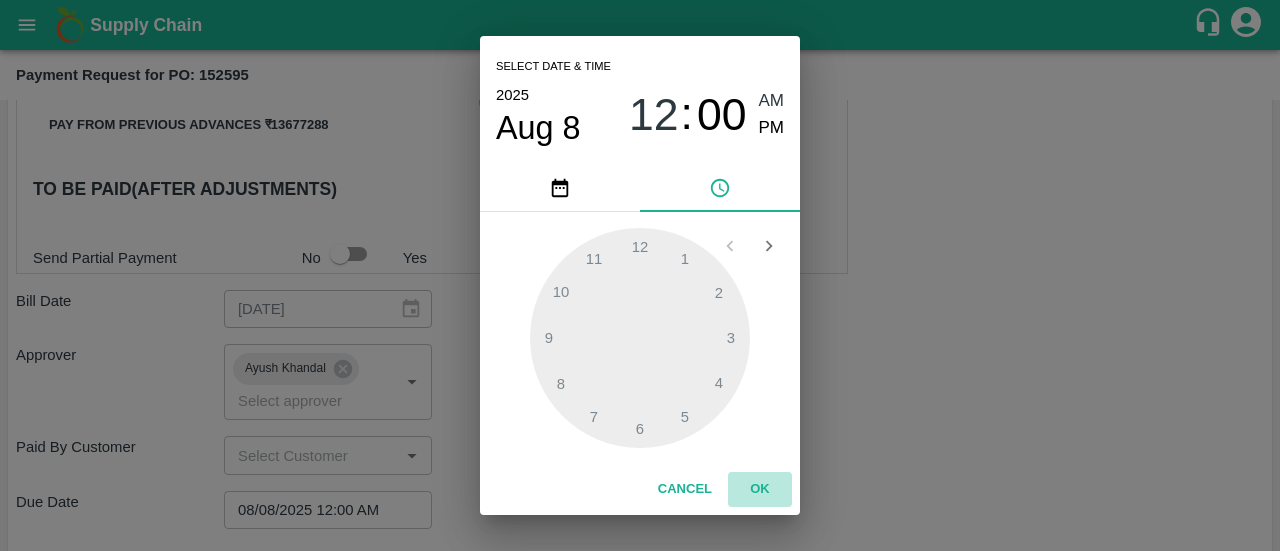 click on "OK" at bounding box center (760, 489) 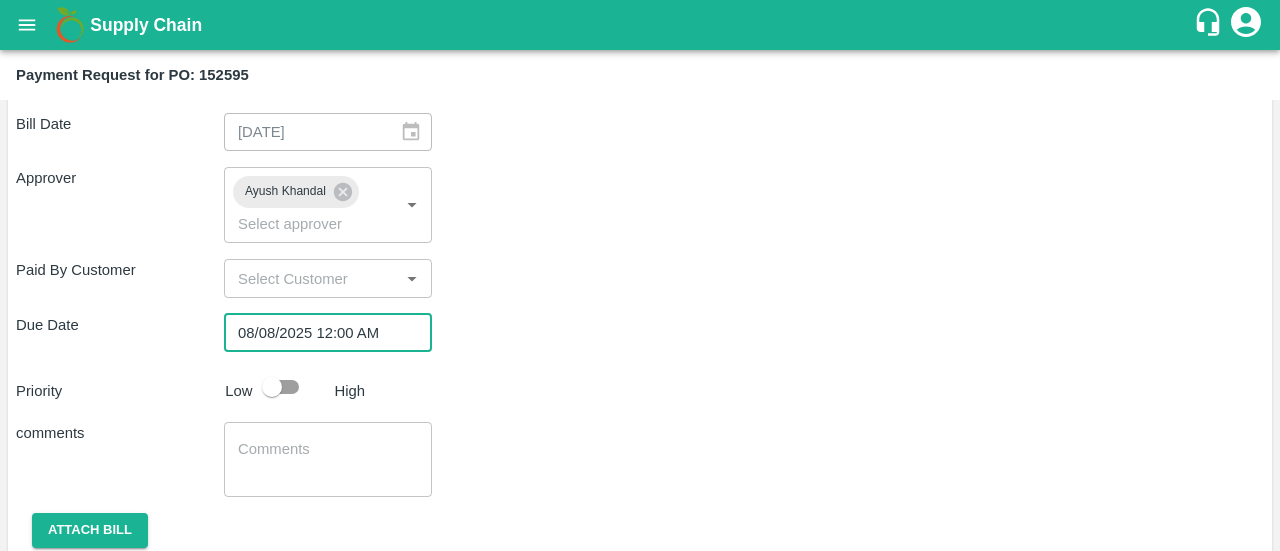 scroll, scrollTop: 851, scrollLeft: 0, axis: vertical 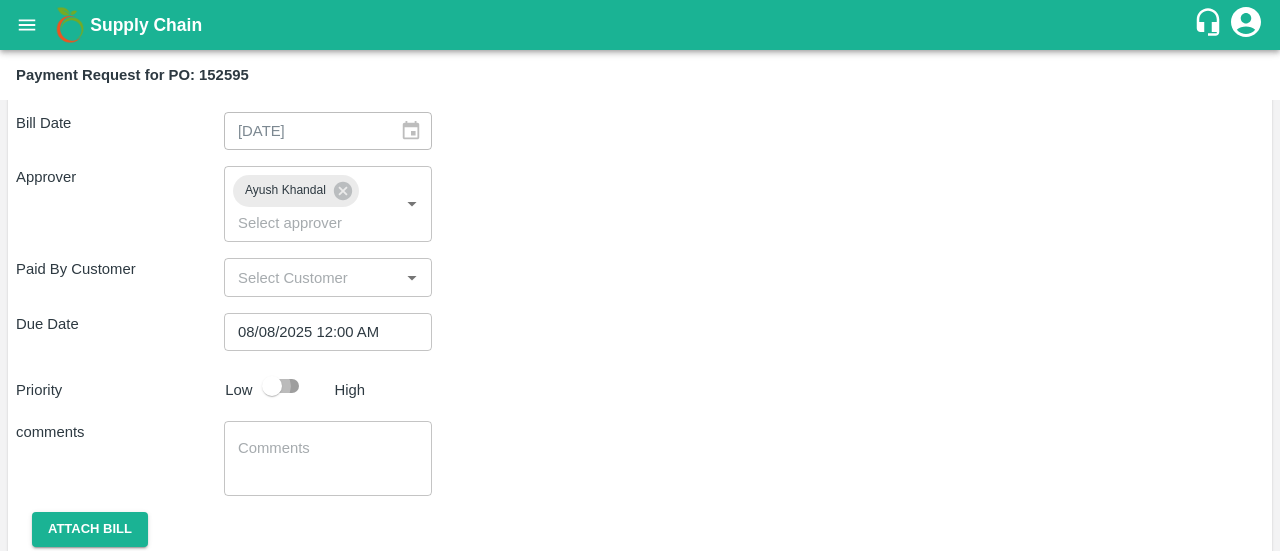 click at bounding box center (272, 386) 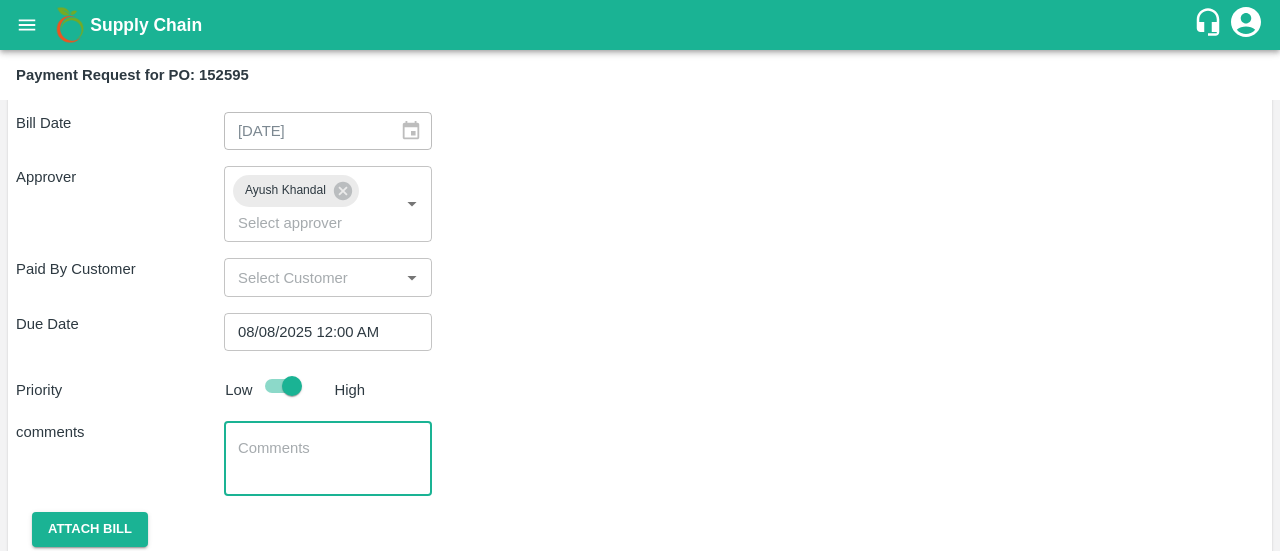 click at bounding box center [328, 459] 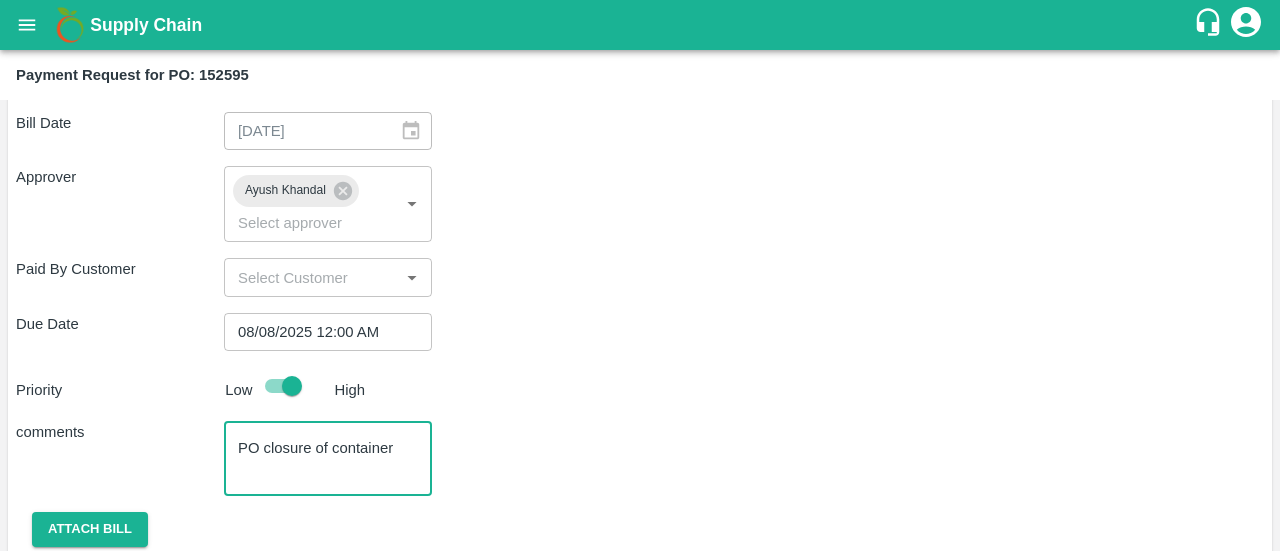 paste on "ONLU8001225" 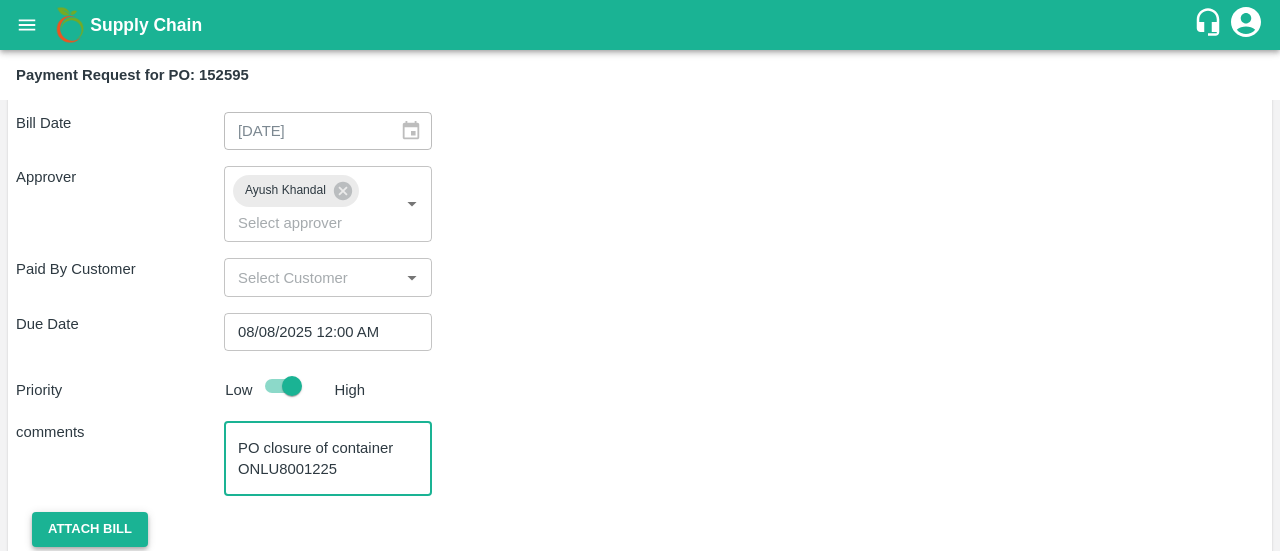 type on "PO closure of container ONLU8001225" 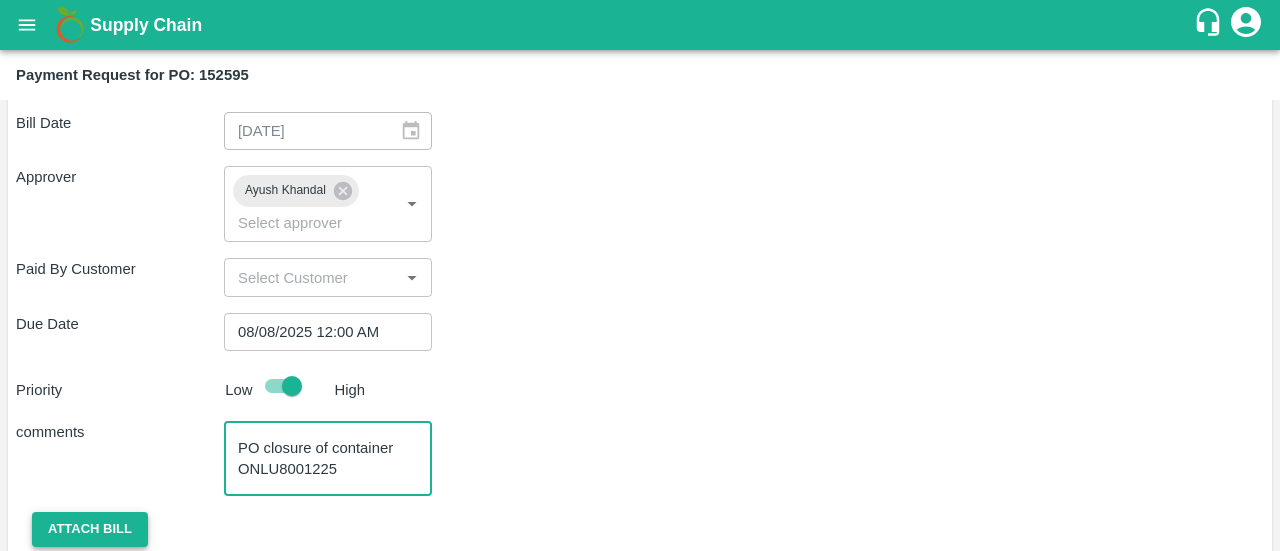 click on "Attach bill" at bounding box center [90, 529] 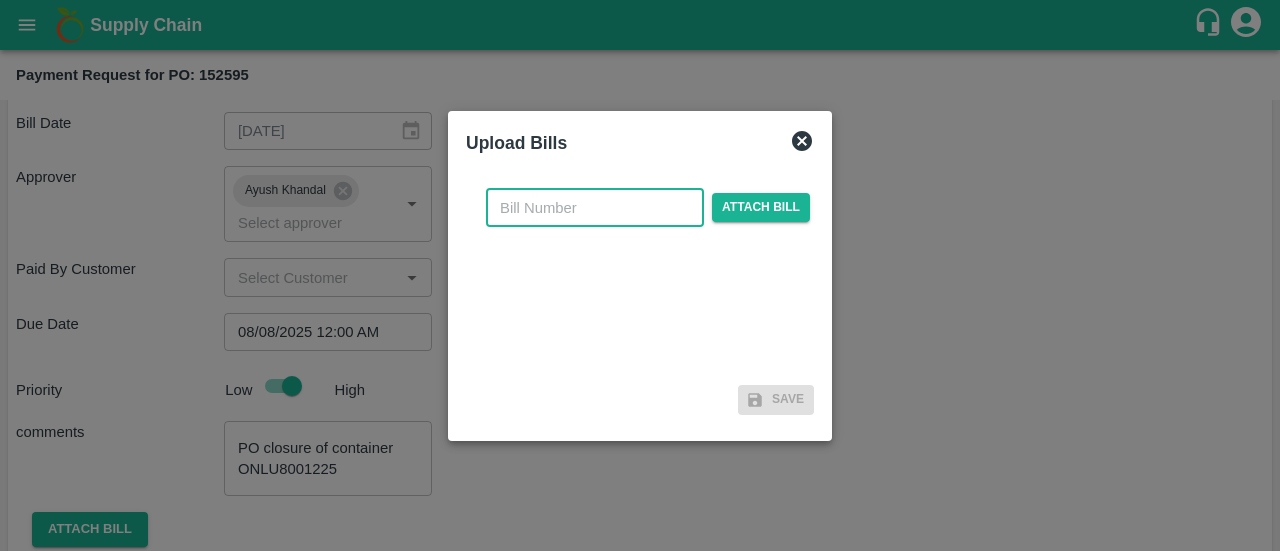 click at bounding box center [595, 208] 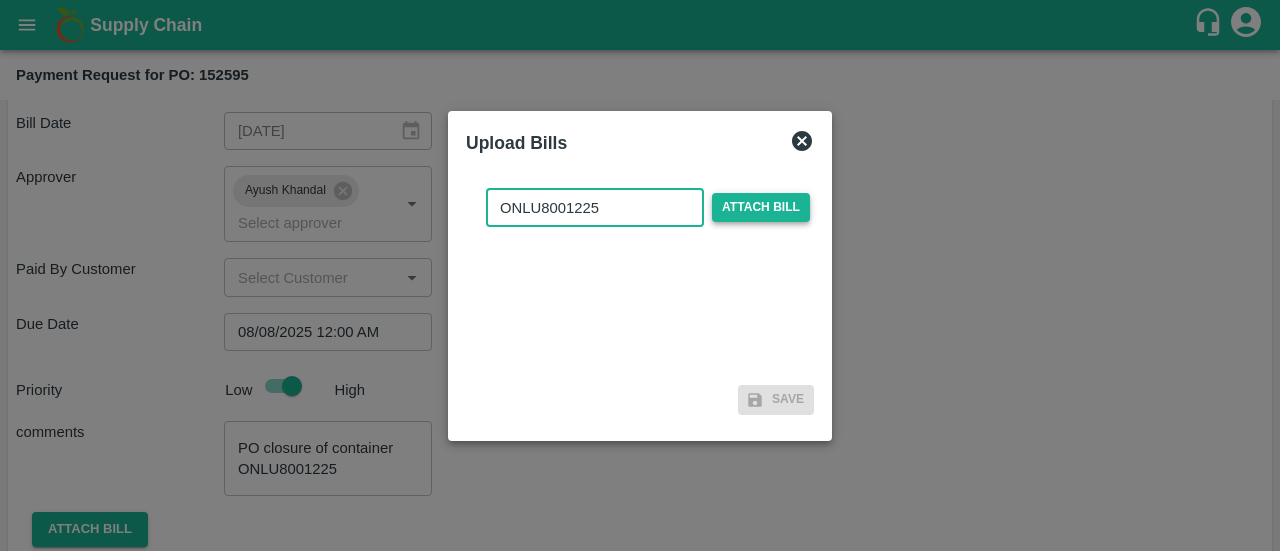 type on "ONLU8001225" 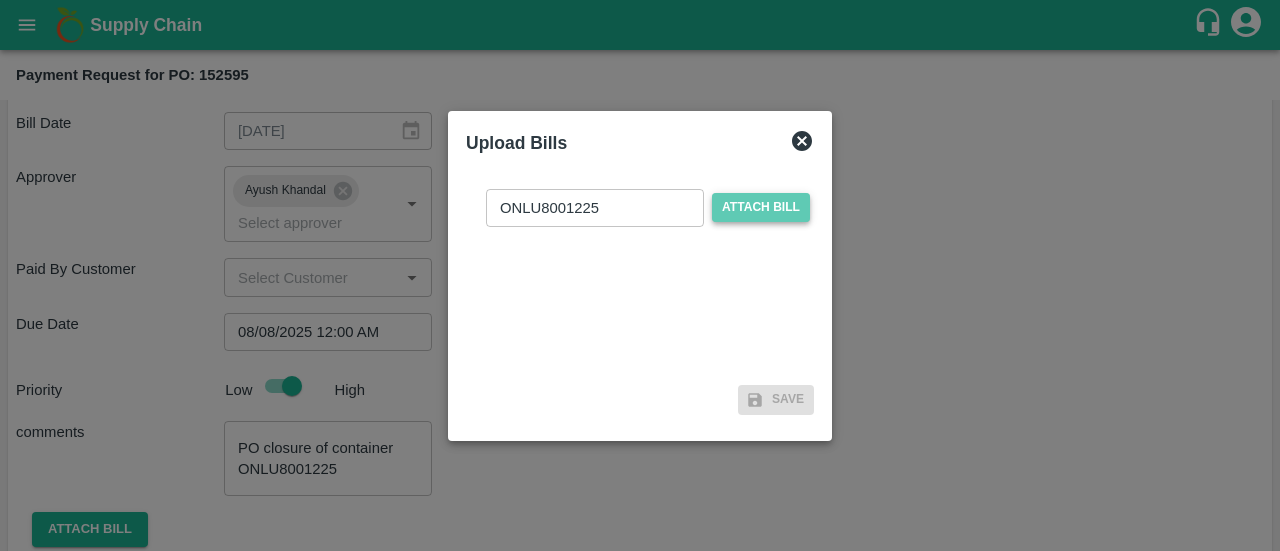 click on "Attach bill" at bounding box center (761, 207) 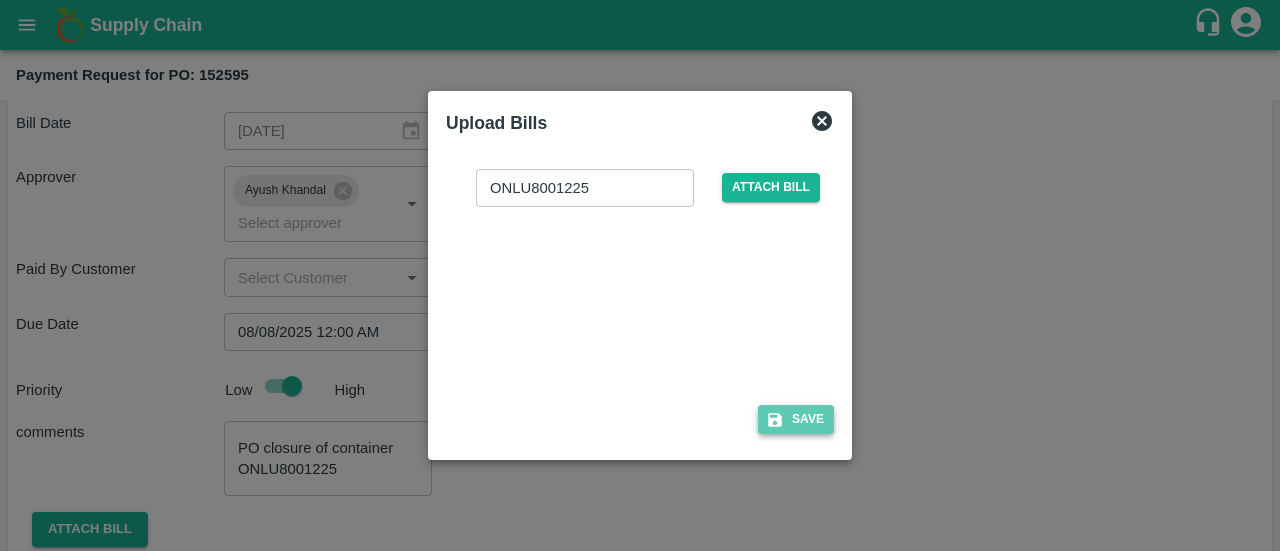 click on "Save" at bounding box center (796, 419) 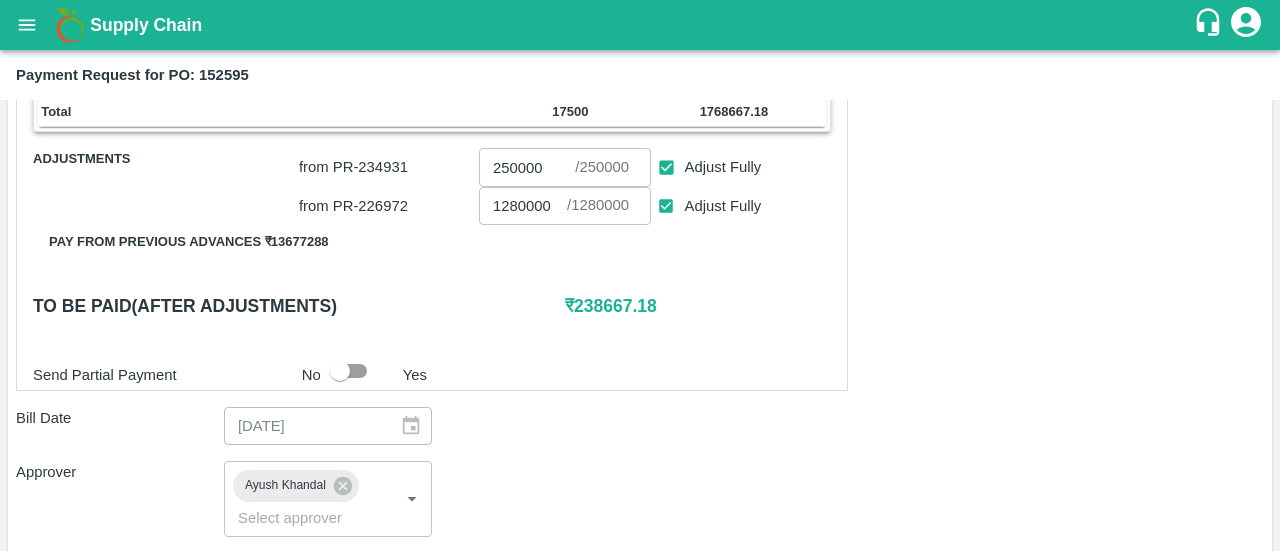 scroll, scrollTop: 534, scrollLeft: 0, axis: vertical 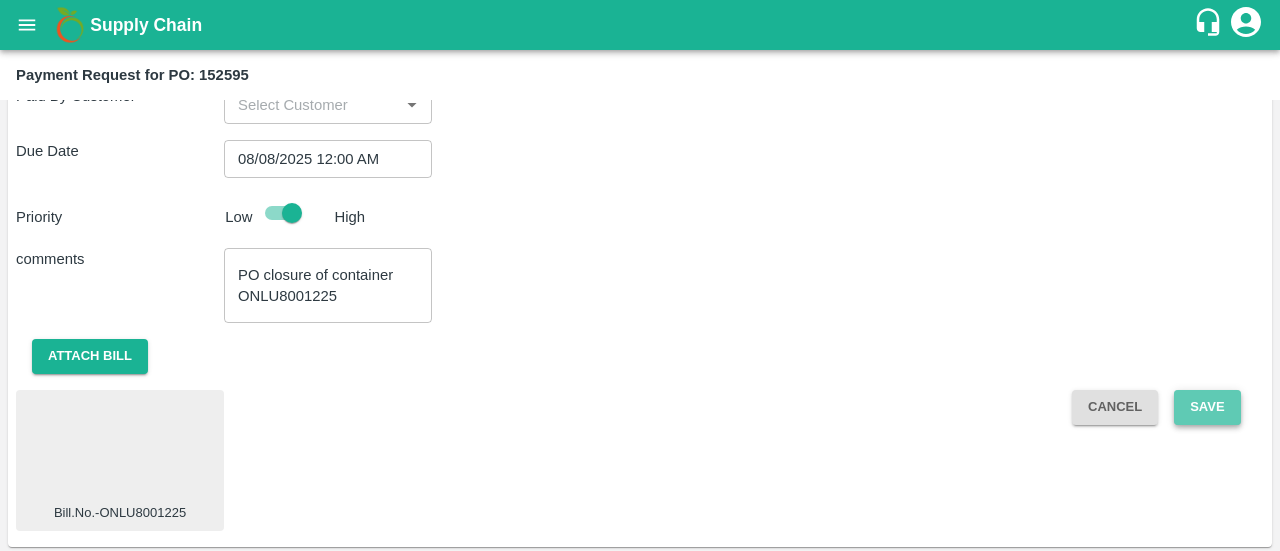 click on "Save" at bounding box center (1207, 407) 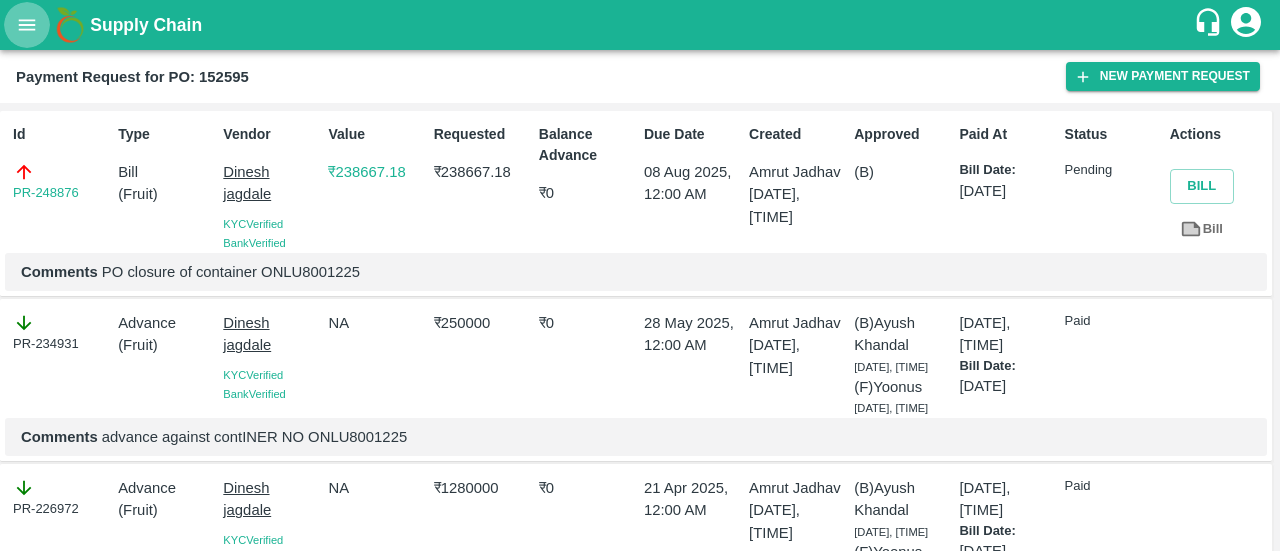 click 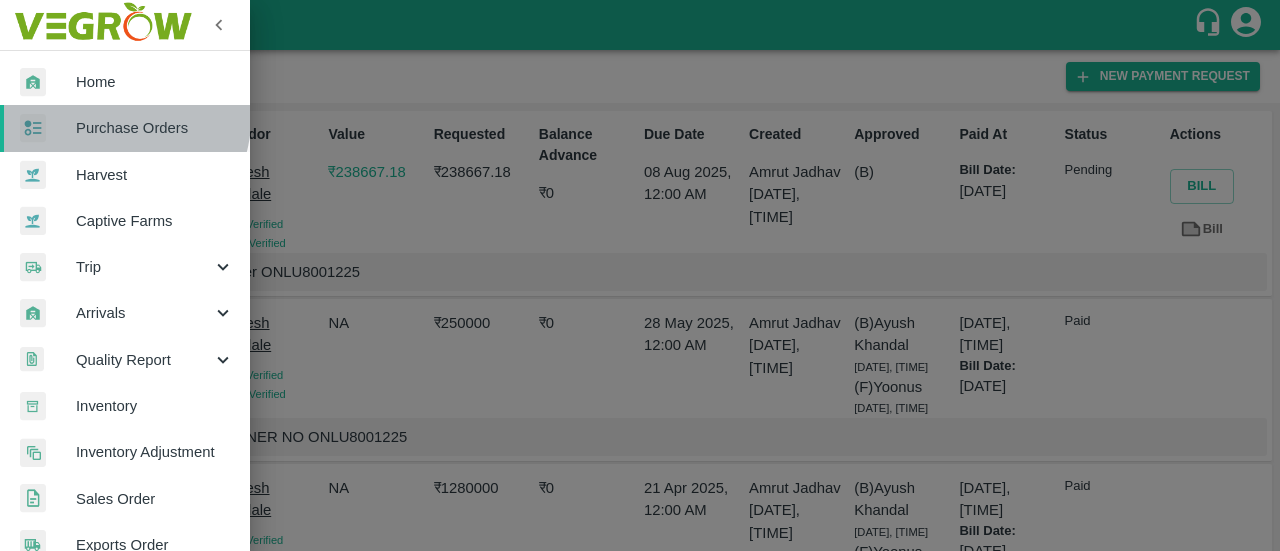 click on "Purchase Orders" at bounding box center (155, 128) 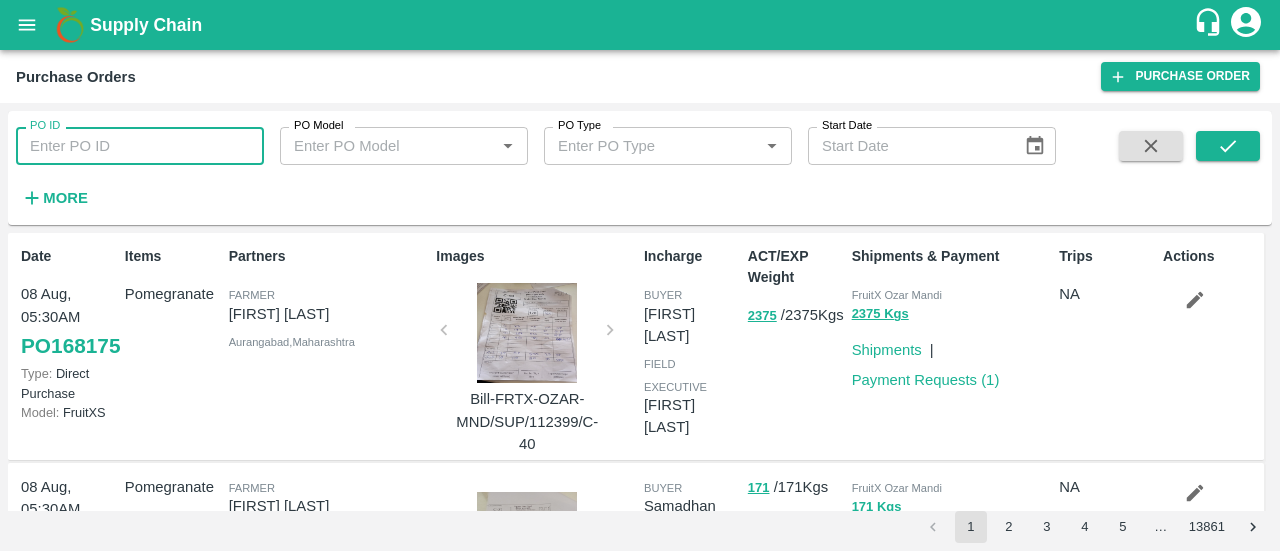 click on "PO ID" at bounding box center (140, 146) 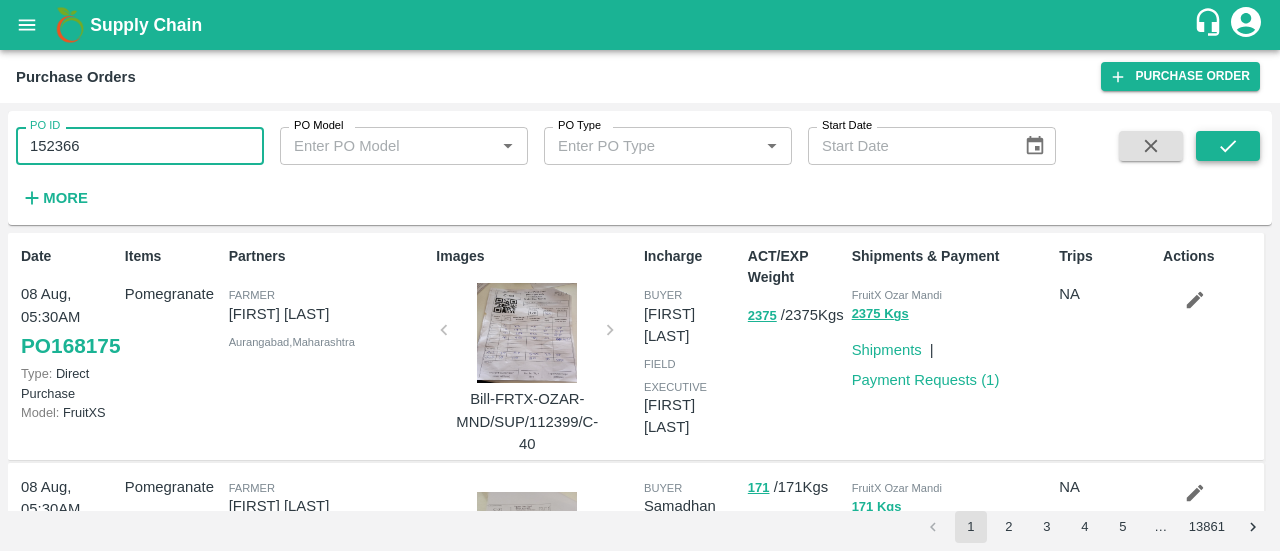 type on "152366" 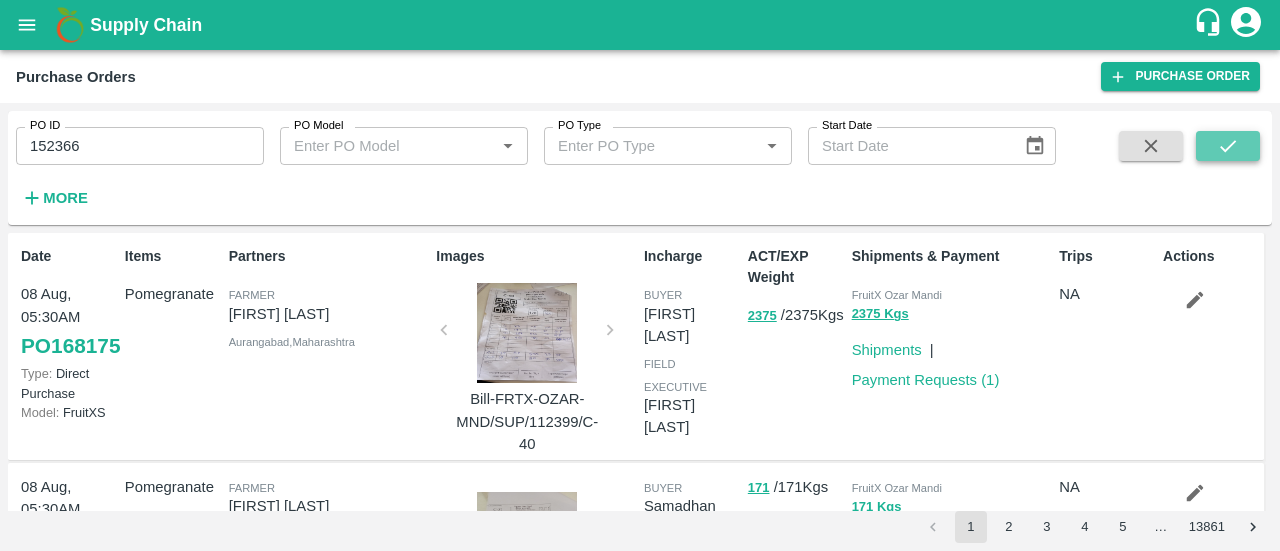 click 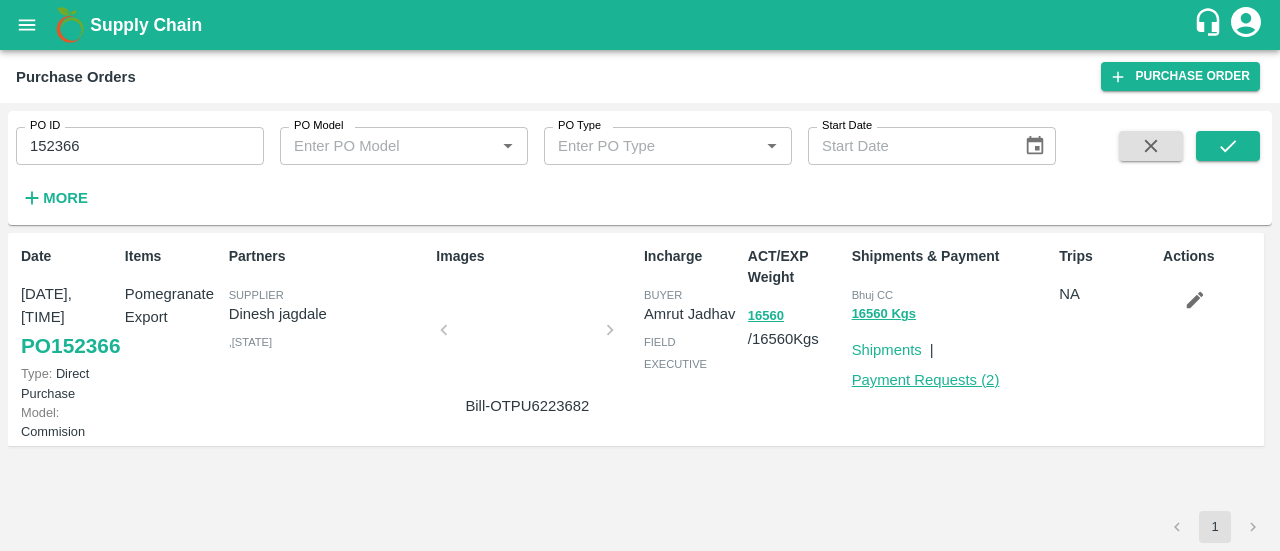 click on "Payment Requests ( 2 )" at bounding box center (926, 380) 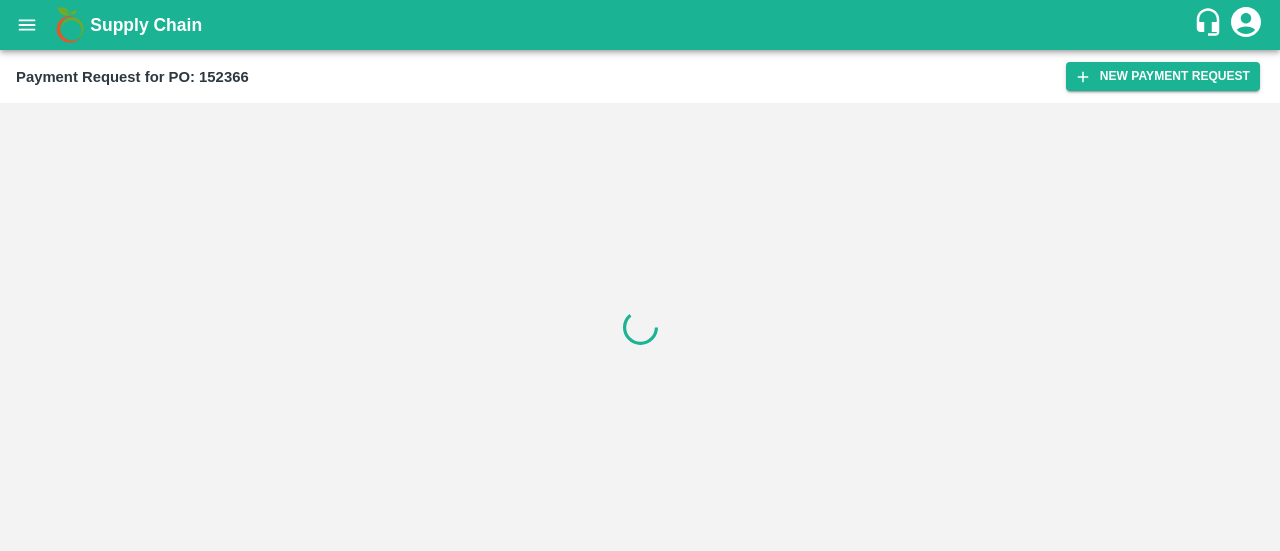 scroll, scrollTop: 0, scrollLeft: 0, axis: both 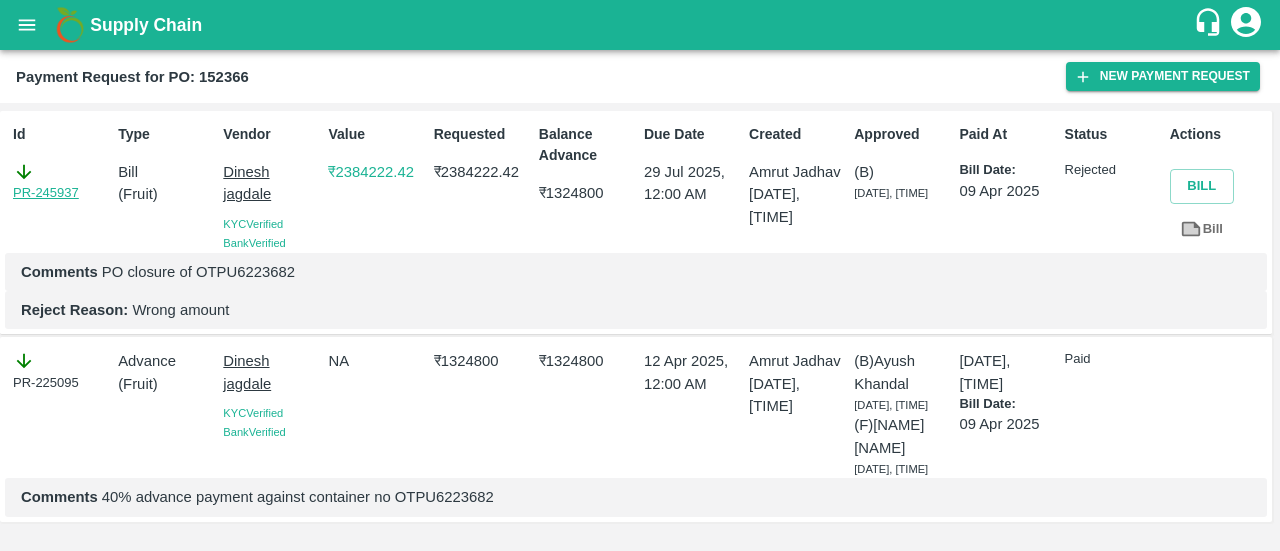 click on "PR-245937" at bounding box center (46, 193) 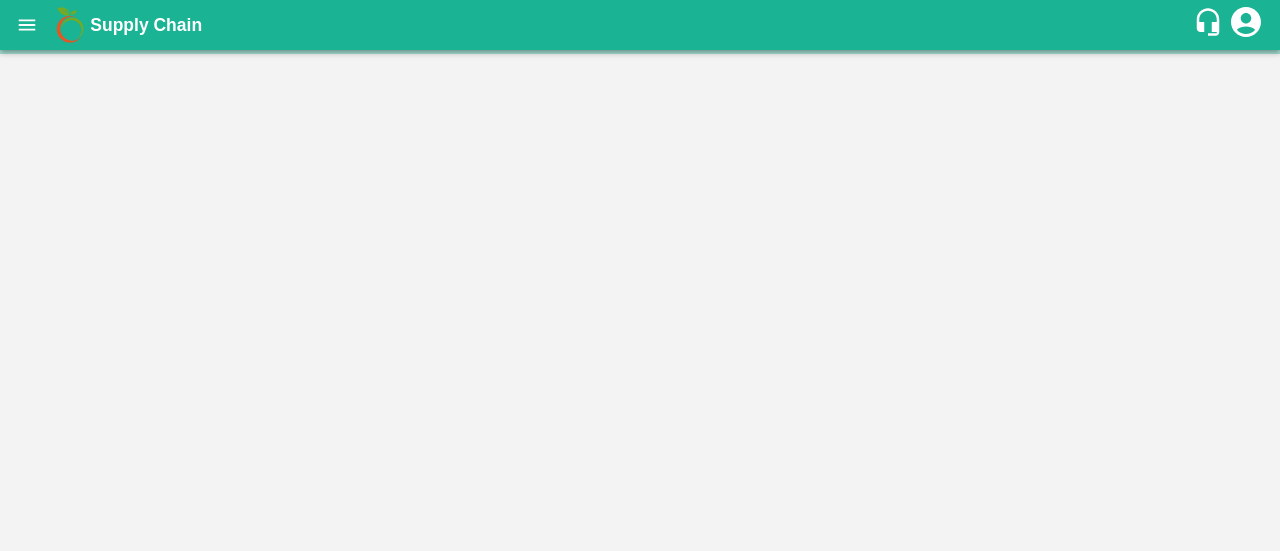 scroll, scrollTop: 0, scrollLeft: 0, axis: both 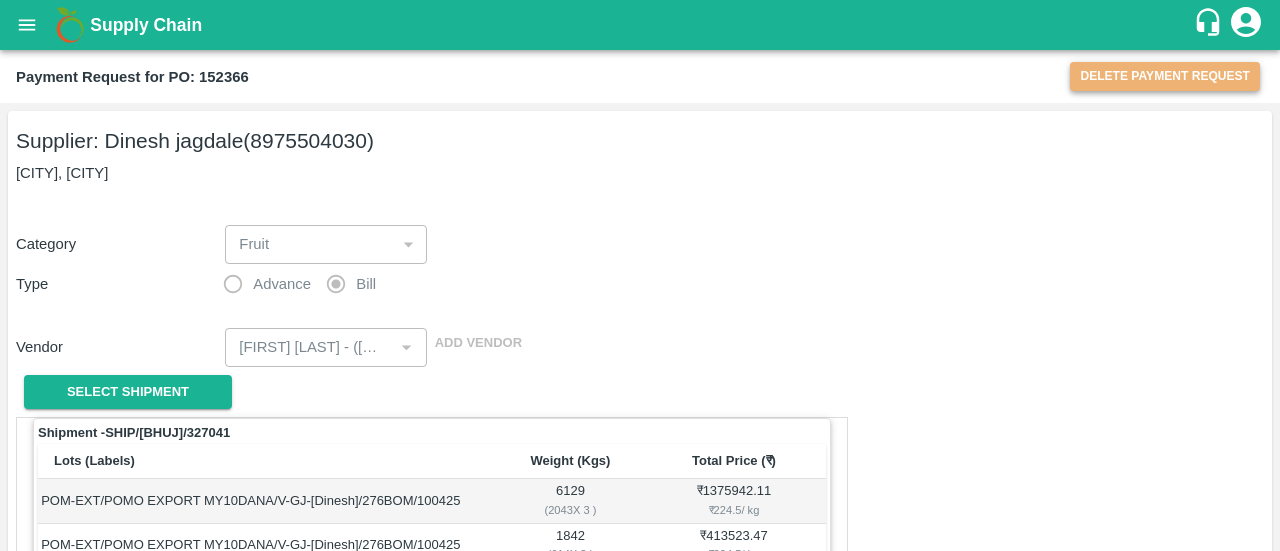click on "Delete Payment Request" at bounding box center [1165, 76] 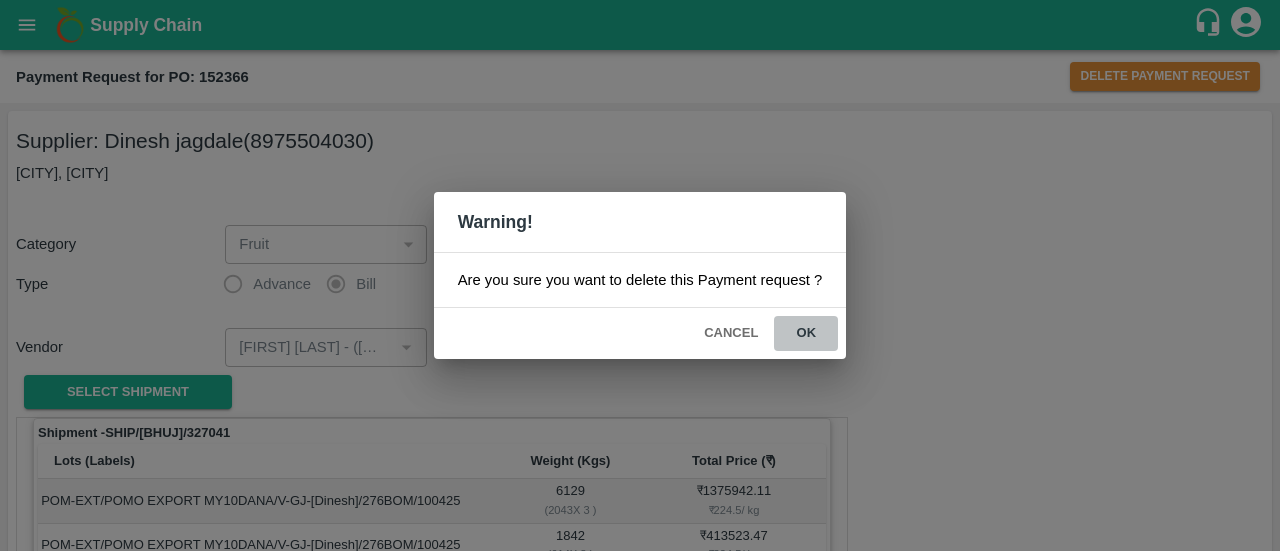 click on "ok" at bounding box center (806, 333) 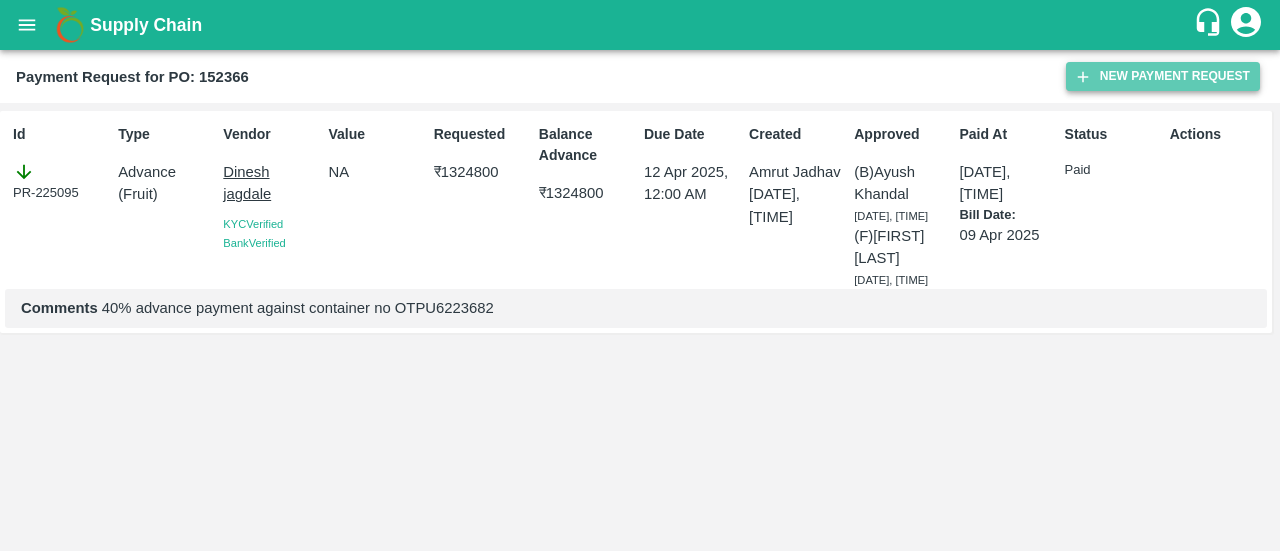 click on "New Payment Request" at bounding box center (1163, 76) 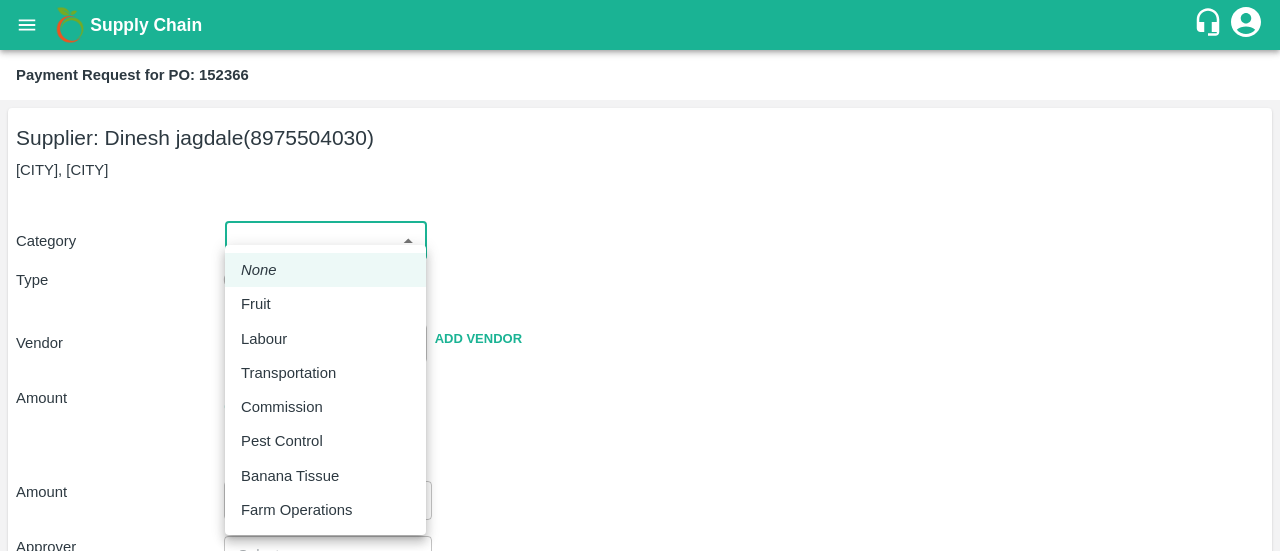click on "Supply Chain Payment Request for PO: 152366 Supplier:    [FIRST] [LAST]  ([PHONE]) [CITY], [CITY], [CITY] Category ​ ​ Type Advance Bill Vendor ​ Add Vendor Amount Total value Per Kg ​ Amount ​ Approver ​ Due Date ​  Priority  Low  High Comment x ​ Attach bill Cancel Save FruitX Rohru Mandi FruitX Oddi Mandi FruitX Jeewana Mandi 23-24 Freshmax warehouse Nashik Grapes Export PH DMP Raj Agro industries PH [FIRST] [LAST] Logout None Fruit Labour Transportation Commission Pest Control Banana Tissue Farm Operations" at bounding box center [640, 275] 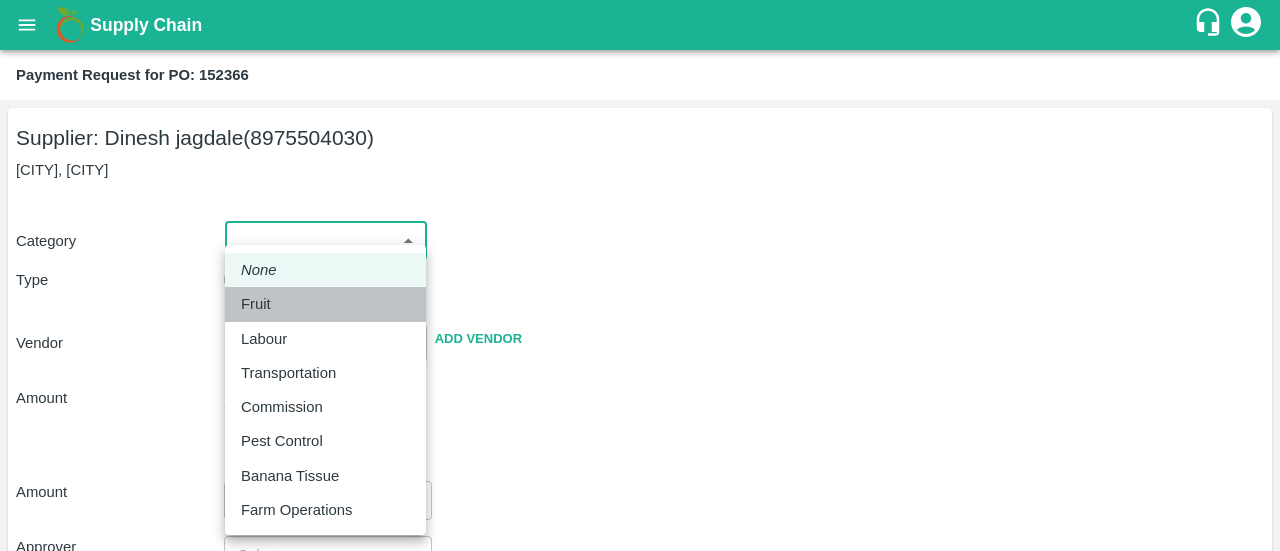 click on "Fruit" at bounding box center (325, 304) 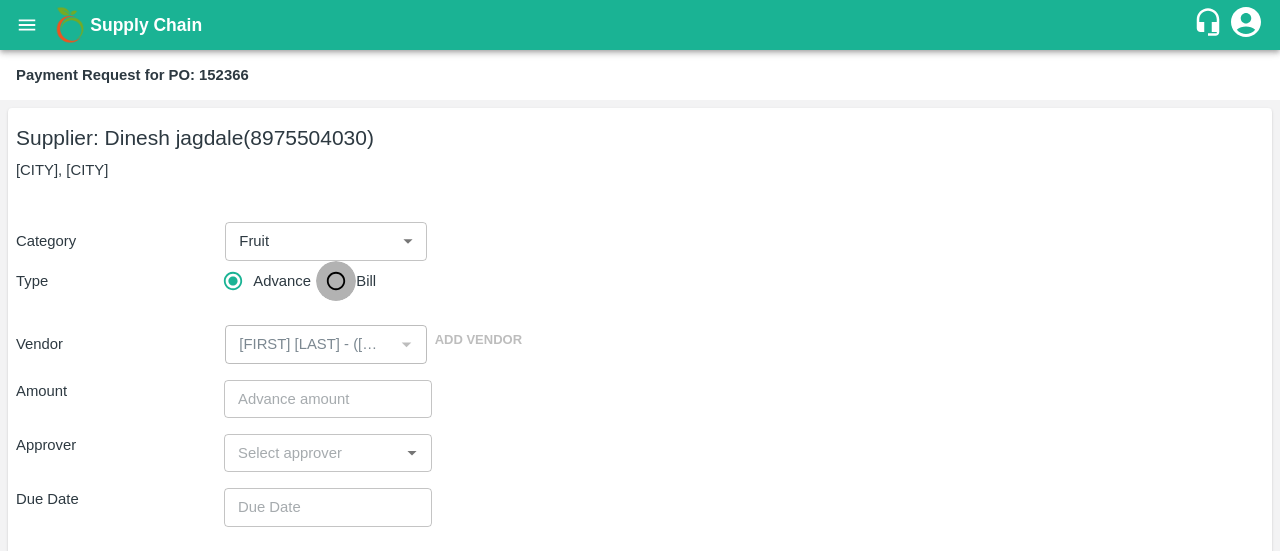 click on "Bill" at bounding box center [336, 281] 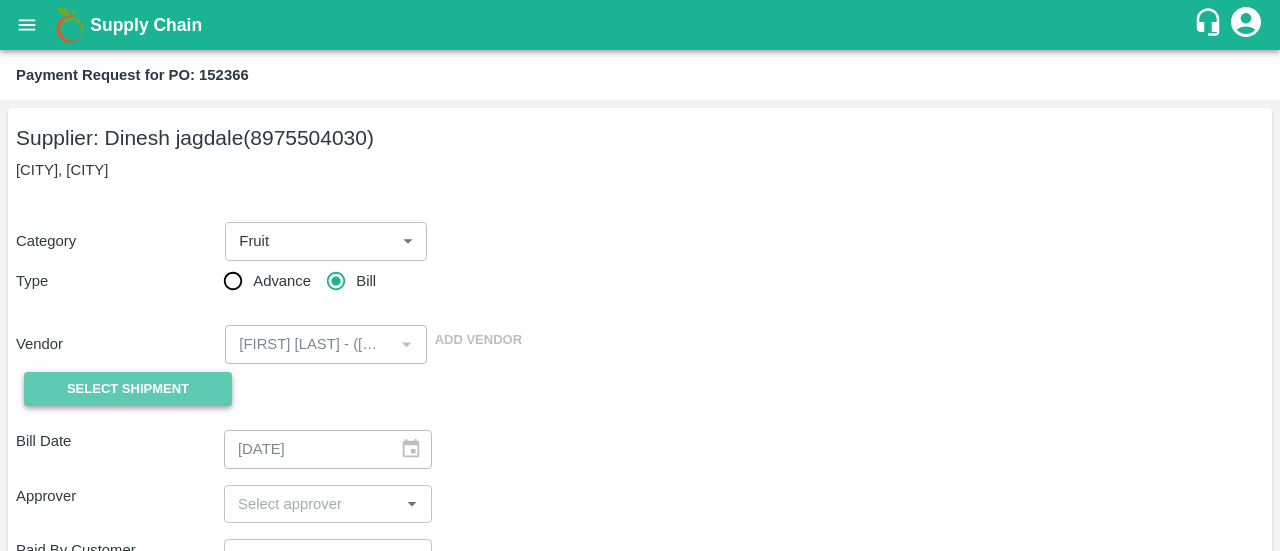 click on "Select Shipment" at bounding box center (128, 389) 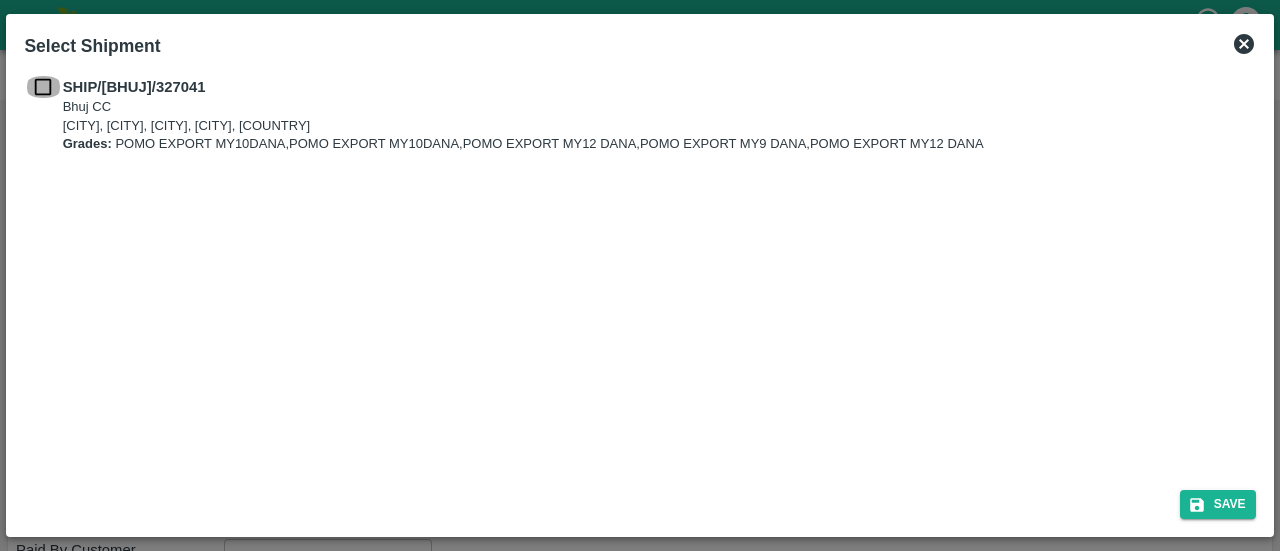 click at bounding box center [43, 87] 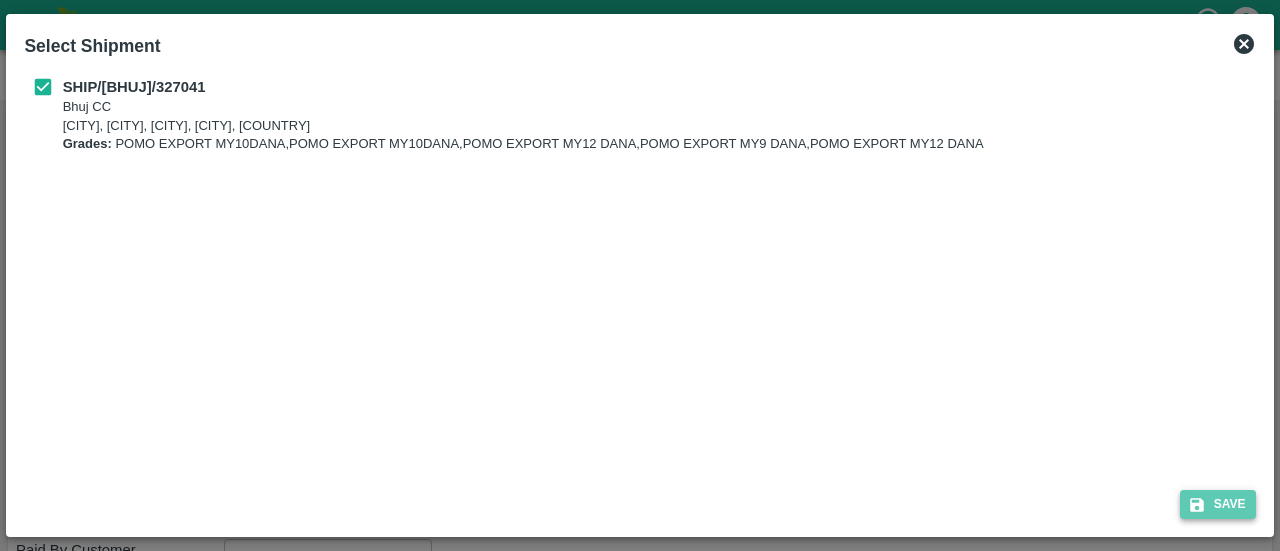 click on "Save" at bounding box center (1218, 504) 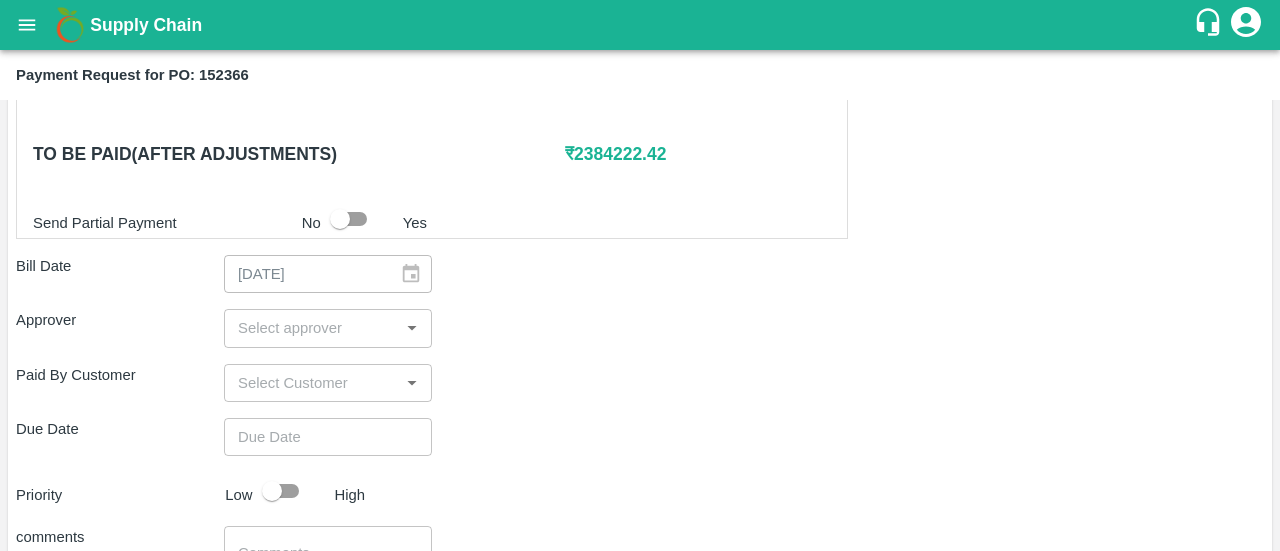 scroll, scrollTop: 722, scrollLeft: 0, axis: vertical 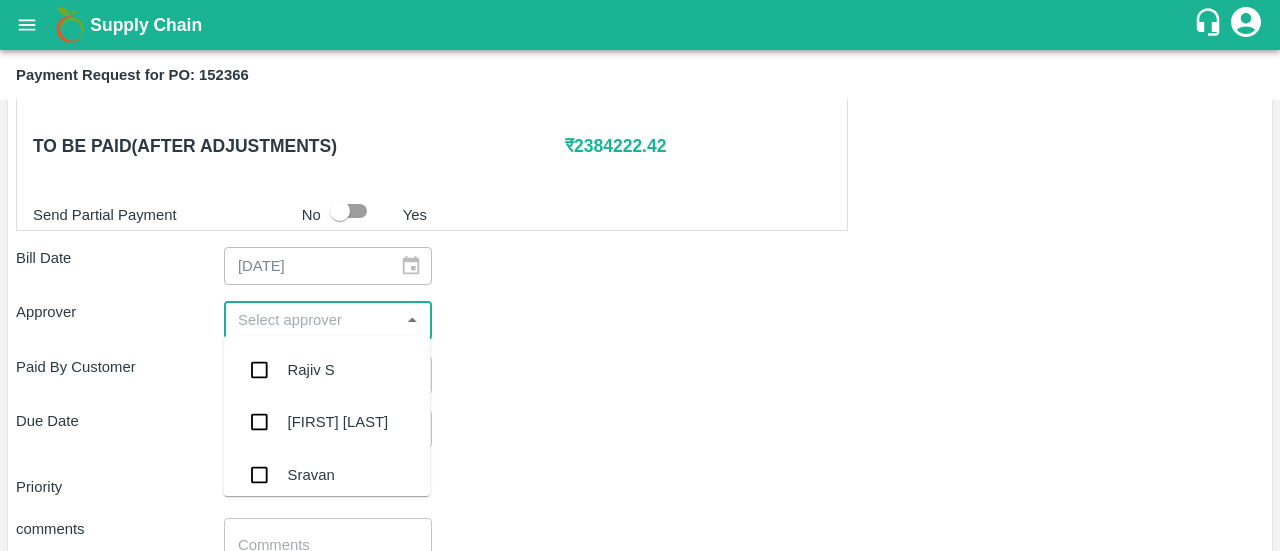 click at bounding box center [311, 320] 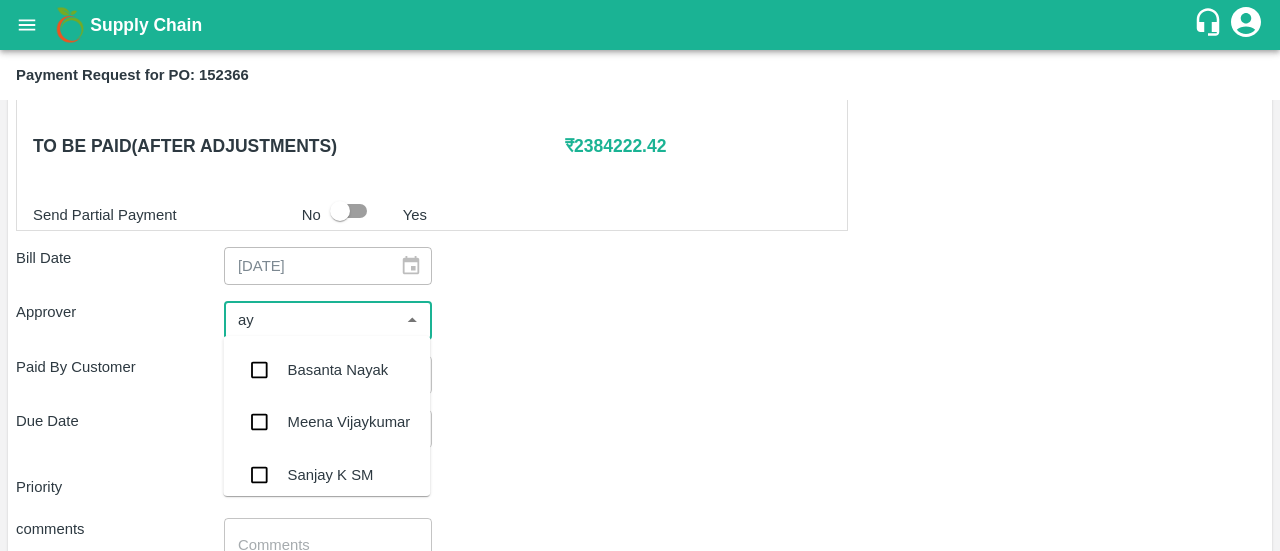type on "ayu" 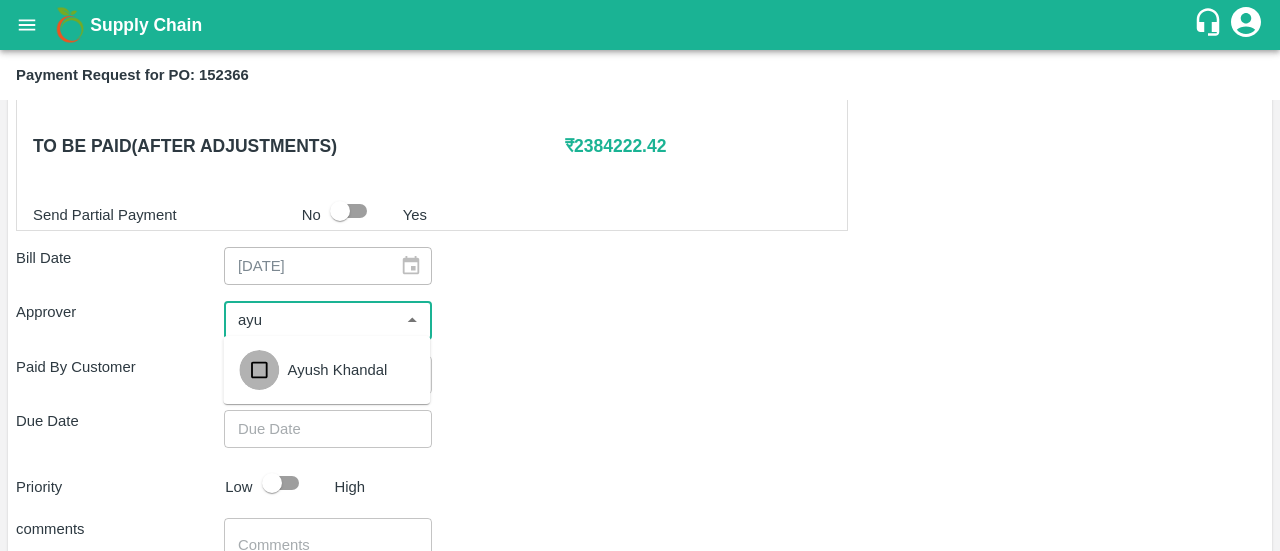 click at bounding box center [259, 370] 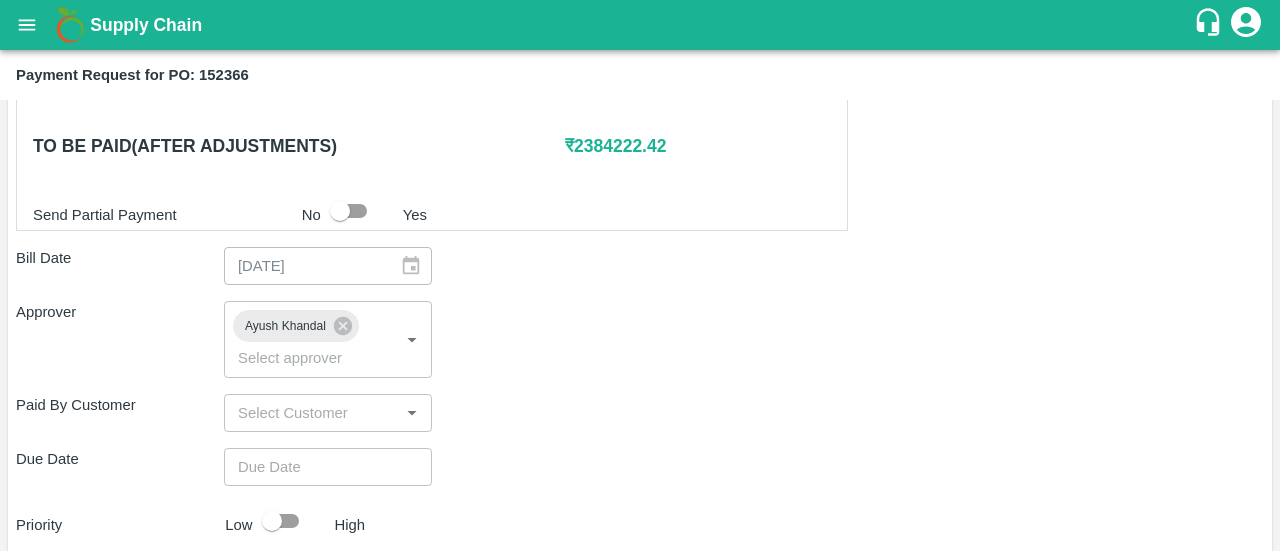 click on "Approver [FIRST] [LAST] ​" at bounding box center (640, 339) 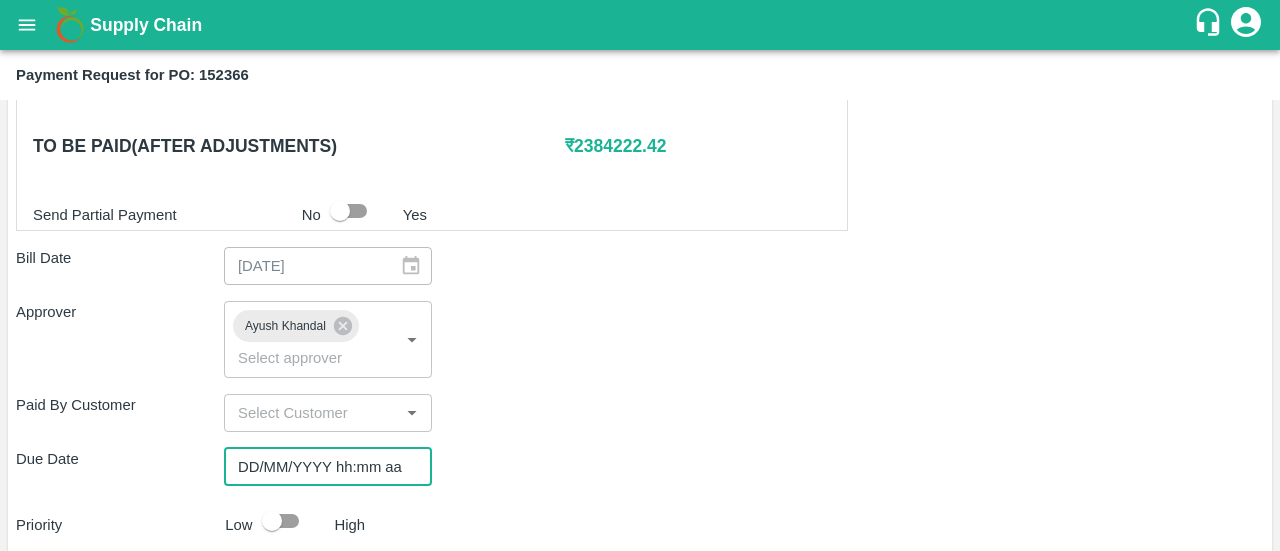 click on "DD/MM/YYYY hh:mm aa" at bounding box center [321, 467] 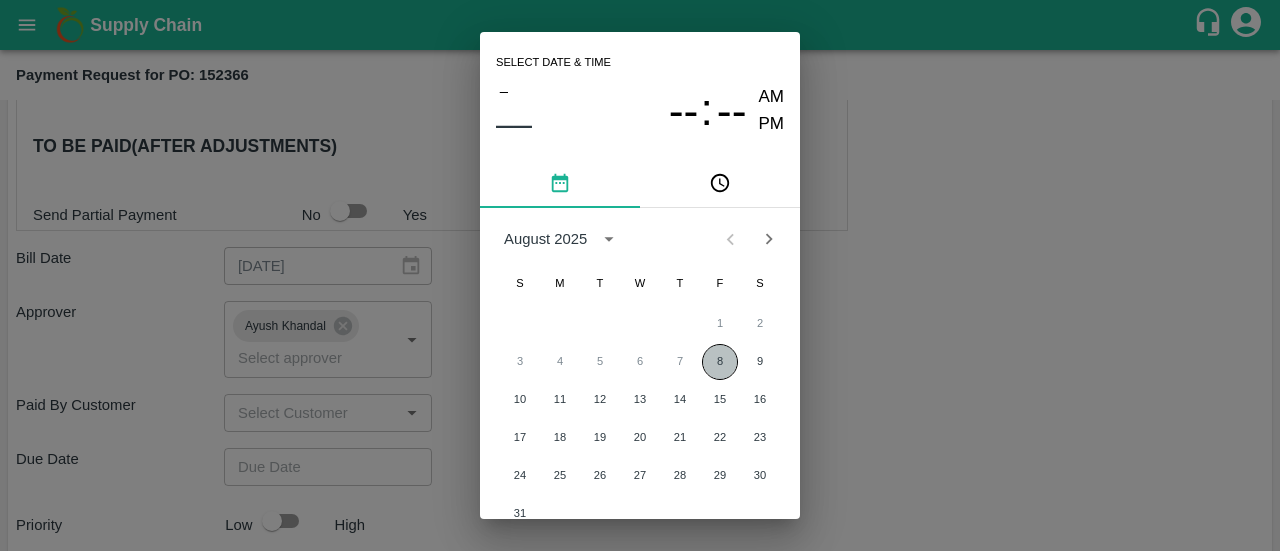 click on "8" at bounding box center (720, 362) 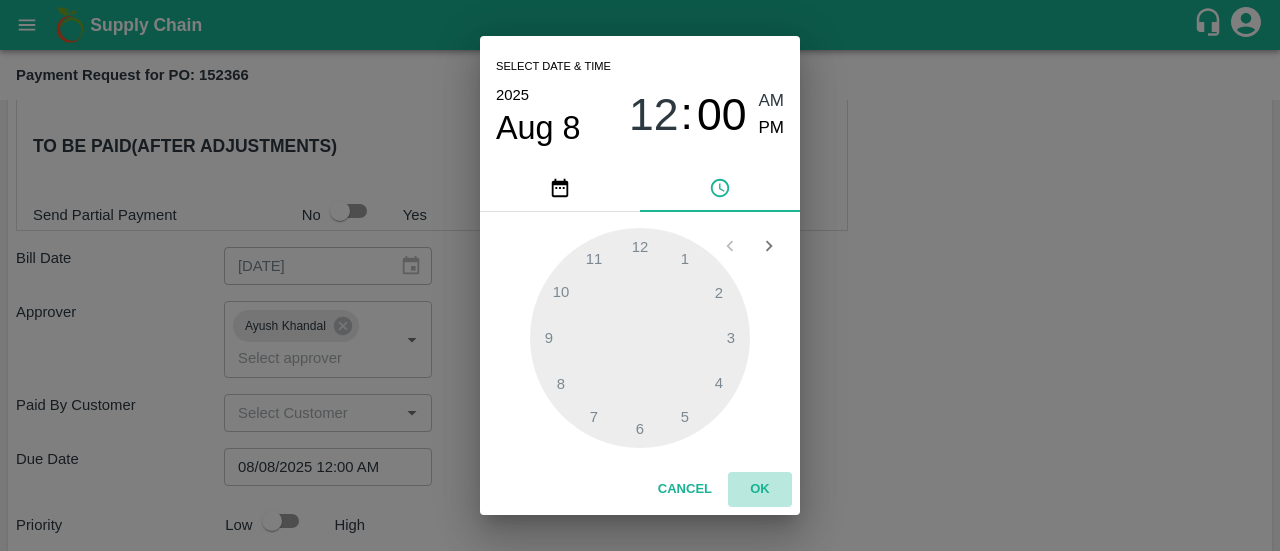 click on "OK" at bounding box center (760, 489) 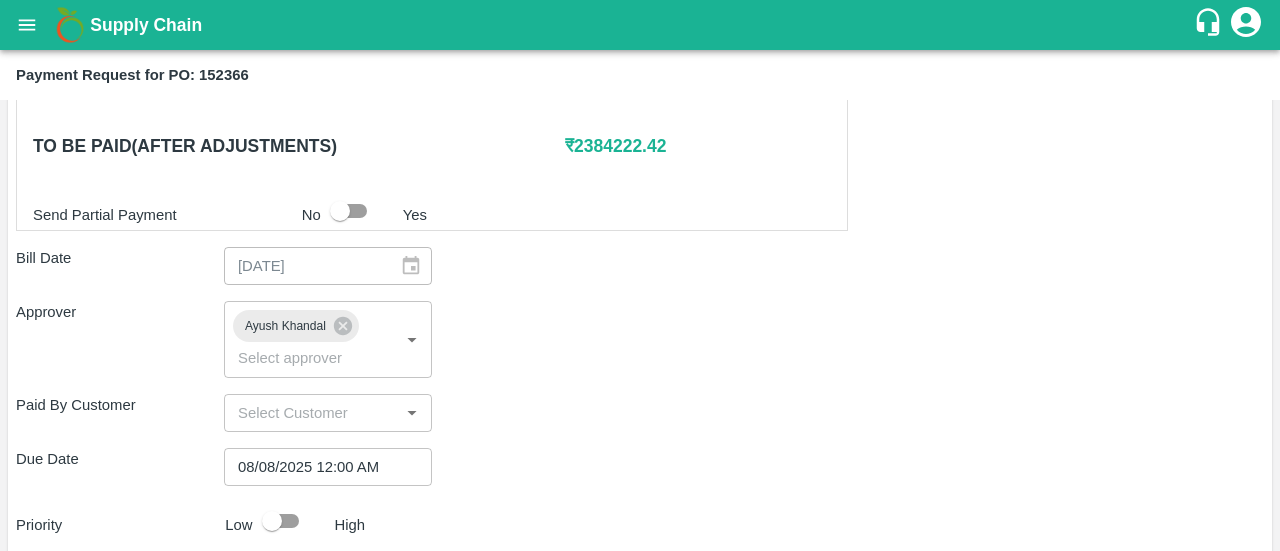 click on "Approver [FIRST] [LAST] ​" at bounding box center [640, 339] 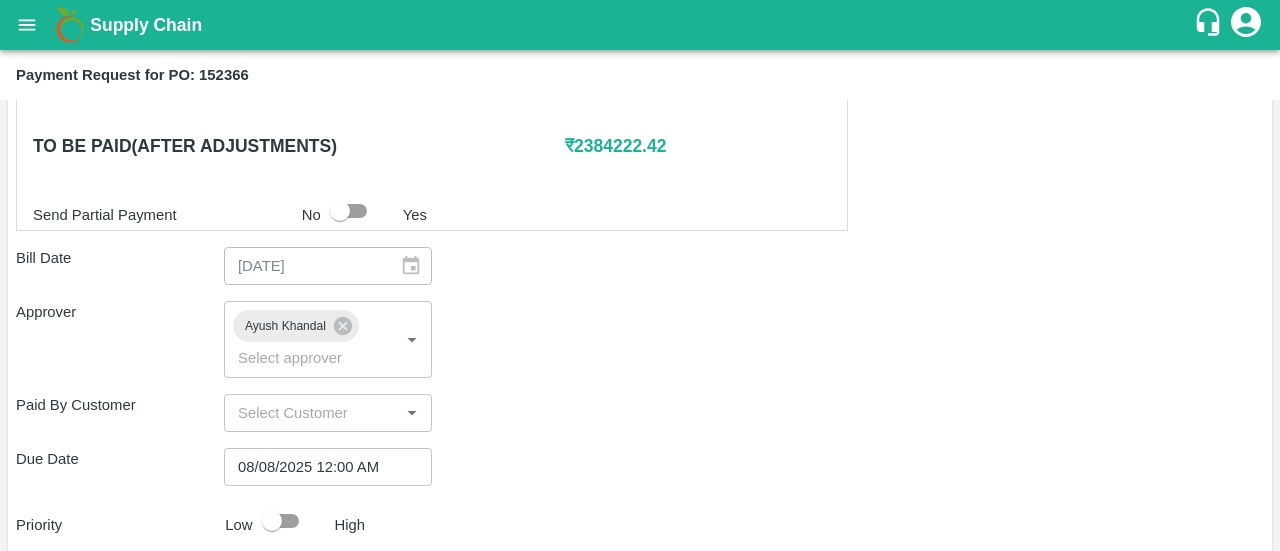 scroll, scrollTop: 872, scrollLeft: 0, axis: vertical 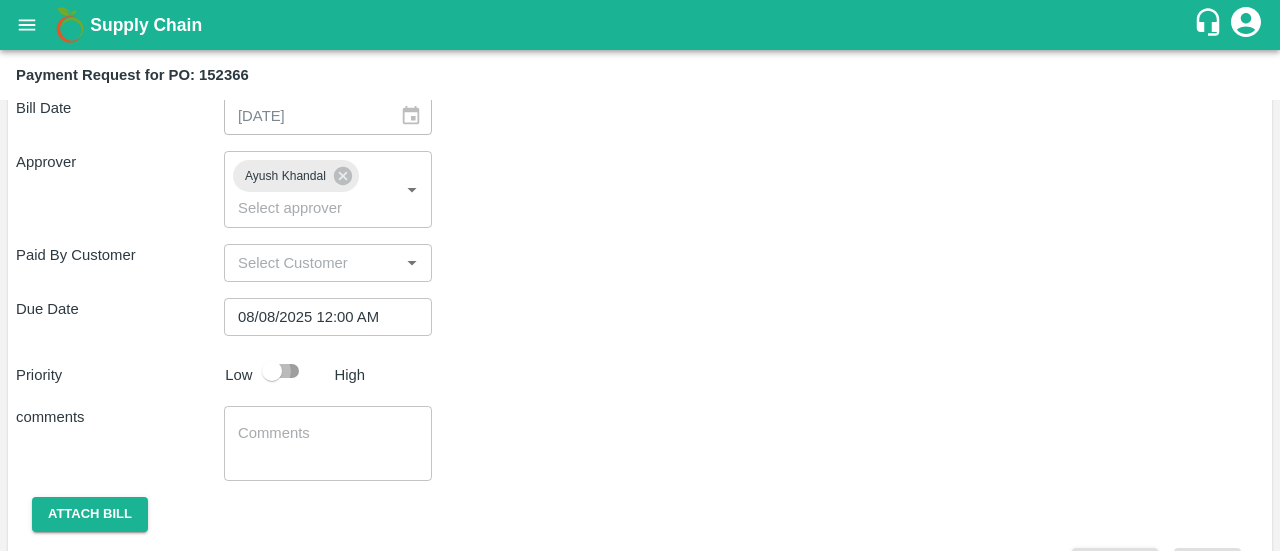 click at bounding box center (272, 371) 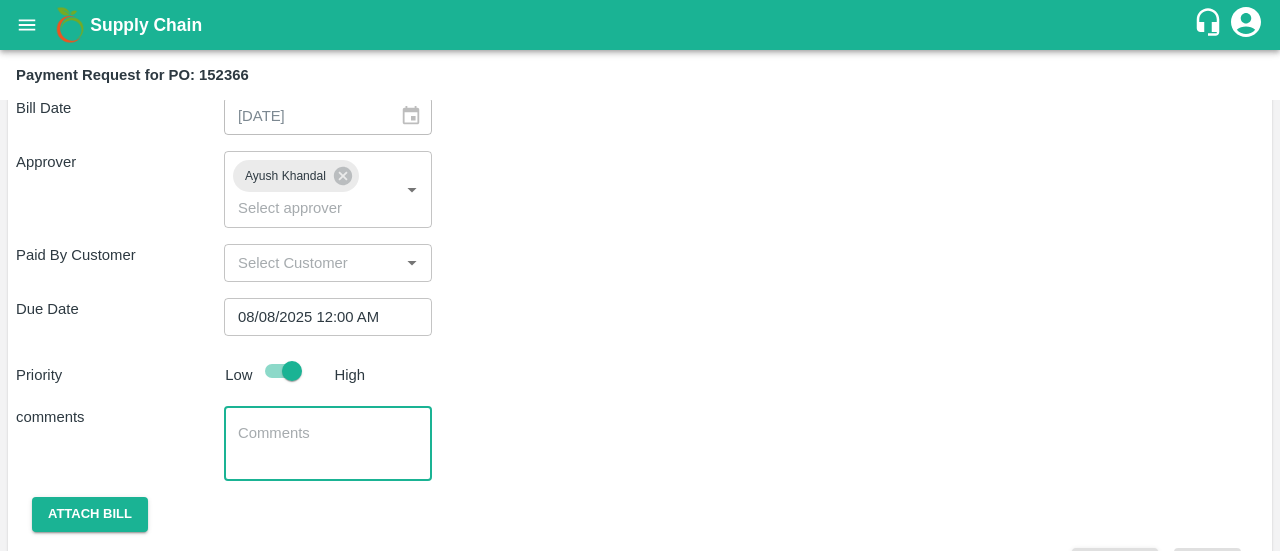 click at bounding box center [328, 444] 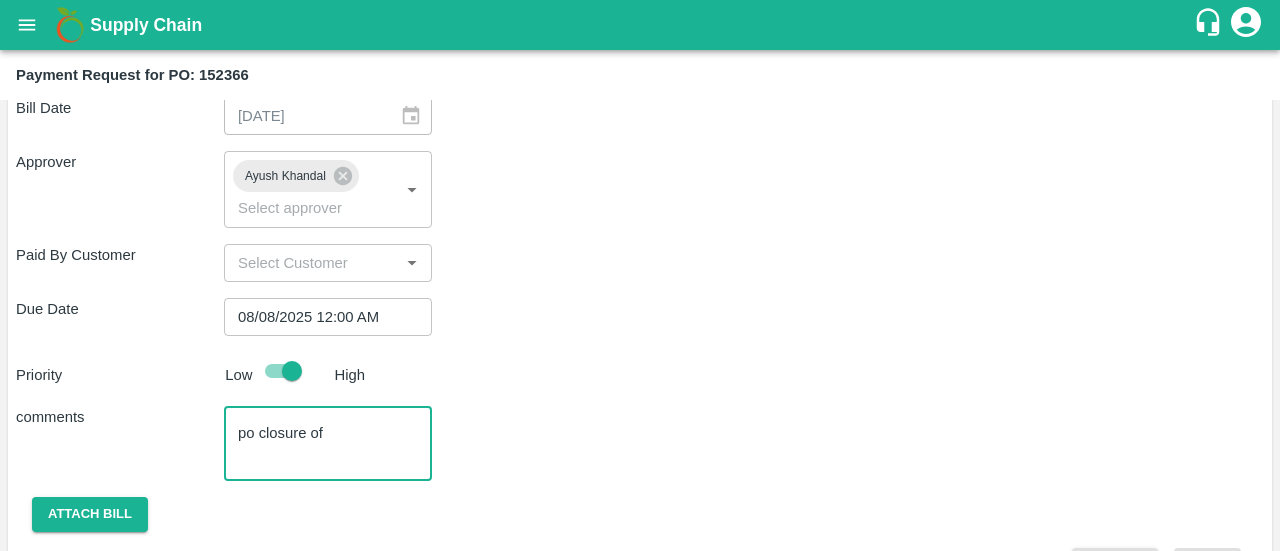 paste on "OTPU6223682" 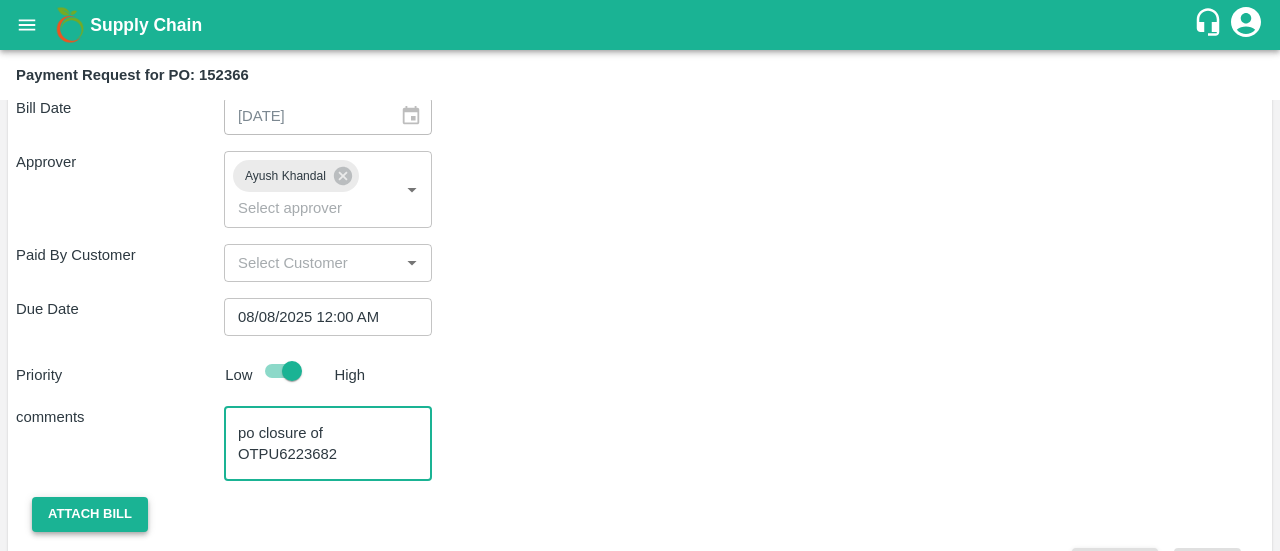 type on "po closure of OTPU6223682" 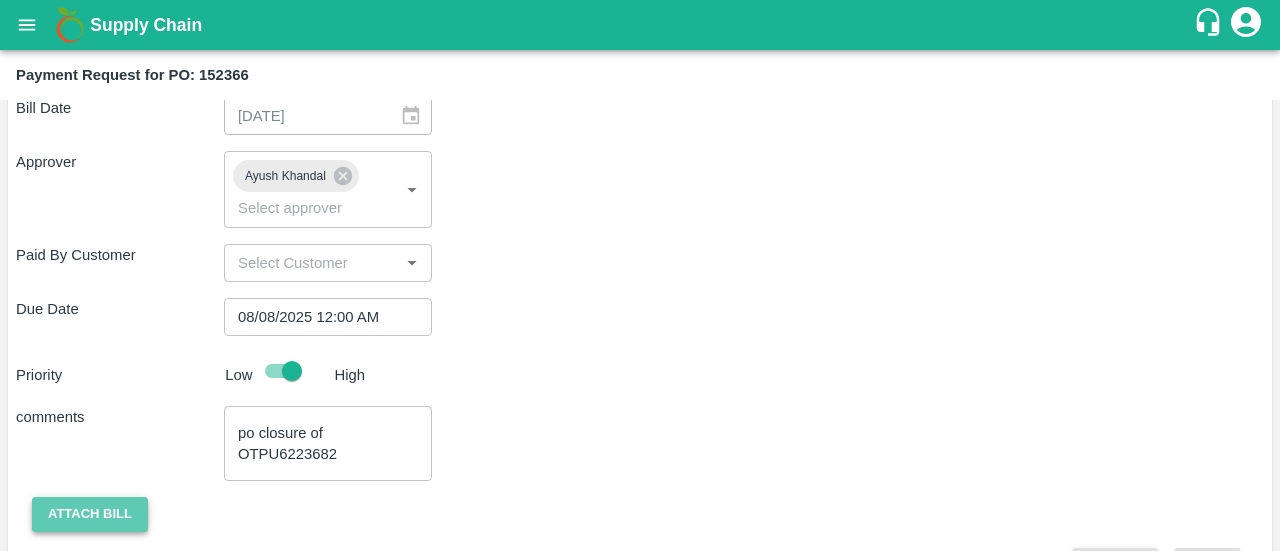 click on "Attach bill" at bounding box center (90, 514) 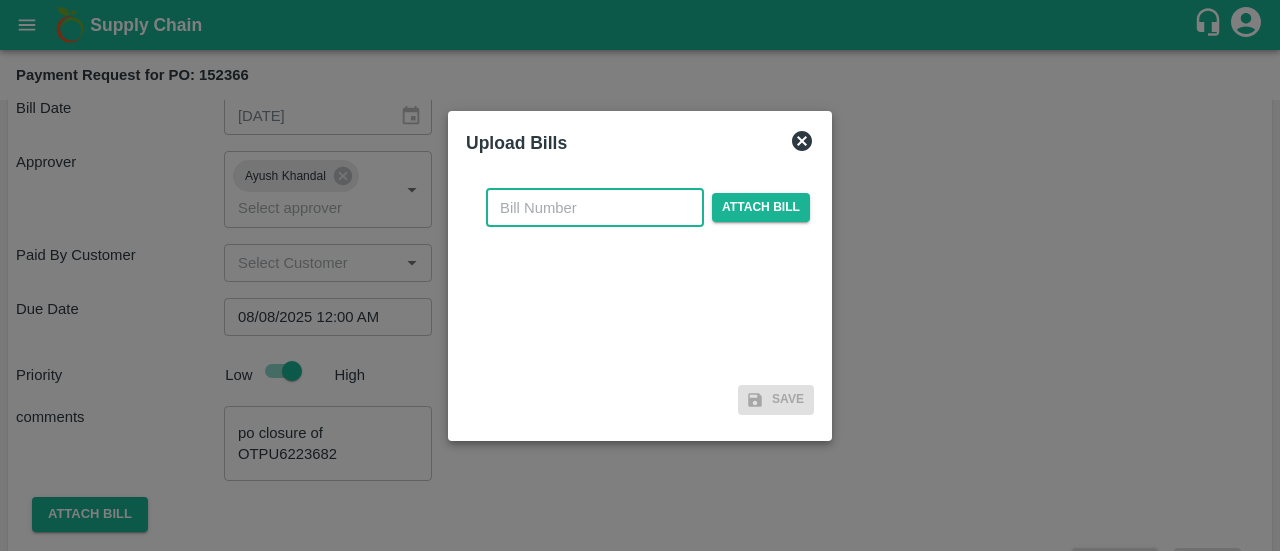 click at bounding box center (595, 208) 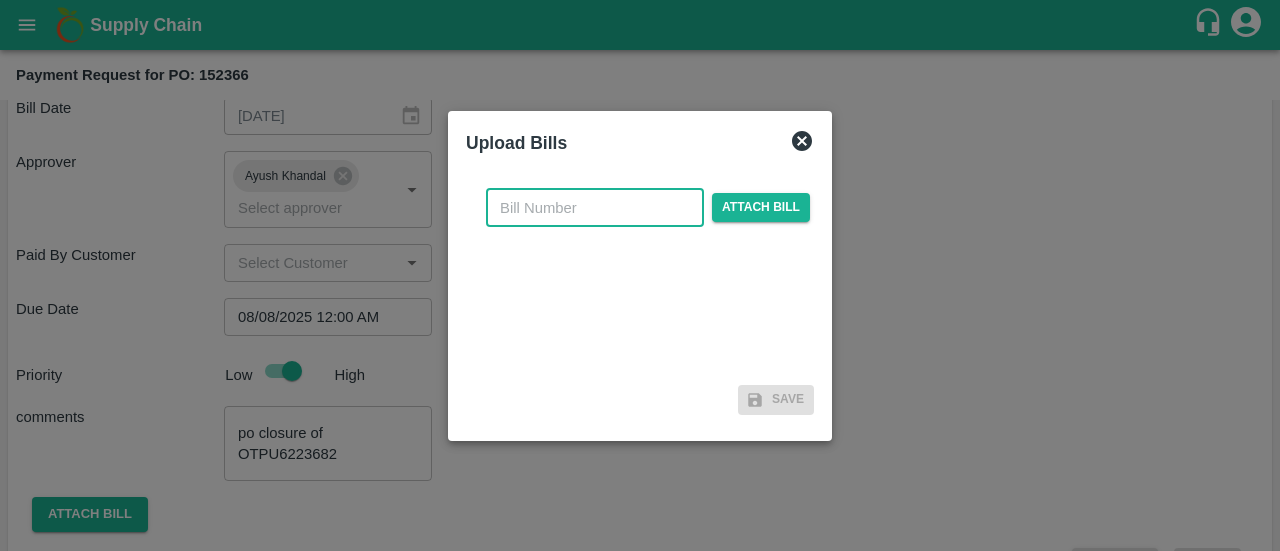 paste on "OTPU6223682" 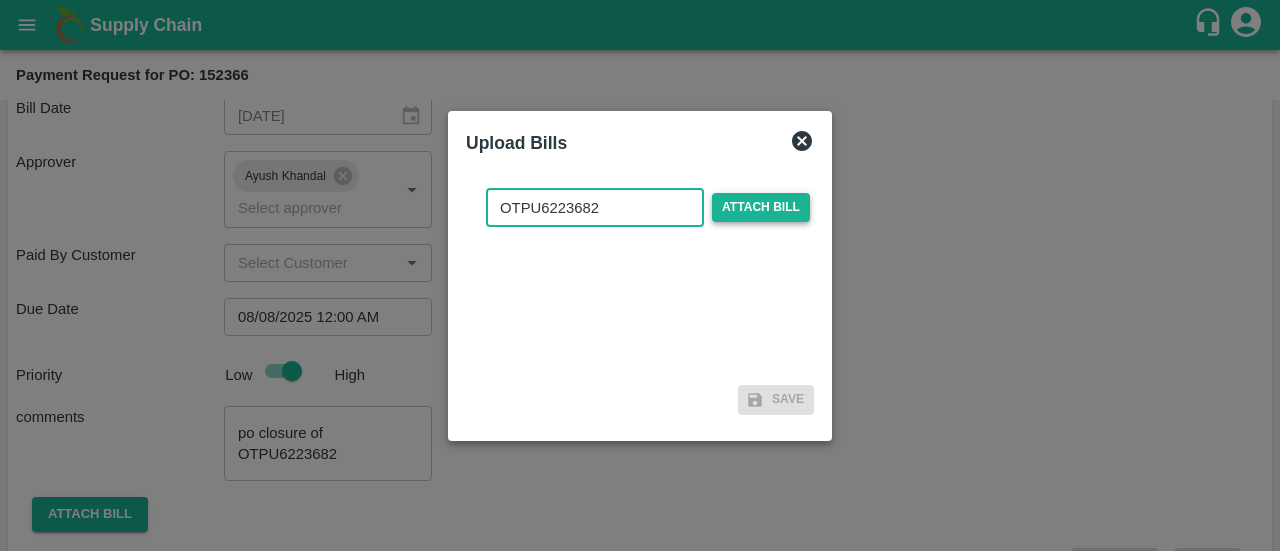 type on "OTPU6223682" 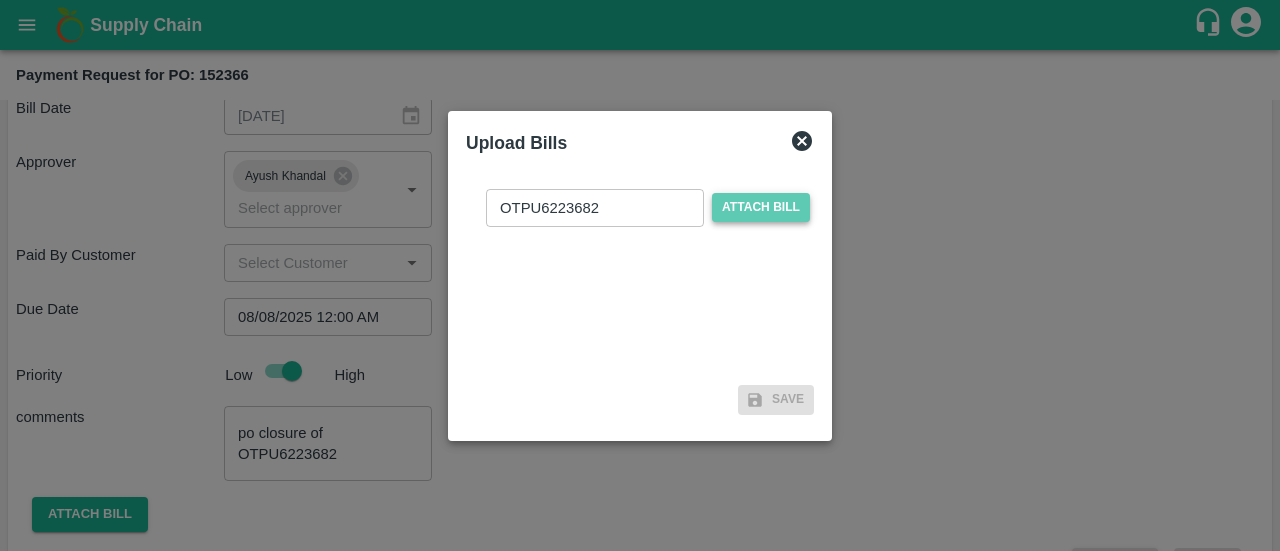 click on "Attach bill" at bounding box center [761, 207] 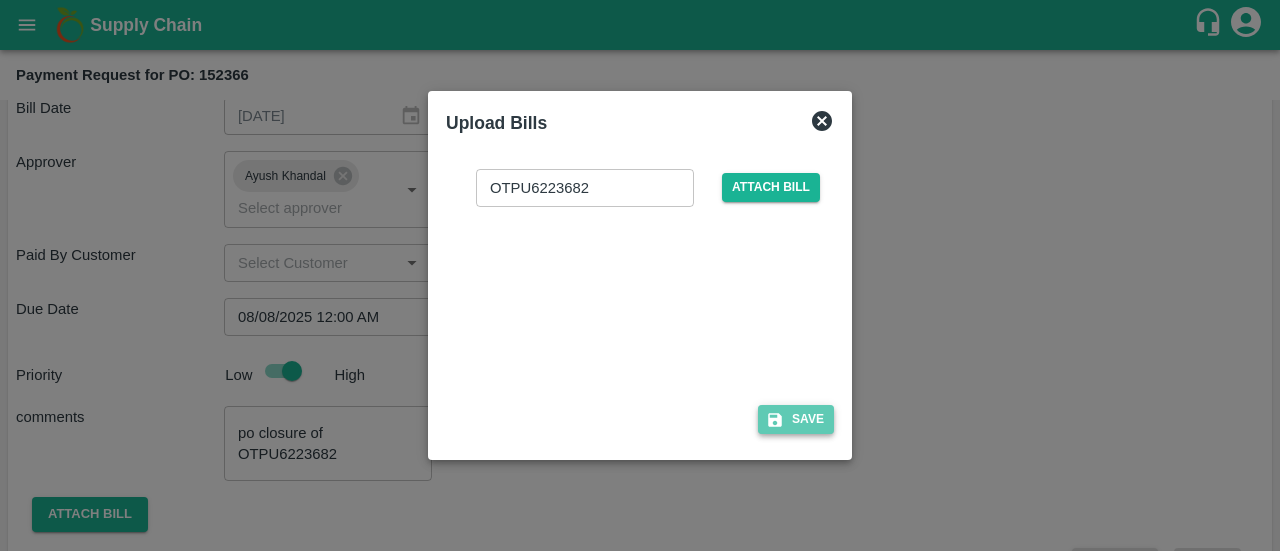 click on "Save" at bounding box center (796, 419) 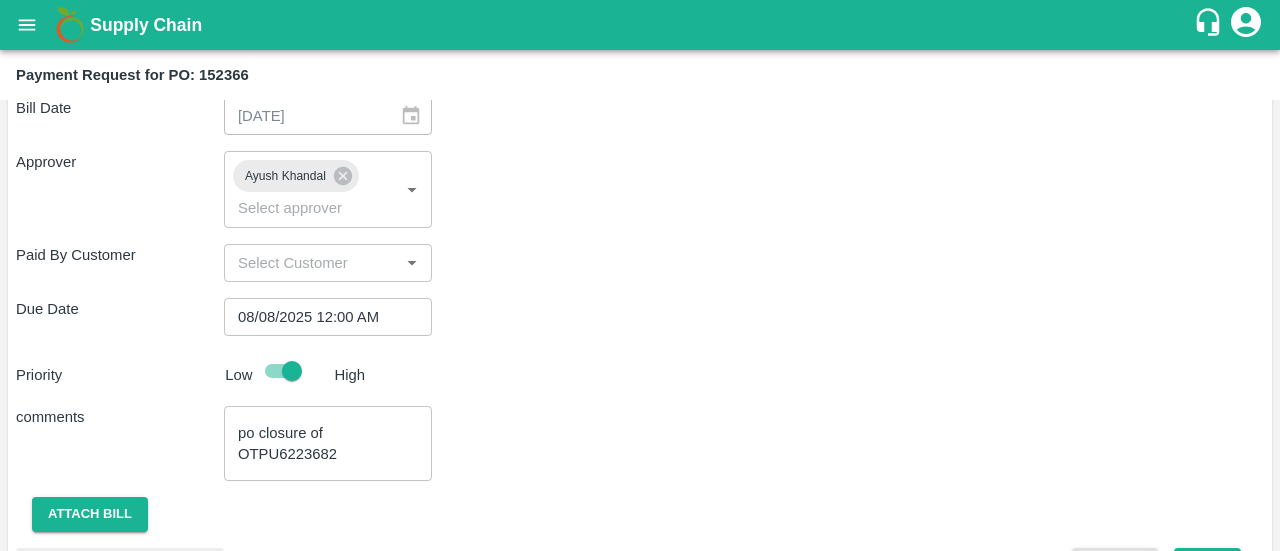 click on "comments po closure of OTPU6223682 x ​" at bounding box center (640, 443) 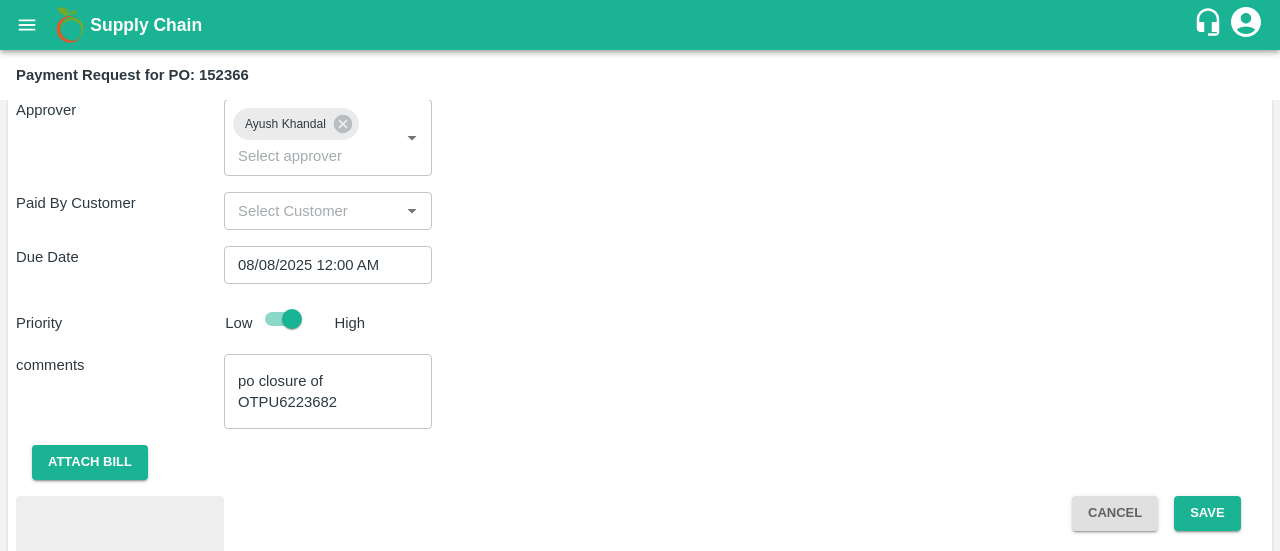 scroll, scrollTop: 1030, scrollLeft: 0, axis: vertical 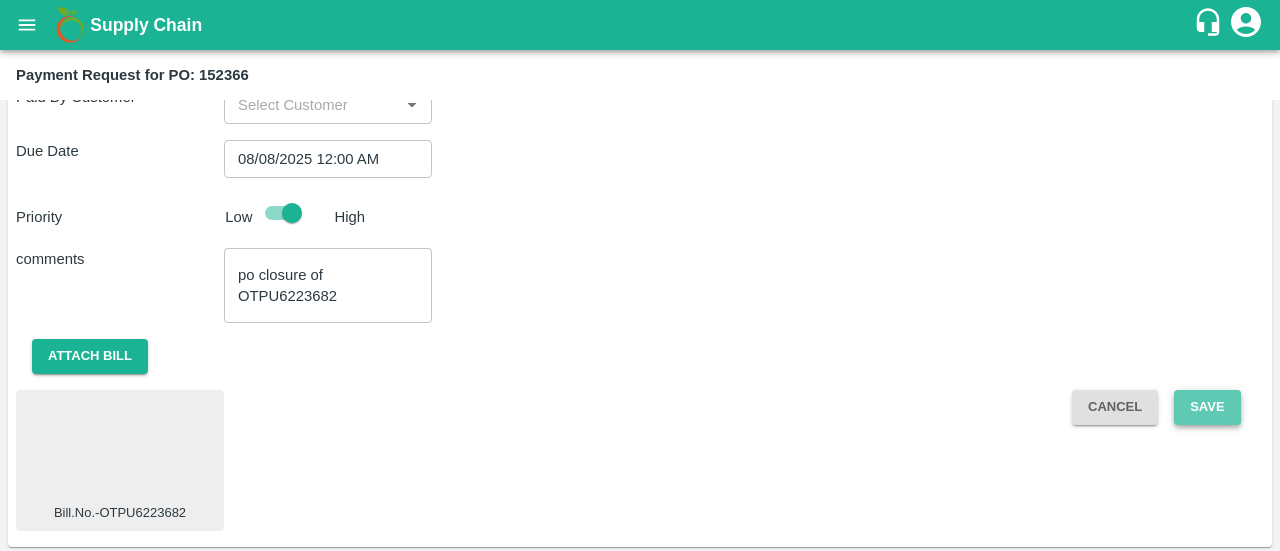 click on "Save" at bounding box center (1207, 407) 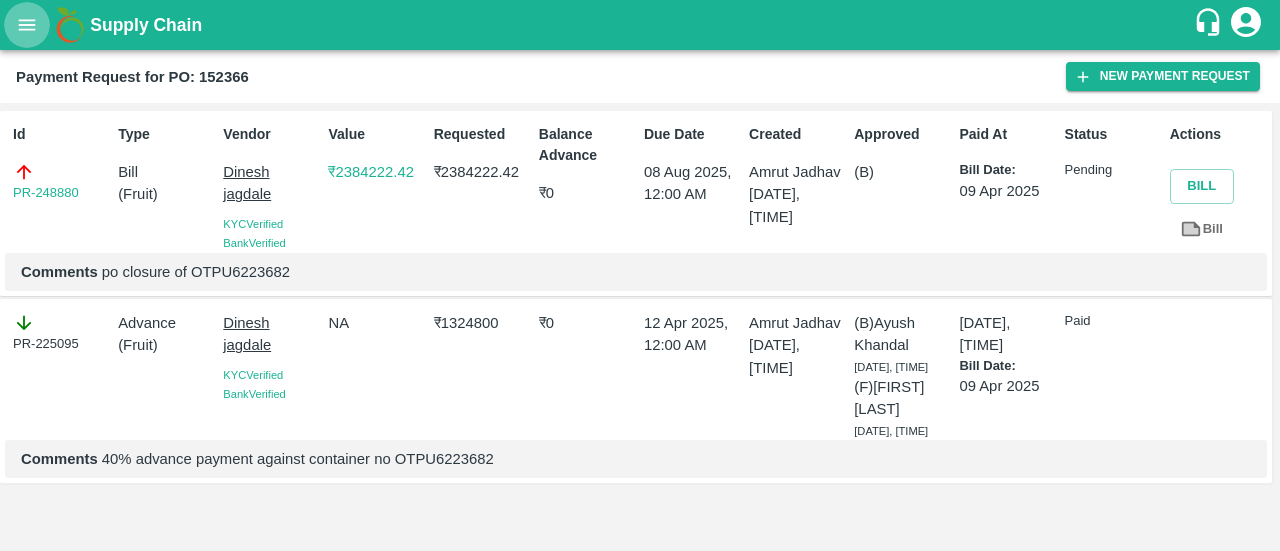 click 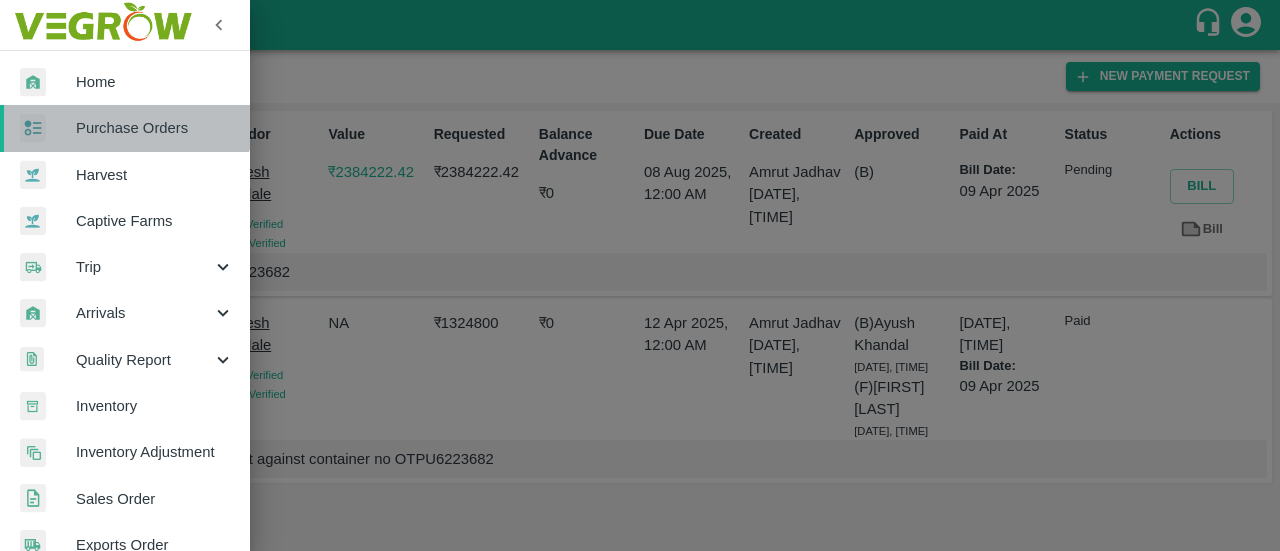 click on "Purchase Orders" at bounding box center (125, 128) 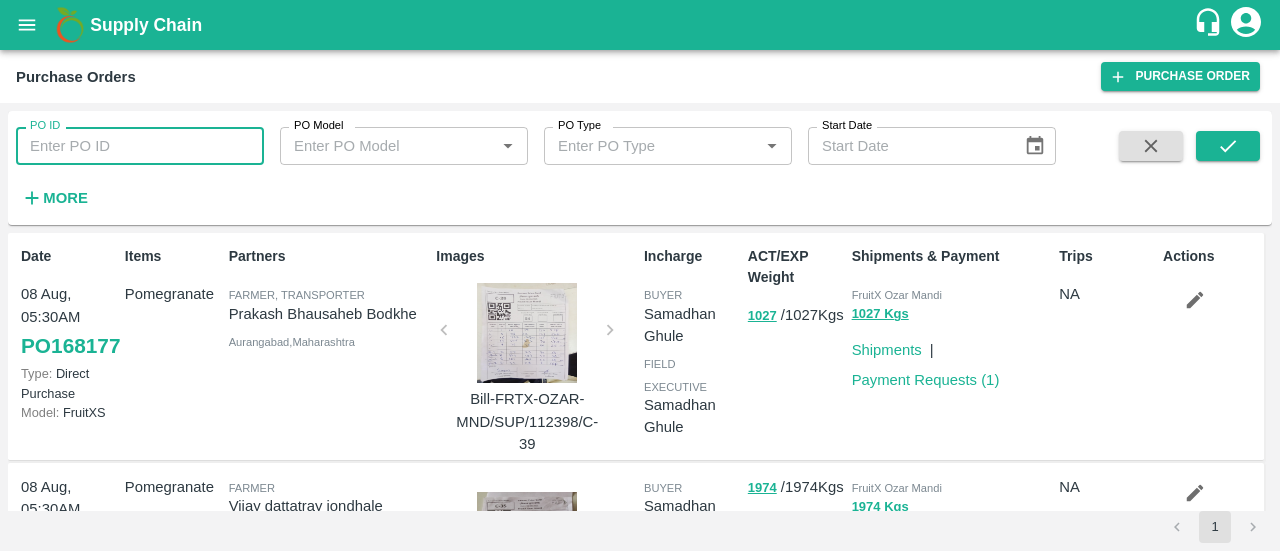 click on "PO ID" at bounding box center [140, 146] 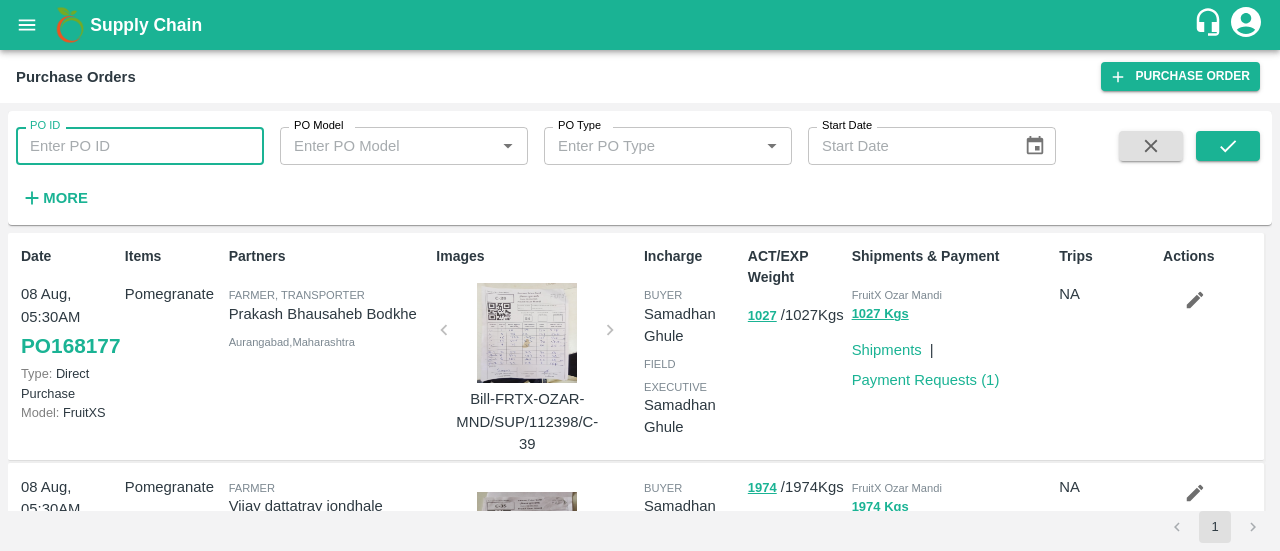 paste on "150076" 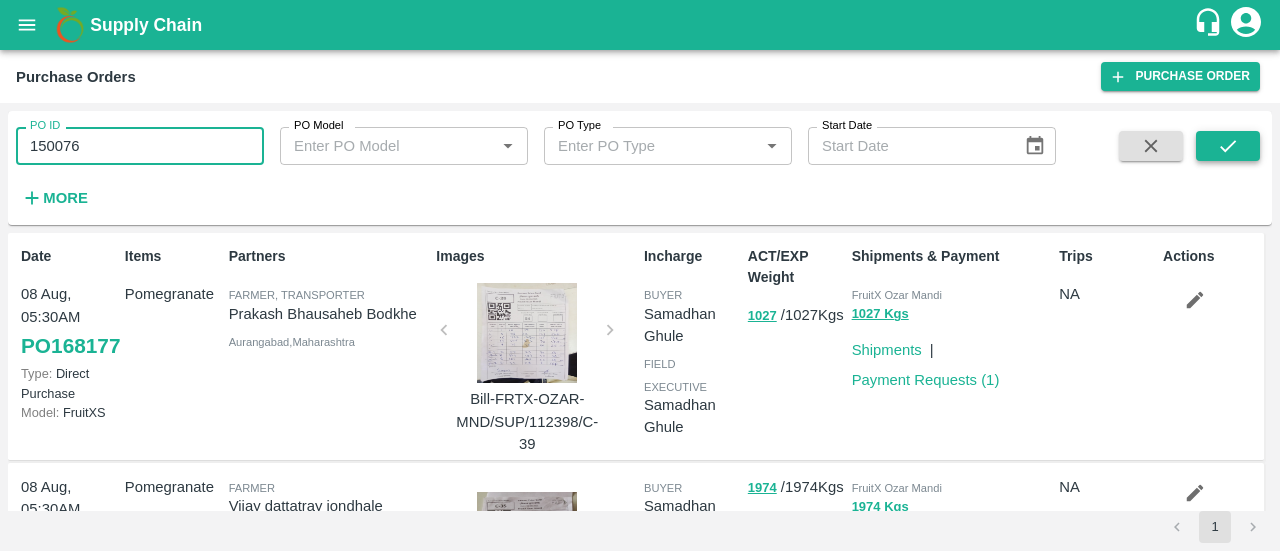 type on "150076" 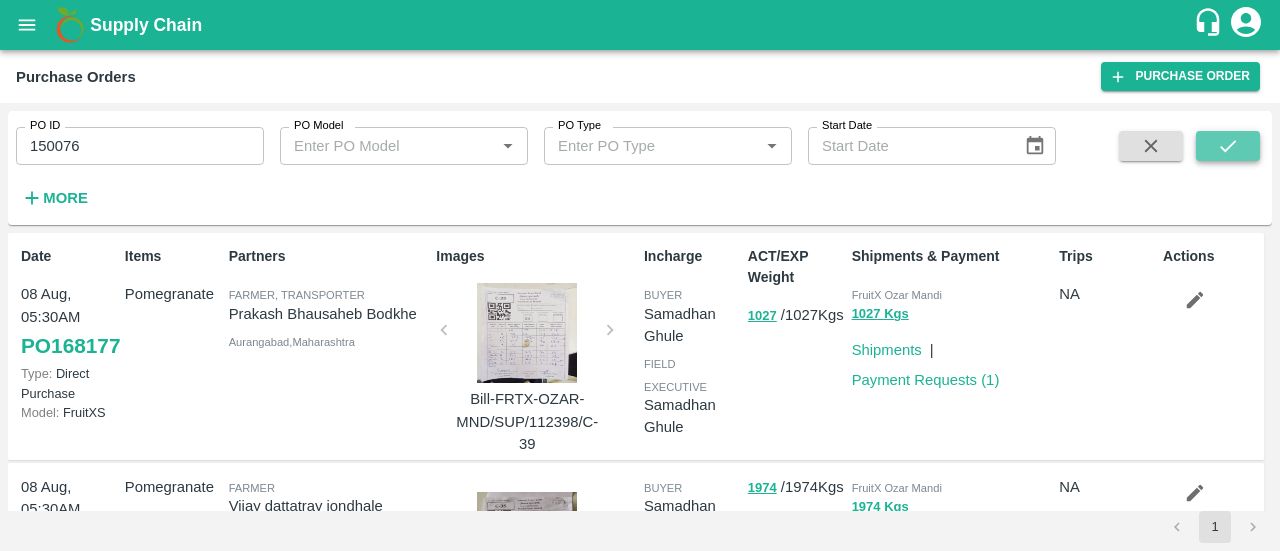 click 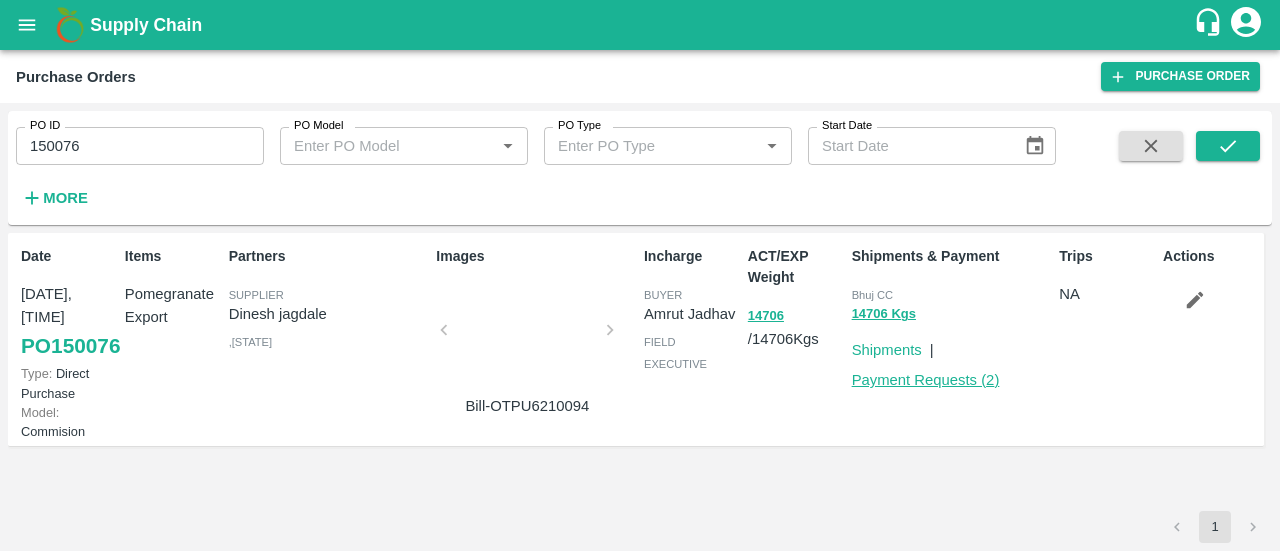 click on "Payment Requests ( 2 )" at bounding box center [926, 380] 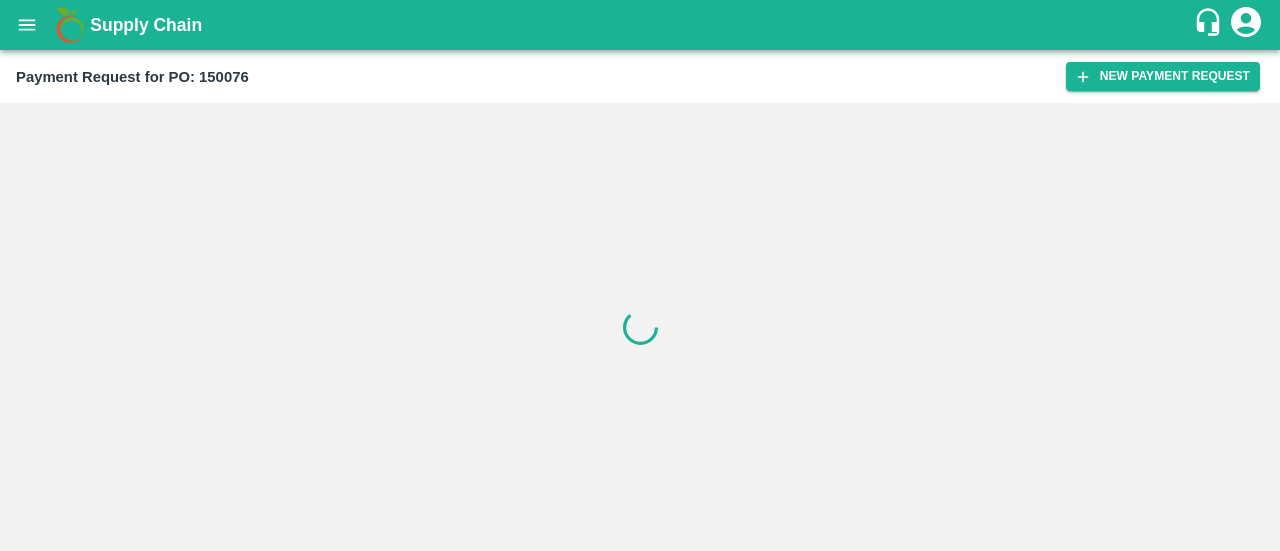 scroll, scrollTop: 0, scrollLeft: 0, axis: both 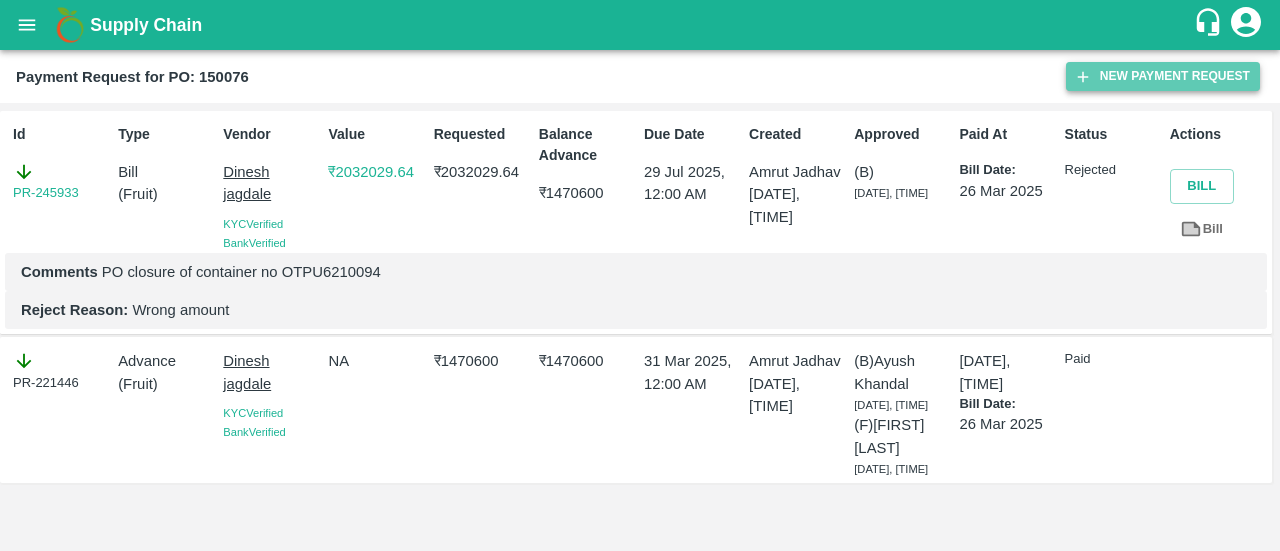 click on "New Payment Request" at bounding box center [1163, 76] 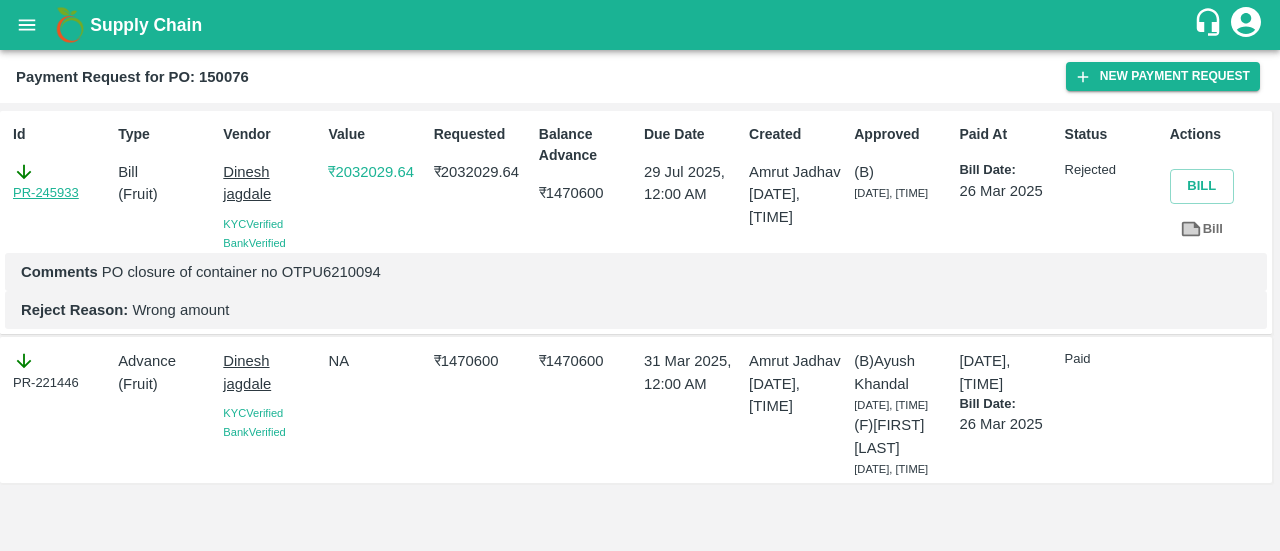 click on "PR-245933" at bounding box center [46, 193] 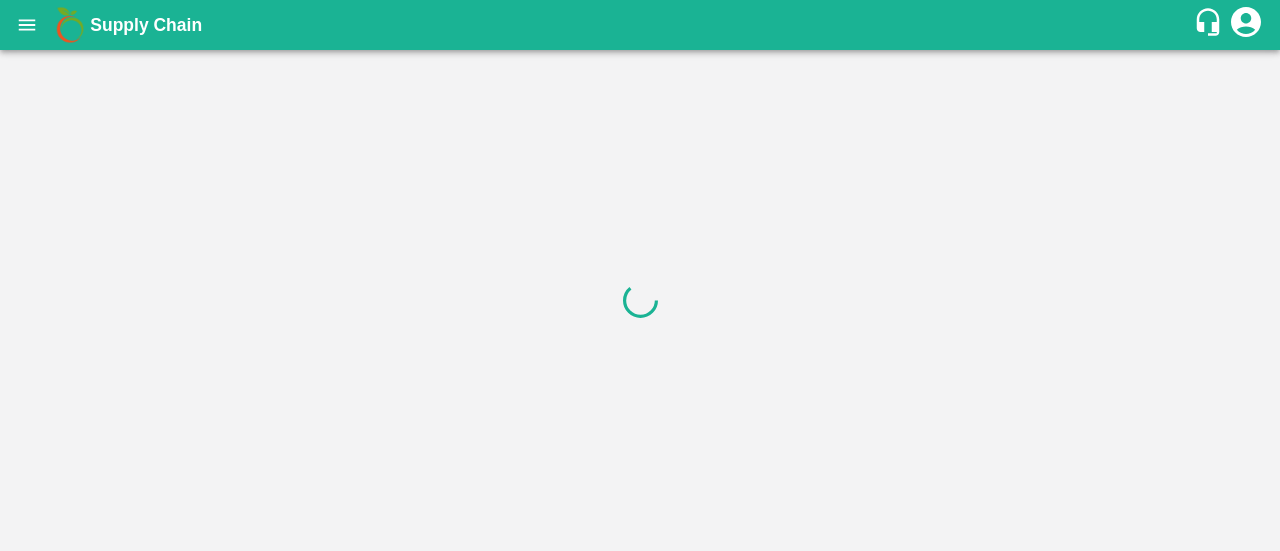 scroll, scrollTop: 0, scrollLeft: 0, axis: both 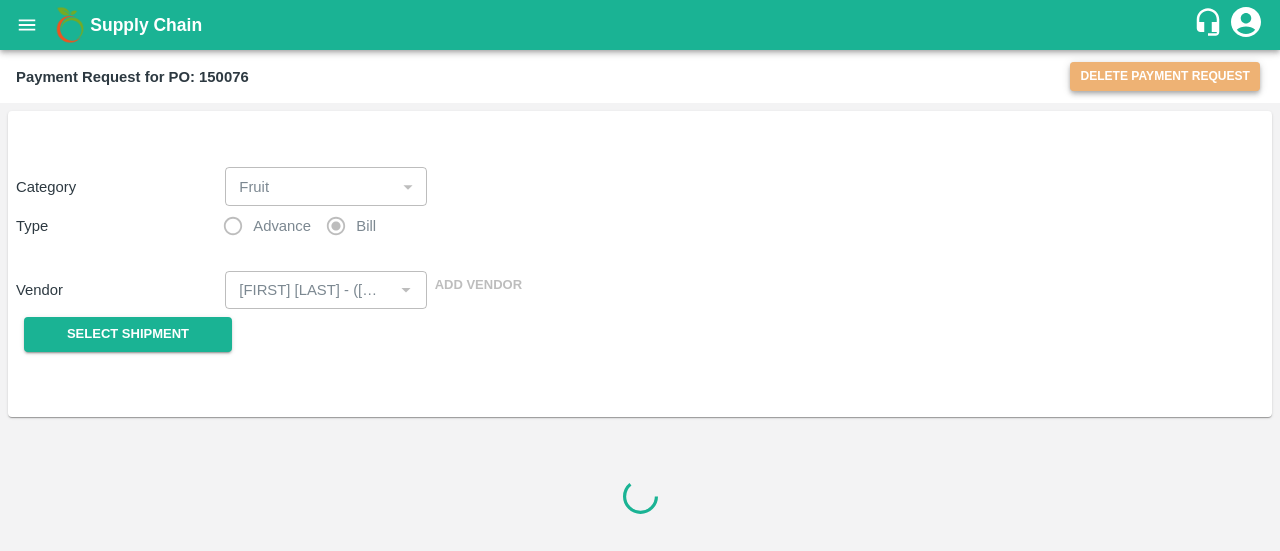 click on "Delete Payment Request" at bounding box center [1165, 76] 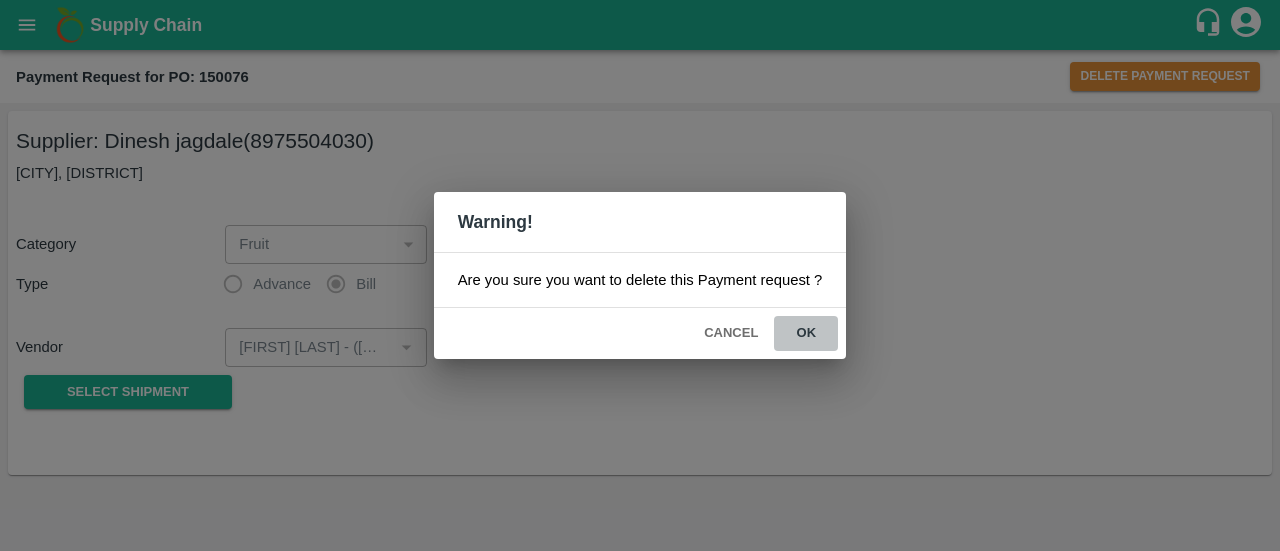 click on "ok" at bounding box center [806, 333] 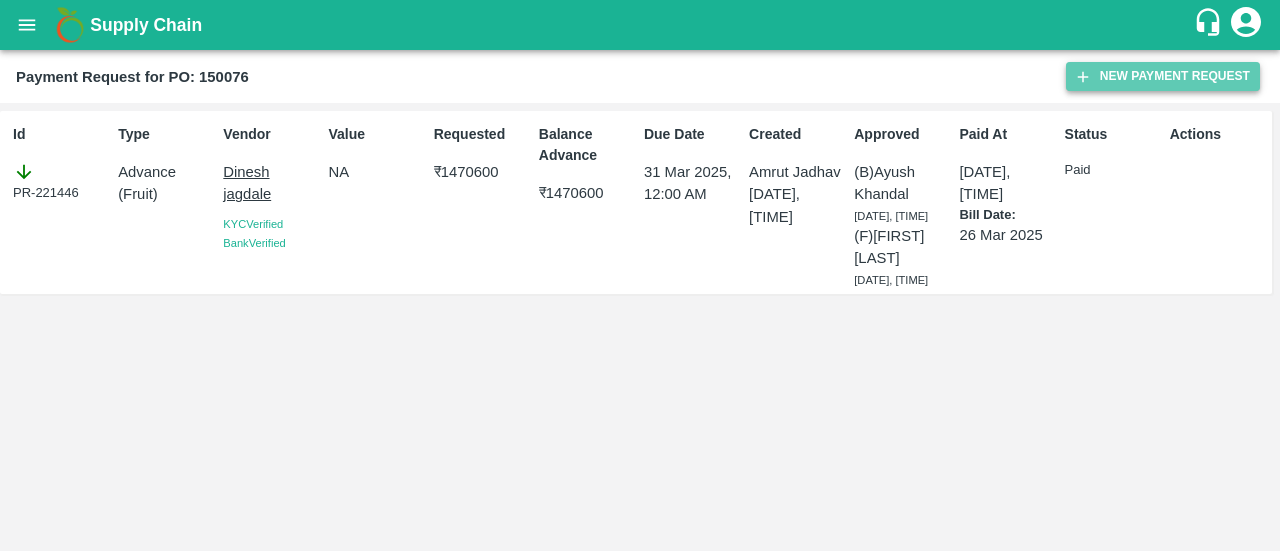 click on "New Payment Request" at bounding box center [1163, 76] 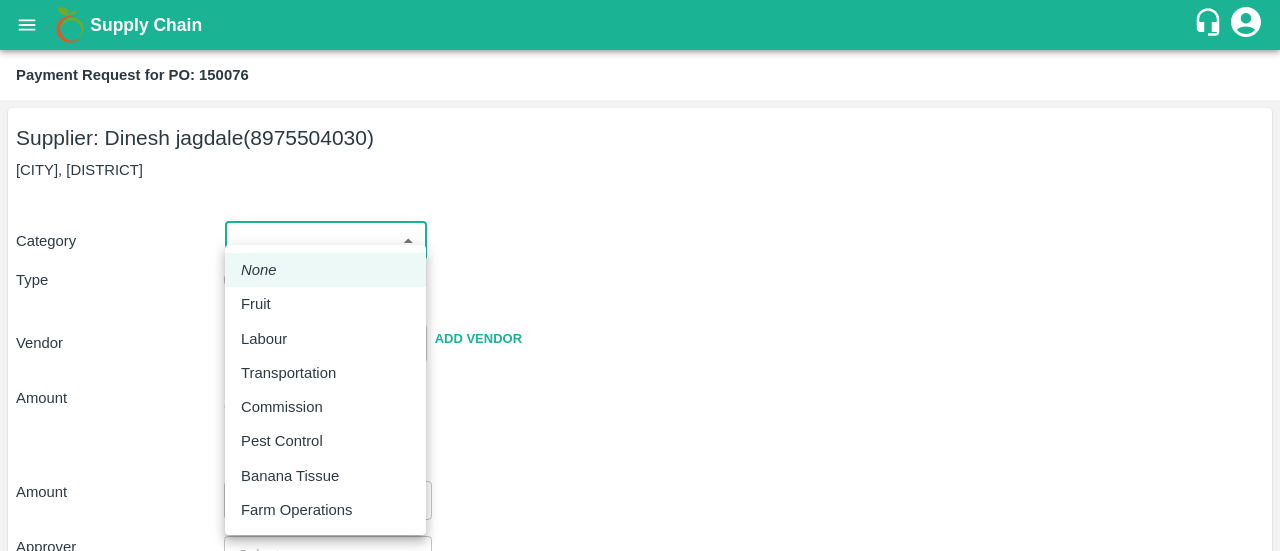 drag, startPoint x: 349, startPoint y: 259, endPoint x: 388, endPoint y: 245, distance: 41.4367 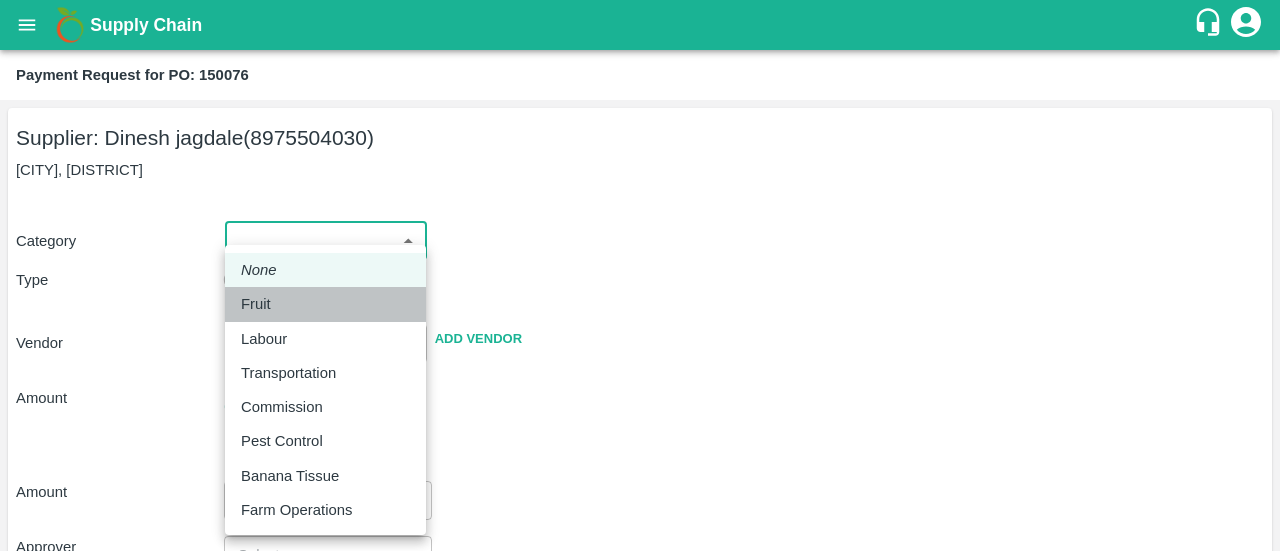 click on "Fruit" at bounding box center [325, 304] 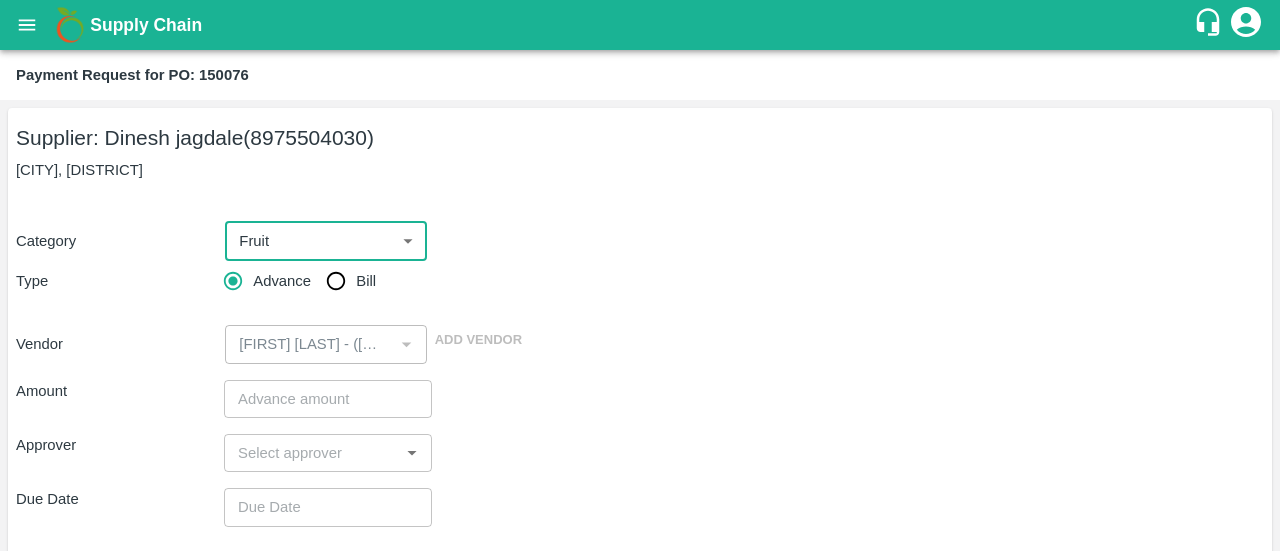 click on "Bill" at bounding box center [336, 281] 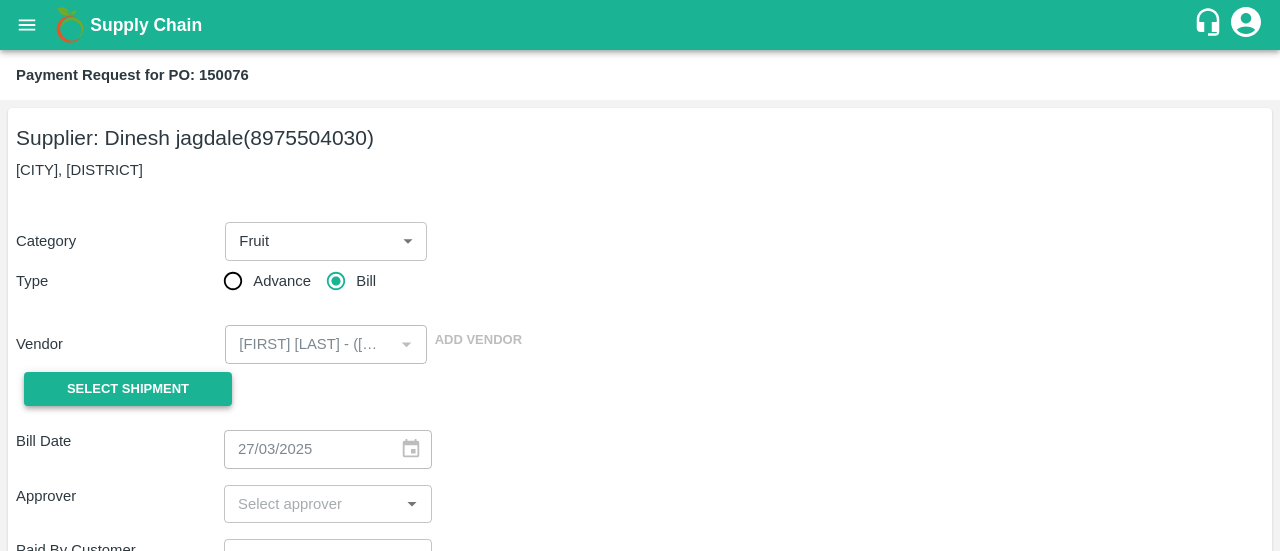 click on "Select Shipment" at bounding box center (128, 389) 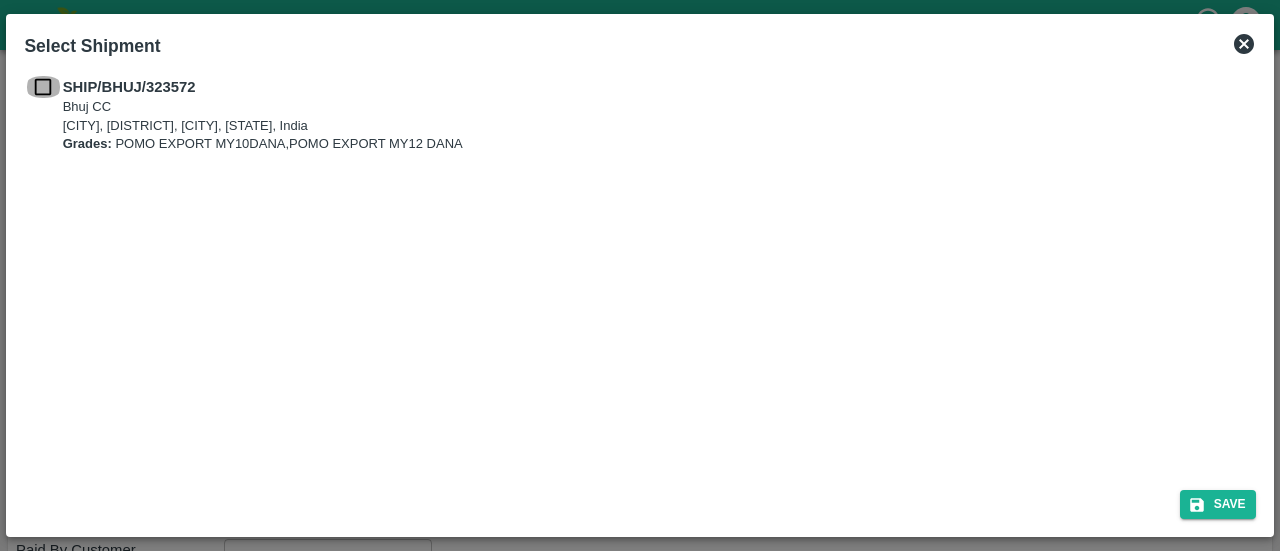 click at bounding box center (43, 87) 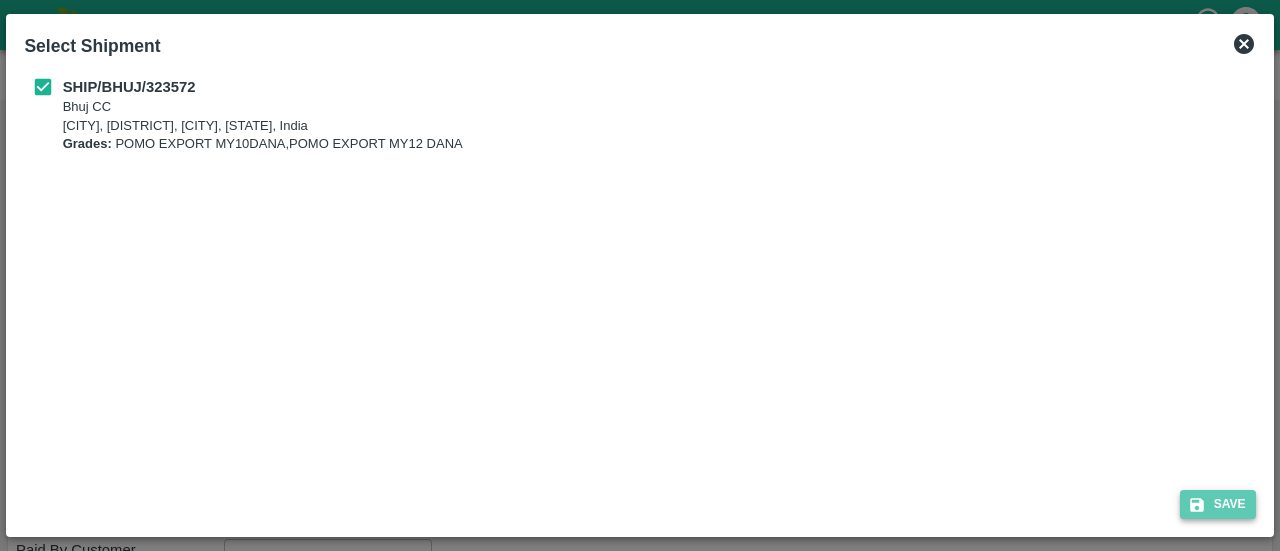 click on "Save" at bounding box center [1218, 504] 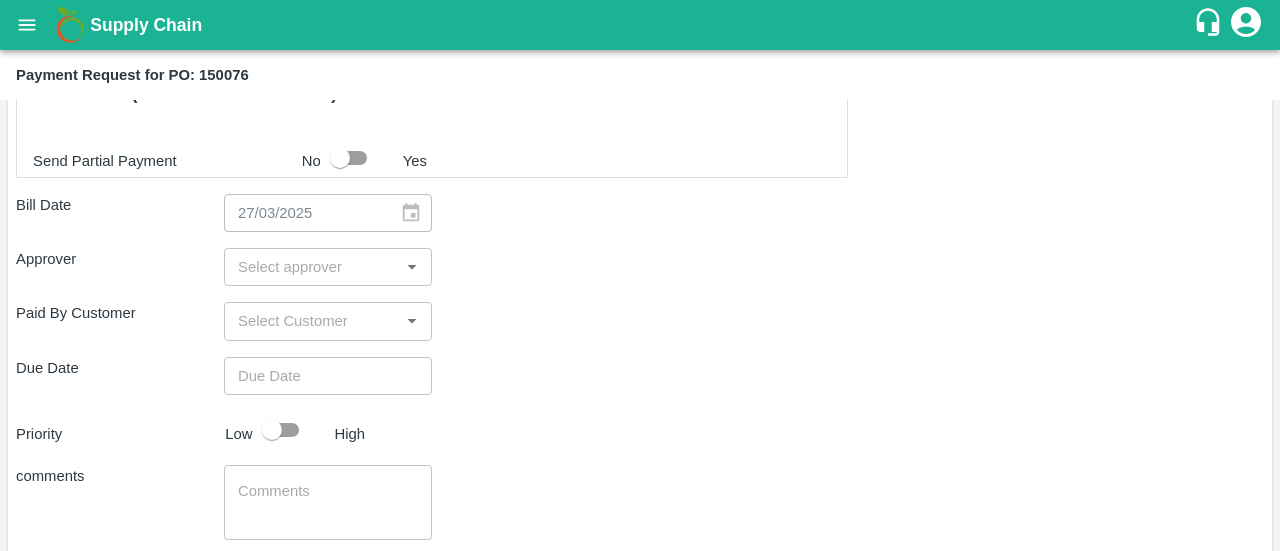 scroll, scrollTop: 643, scrollLeft: 0, axis: vertical 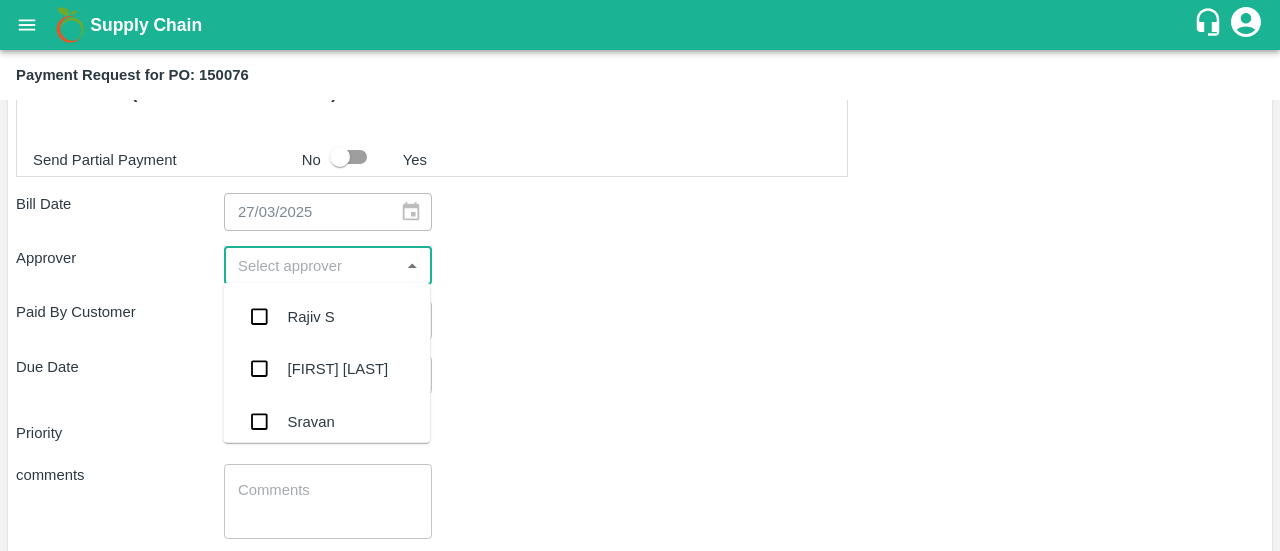 click at bounding box center [311, 266] 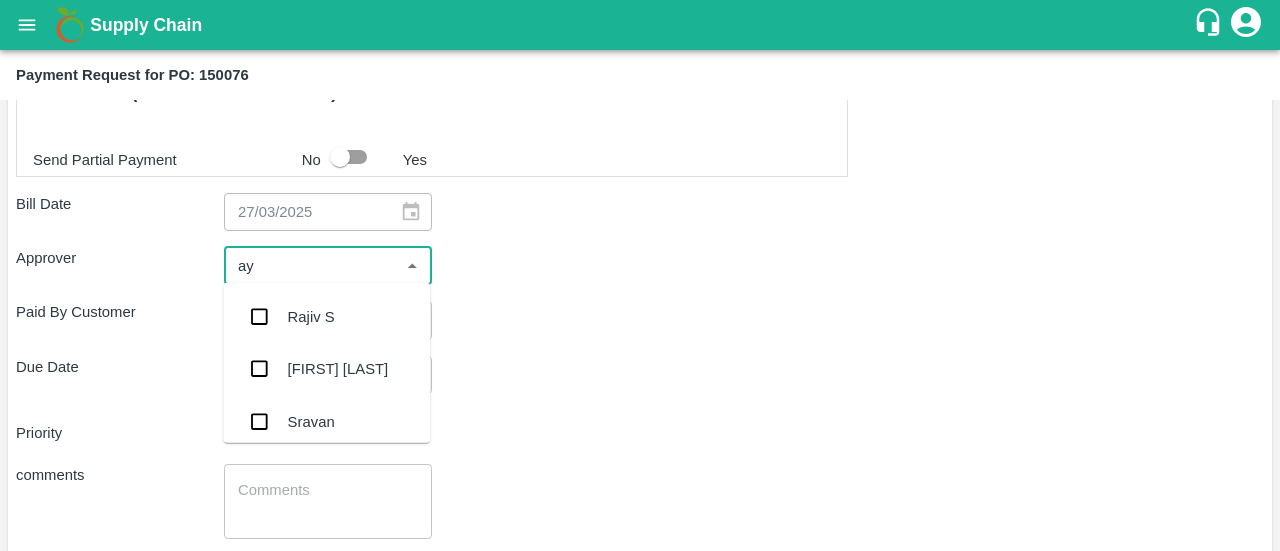 type on "ayu" 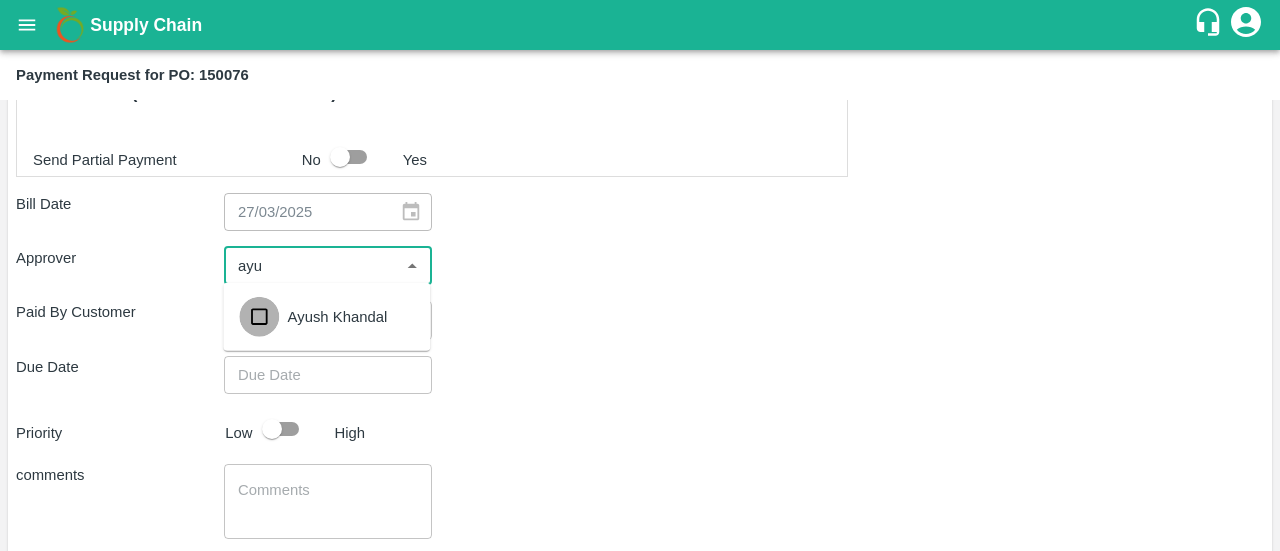 click at bounding box center [259, 317] 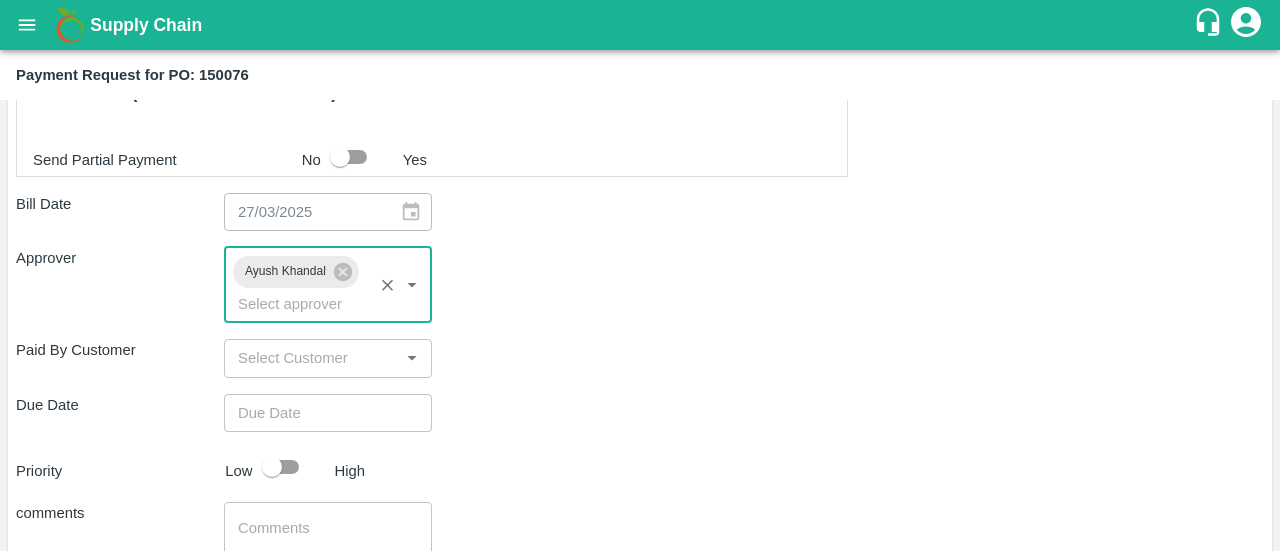 type on "DD/MM/YYYY hh:mm aa" 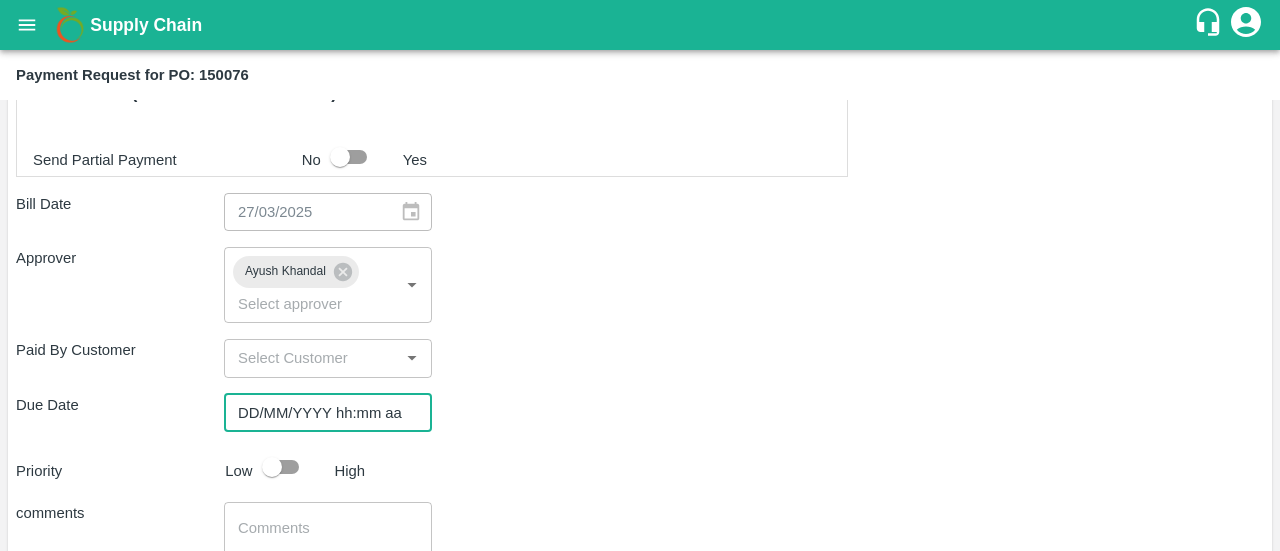 click on "DD/MM/YYYY hh:mm aa" at bounding box center [321, 413] 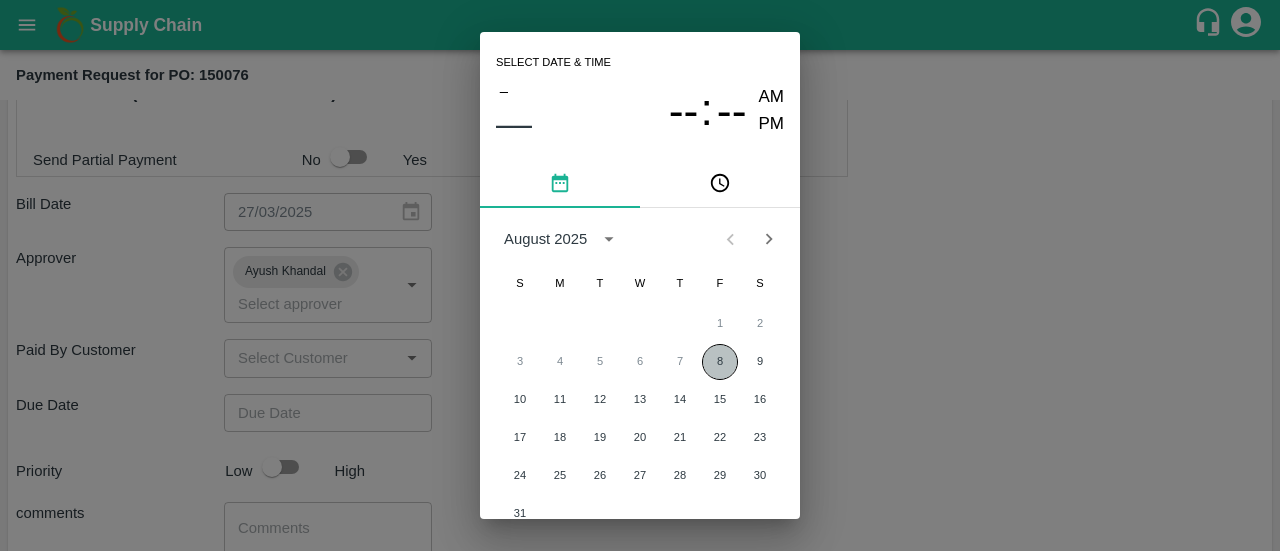 click on "8" at bounding box center [720, 362] 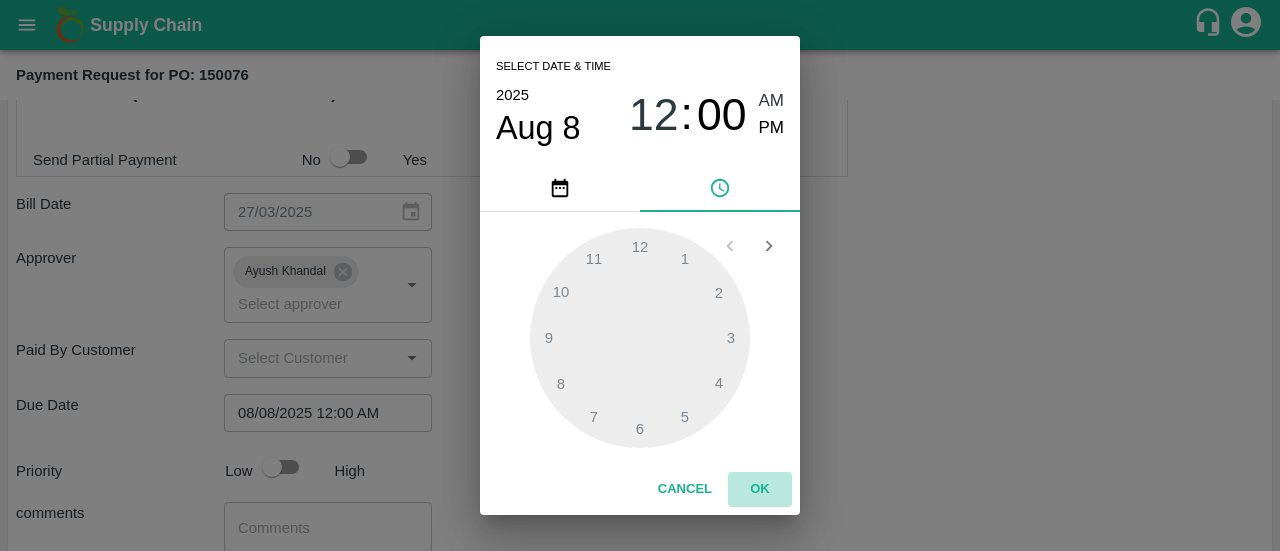click on "OK" at bounding box center [760, 489] 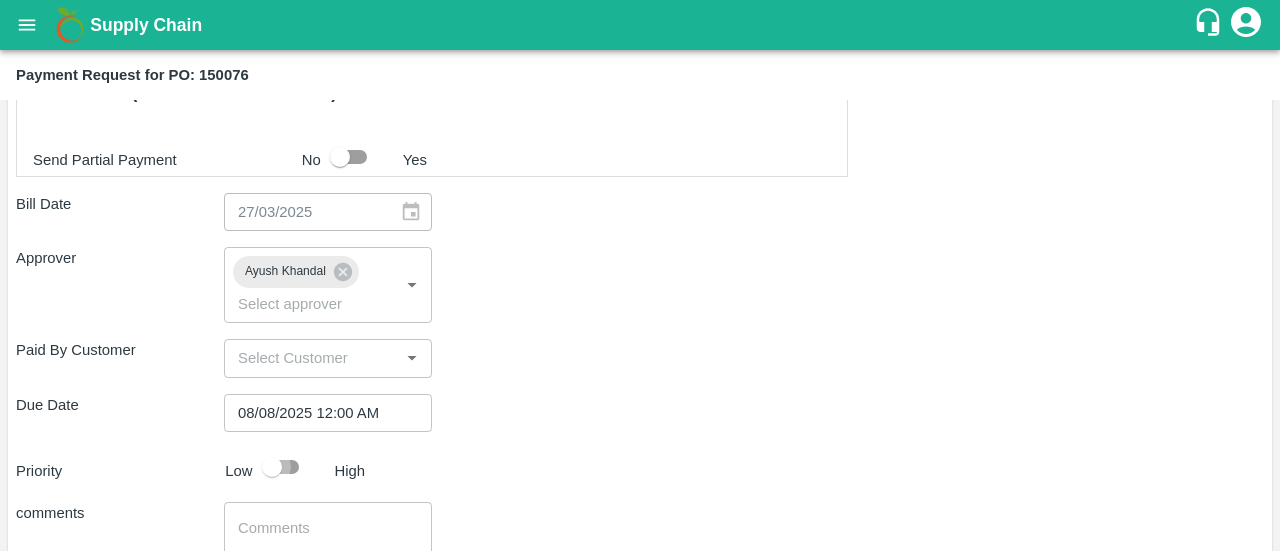 click at bounding box center (272, 467) 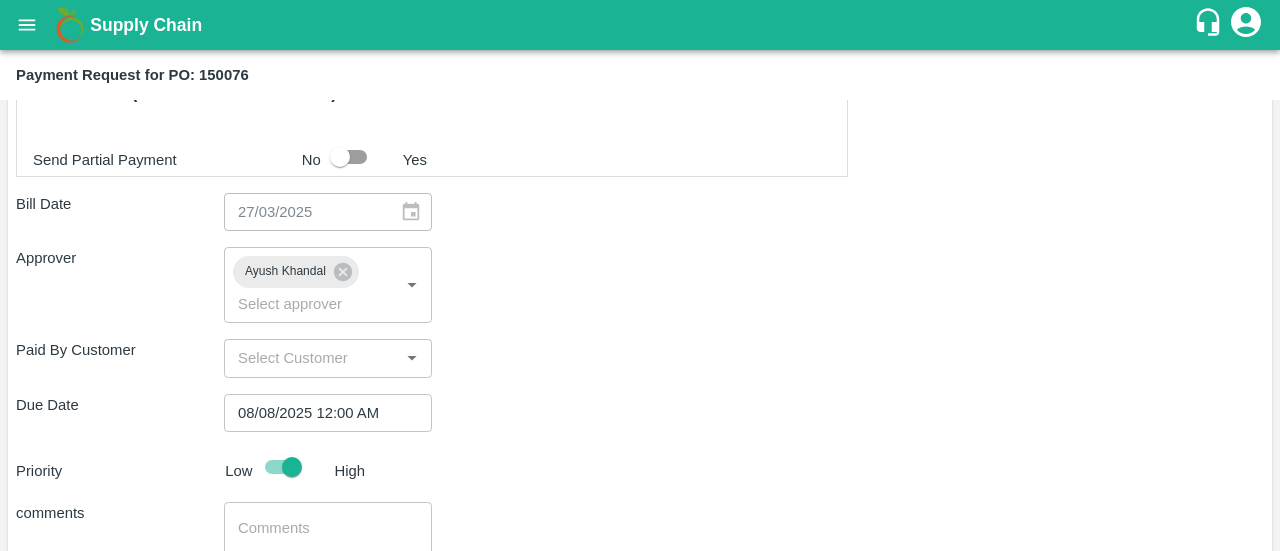 click on "Due Date [DATE] [TIME] ​" at bounding box center (640, 413) 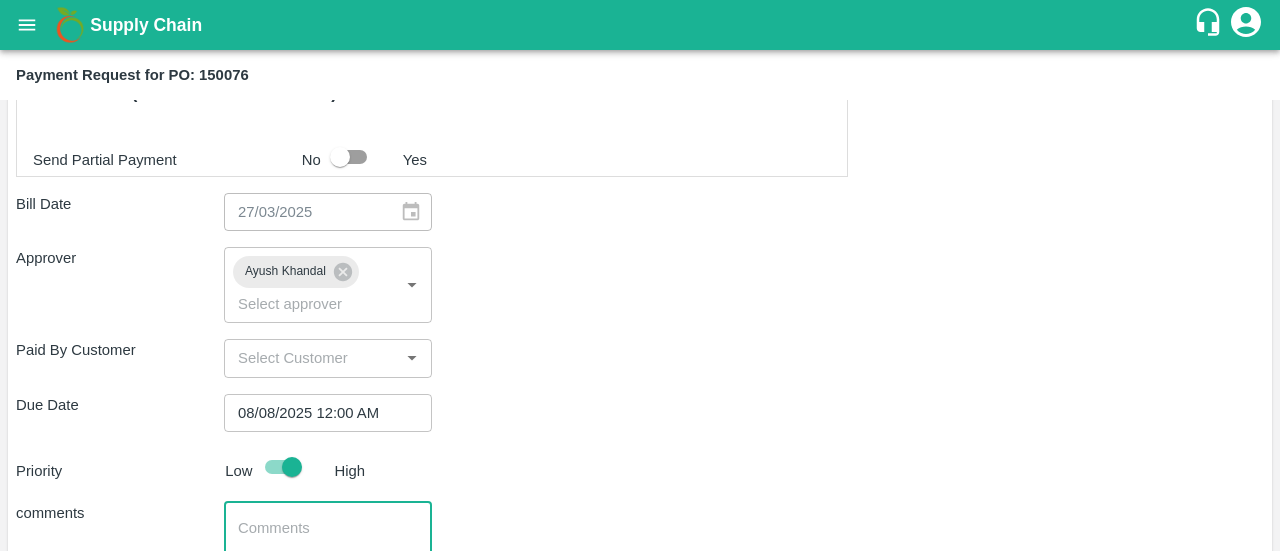 click at bounding box center (328, 539) 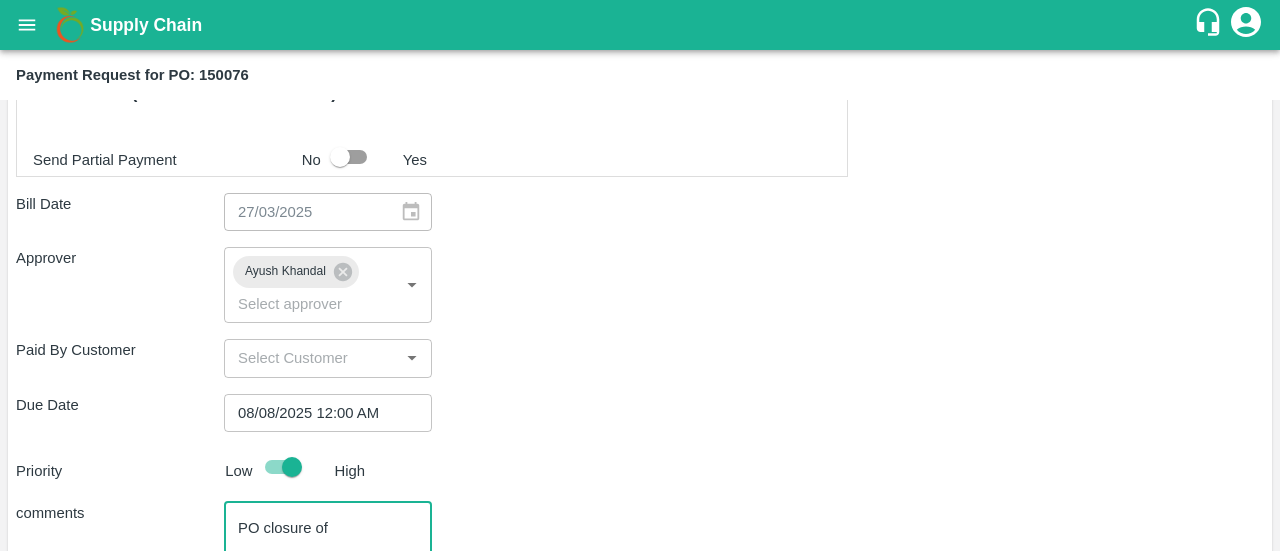 click on "PO closure of" at bounding box center [328, 539] 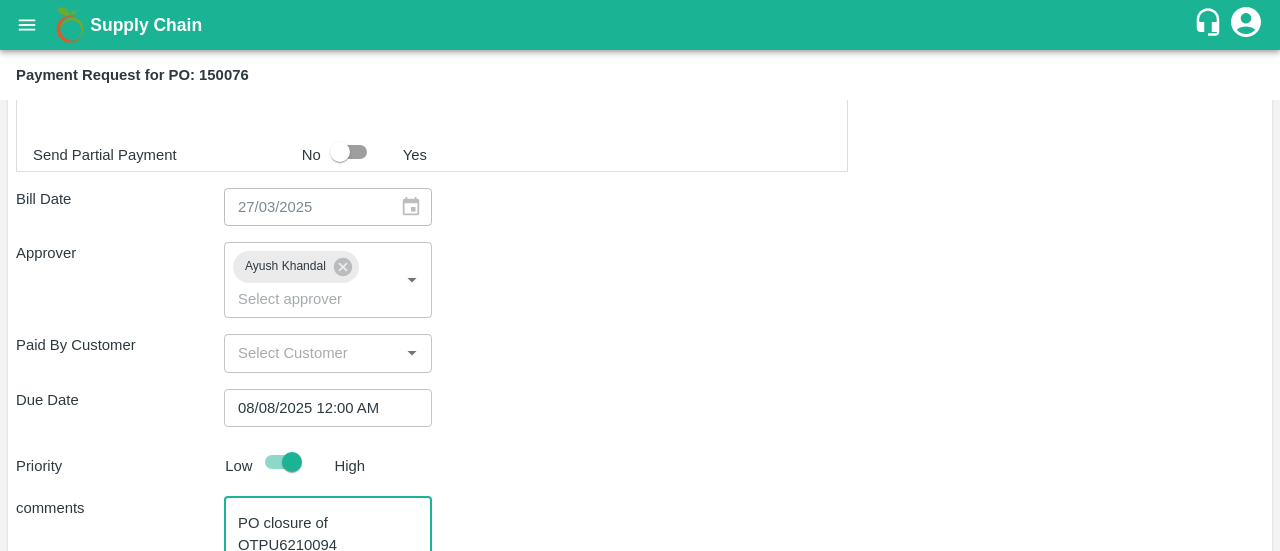 scroll, scrollTop: 791, scrollLeft: 0, axis: vertical 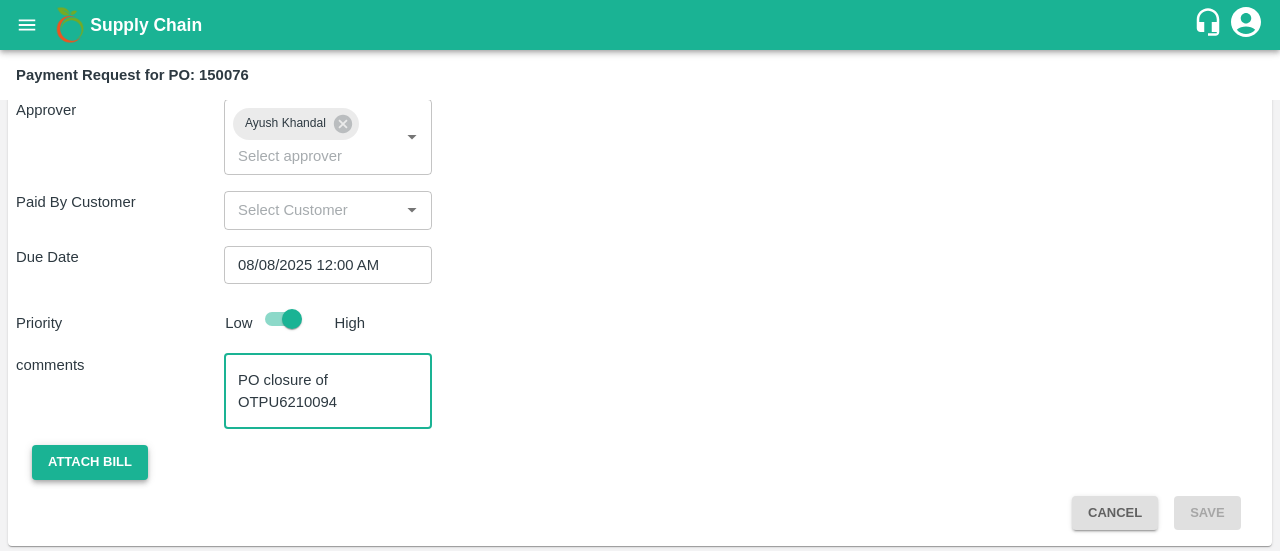 type on "PO closure of OTPU6210094" 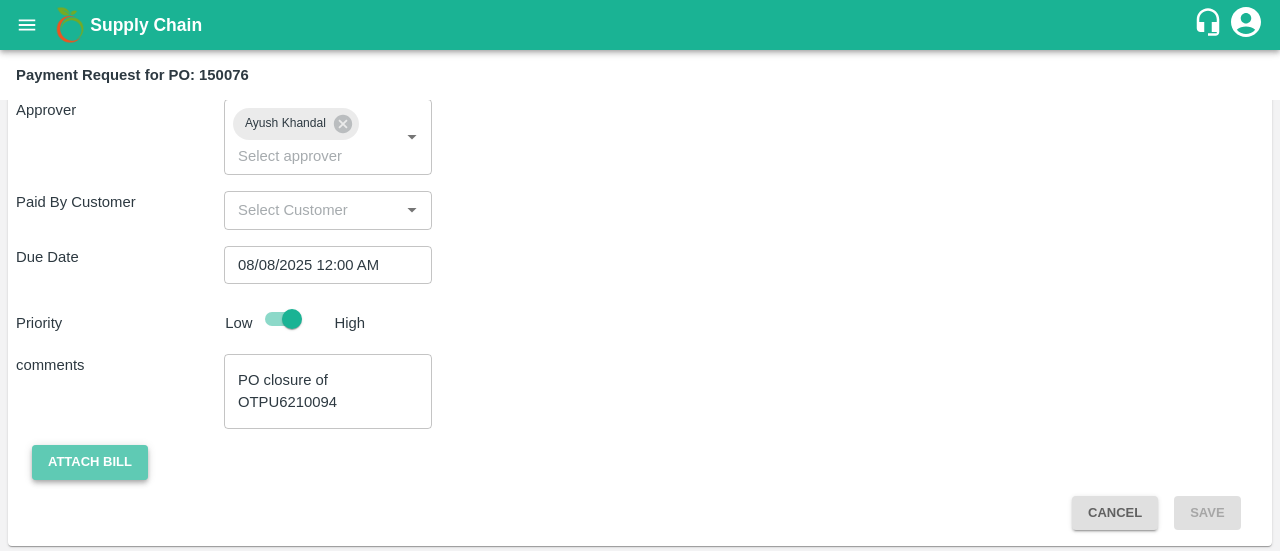 click on "Attach bill" at bounding box center (90, 462) 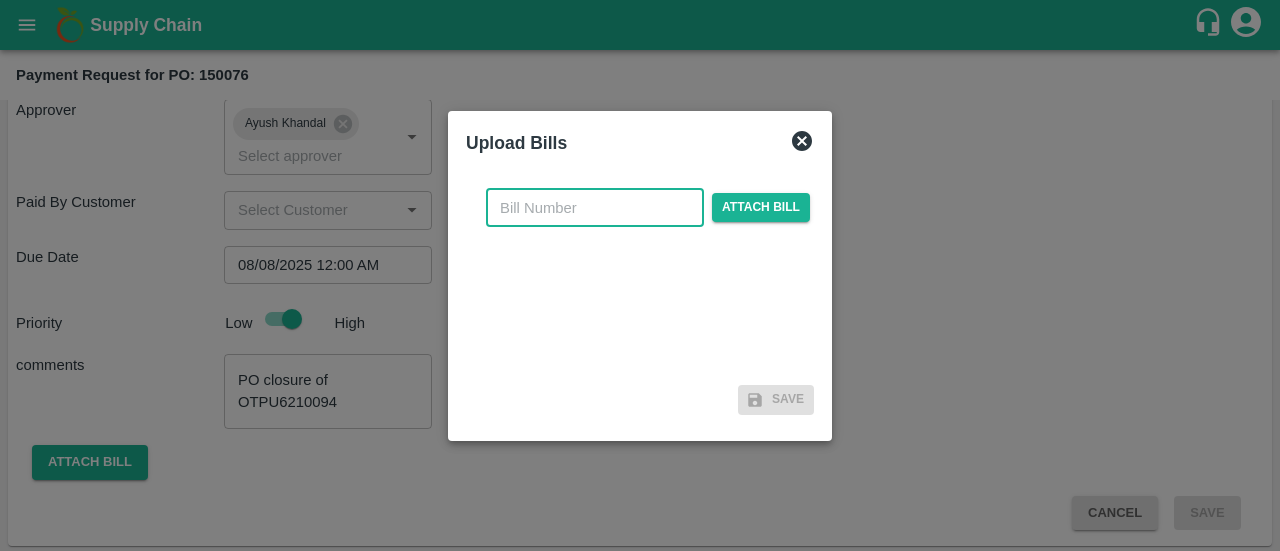 click at bounding box center (595, 208) 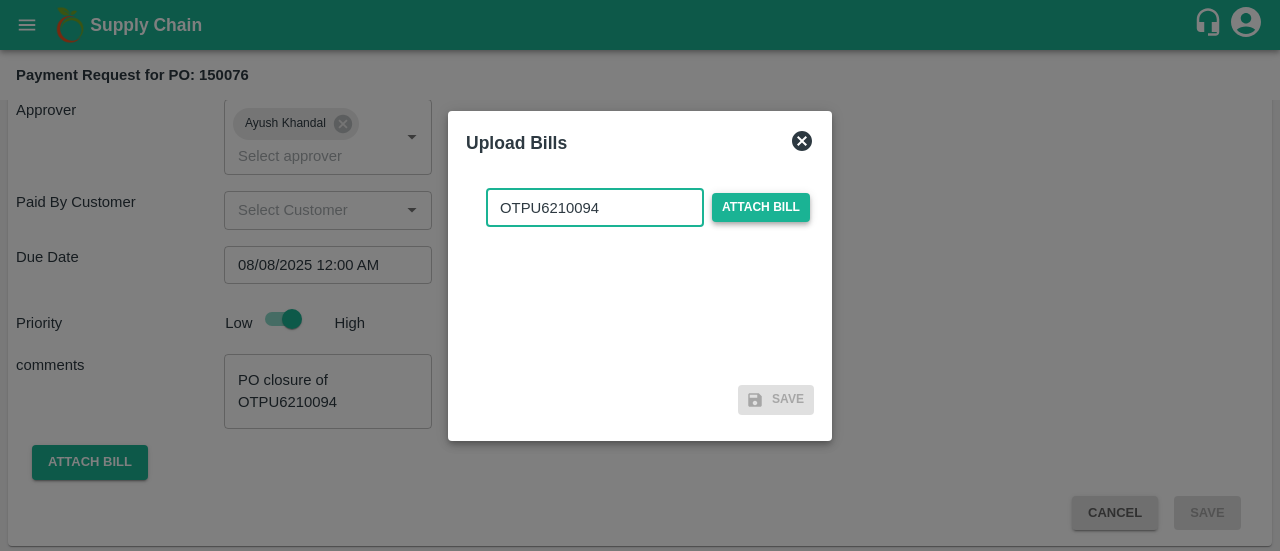 type on "OTPU6210094" 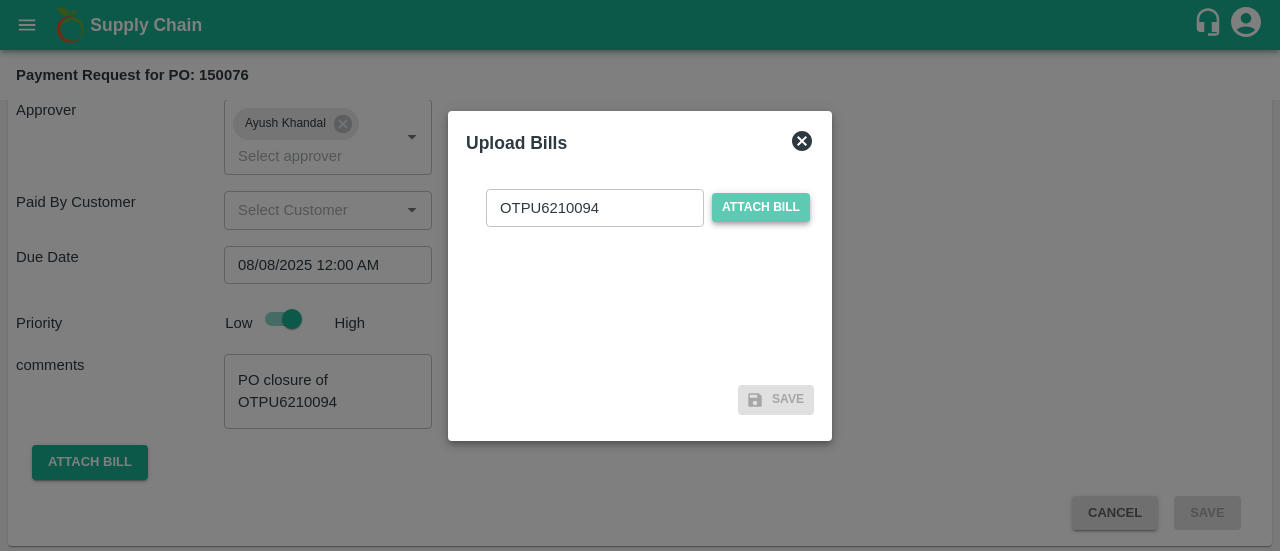 click on "Attach bill" at bounding box center (761, 207) 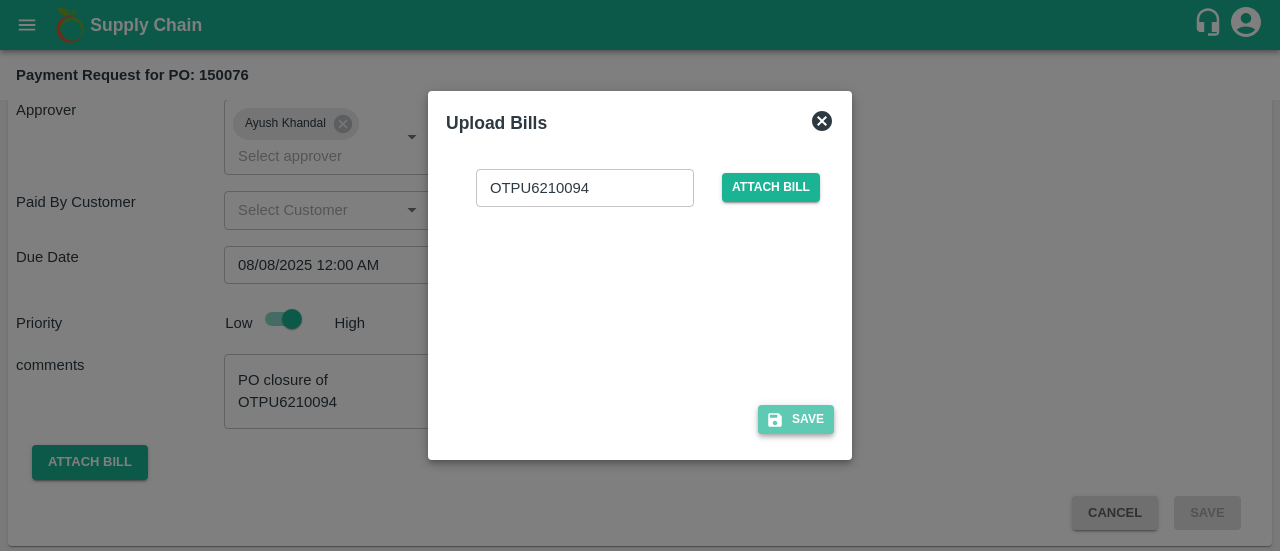 click on "Save" at bounding box center [796, 419] 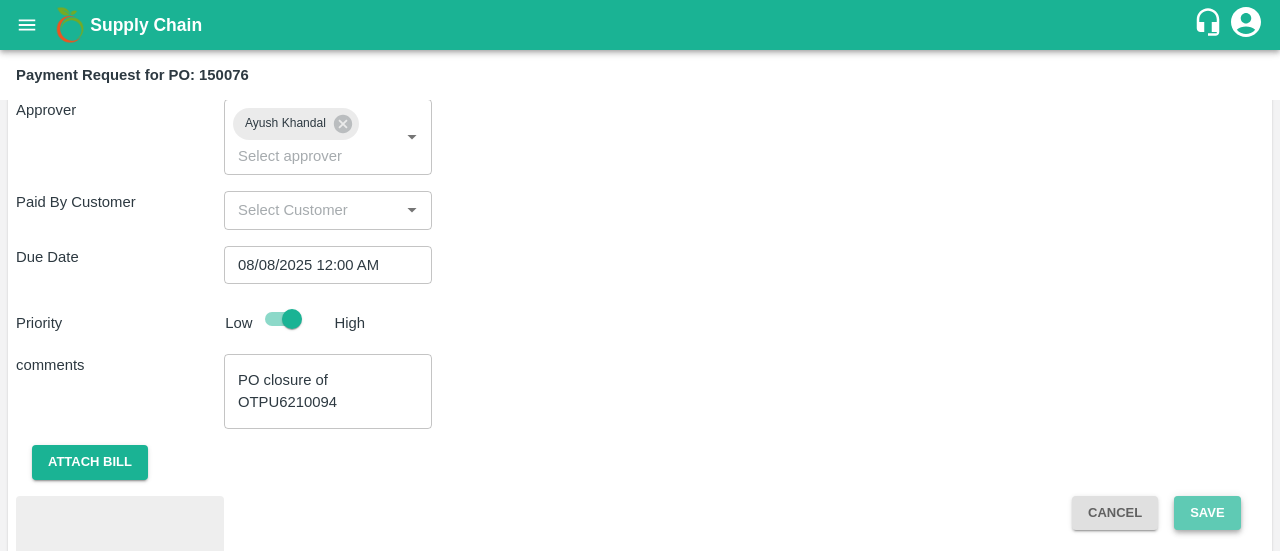 click on "Save" at bounding box center (1207, 513) 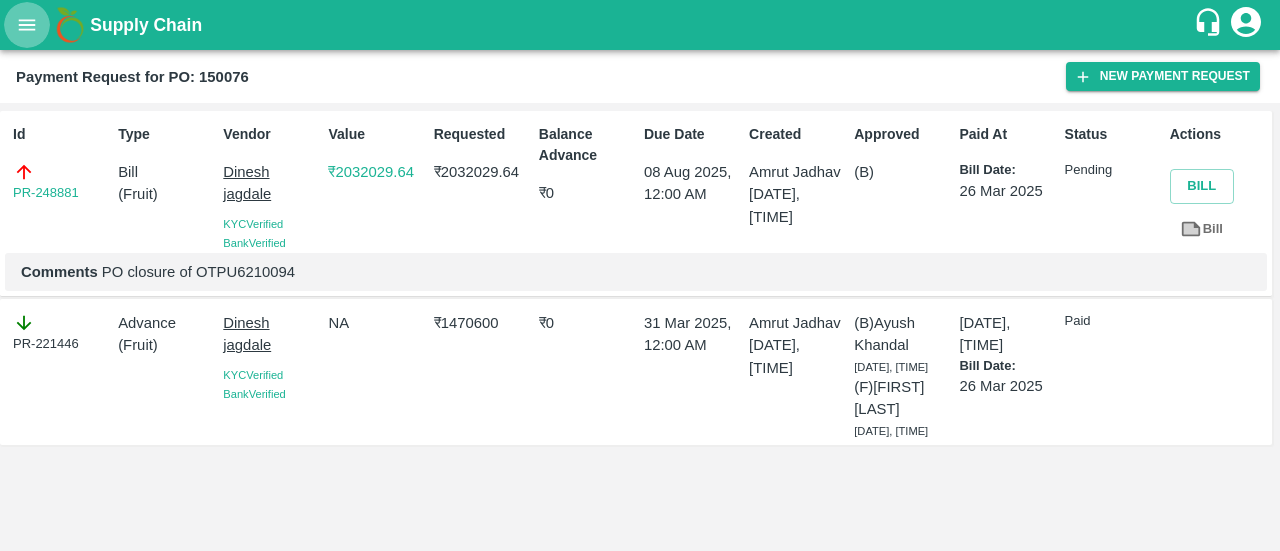 click 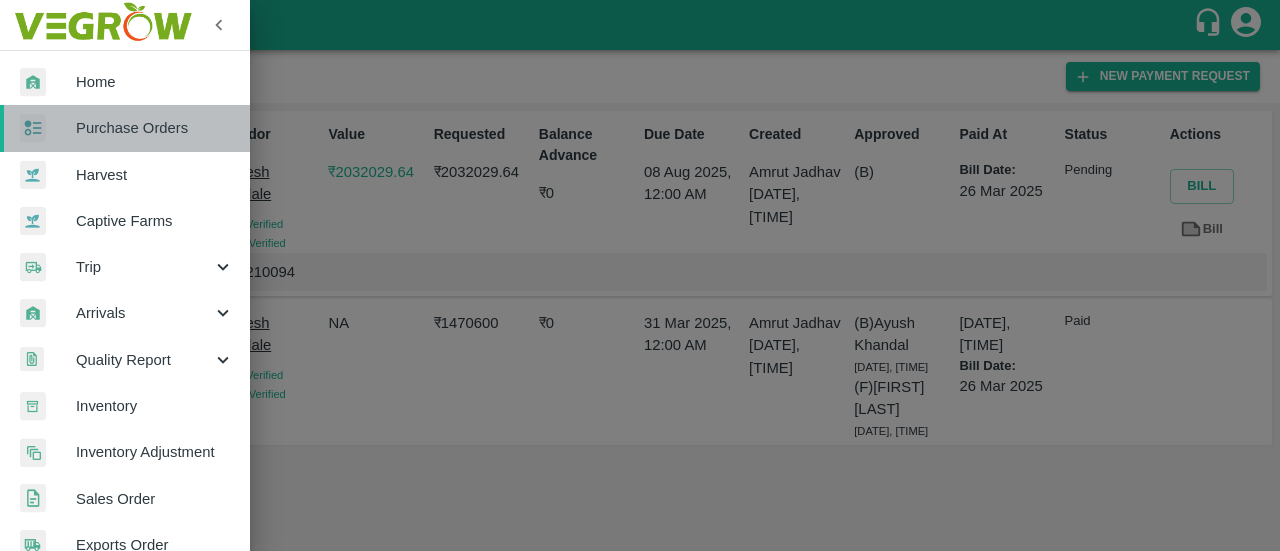 click on "Purchase Orders" at bounding box center [155, 128] 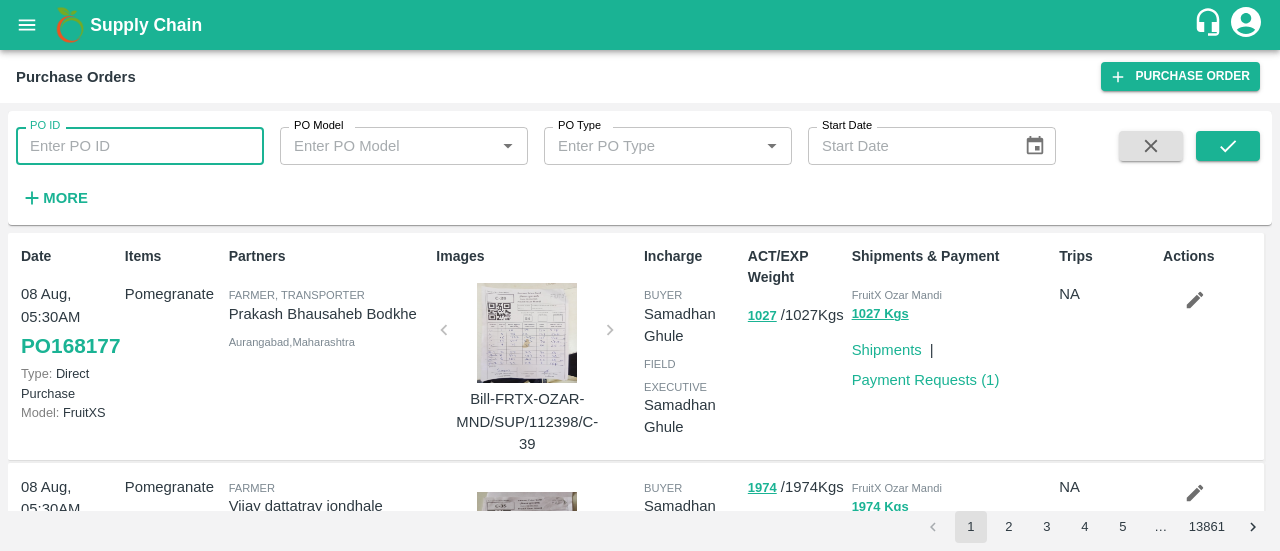 click on "PO ID" at bounding box center [140, 146] 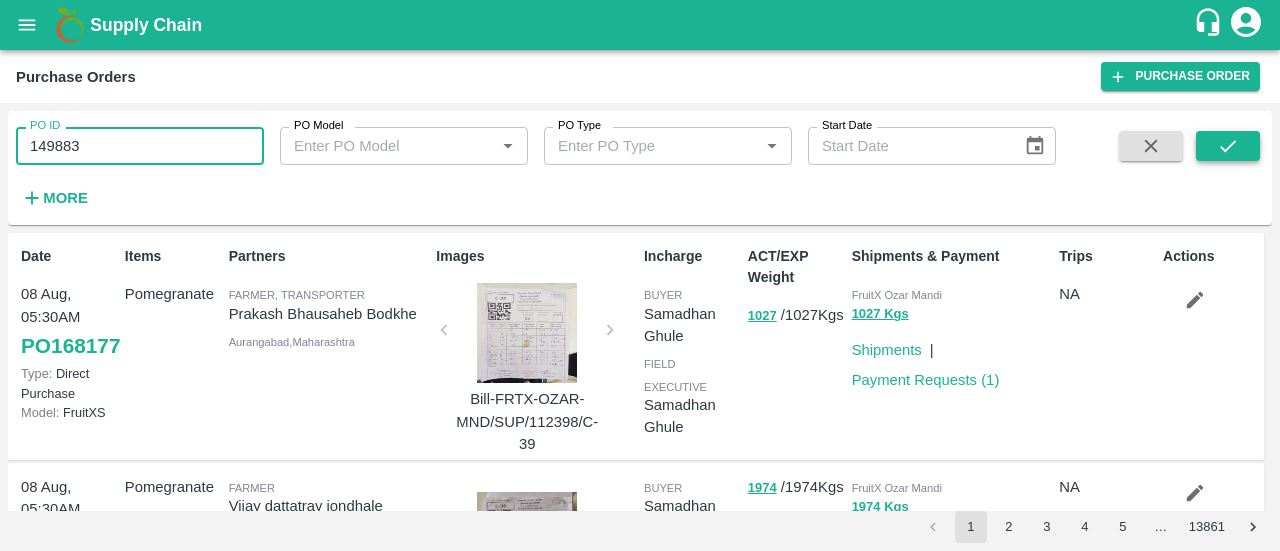 type on "149883" 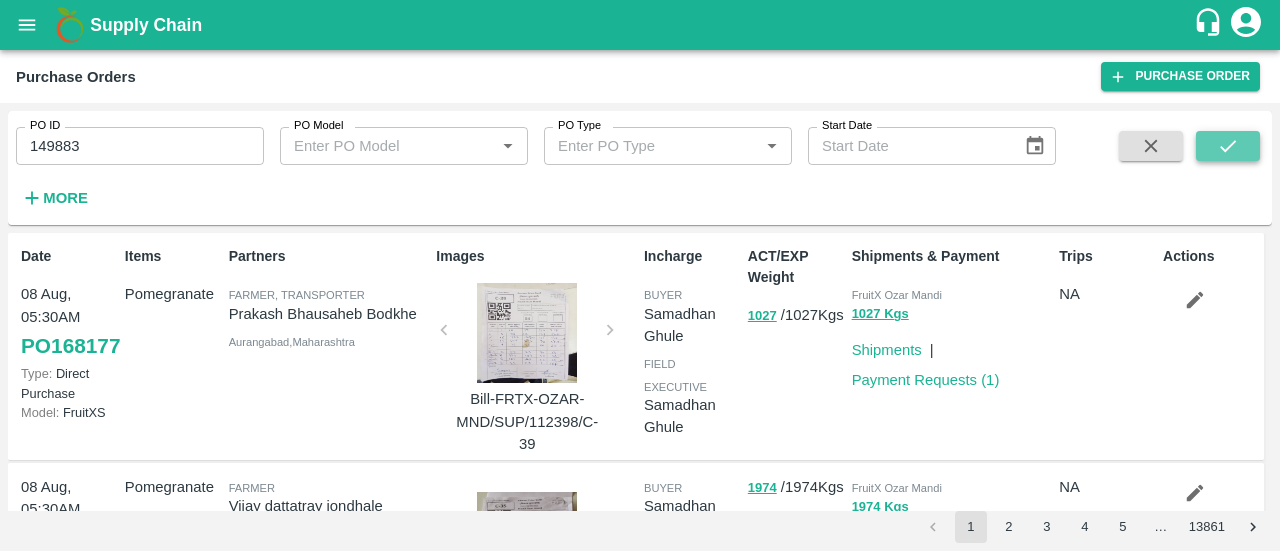 click 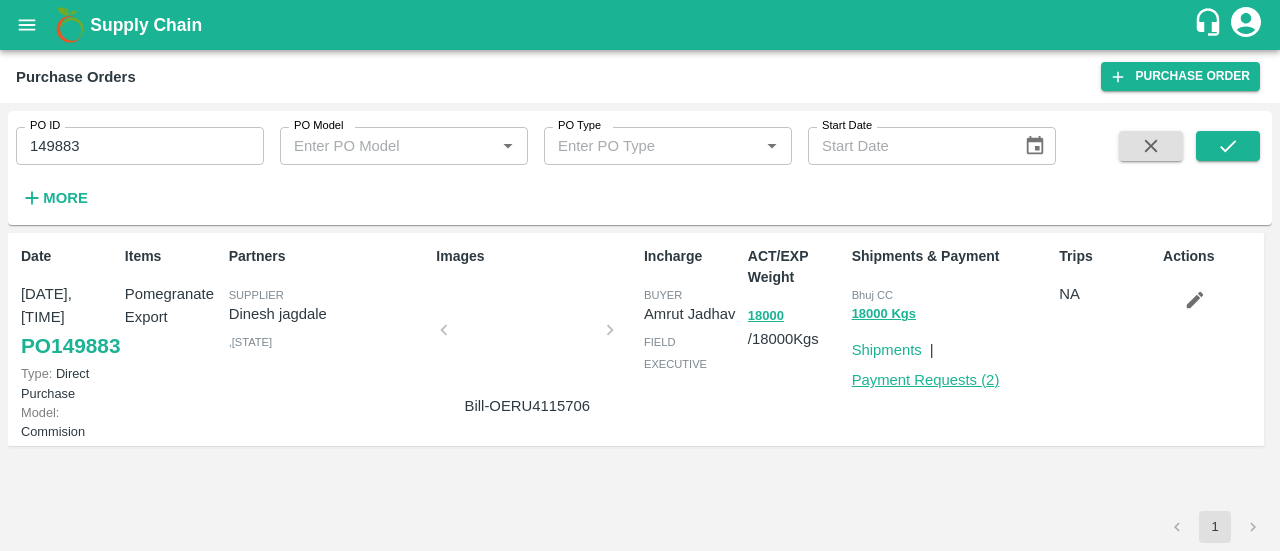click on "Payment Requests ( 2 )" at bounding box center [926, 380] 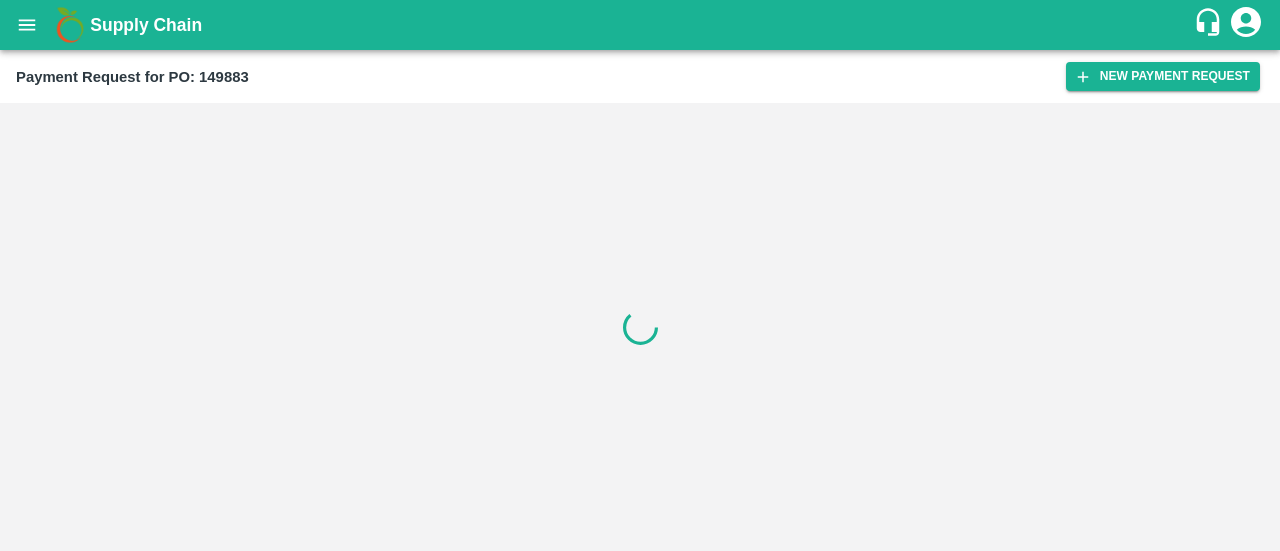 scroll, scrollTop: 0, scrollLeft: 0, axis: both 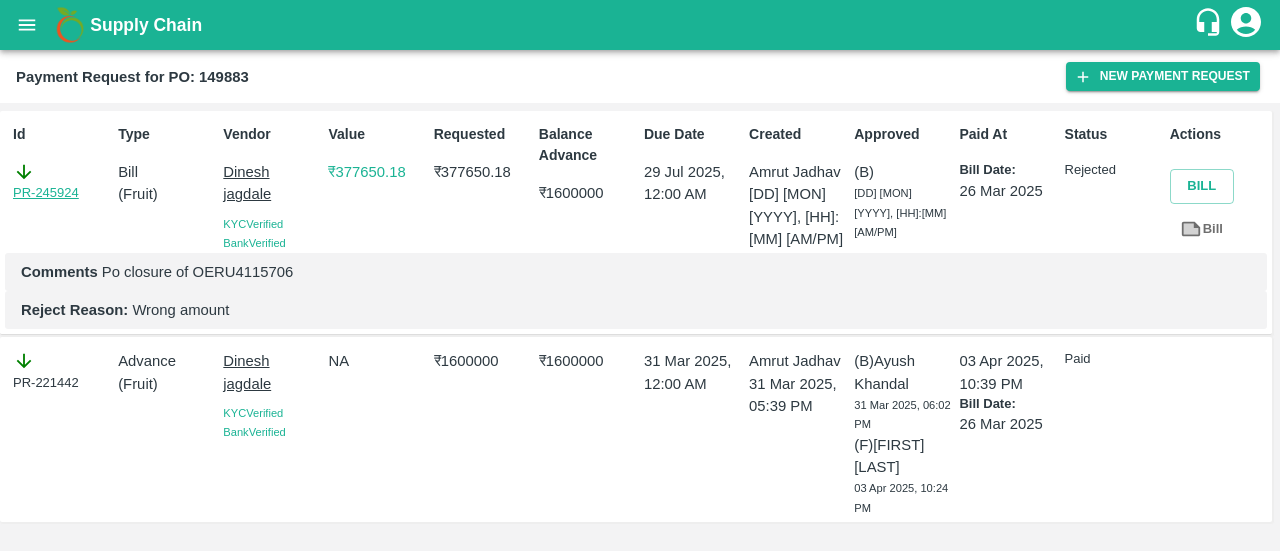 click on "PR-245924" at bounding box center [46, 193] 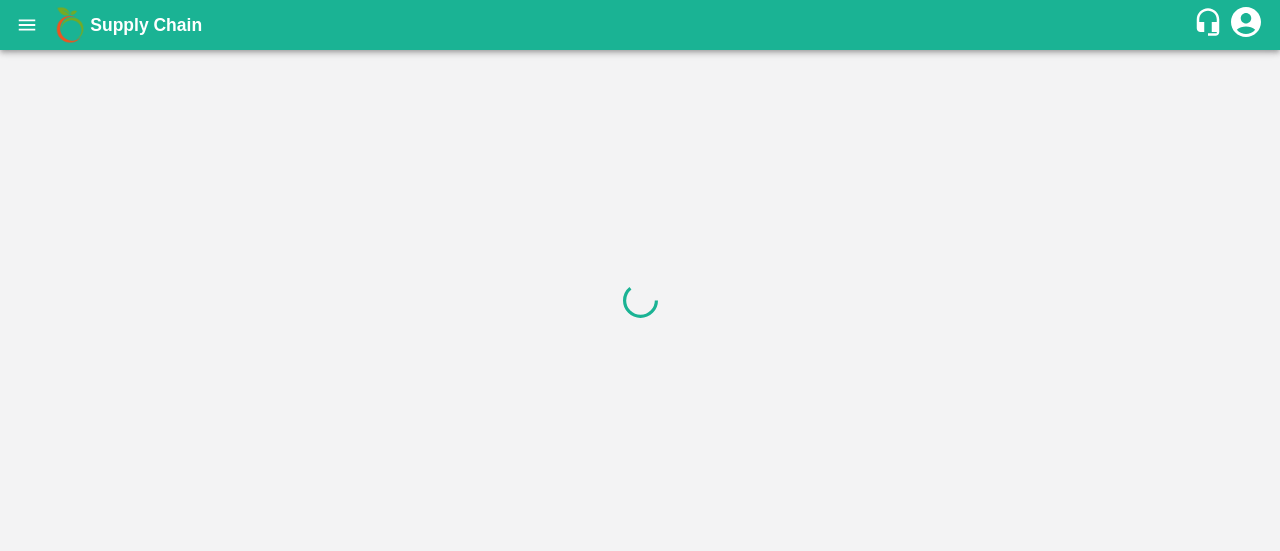 scroll, scrollTop: 0, scrollLeft: 0, axis: both 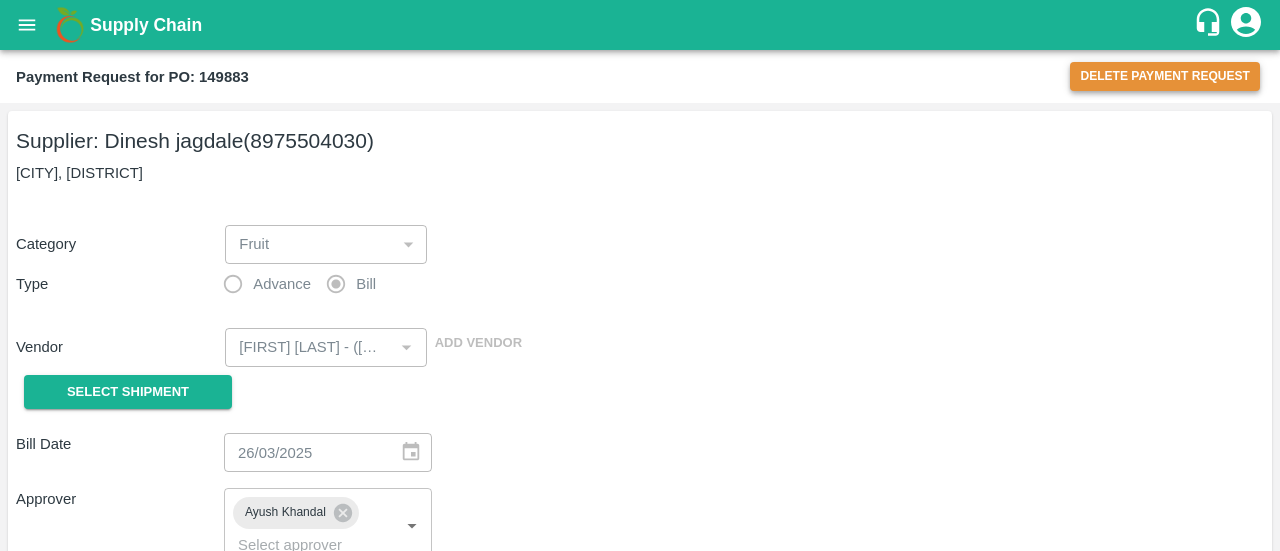 click on "Delete Payment Request" at bounding box center [1165, 76] 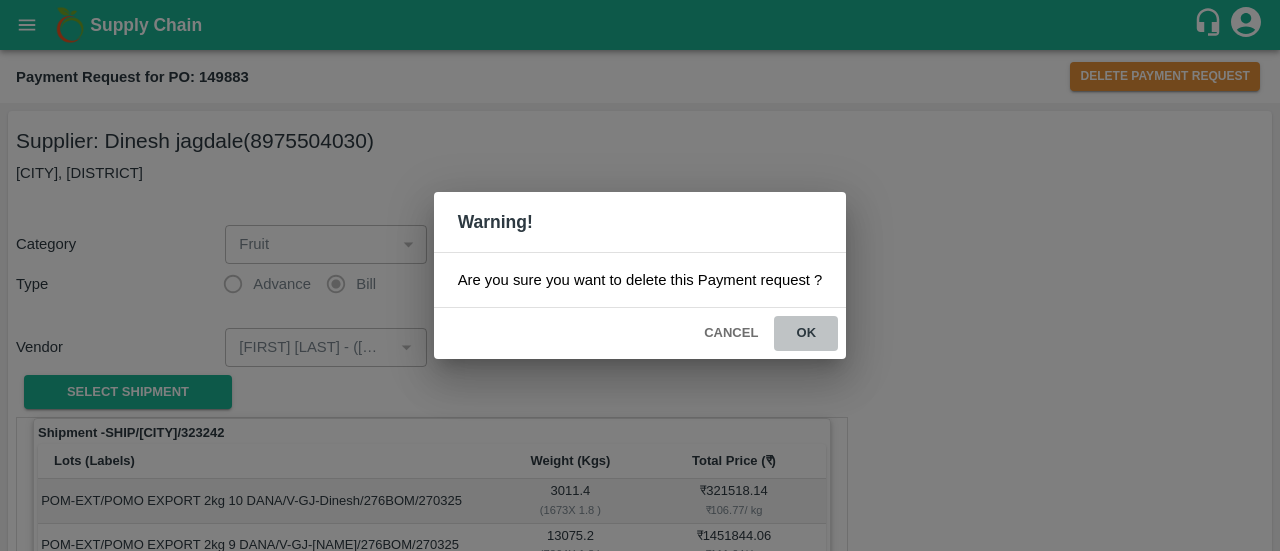 click on "ok" at bounding box center [806, 333] 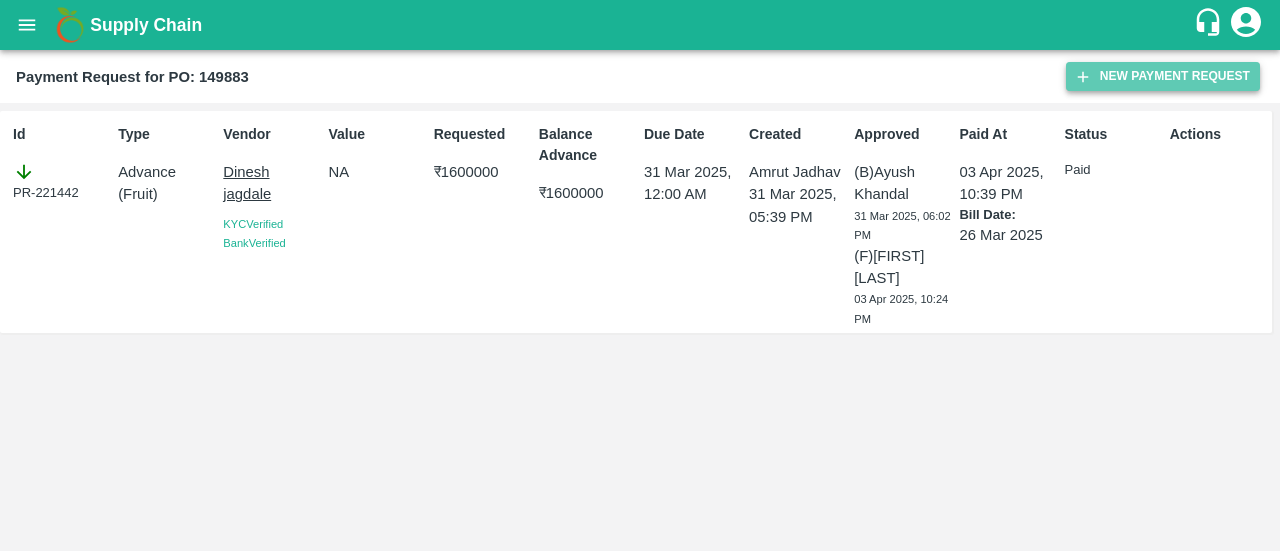 click on "New Payment Request" at bounding box center (1163, 76) 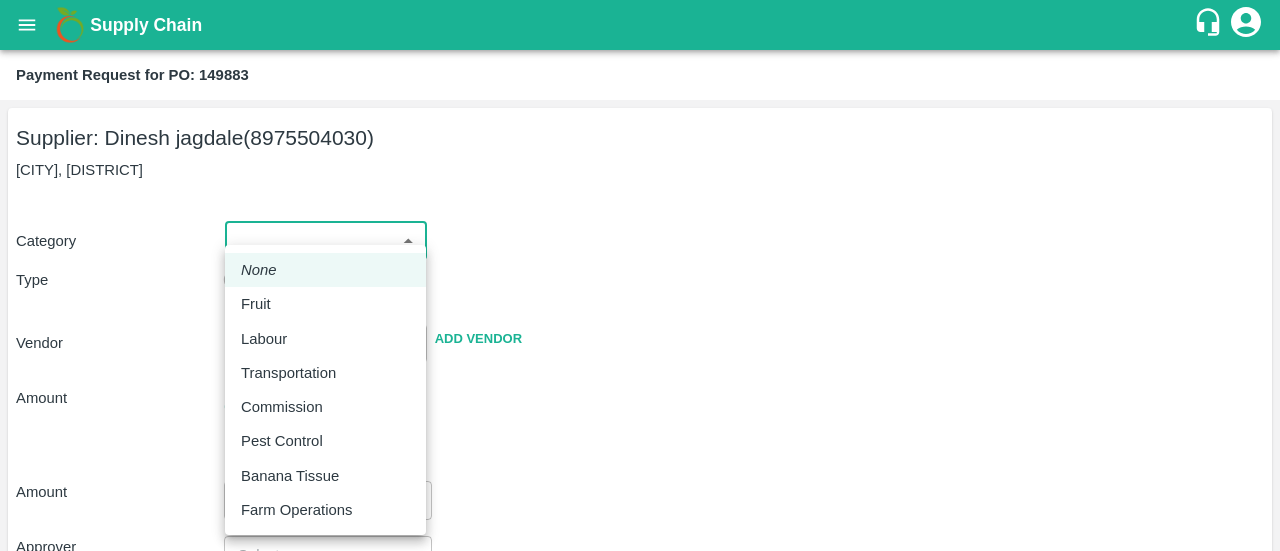 click on "Supply Chain Payment Request for PO: 149883 Supplier:    [FIRST] [LAST]  ([PHONE]) [CITY], [DISTRICT] Category ​ ​ Type Advance Bill Vendor ​ Add Vendor Amount Total value Per Kg ​ Amount ​ Approver ​ Due Date ​  Priority  Low  High Comment x ​ Attach bill Cancel Save FruitX Rohru Mandi FruitX Oddi Mandi FruitX Jeewana Mandi 23-24 Freshmax warehouse Nashik Grapes Export PH DMP Raj Agro industries PH Amrut Jadhav Logout None Fruit Labour Transportation Commission Pest Control Banana Tissue Farm Operations" at bounding box center [640, 275] 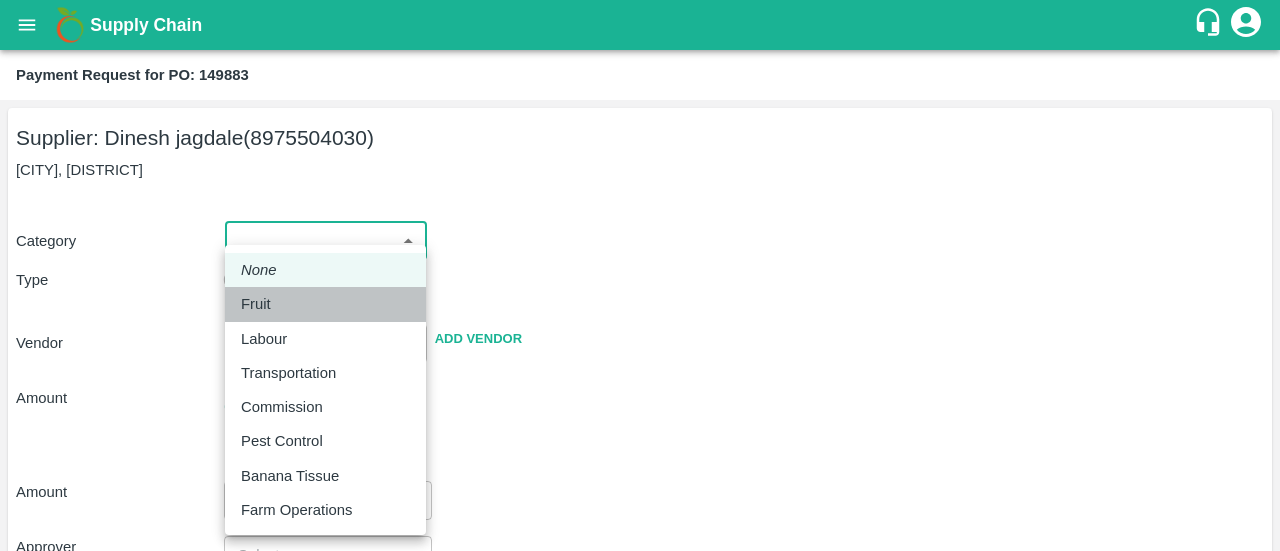 click on "Fruit" at bounding box center (256, 304) 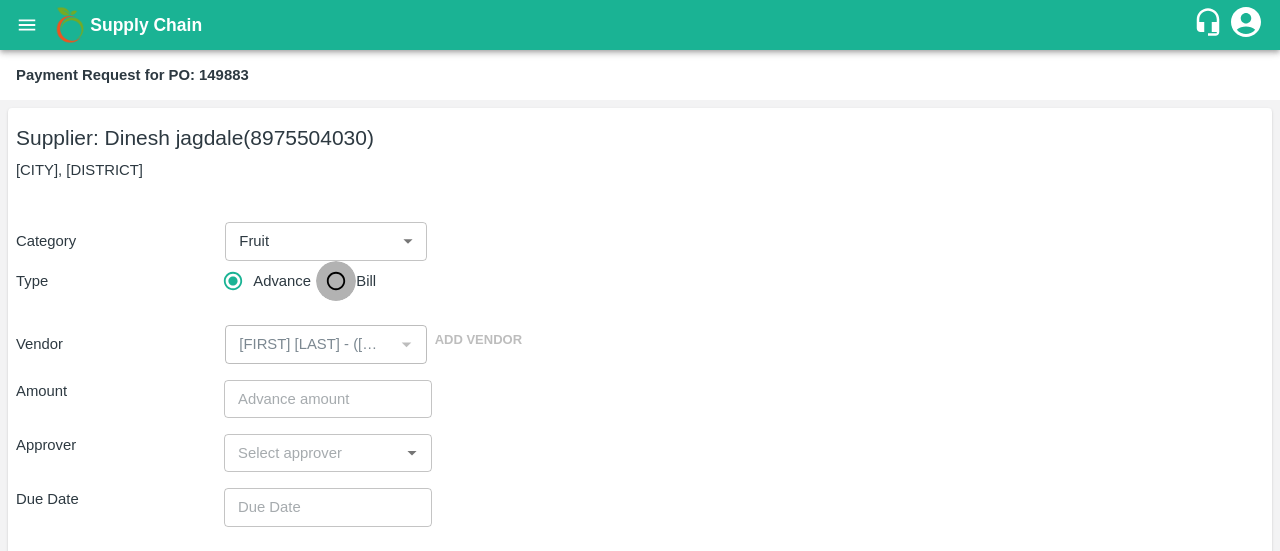 click on "Bill" at bounding box center (336, 281) 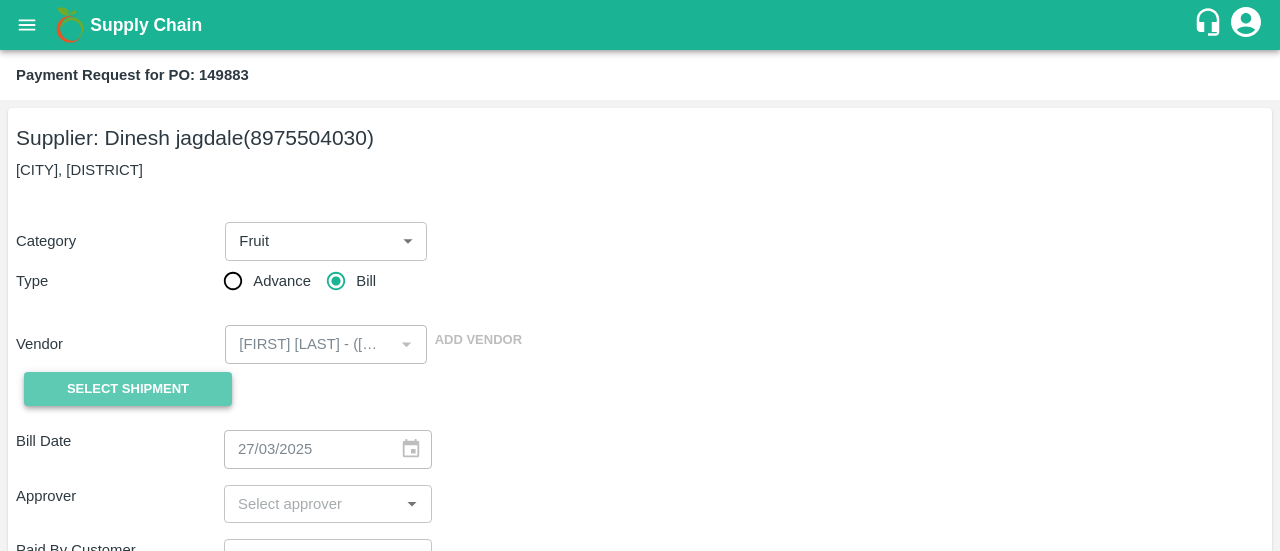 click on "Select Shipment" at bounding box center [128, 389] 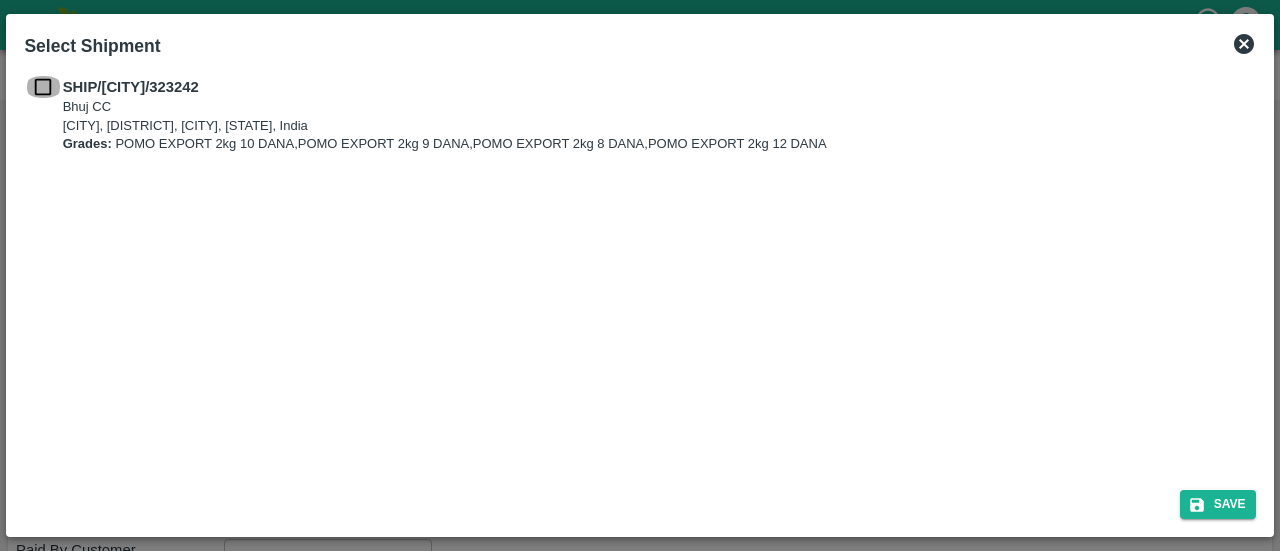 click at bounding box center [43, 87] 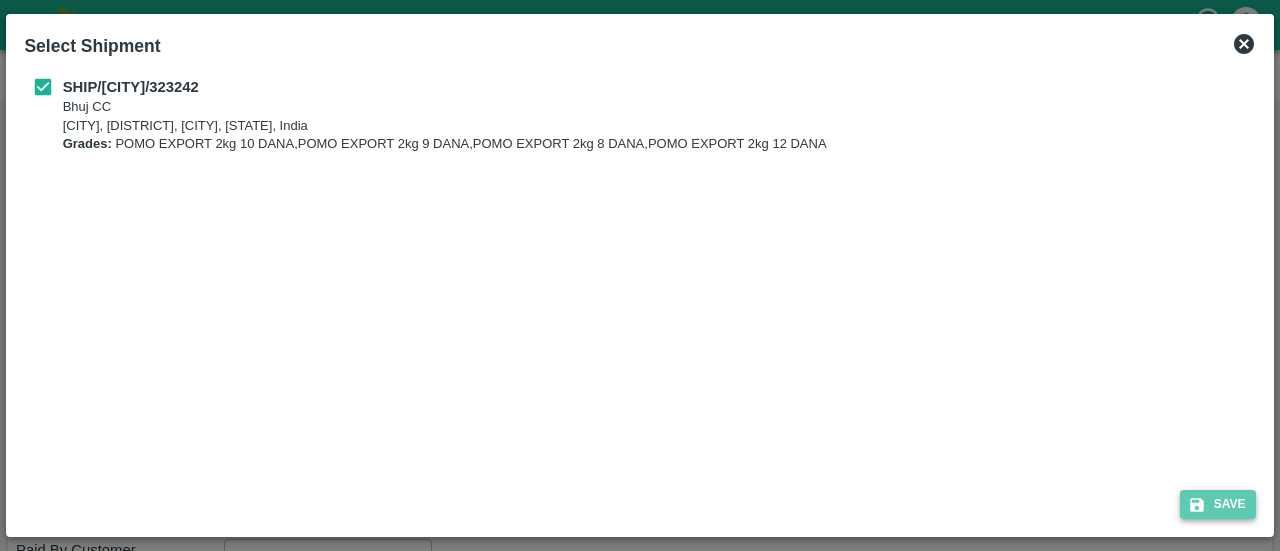 click on "Save" at bounding box center (1218, 504) 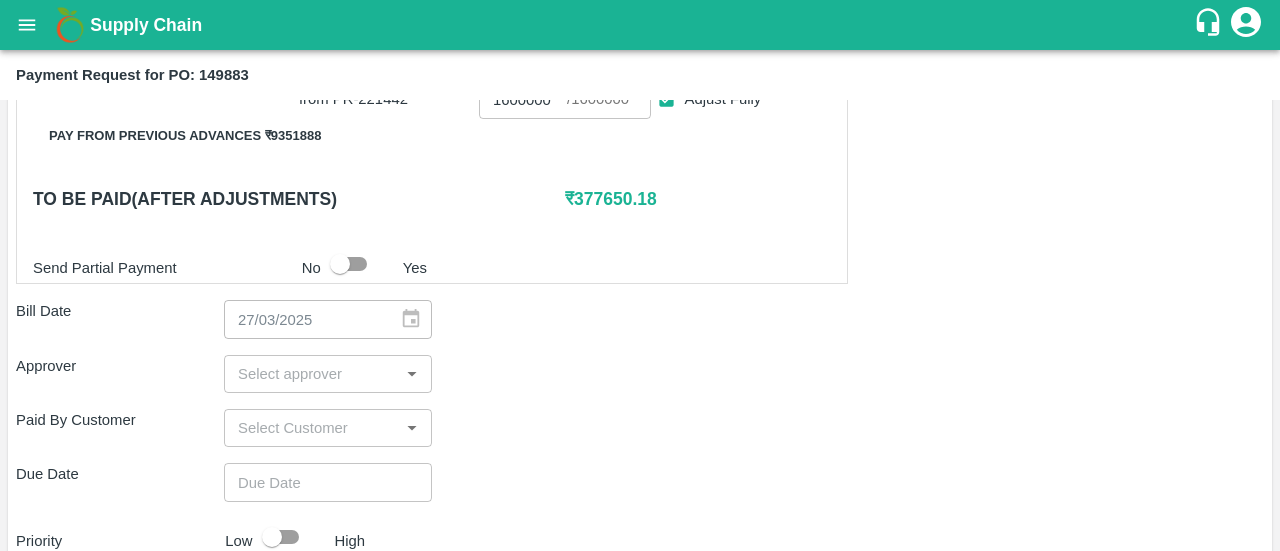 scroll, scrollTop: 626, scrollLeft: 0, axis: vertical 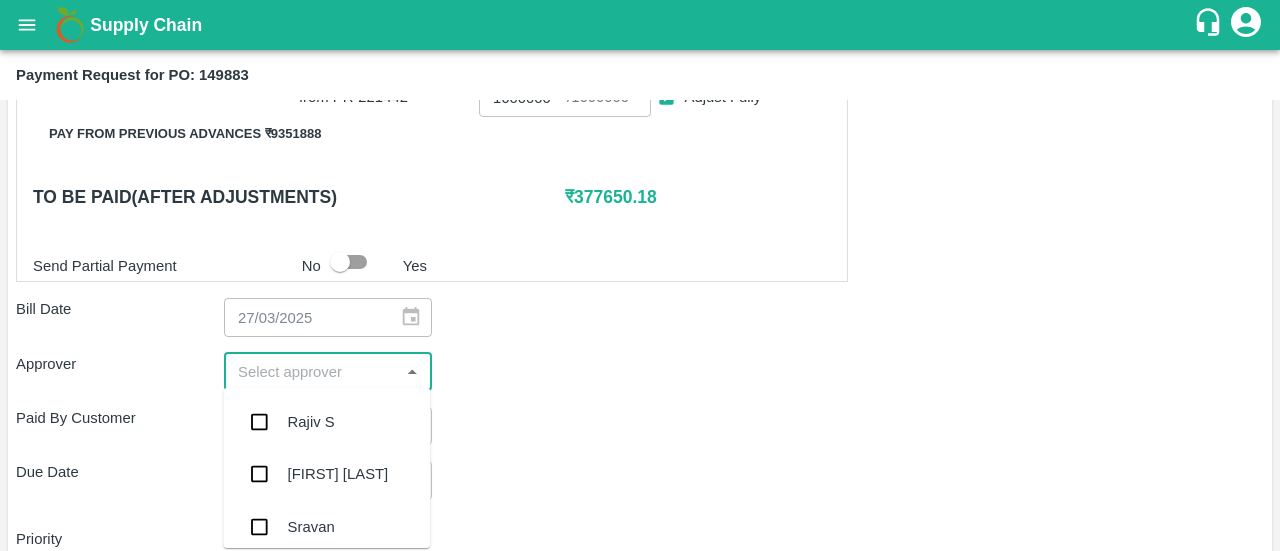 click at bounding box center (311, 372) 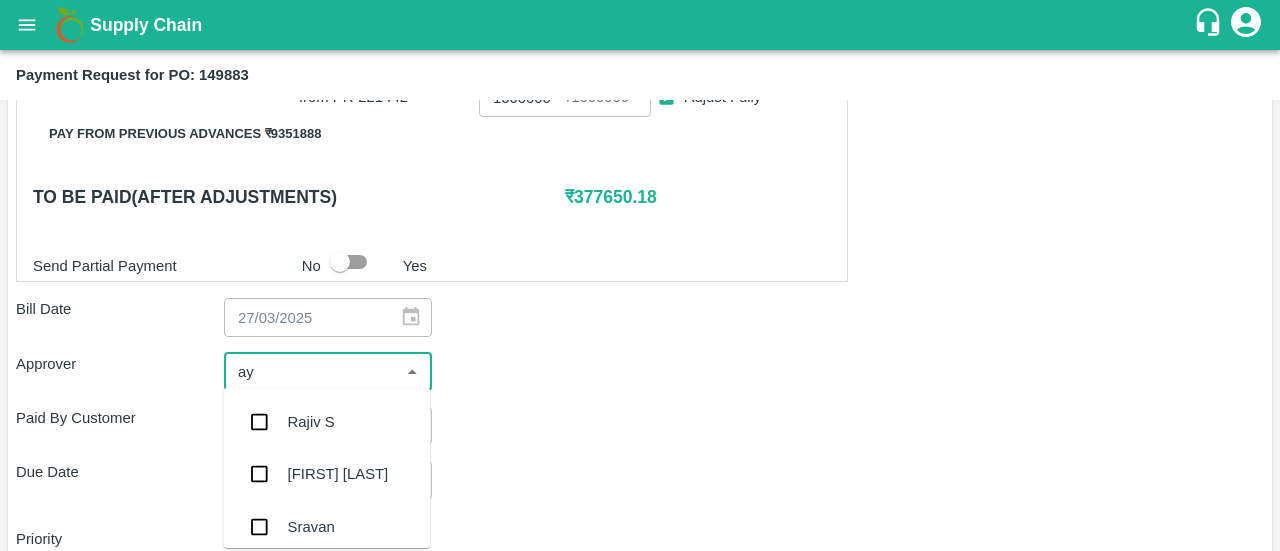 type on "ayu" 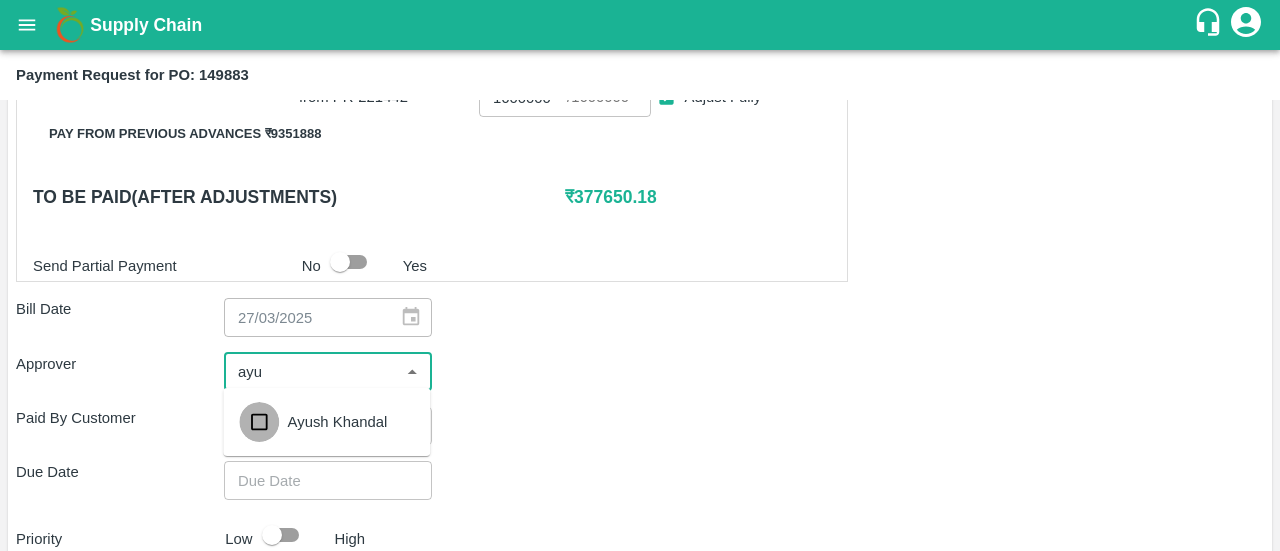 click at bounding box center [259, 422] 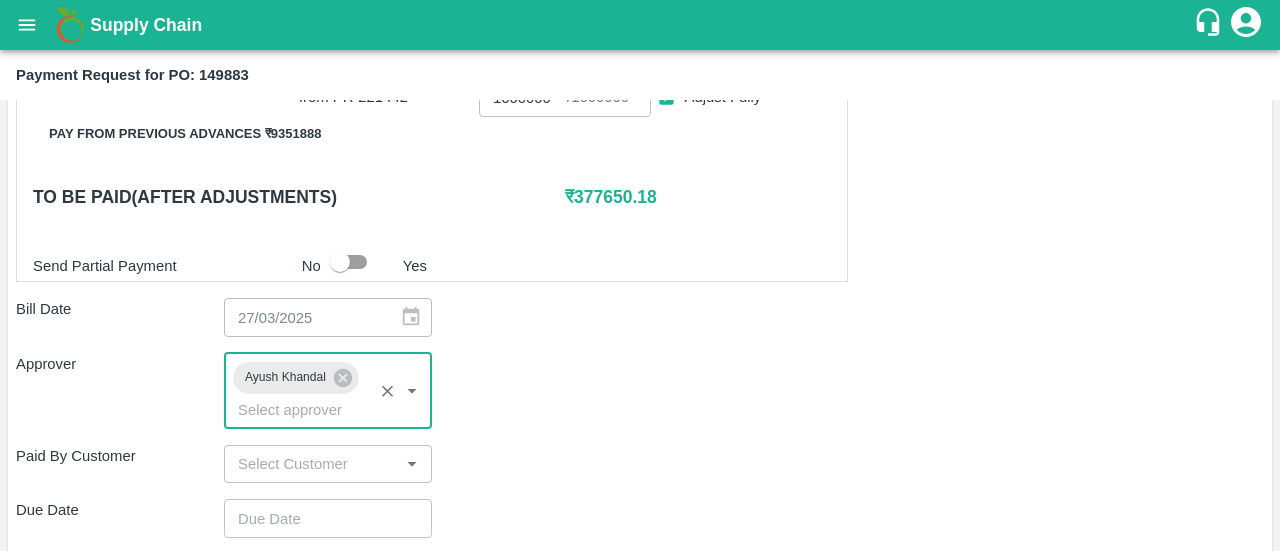type on "DD/MM/YYYY hh:mm aa" 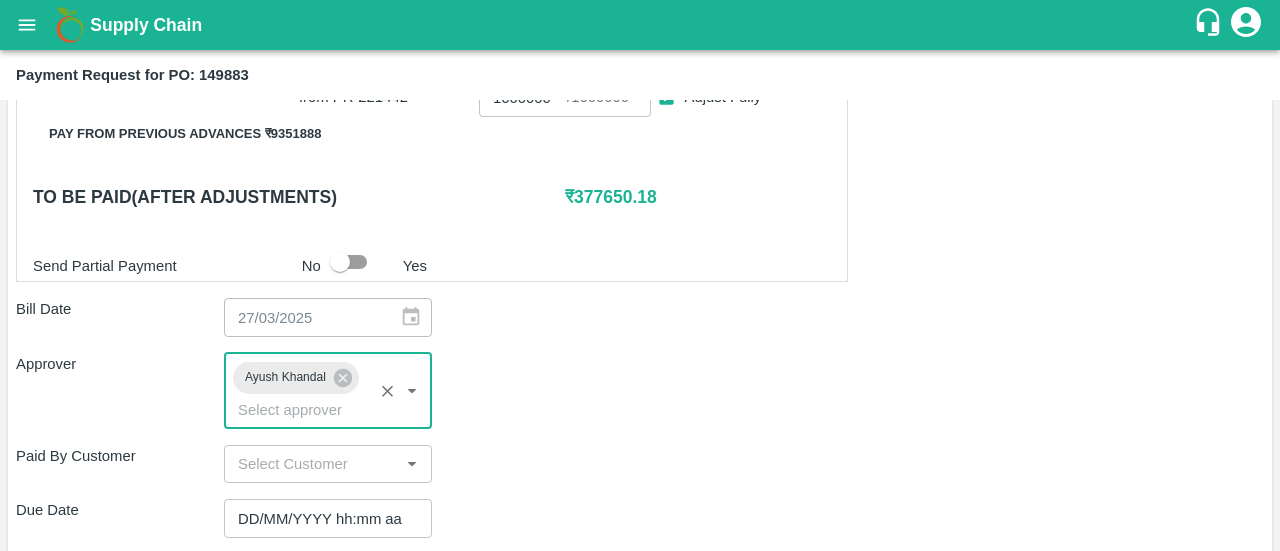 click on "DD/MM/YYYY hh:mm aa" at bounding box center [321, 518] 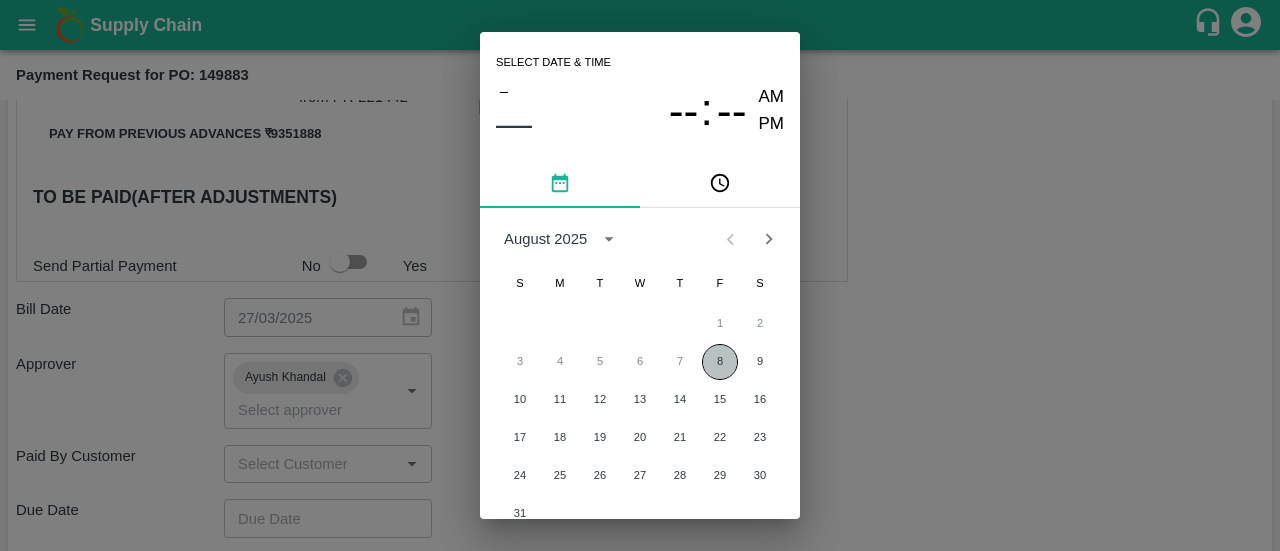 click on "8" at bounding box center (720, 362) 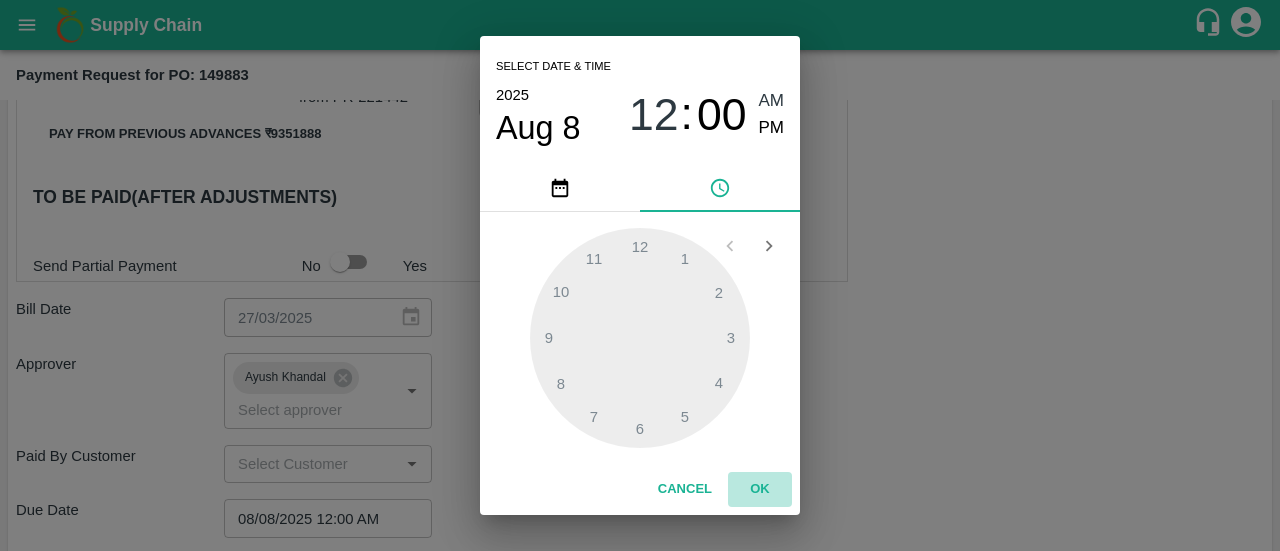 click on "OK" at bounding box center (760, 489) 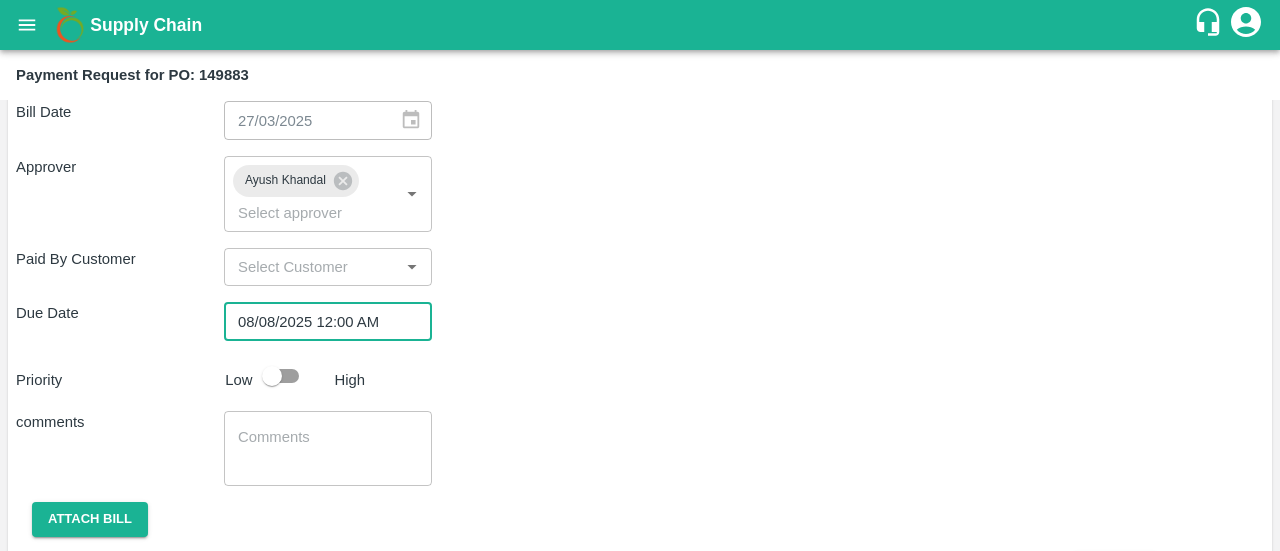 scroll, scrollTop: 846, scrollLeft: 0, axis: vertical 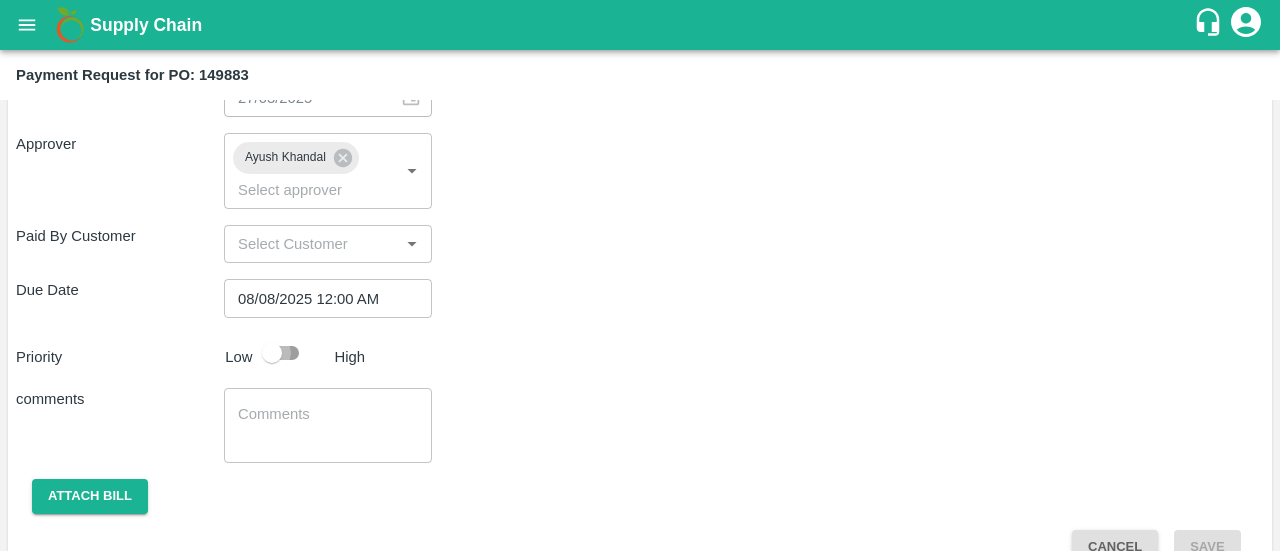 click at bounding box center (272, 353) 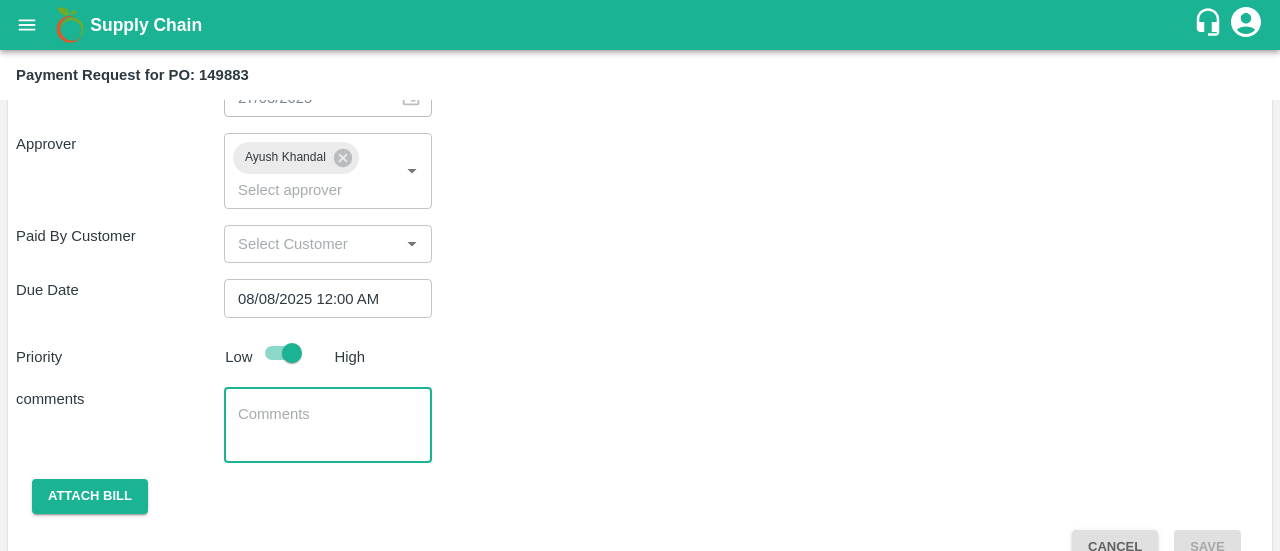 click at bounding box center (328, 425) 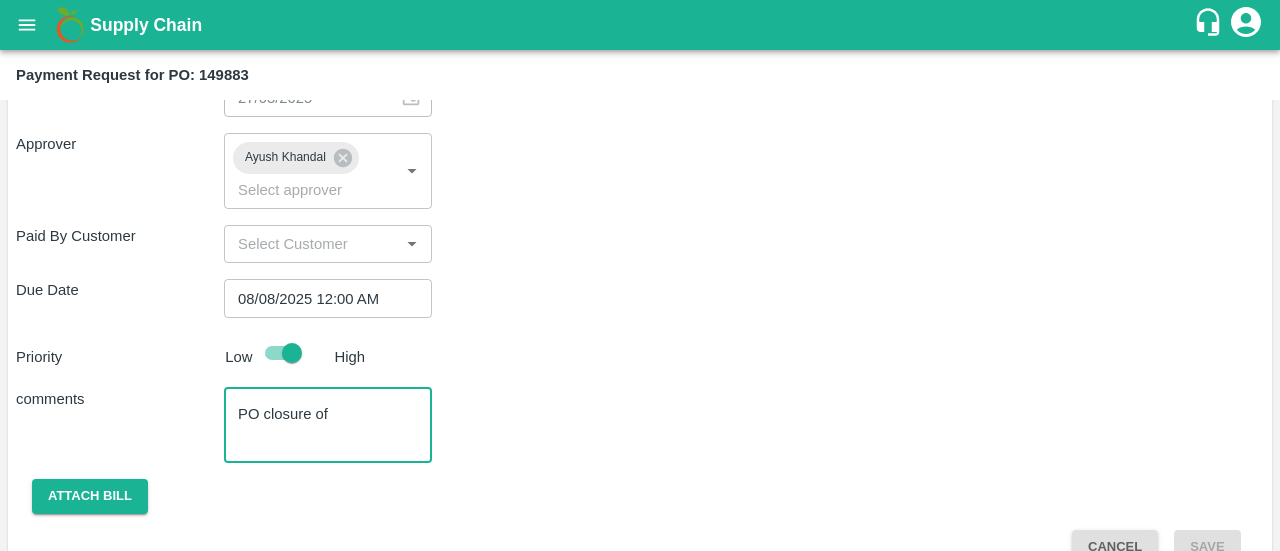 click on "PO closure of" at bounding box center [328, 425] 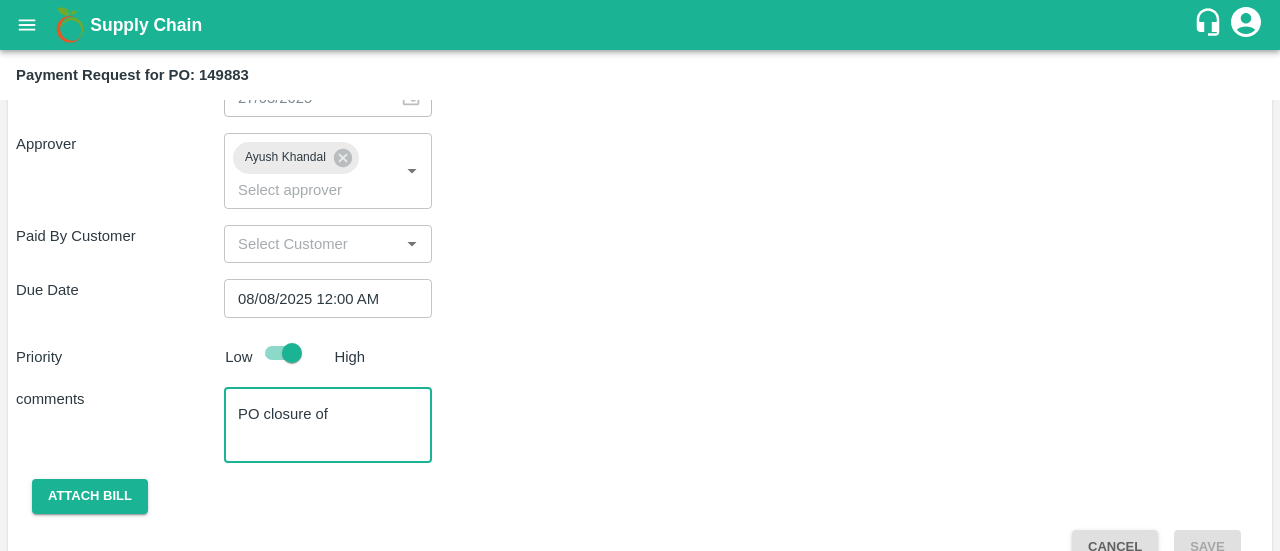 paste on "OERU4115706" 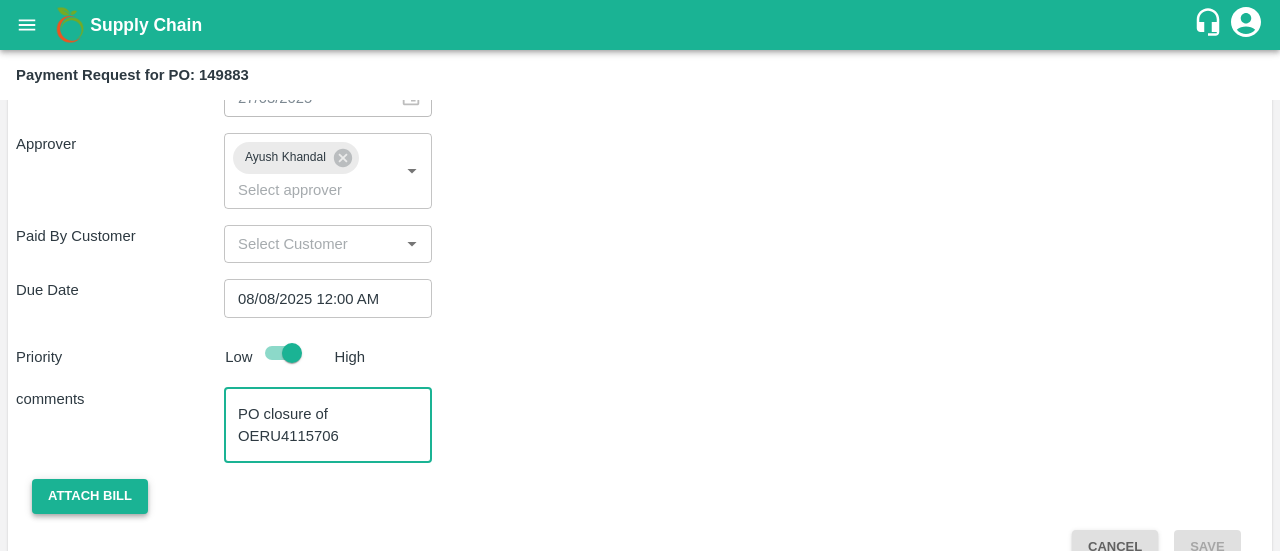 type on "PO closure of OERU4115706" 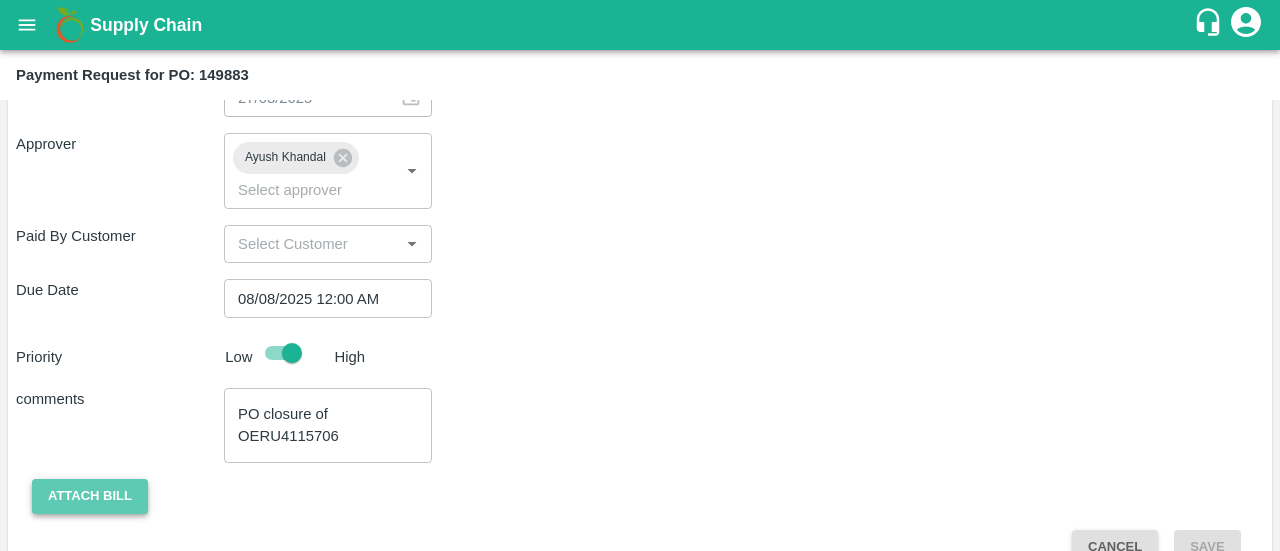 click on "Attach bill" at bounding box center [90, 496] 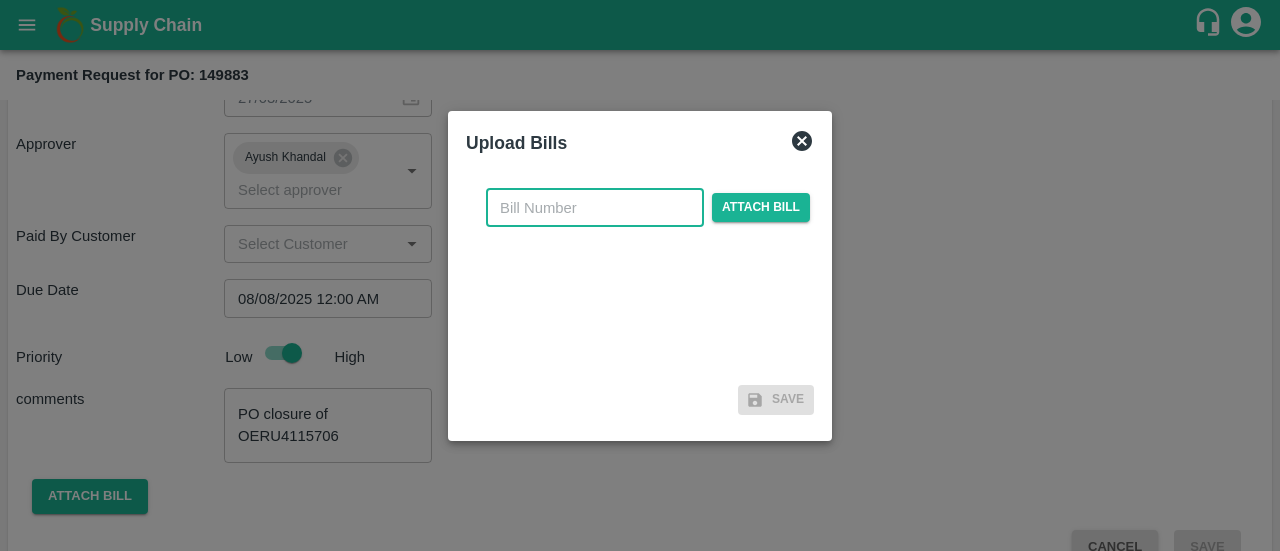 click at bounding box center [595, 208] 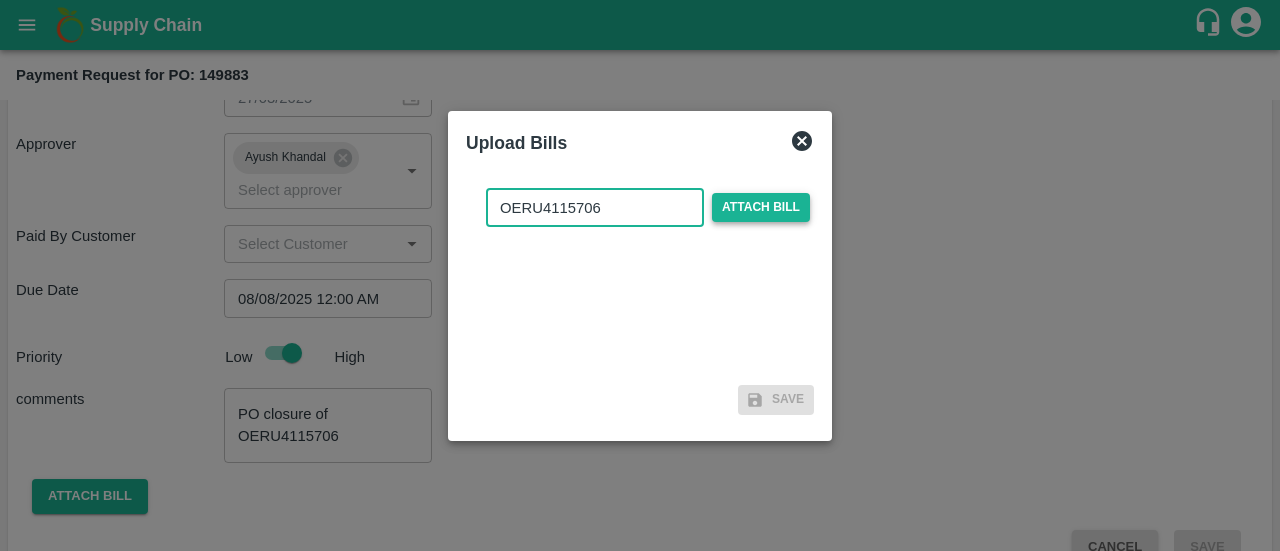 type on "OERU4115706" 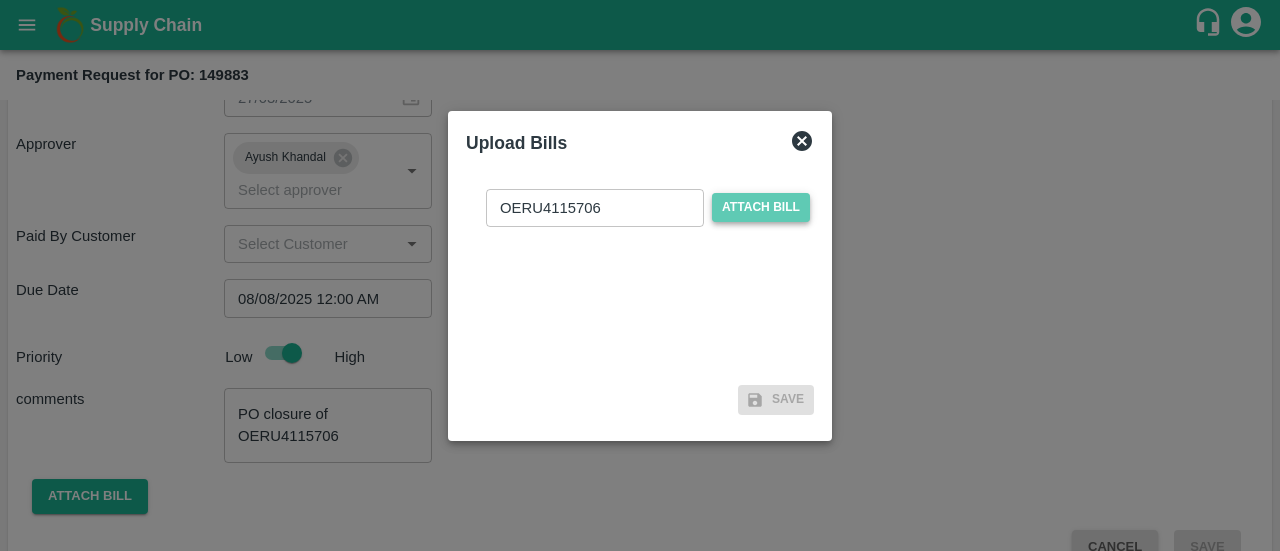 click on "Attach bill" at bounding box center (761, 207) 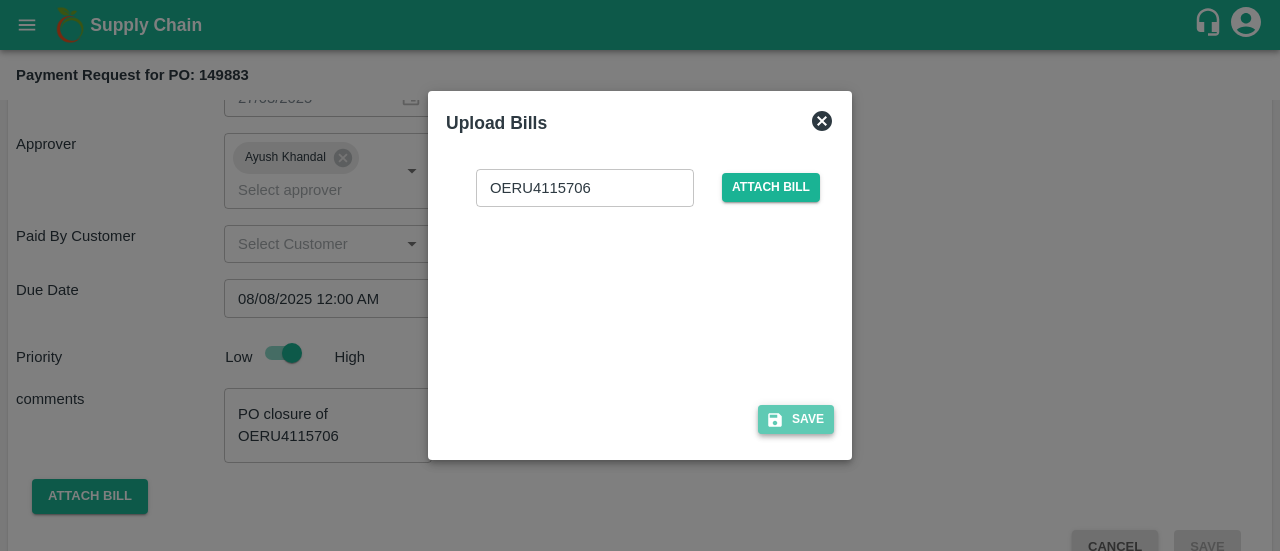click on "Save" at bounding box center [796, 419] 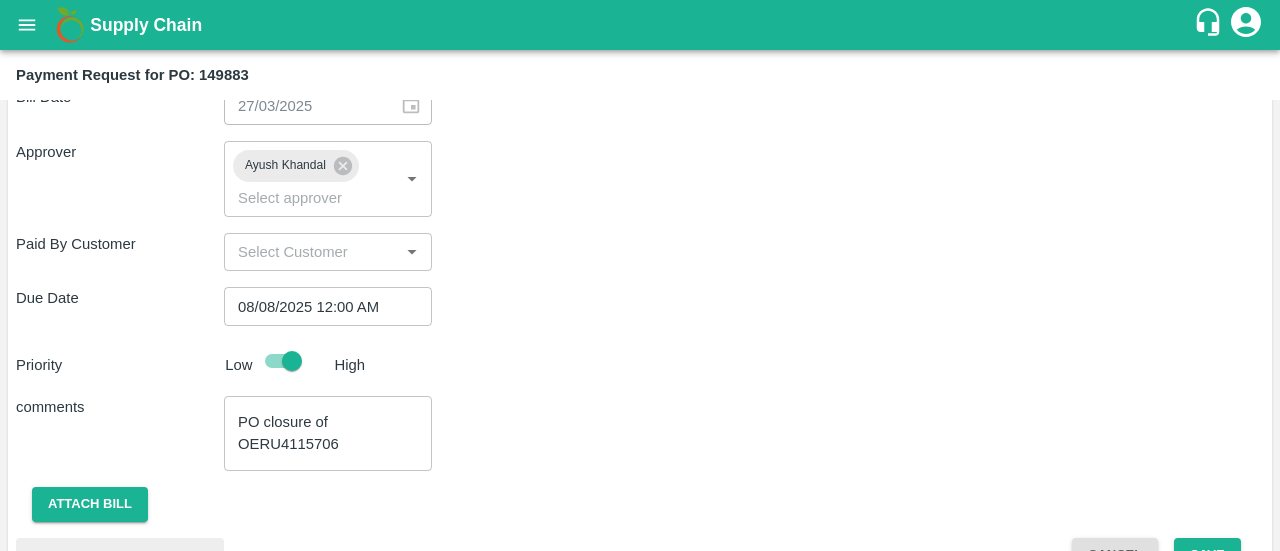 scroll, scrollTop: 986, scrollLeft: 0, axis: vertical 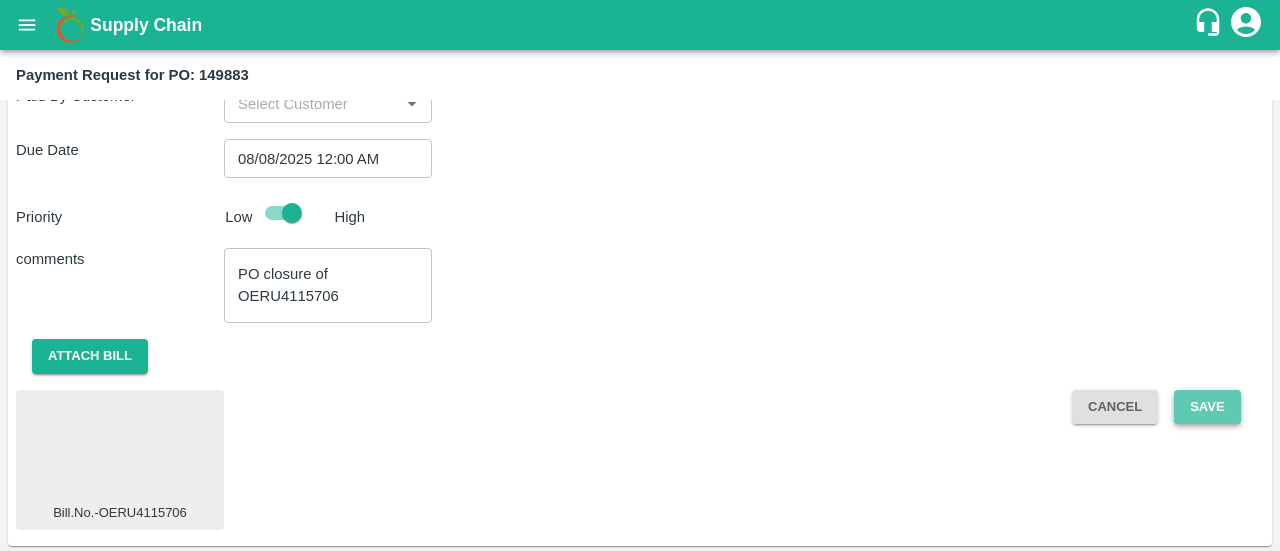 click on "Save" at bounding box center (1207, 407) 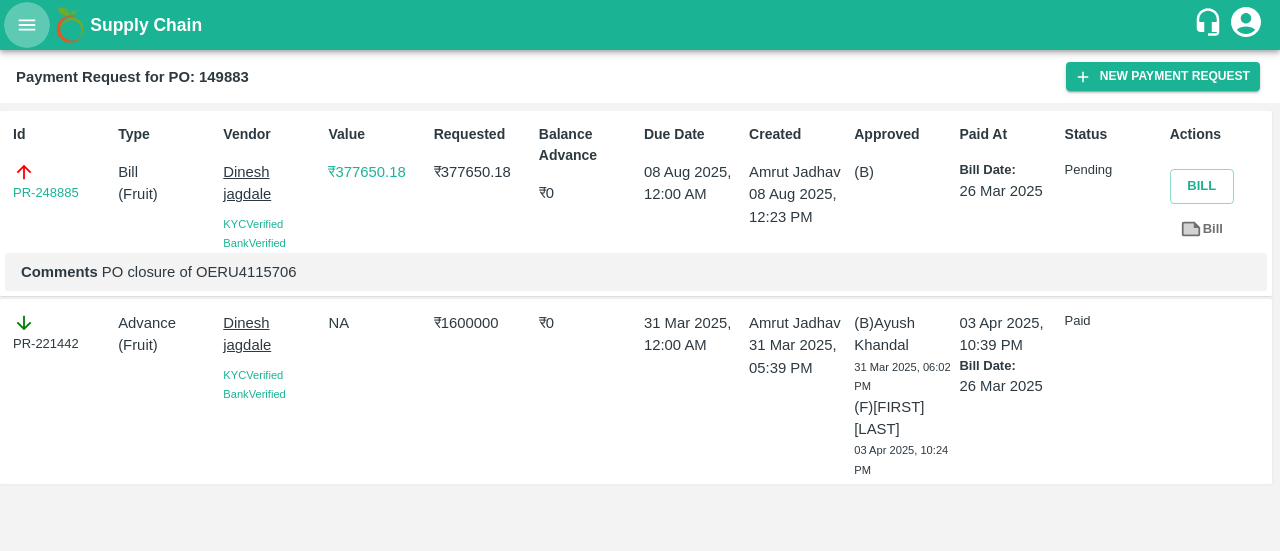 click 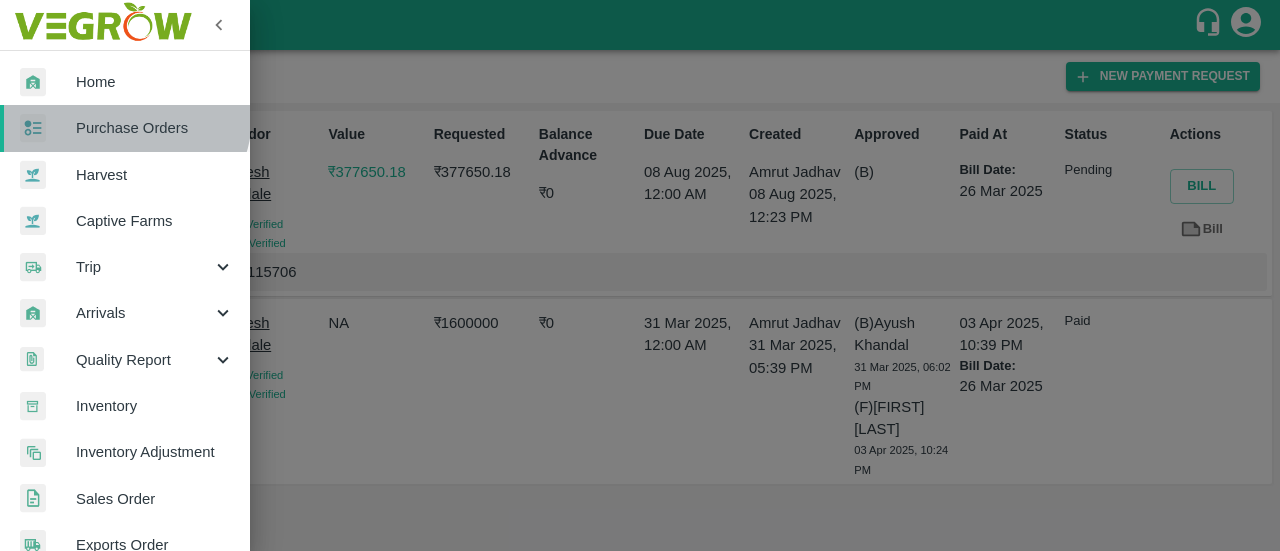 click on "Purchase Orders" at bounding box center [125, 128] 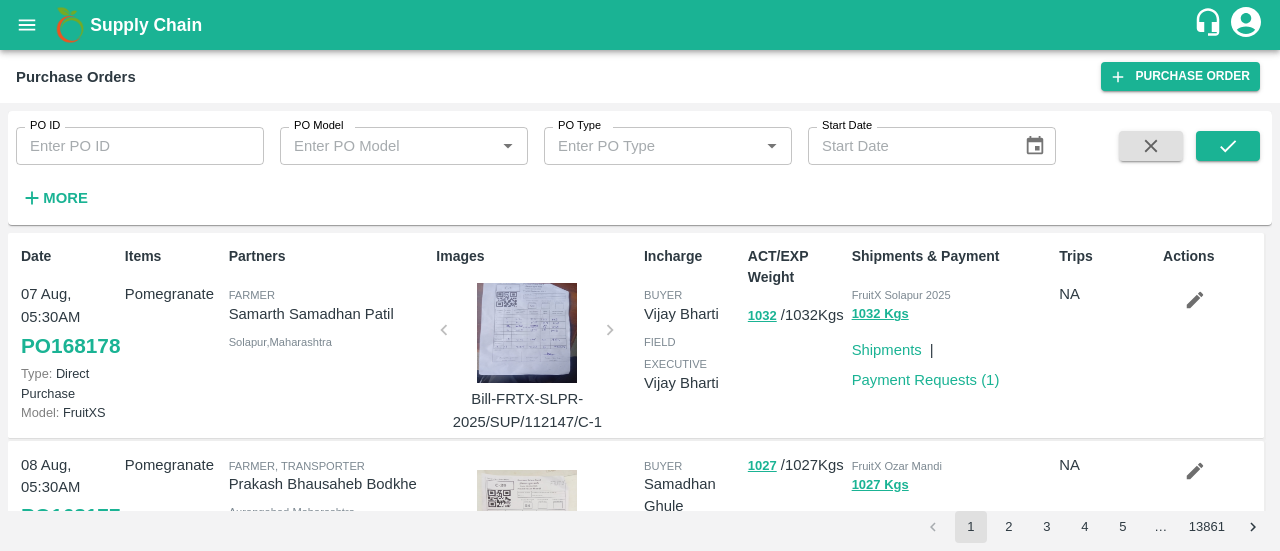 click on "PO ID" at bounding box center (140, 146) 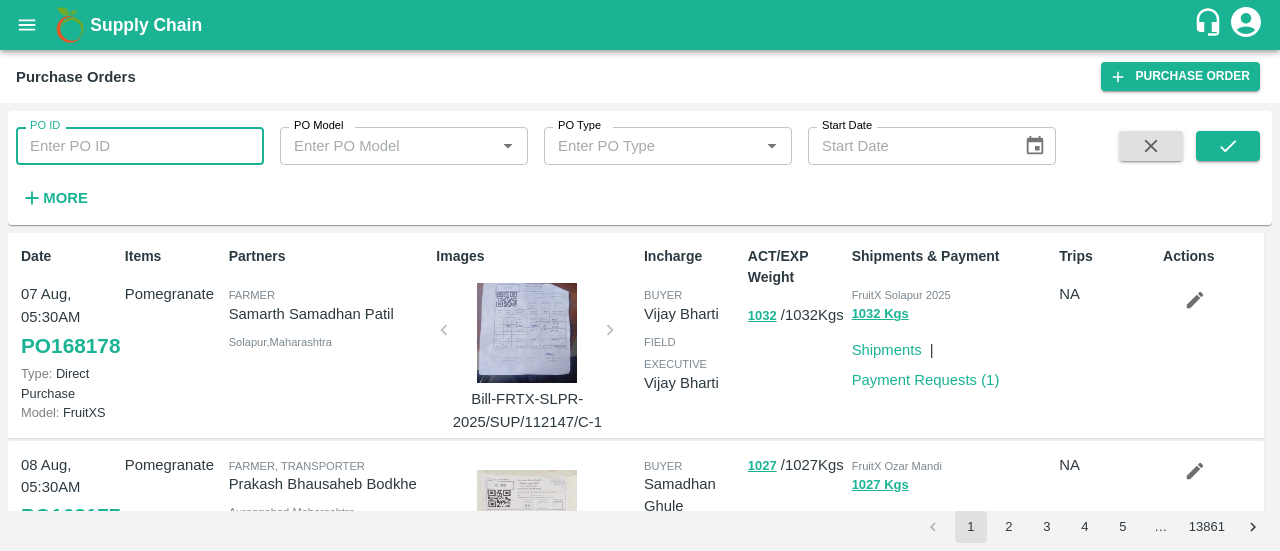 click on "PO ID" at bounding box center (140, 146) 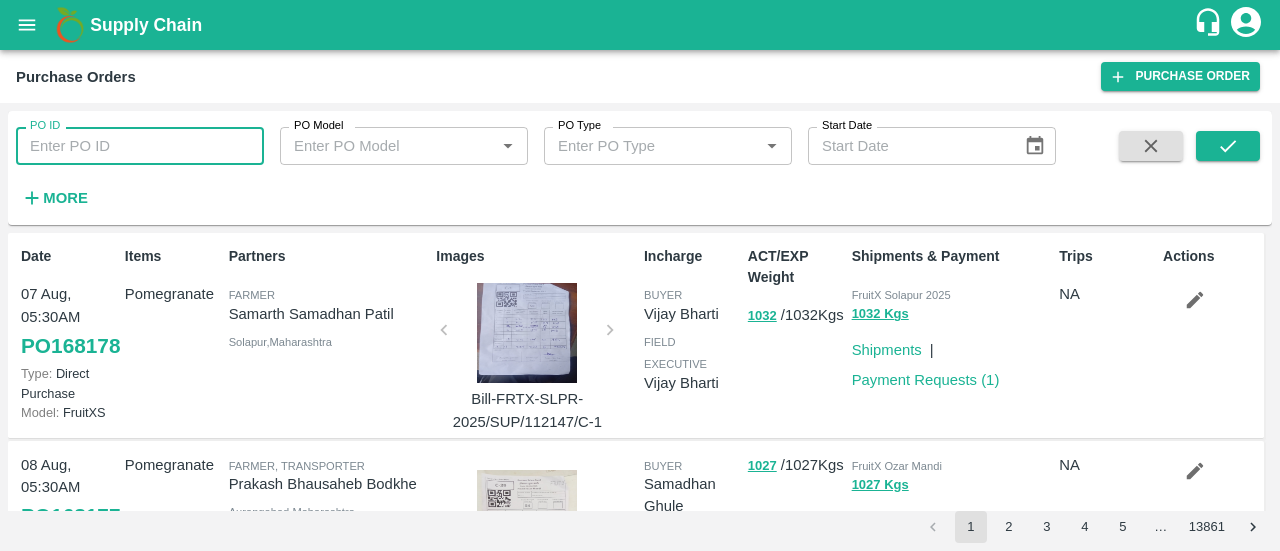paste on "149645" 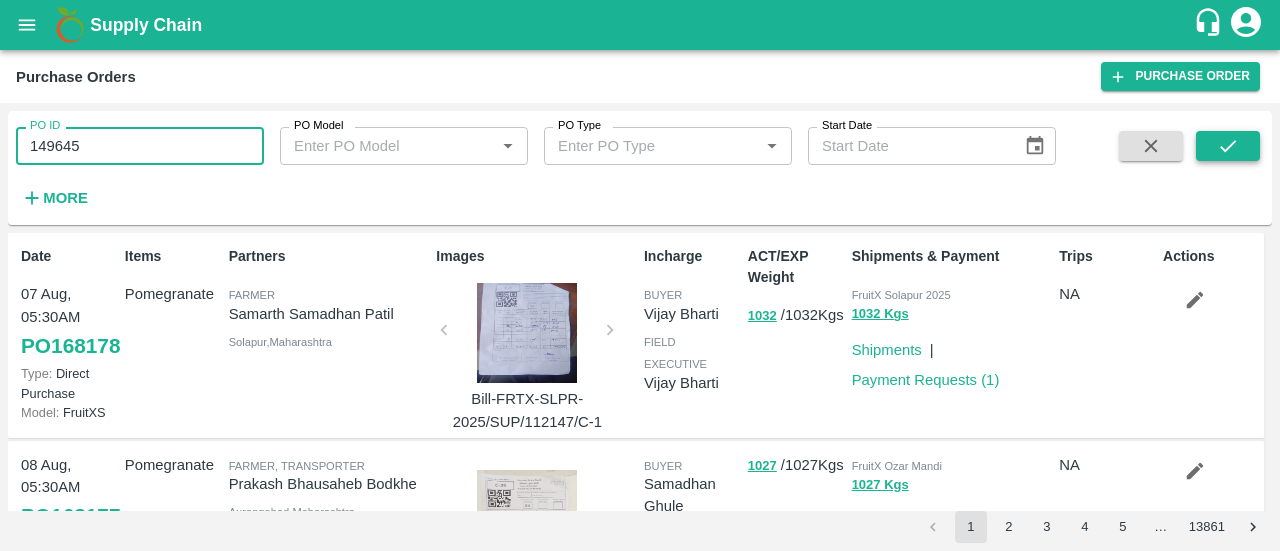 type on "149645" 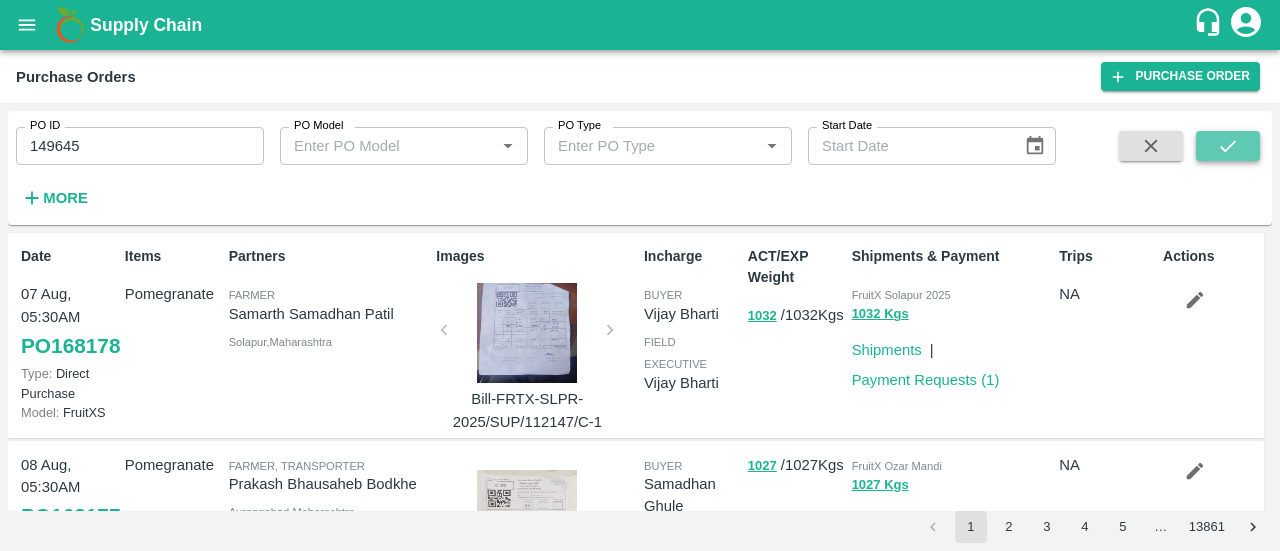 click 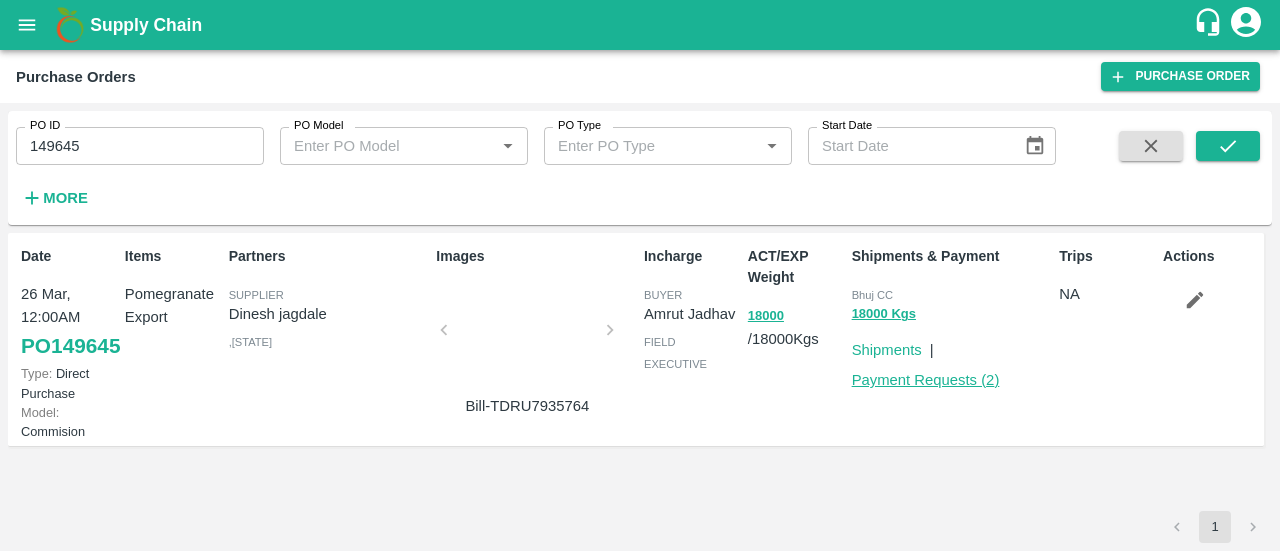 click on "Payment Requests ( 2 )" at bounding box center [926, 380] 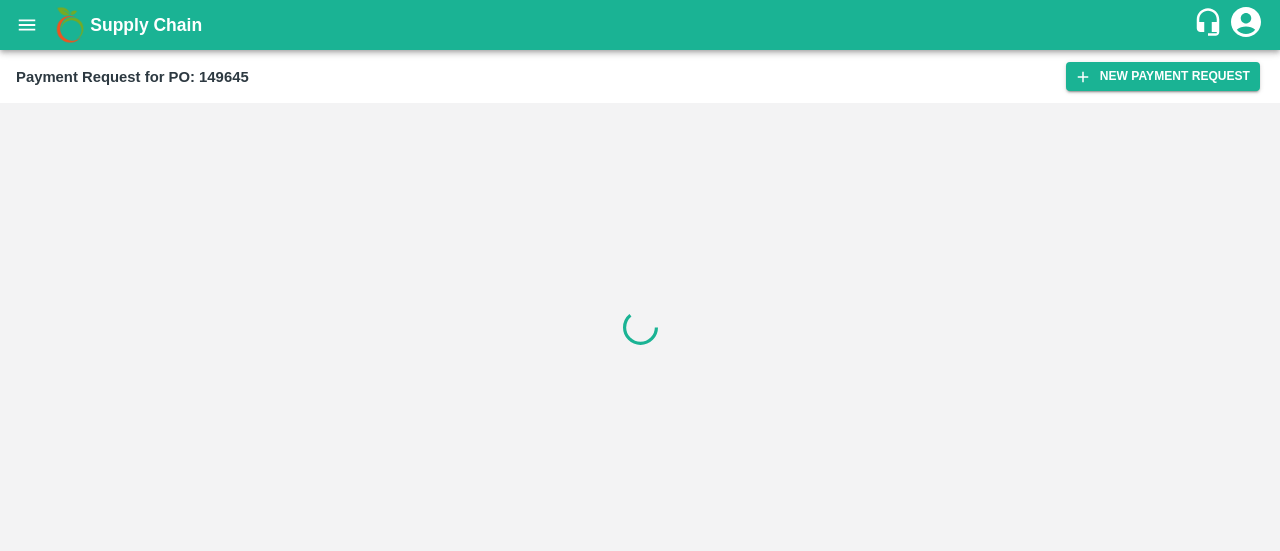 scroll, scrollTop: 0, scrollLeft: 0, axis: both 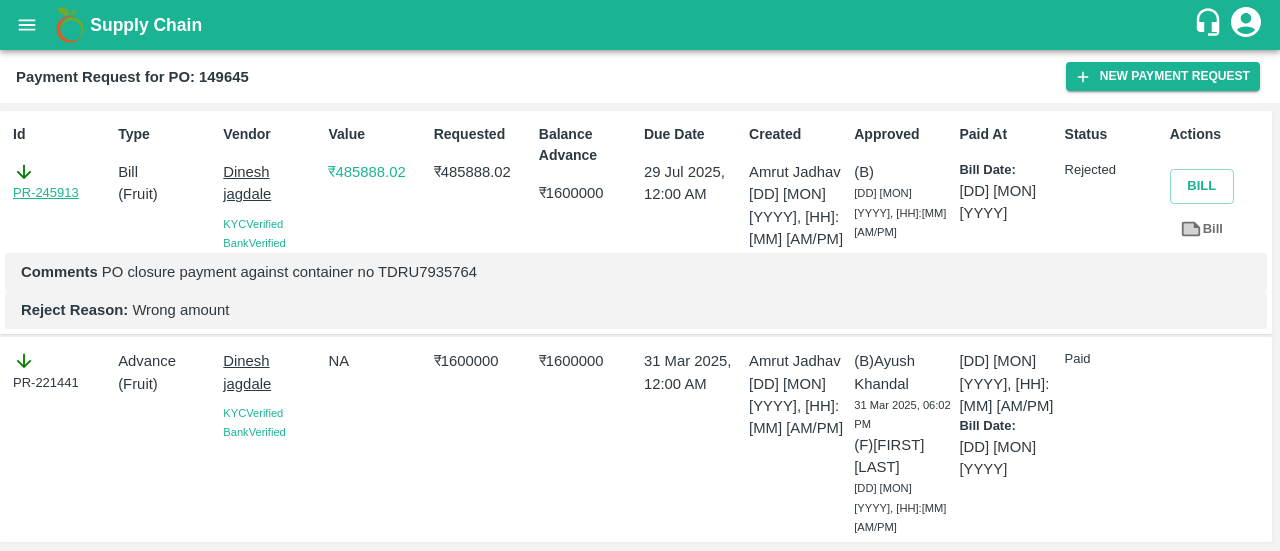 click on "PR-245913" at bounding box center [46, 193] 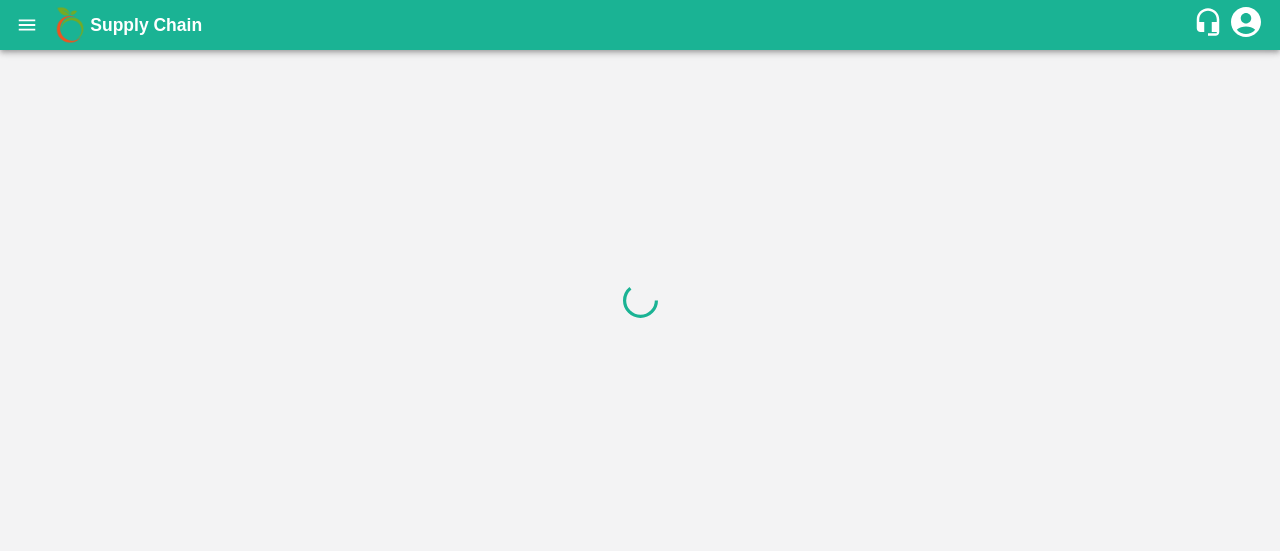 scroll, scrollTop: 0, scrollLeft: 0, axis: both 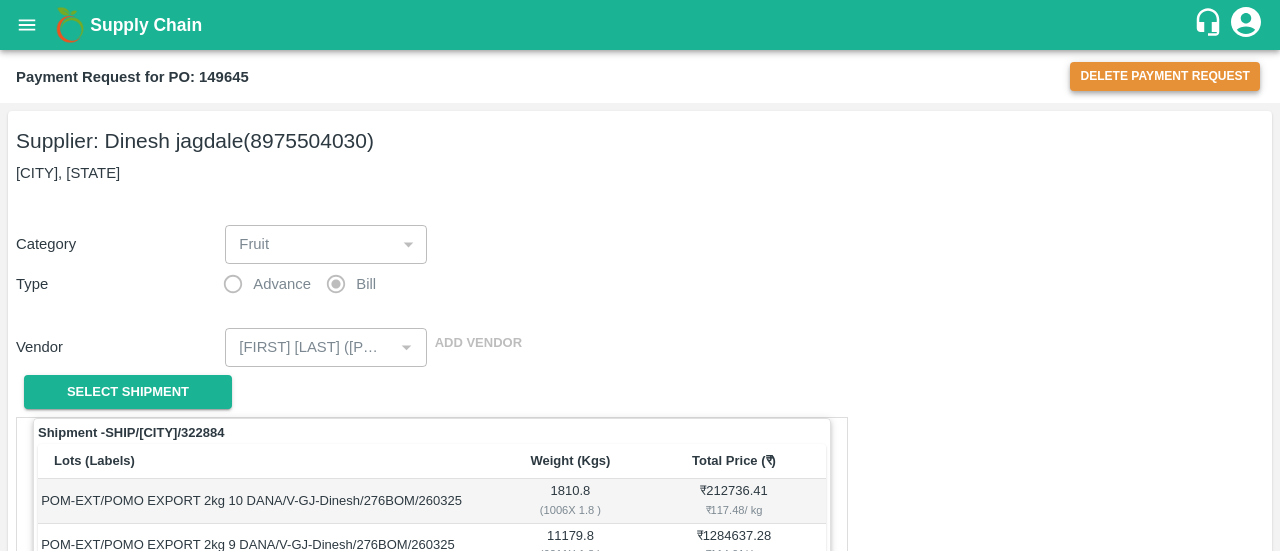 click on "Payment Request for PO: 149645 Delete Payment Request" at bounding box center (640, 76) 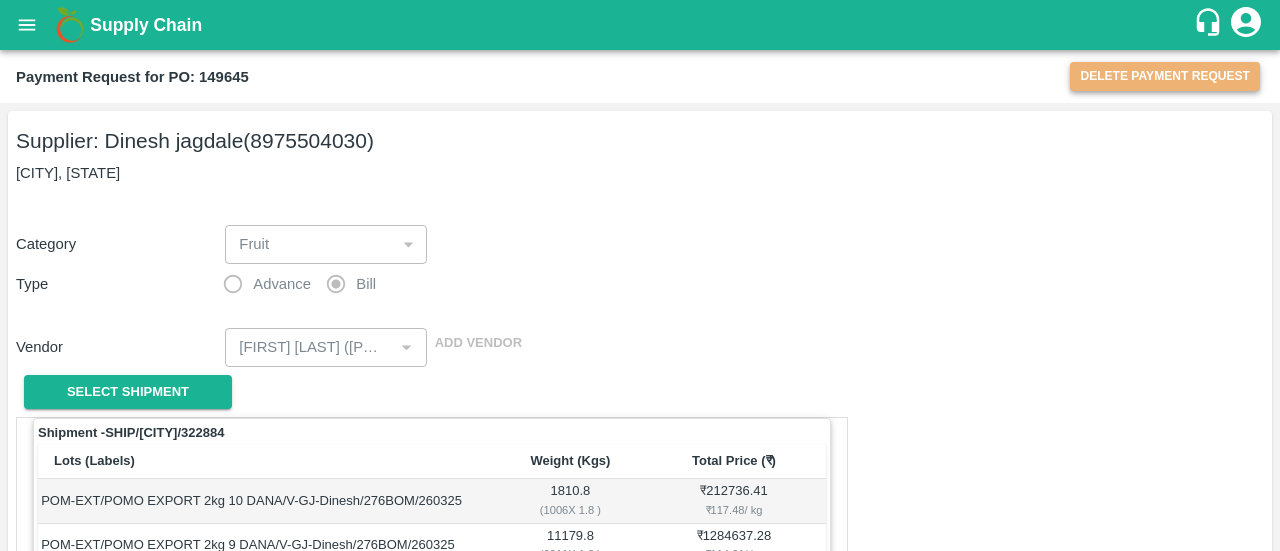 click on "Delete Payment Request" at bounding box center [1165, 76] 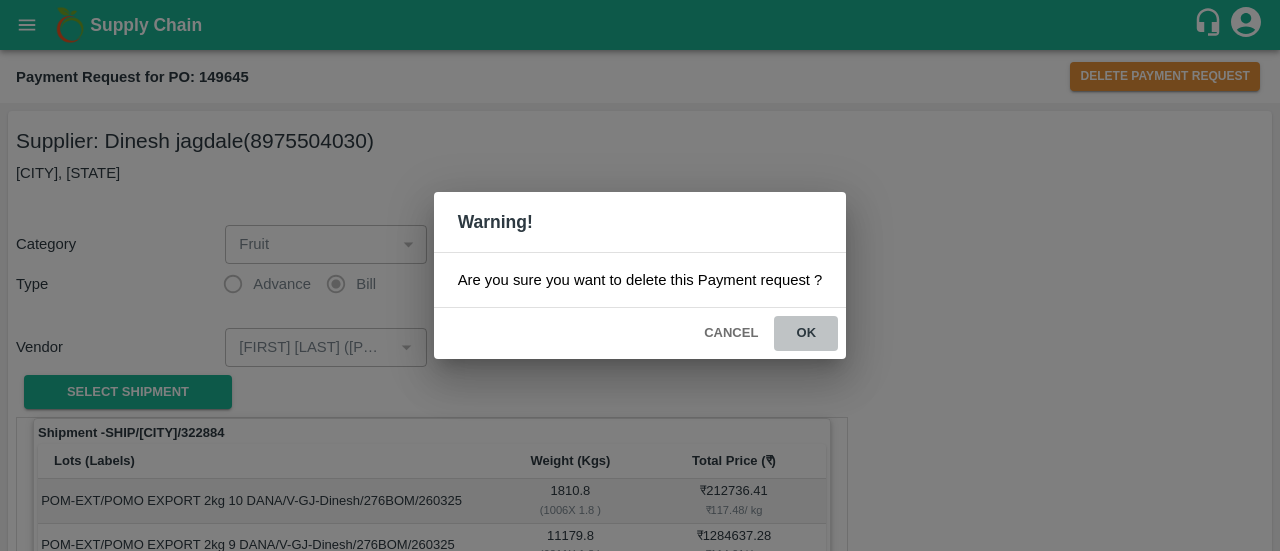 click on "ok" at bounding box center [806, 333] 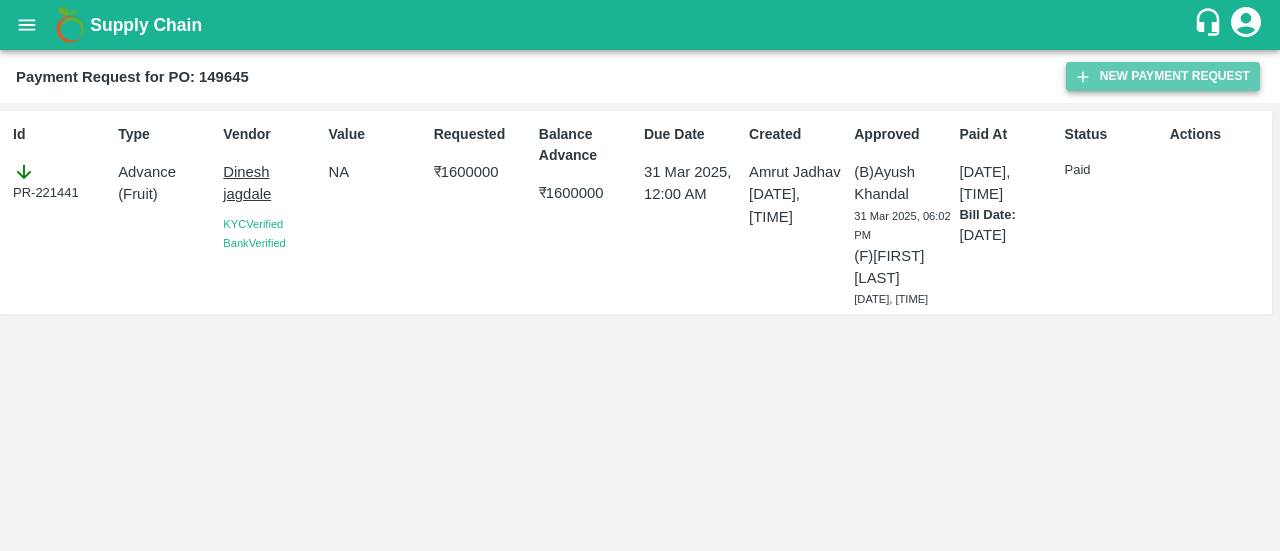 click on "New Payment Request" at bounding box center [1163, 76] 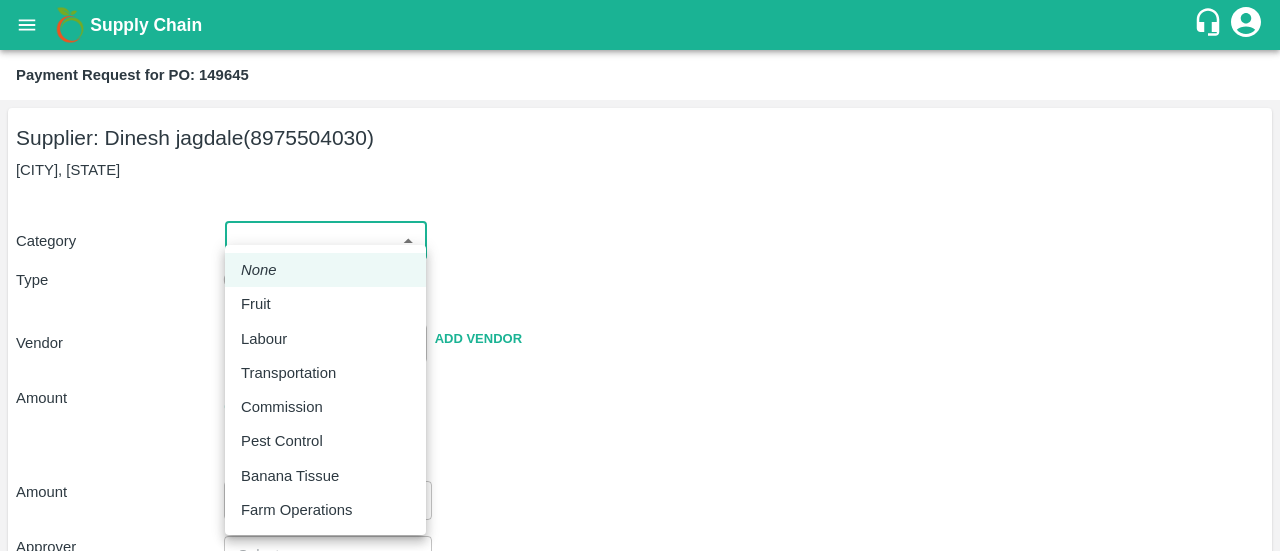 click on "Supply Chain Payment Request for PO: 149645 Supplier:    Dinesh jagdale  (8975504030) Bhujj, Kachchh Category ​ ​ Type Advance Bill Vendor ​ Add Vendor Amount Total value Per Kg ​ Amount ​ Approver ​ Due Date ​  Priority  Low  High Comment x ​ Attach bill Cancel Save FruitX Rohru Mandi FruitX Oddi Mandi FruitX Jeewana Mandi 23-24 Freshmax warehouse Nashik Grapes Export PH DMP Raj Agro industries PH Amrut Jadhav Logout None Fruit Labour Transportation Commission Pest Control Banana Tissue Farm Operations" at bounding box center (640, 275) 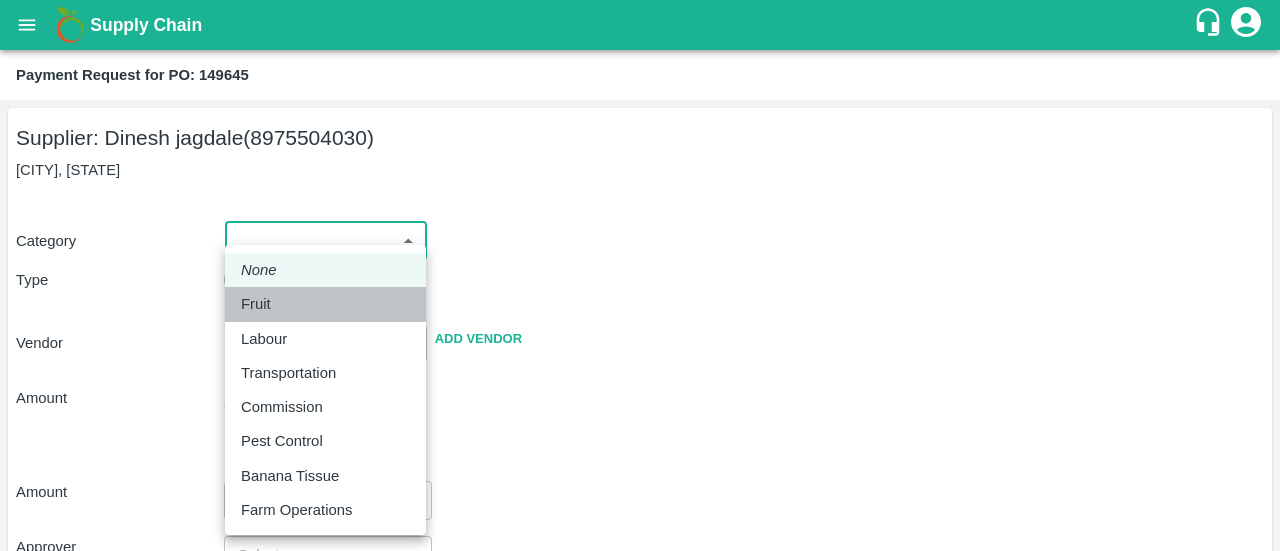 click on "Fruit" at bounding box center (325, 304) 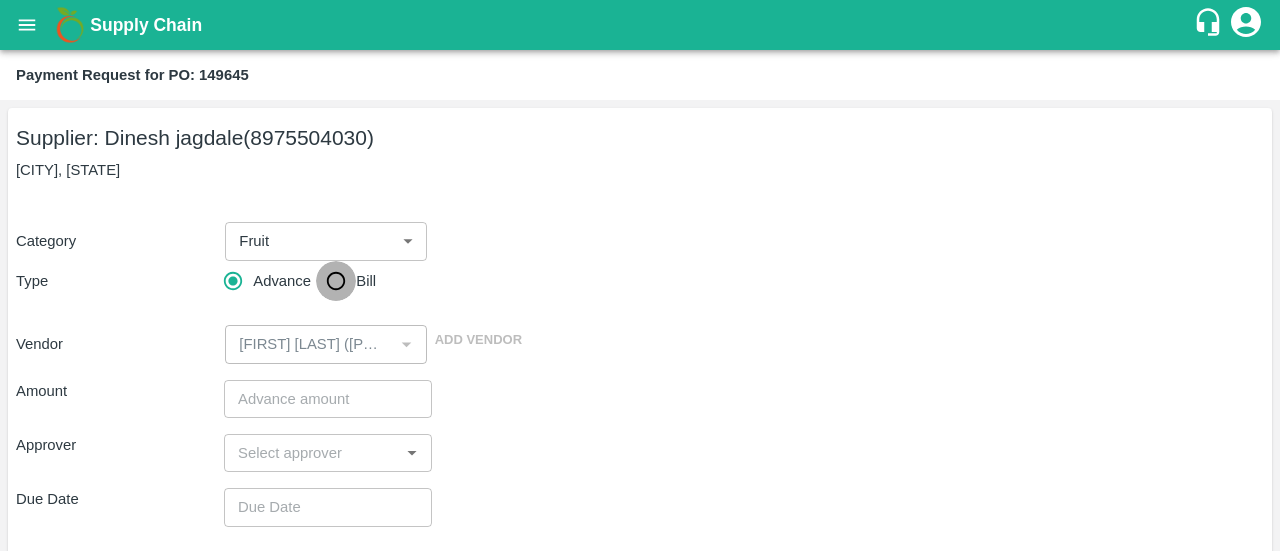 click on "Bill" at bounding box center [336, 281] 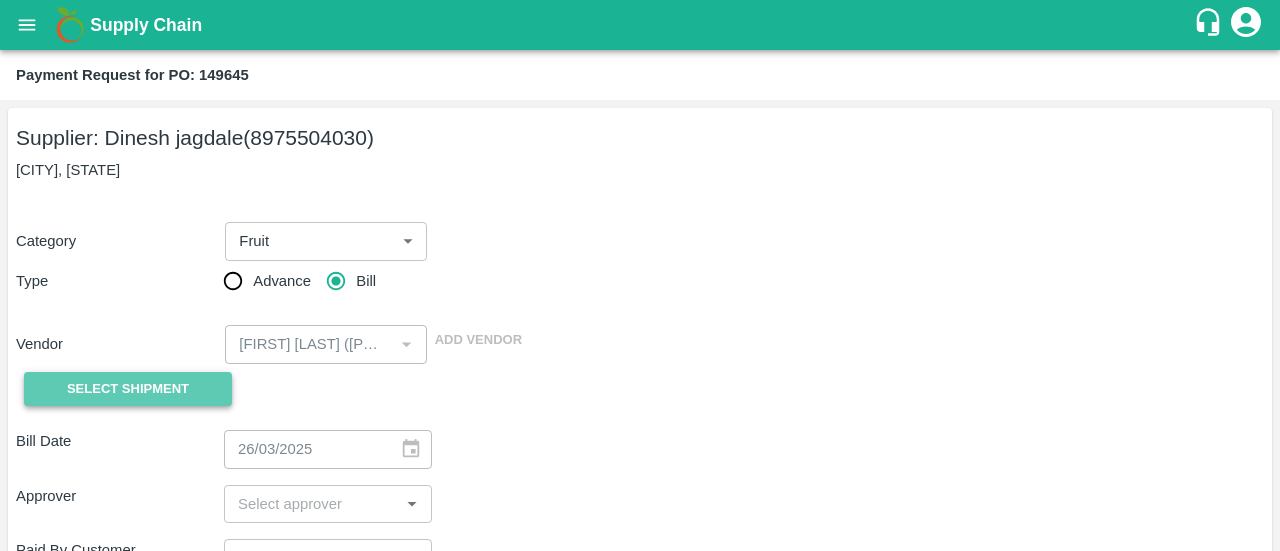 click on "Select Shipment" at bounding box center (128, 389) 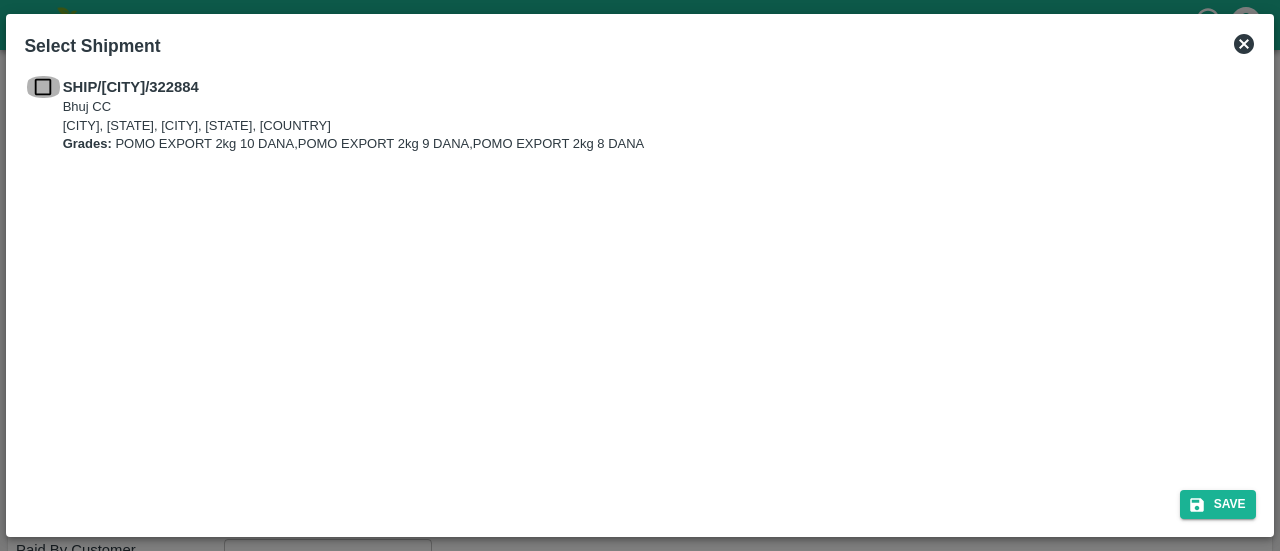 click at bounding box center (43, 87) 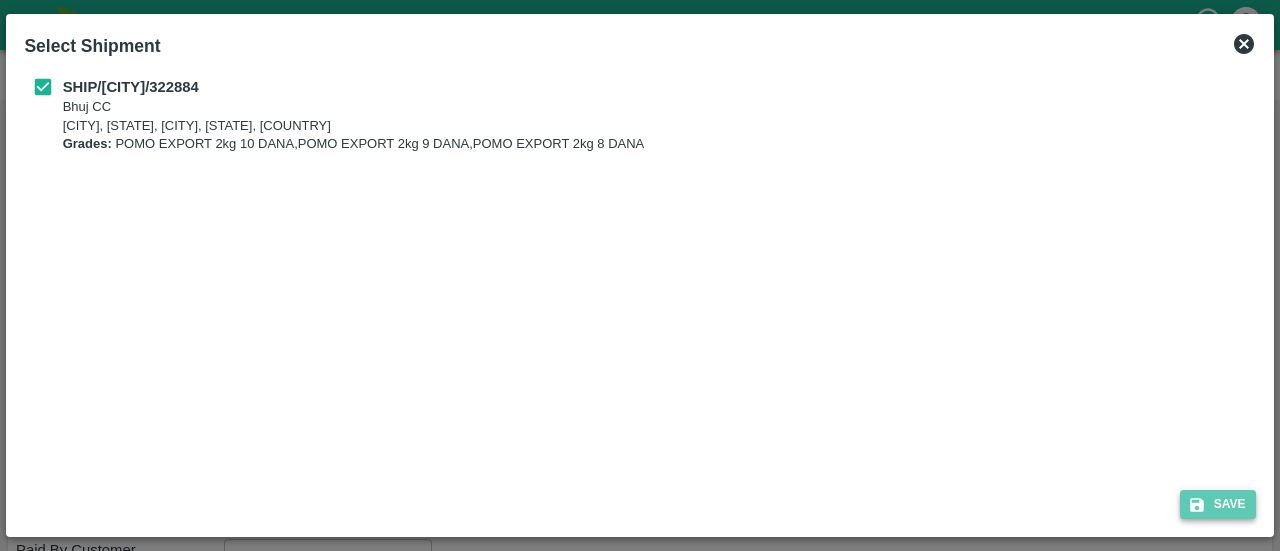 click 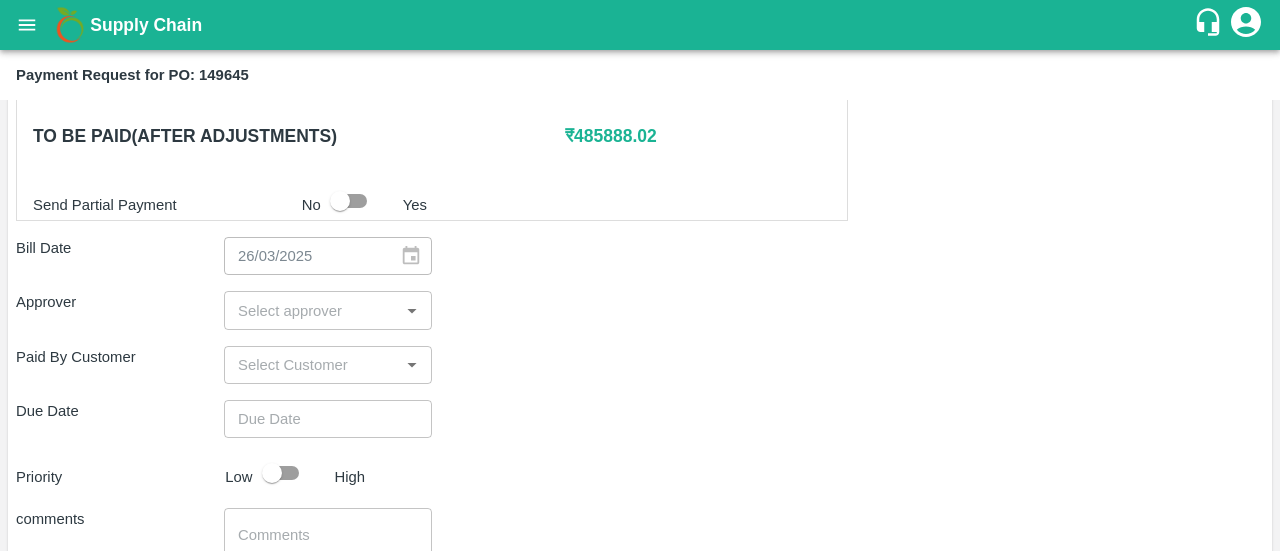 scroll, scrollTop: 644, scrollLeft: 0, axis: vertical 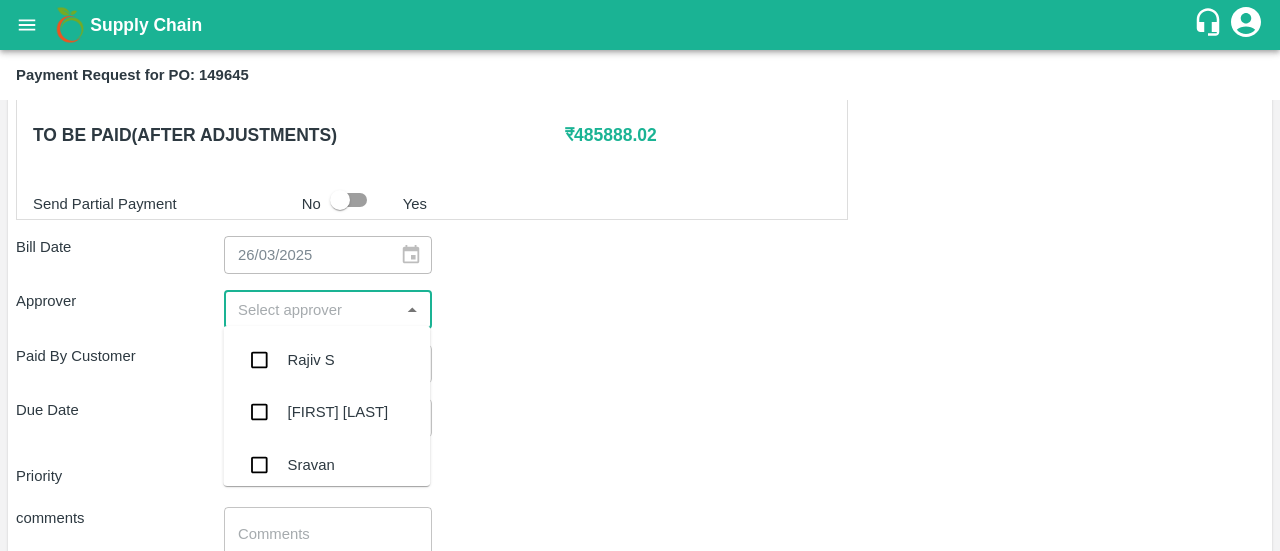 click at bounding box center [311, 309] 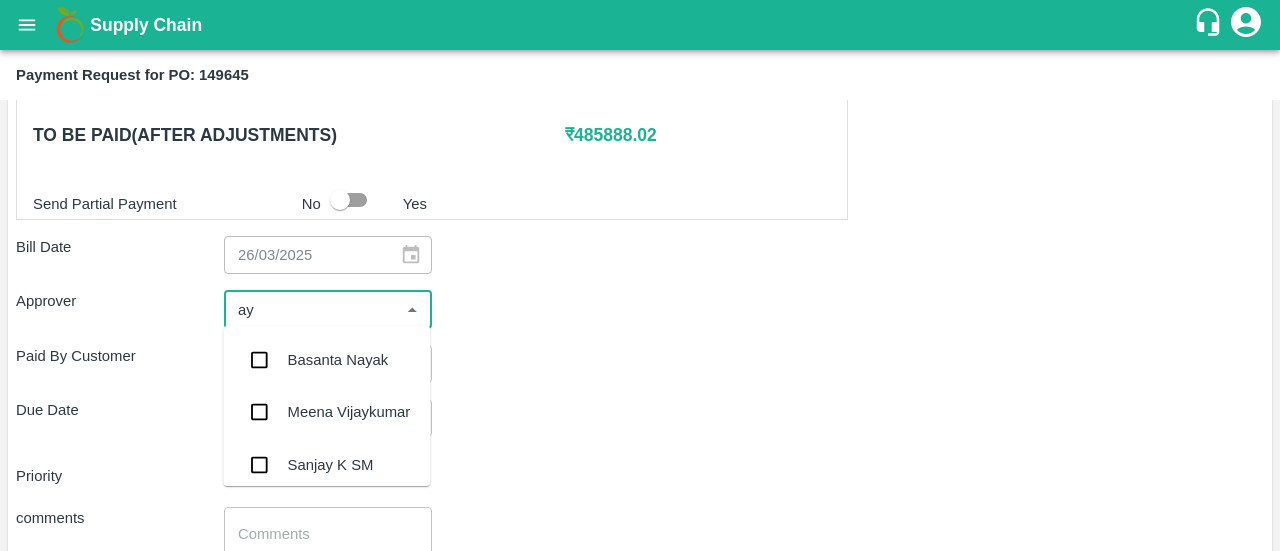 type on "ayu" 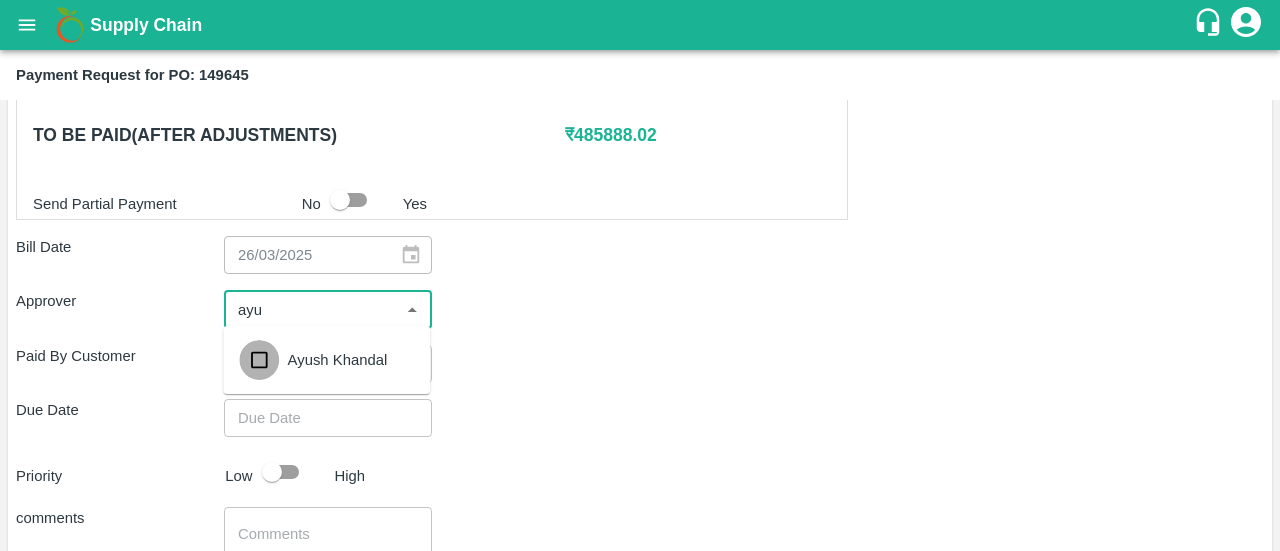 click at bounding box center (259, 360) 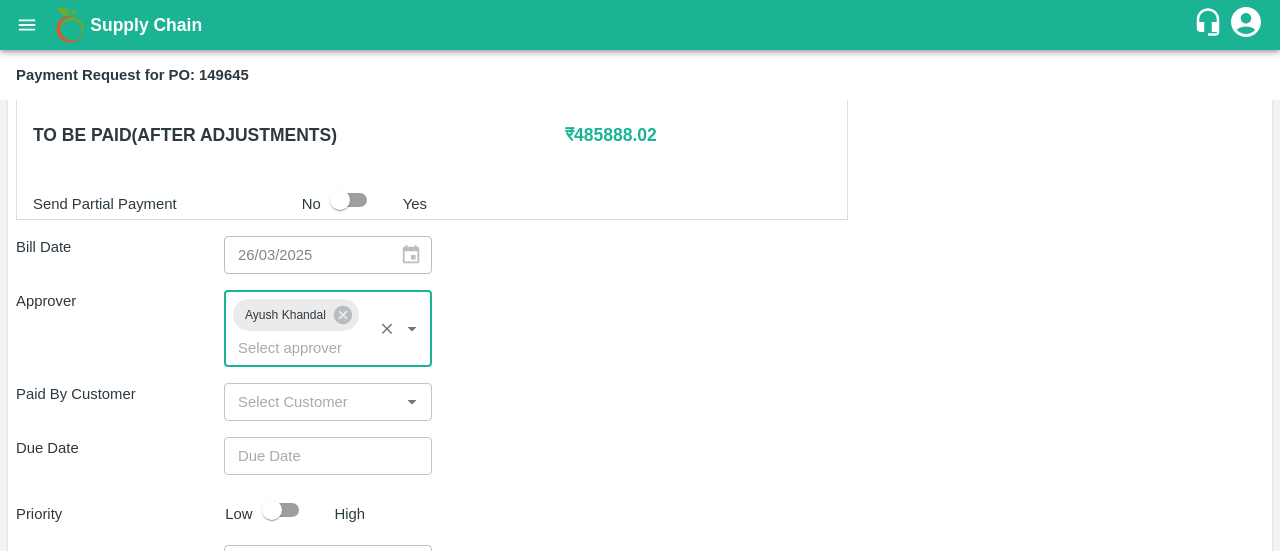 type on "DD/MM/YYYY hh:mm aa" 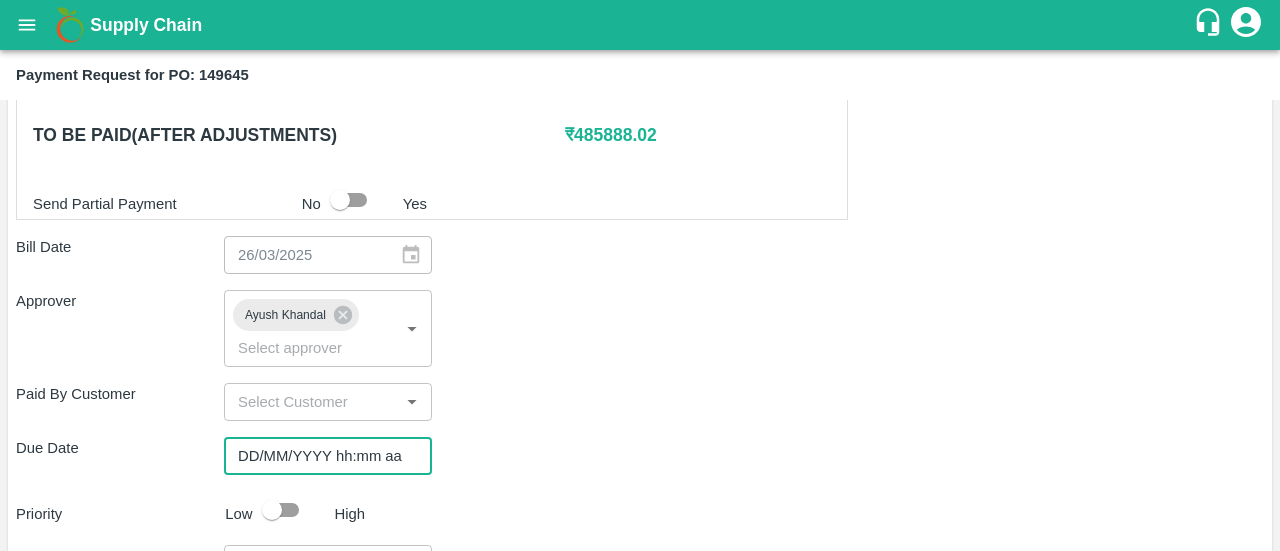 click on "DD/MM/YYYY hh:mm aa" at bounding box center [321, 456] 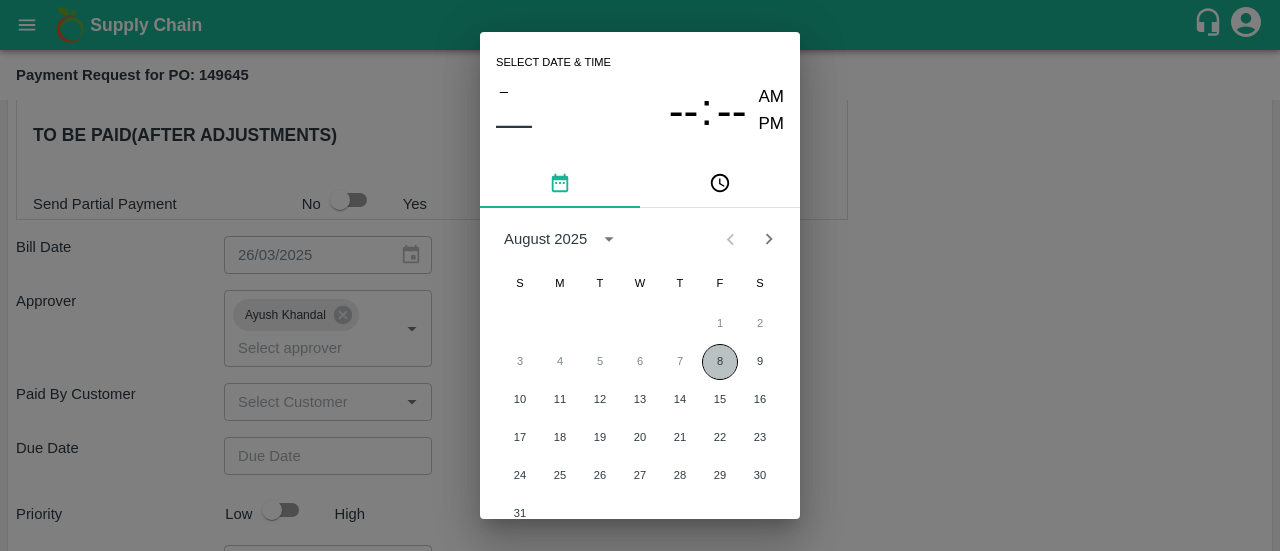 click on "8" at bounding box center [720, 362] 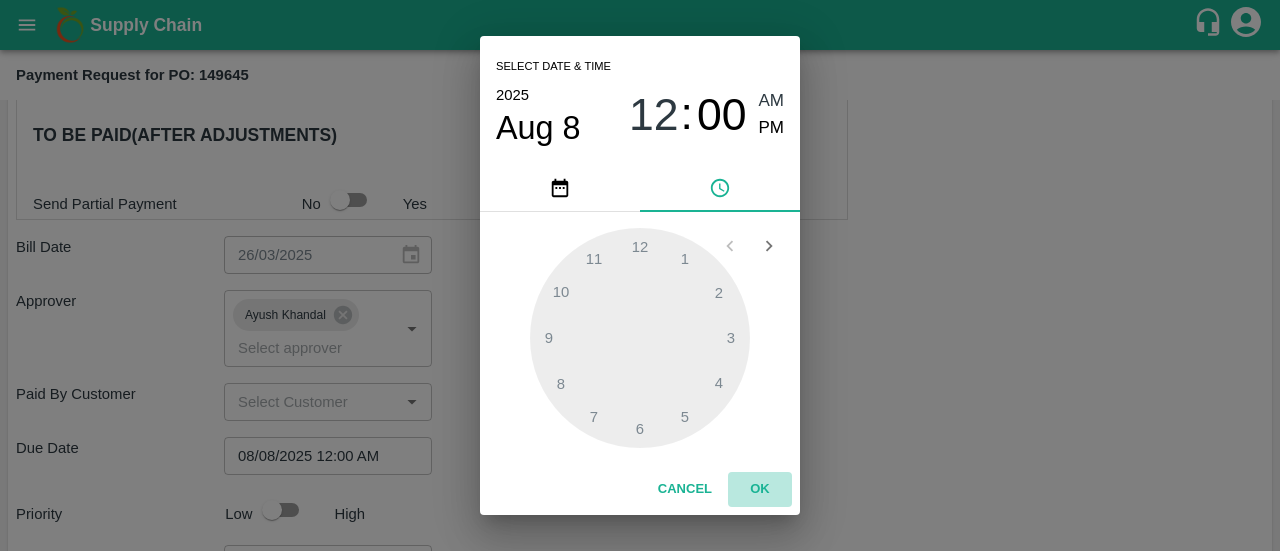 click on "OK" at bounding box center [760, 489] 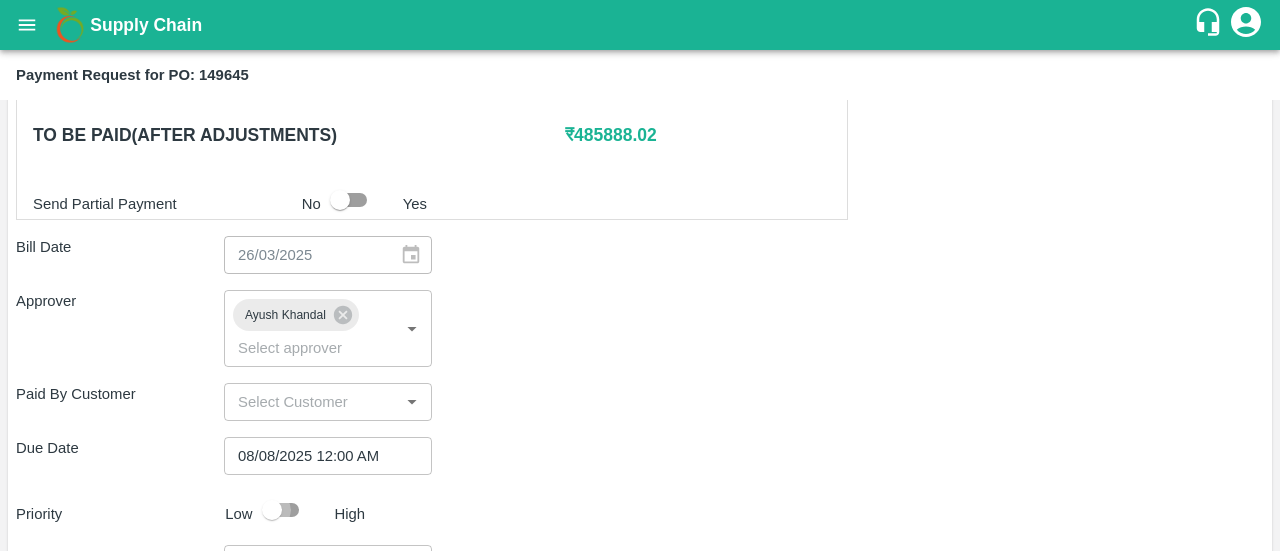 drag, startPoint x: 300, startPoint y: 497, endPoint x: 750, endPoint y: 382, distance: 464.46207 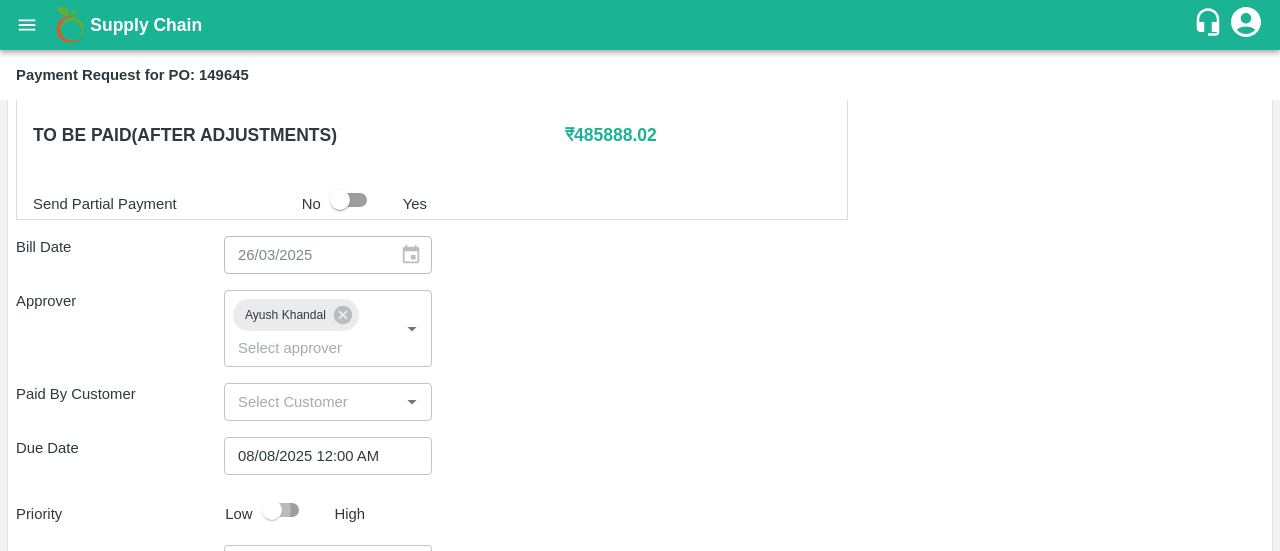 click on "Shipment -  SHIP/BHUJ/322884 Lots (Labels) Weight (Kgs) Total Price (₹) POM-EXT/POMO EXPORT 2kg 10 DANA/V-GJ-Dinesh/276BOM/260325   1810.8 ( 1006  X   1.8   ) ₹ 212736.41 ₹ 117.48  / kg POM-EXT/POMO EXPORT 2kg 9 DANA/V-GJ-Dinesh/276BOM/260325   11179.8 ( 6211  X   1.8   ) ₹ 1284637.28 ₹ 114.91  / kg POM-EXT/POMO EXPORT 2kg 8 DANA/V-GJ-Dinesh/276BOM/260325   5009.4 ( 2783  X   1.8   ) ₹ 588514.33 ₹ 117.48  / kg Total 18000 2085888.02 Adjustments from PR- 221441 1600000 ​ / 1600000 ​ Adjust Fully Pay from previous advances ₹  7751888 To be paid(After adjustments) ₹  485888.02 Send Partial Payment No Yes Bill Date 26/03/2025 ​ Approver Ayush Khandal ​ Paid By Customer ​ Due Date 08/08/2025 12:00 AM ​  Priority  Low  High comments x ​ Attach bill Cancel Save" at bounding box center [640, 246] 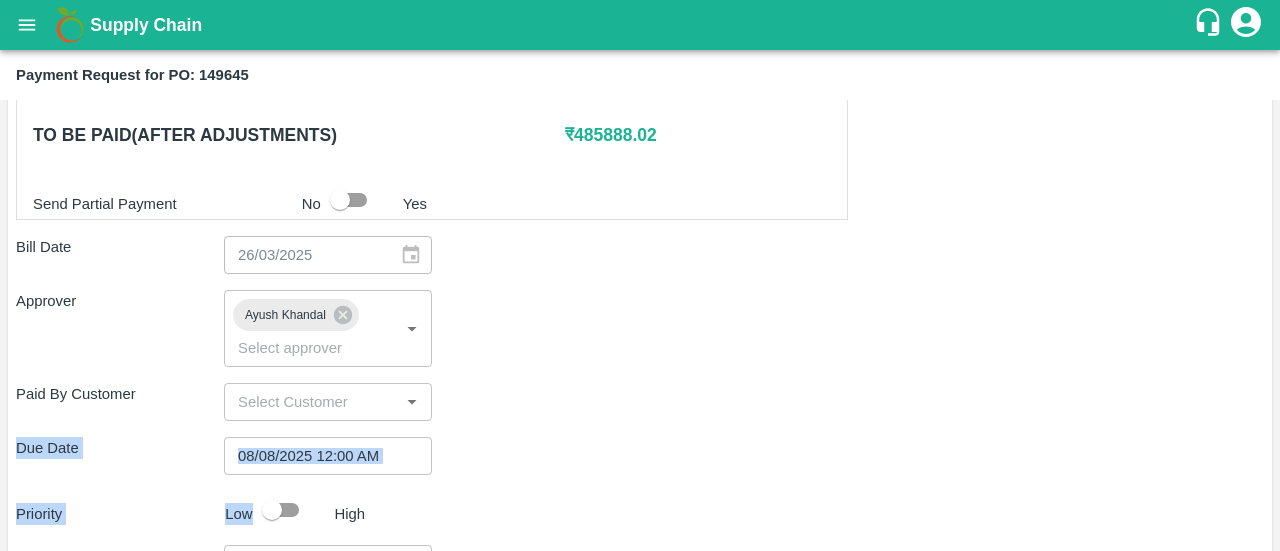 drag, startPoint x: 750, startPoint y: 382, endPoint x: 294, endPoint y: 503, distance: 471.78067 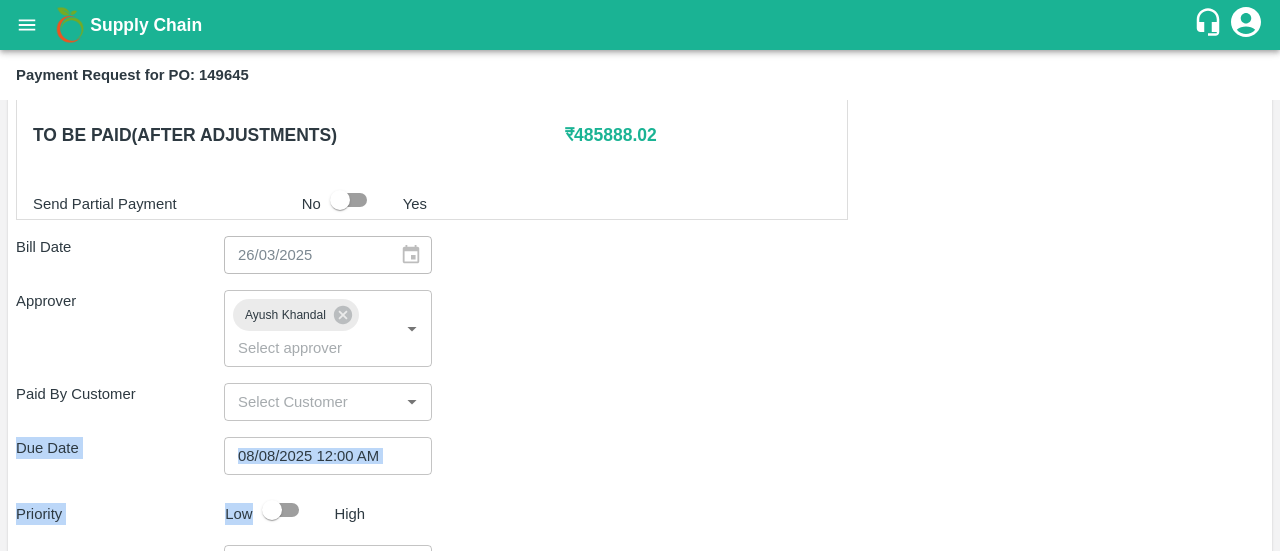 click on "Shipment -  SHIP/BHUJ/322884 Lots (Labels) Weight (Kgs) Total Price (₹) POM-EXT/POMO EXPORT 2kg 10 DANA/V-GJ-Dinesh/276BOM/260325   1810.8 ( 1006  X   1.8   ) ₹ 212736.41 ₹ 117.48  / kg POM-EXT/POMO EXPORT 2kg 9 DANA/V-GJ-Dinesh/276BOM/260325   11179.8 ( 6211  X   1.8   ) ₹ 1284637.28 ₹ 114.91  / kg POM-EXT/POMO EXPORT 2kg 8 DANA/V-GJ-Dinesh/276BOM/260325   5009.4 ( 2783  X   1.8   ) ₹ 588514.33 ₹ 117.48  / kg Total 18000 2085888.02 Adjustments from PR- 221441 1600000 ​ / 1600000 ​ Adjust Fully Pay from previous advances ₹  7751888 To be paid(After adjustments) ₹  485888.02 Send Partial Payment No Yes Bill Date 26/03/2025 ​ Approver Ayush Khandal ​ Paid By Customer ​ Due Date 08/08/2025 12:00 AM ​  Priority  Low  High comments x ​ Attach bill Cancel Save" at bounding box center (640, 246) 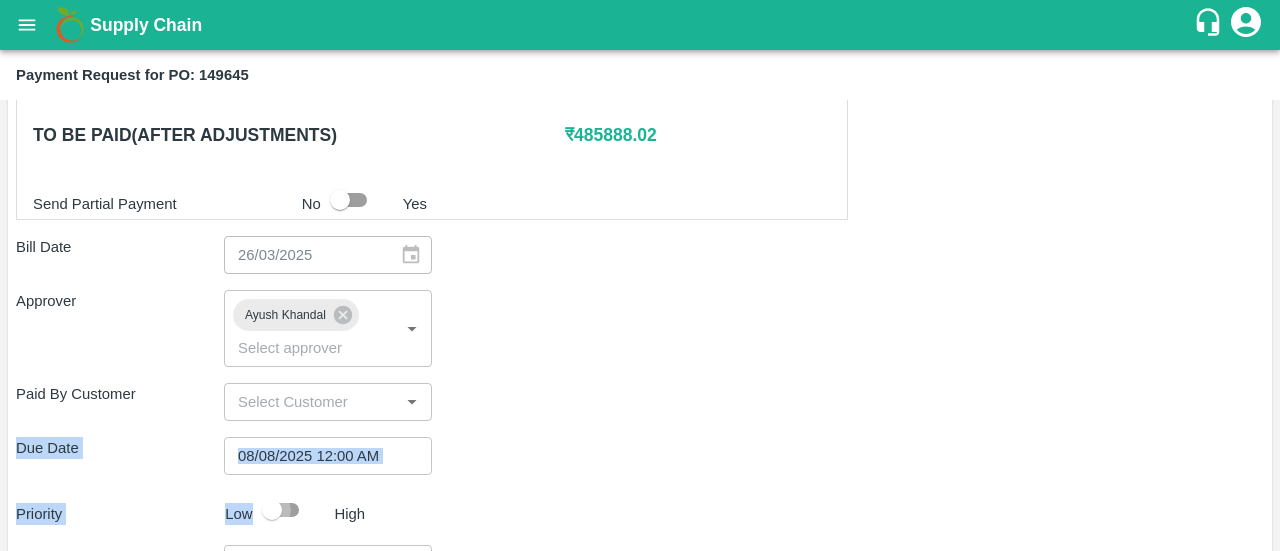 click at bounding box center (272, 510) 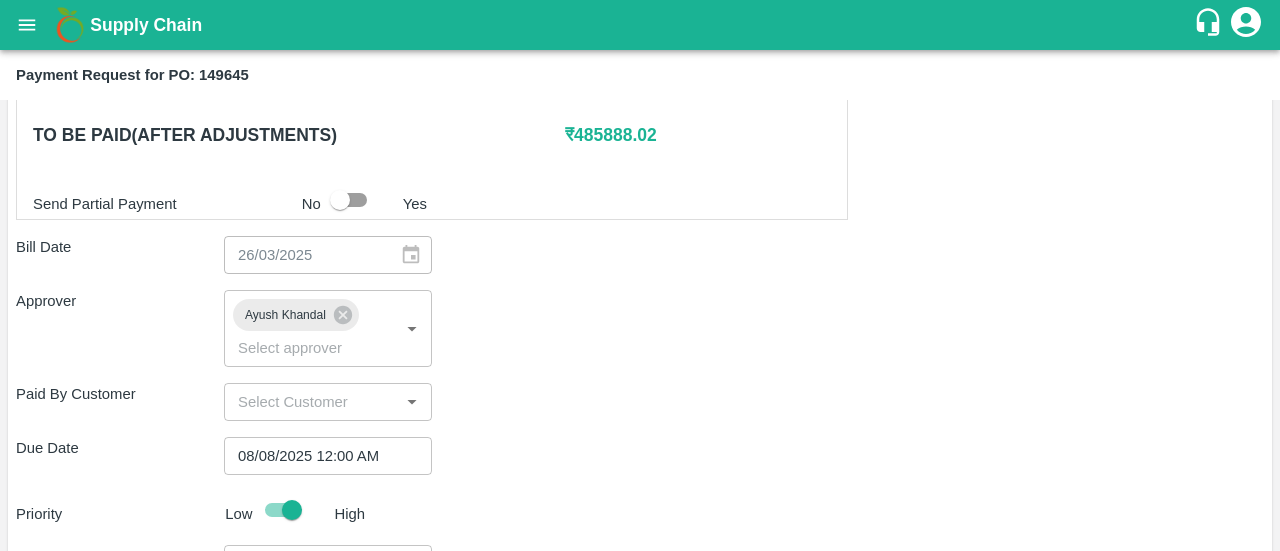 click on "Approver Ayush Khandal ​" at bounding box center (640, 328) 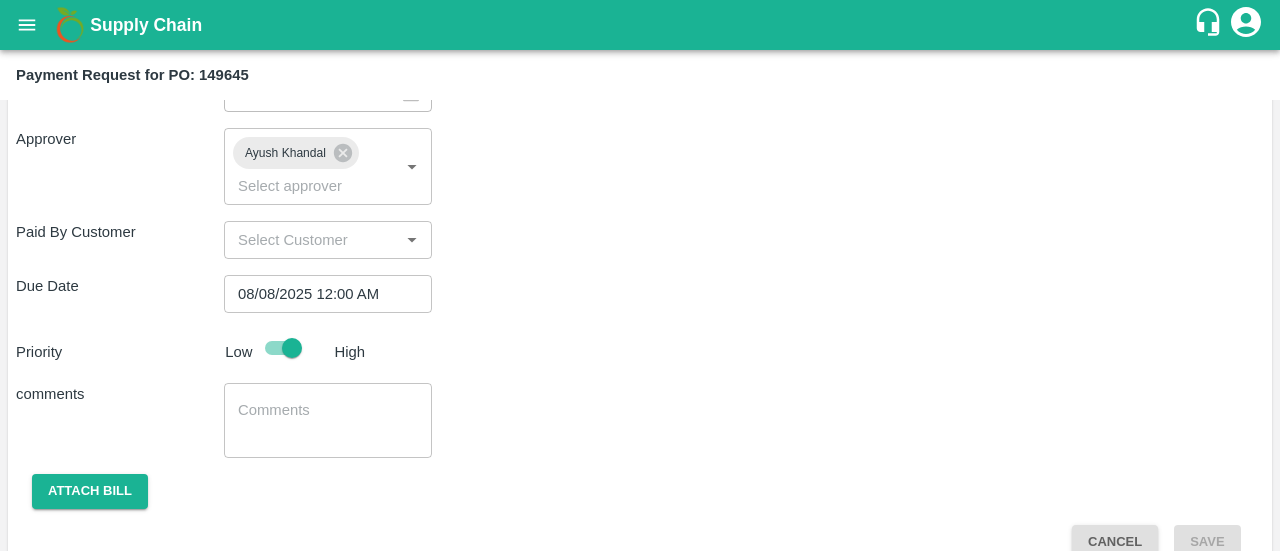 scroll, scrollTop: 836, scrollLeft: 0, axis: vertical 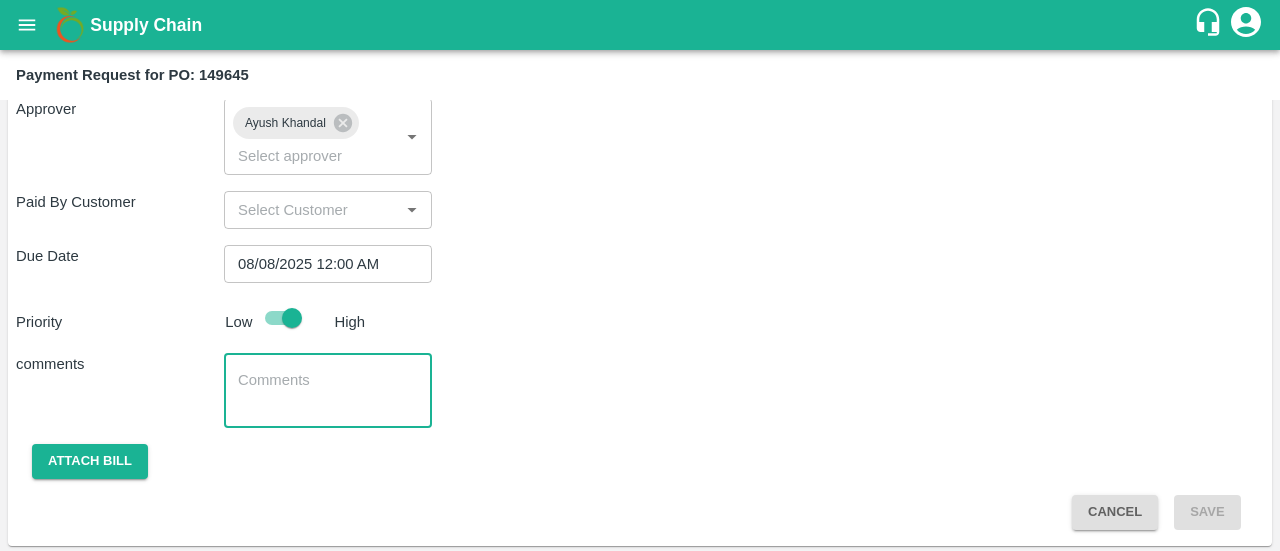 click at bounding box center [328, 391] 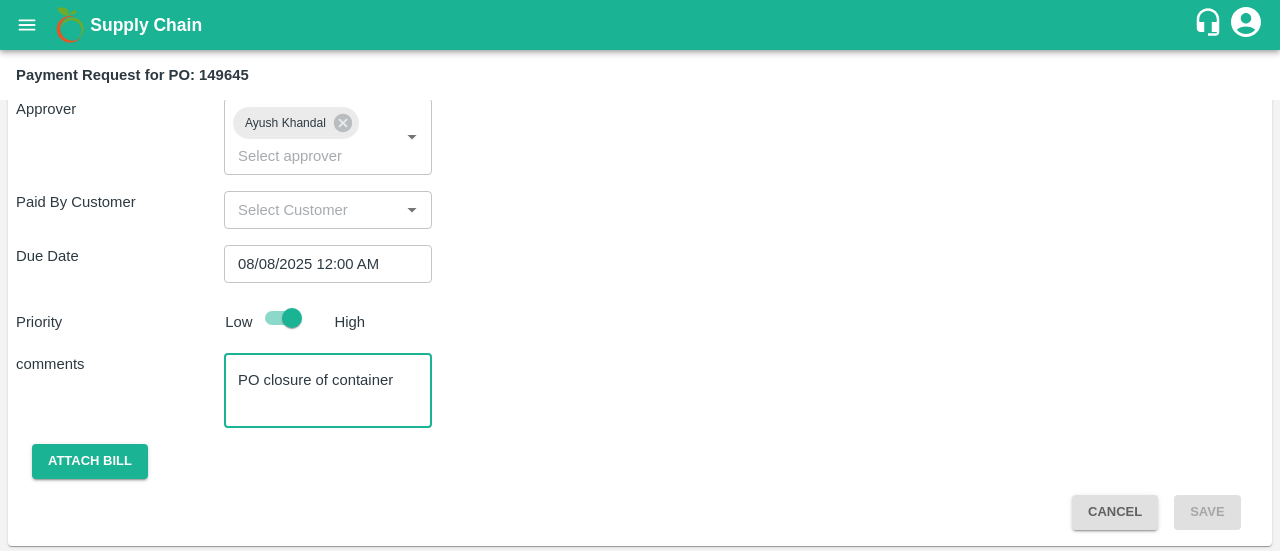 paste on "TDRU7935764" 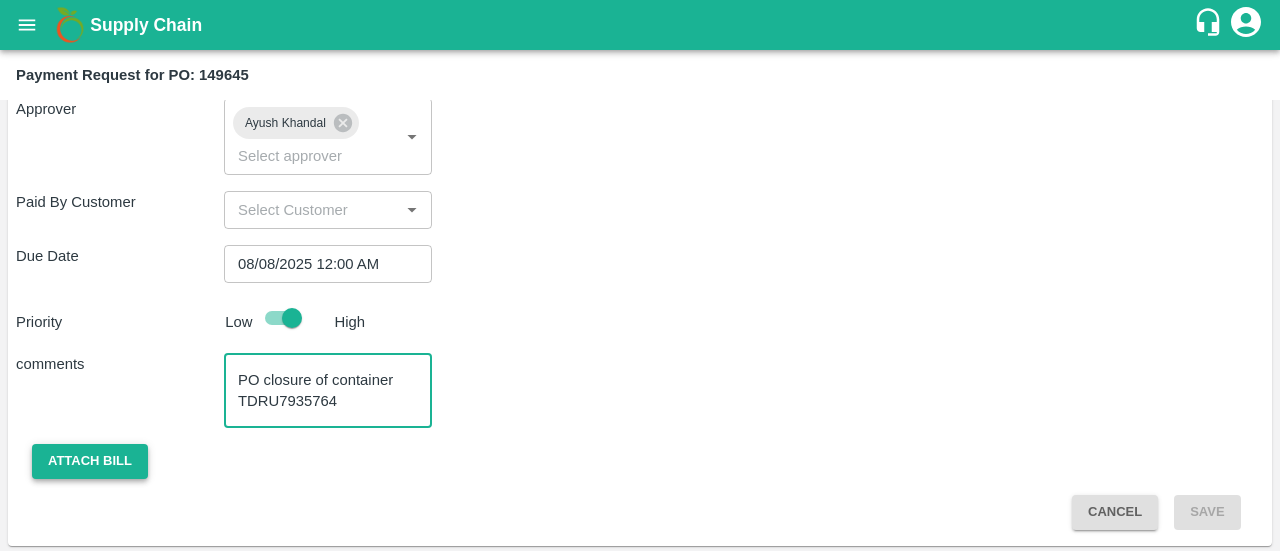 type on "PO closure of container TDRU7935764" 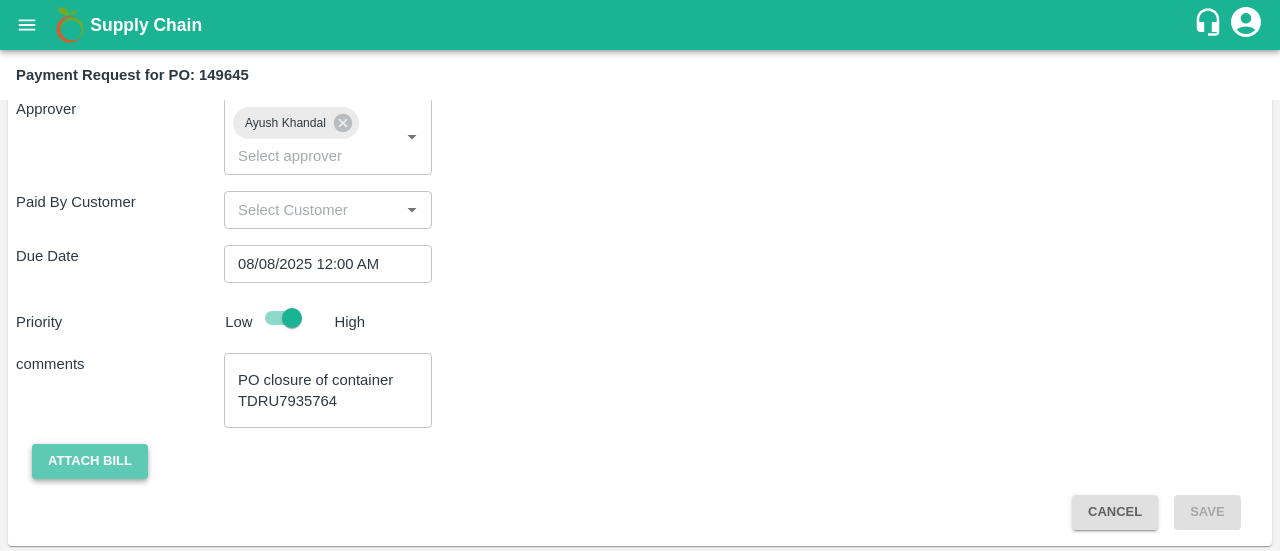 click on "Attach bill" at bounding box center (90, 461) 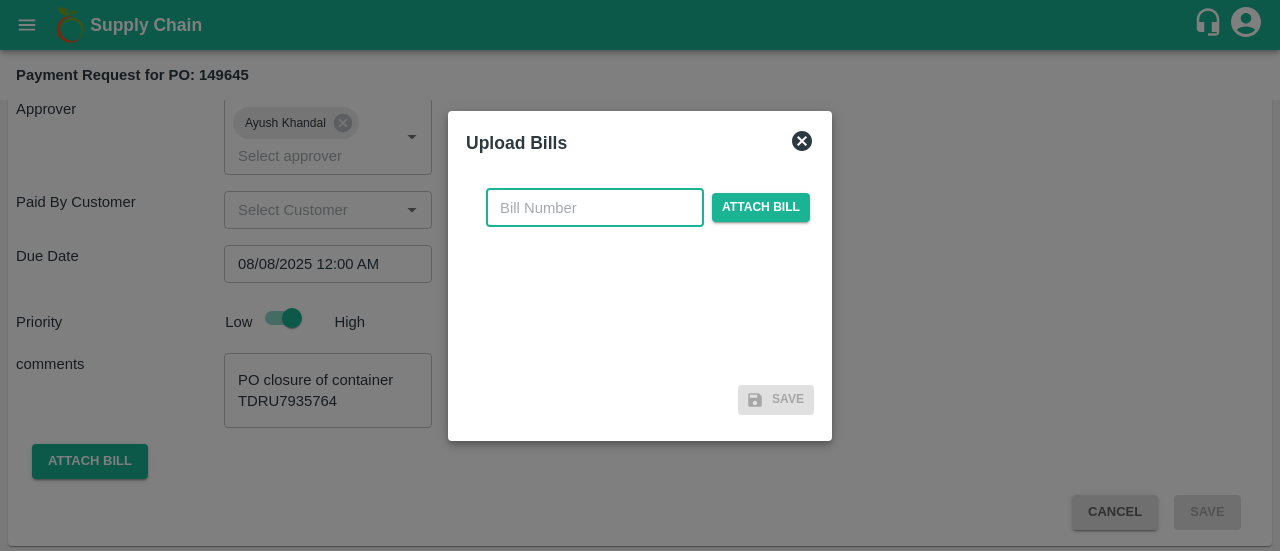click at bounding box center [595, 208] 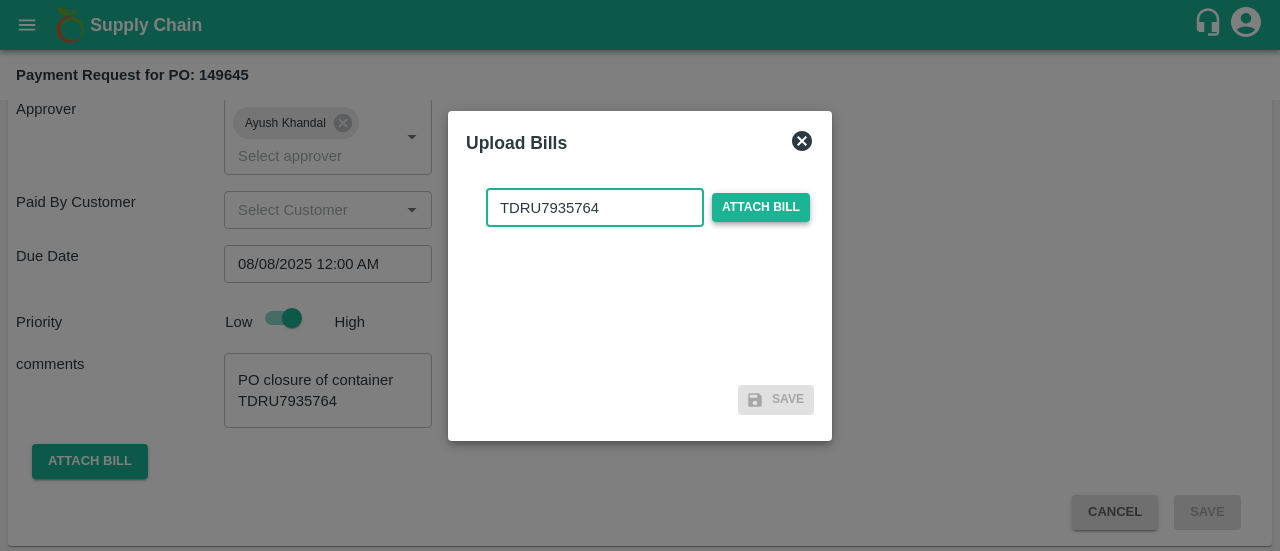 type on "TDRU7935764" 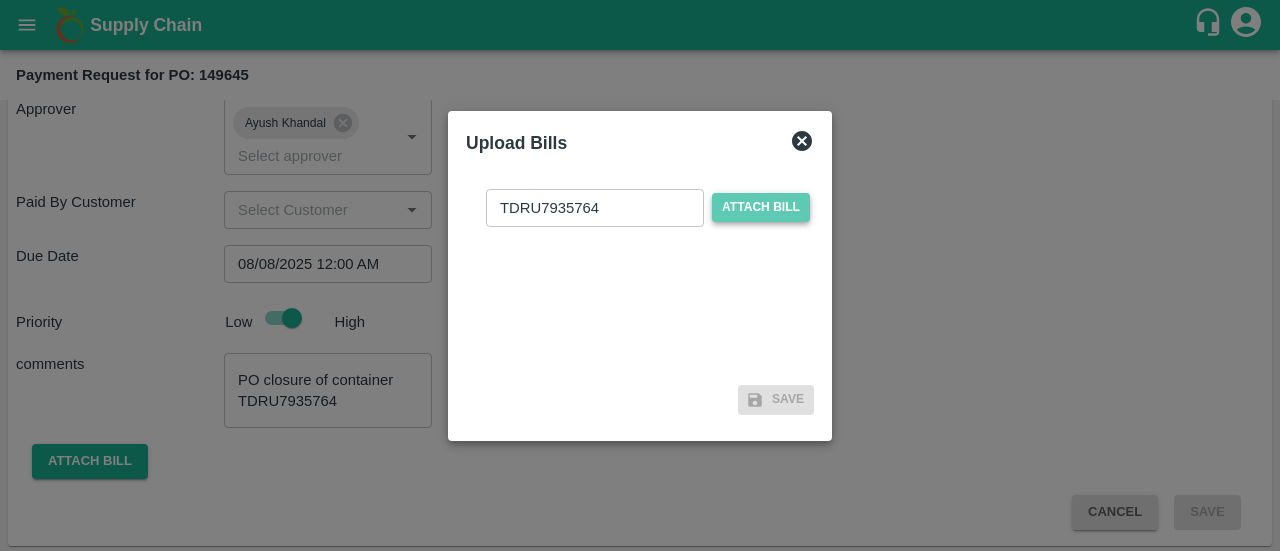 click on "Attach bill" at bounding box center [761, 207] 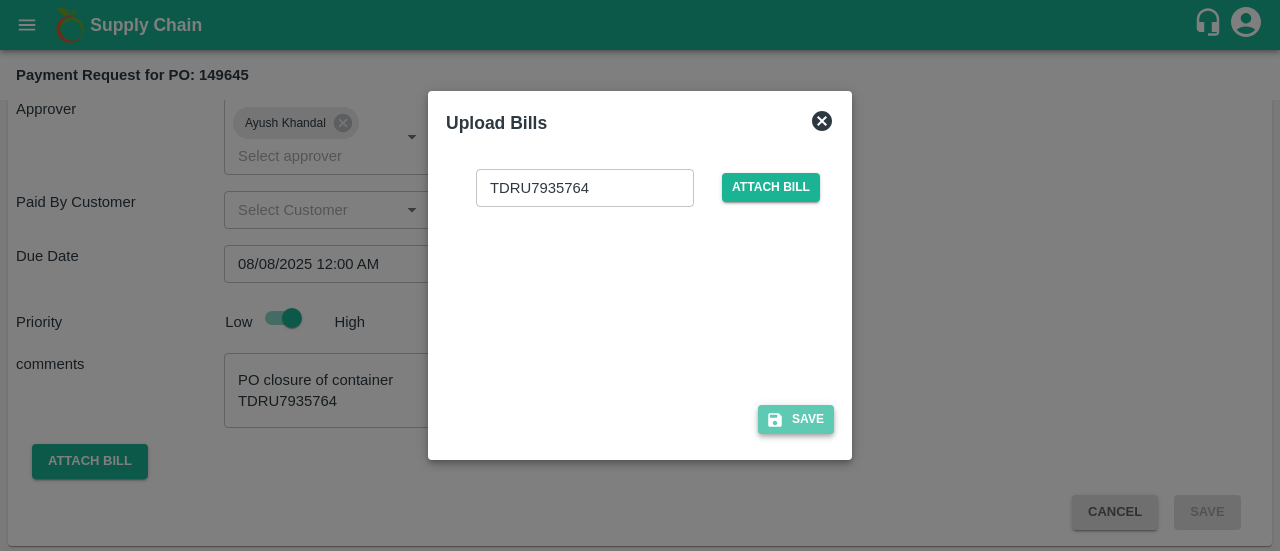 click on "Save" at bounding box center (796, 419) 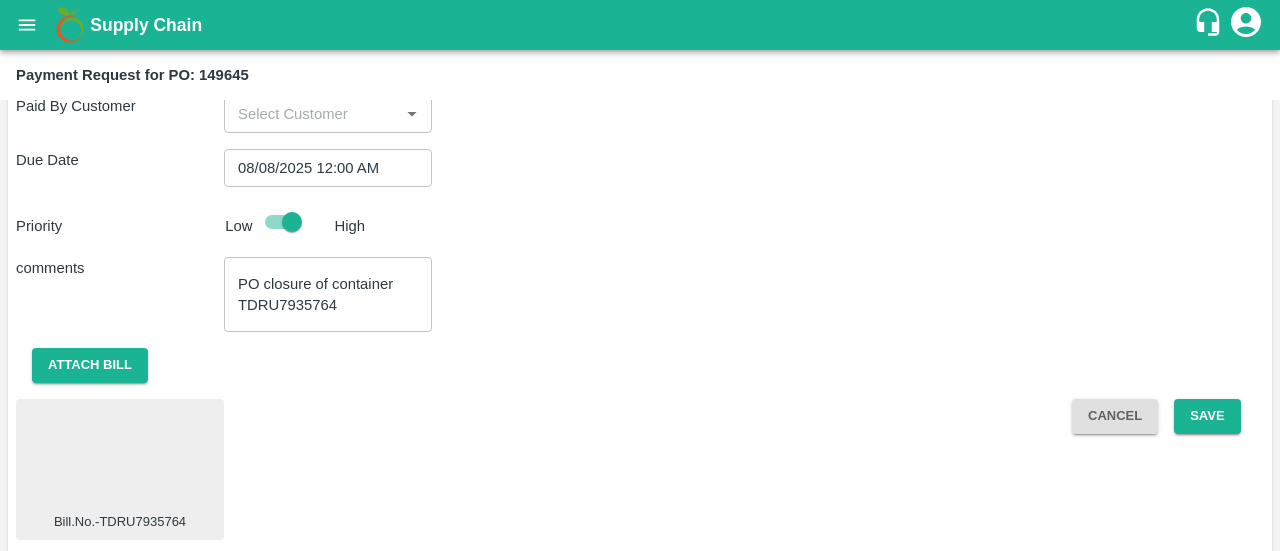 scroll, scrollTop: 942, scrollLeft: 0, axis: vertical 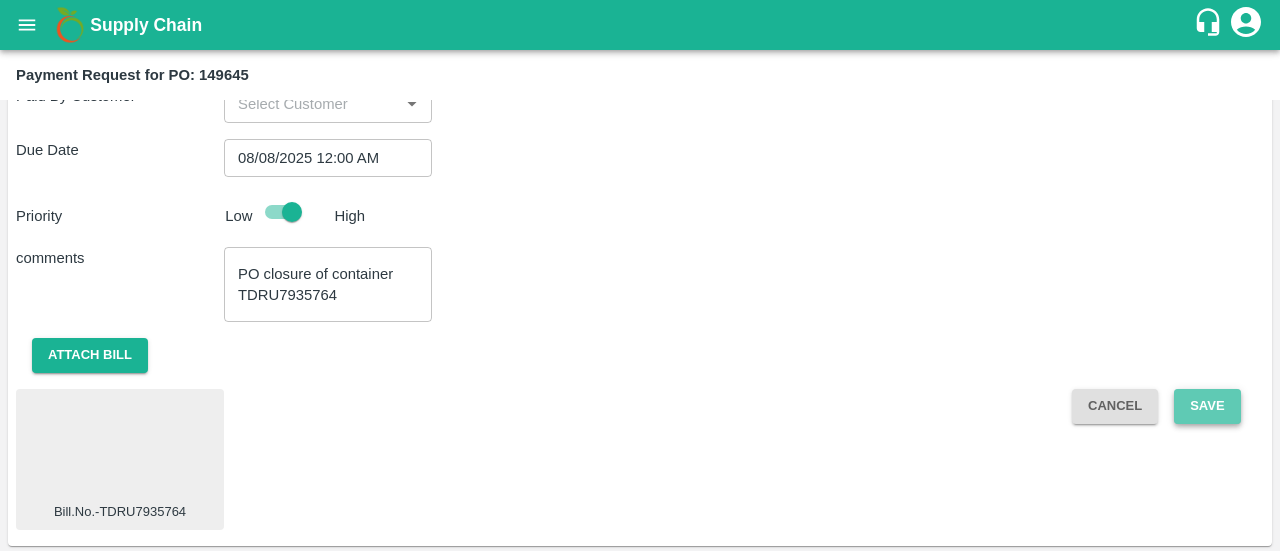 click on "Save" at bounding box center [1207, 406] 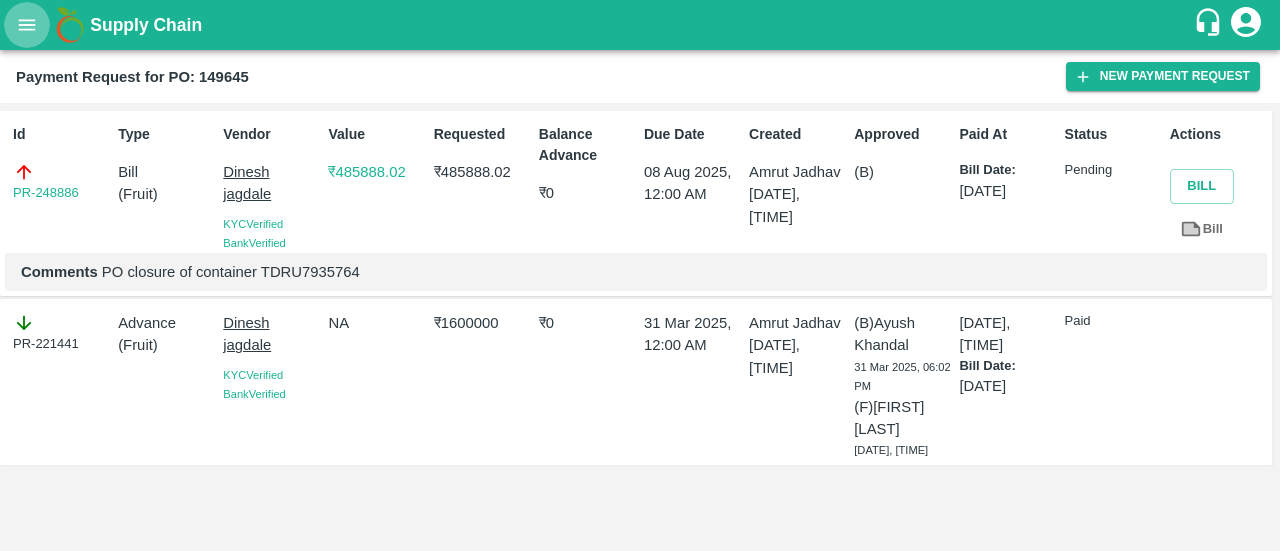 click 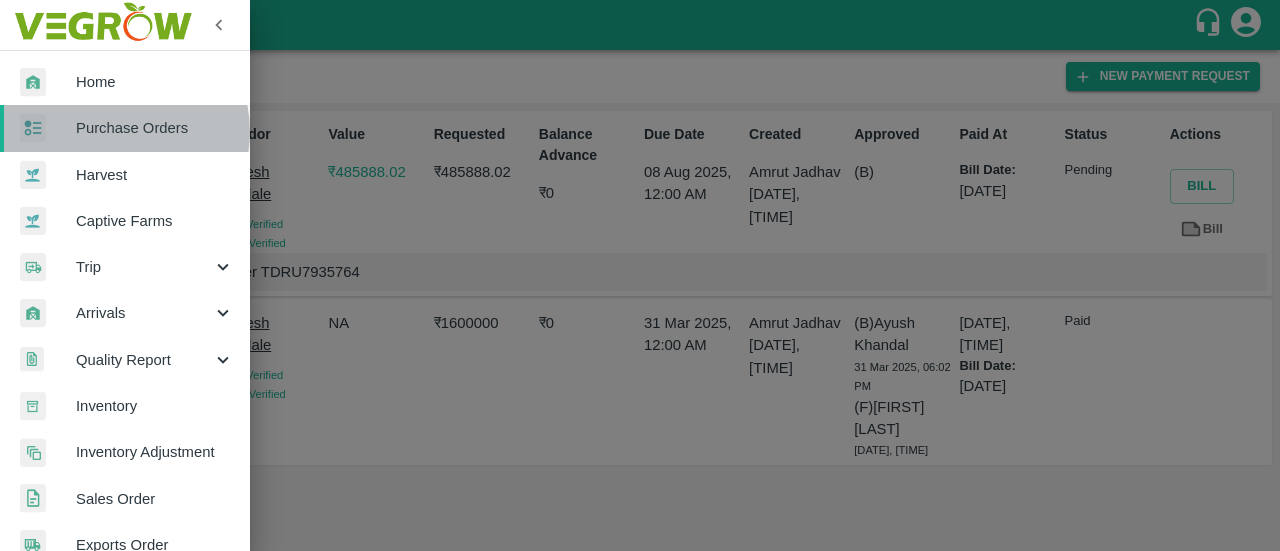 click on "Purchase Orders" at bounding box center (155, 128) 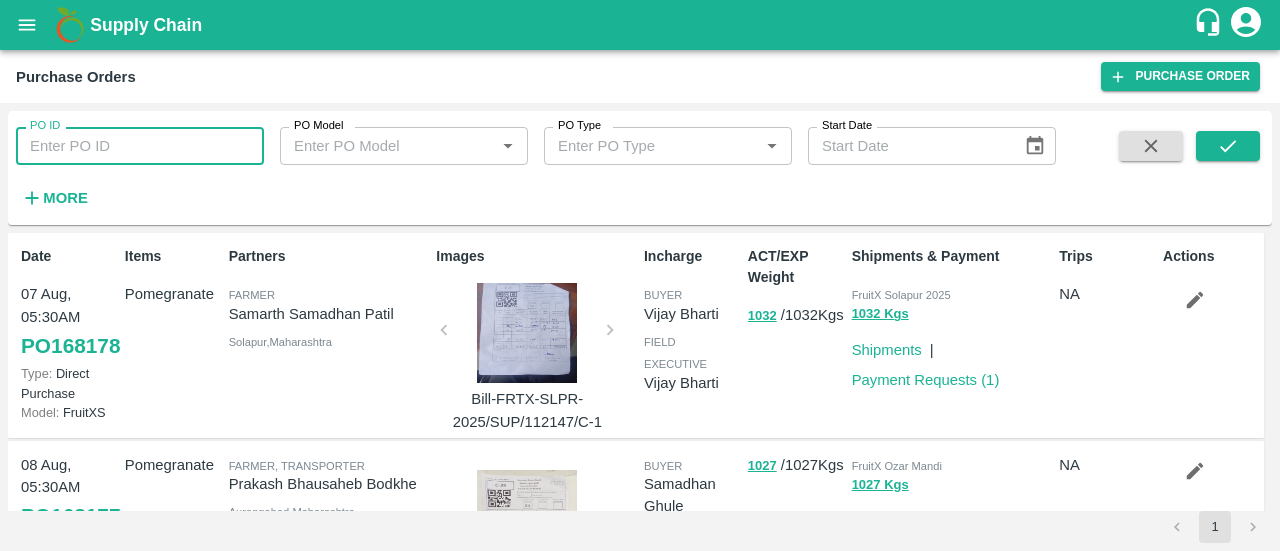 click on "PO ID" at bounding box center (140, 146) 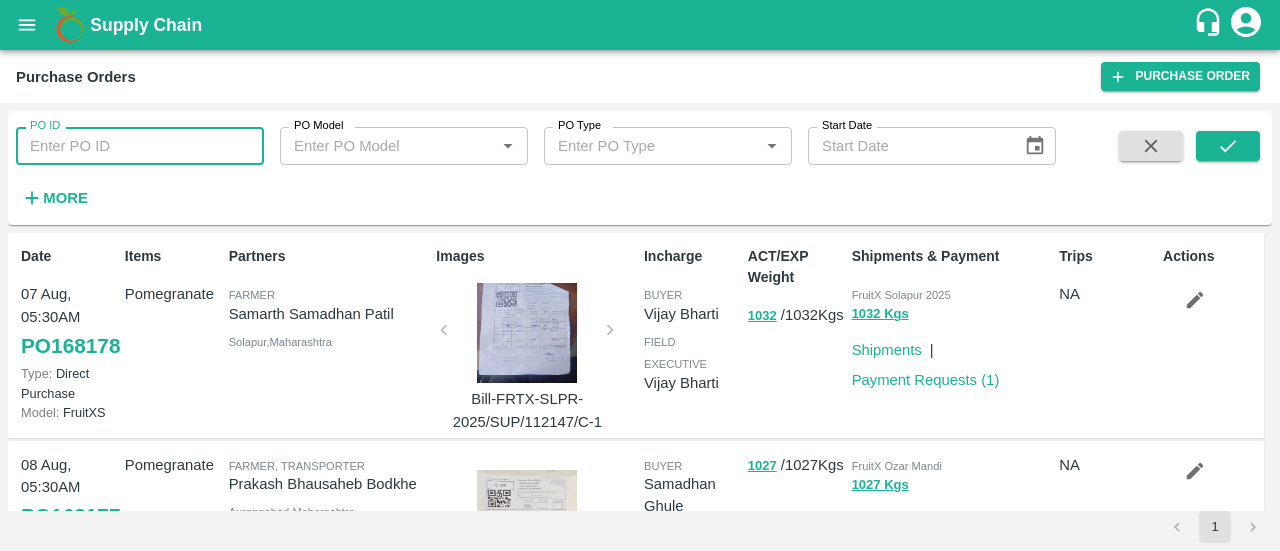 paste on "146481" 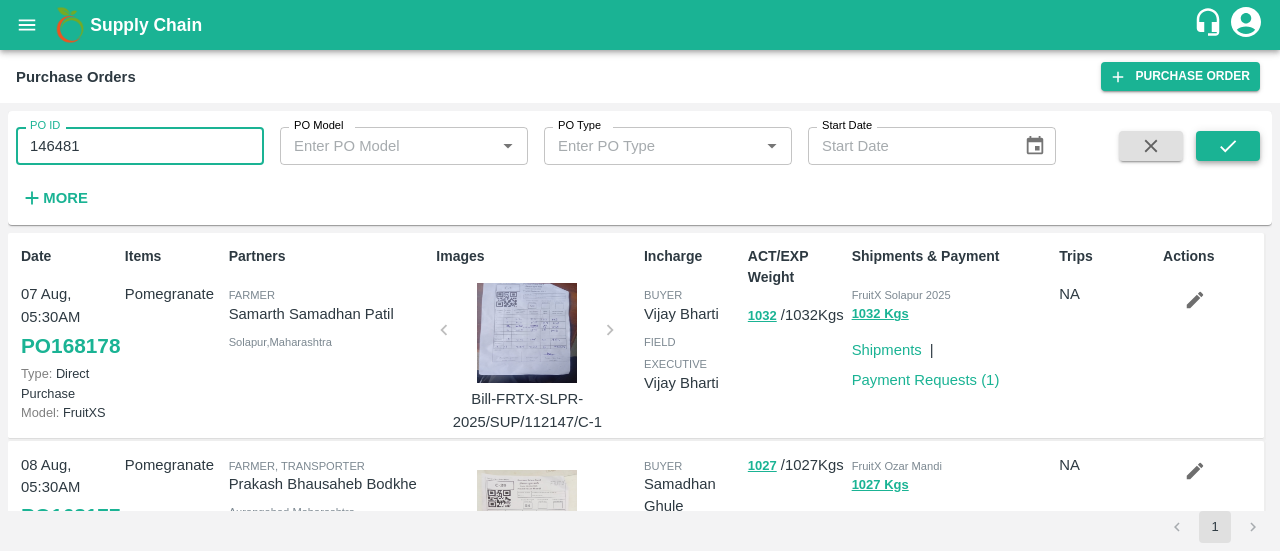 type on "146481" 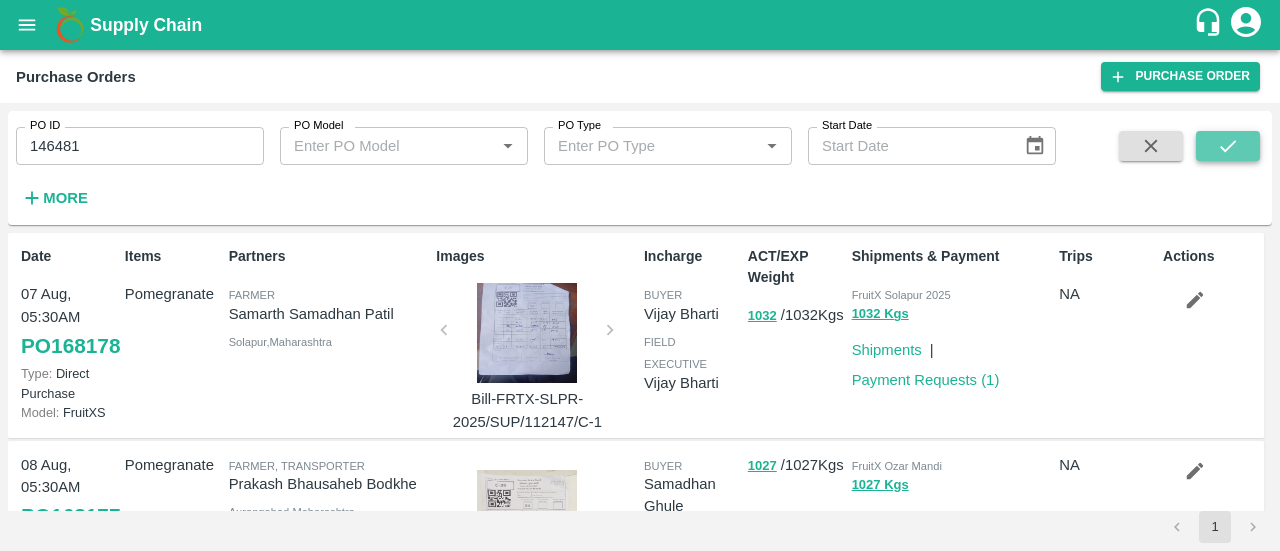 click 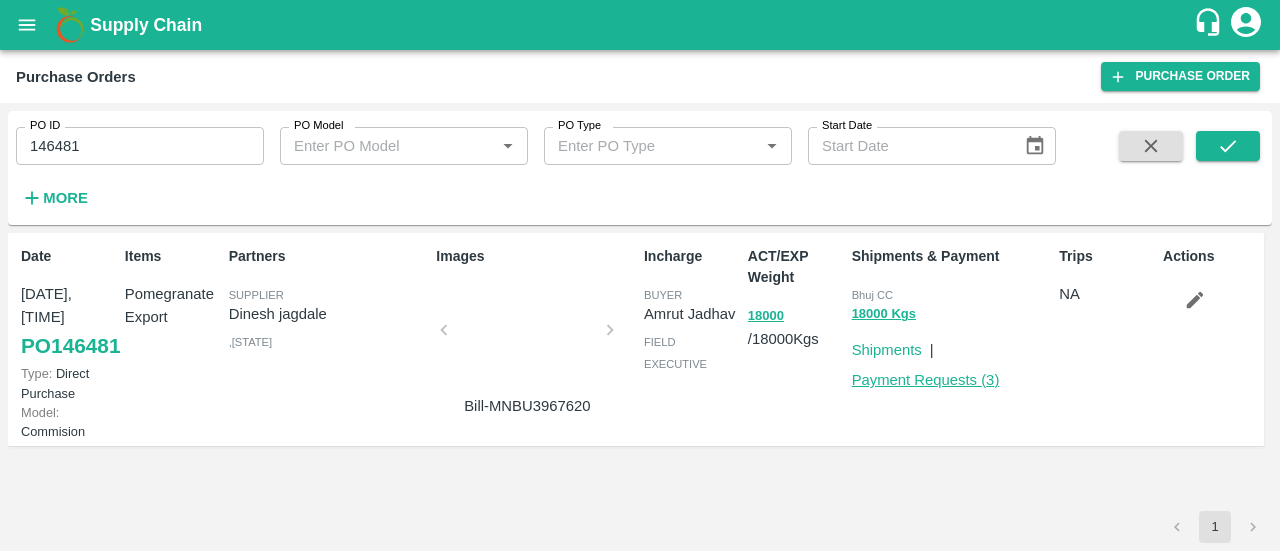 click on "Payment Requests ( 3 )" at bounding box center [926, 380] 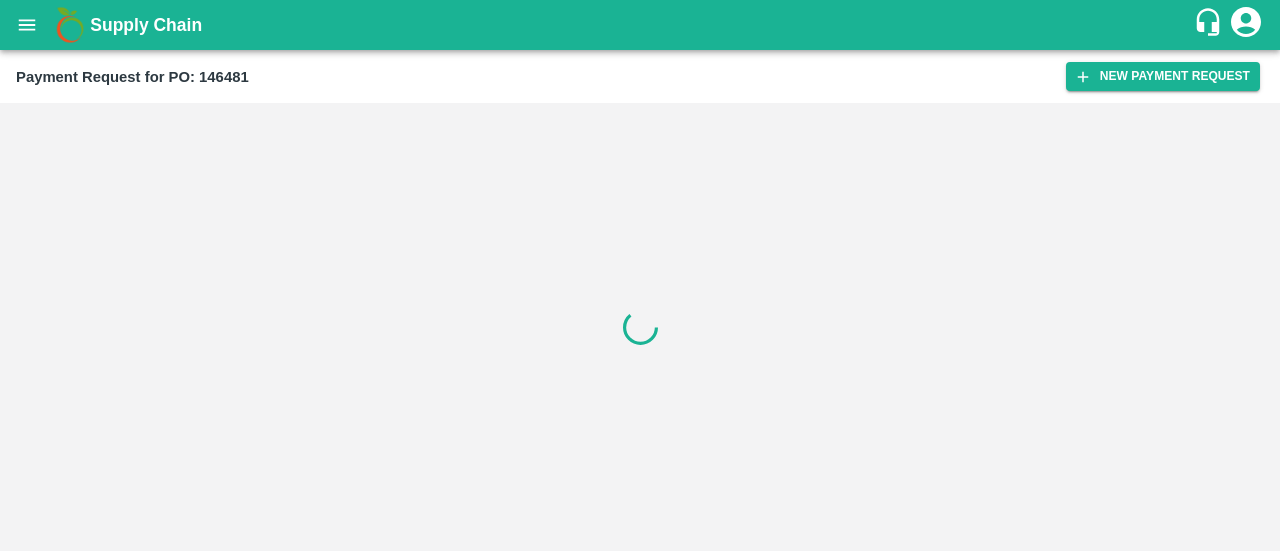 scroll, scrollTop: 0, scrollLeft: 0, axis: both 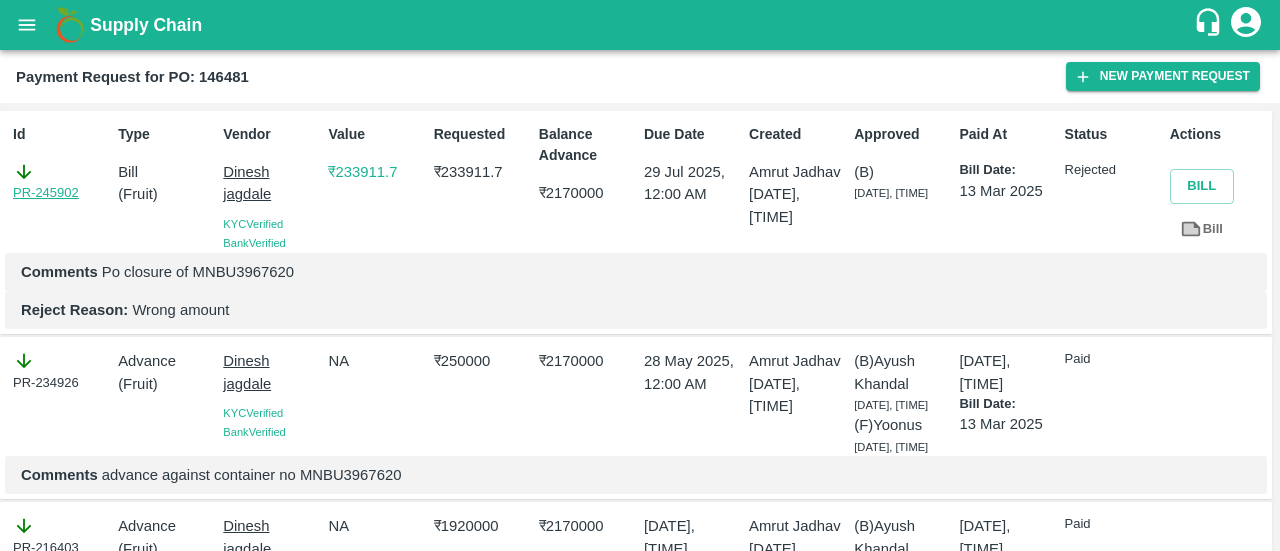 click on "PR-245902" at bounding box center [46, 193] 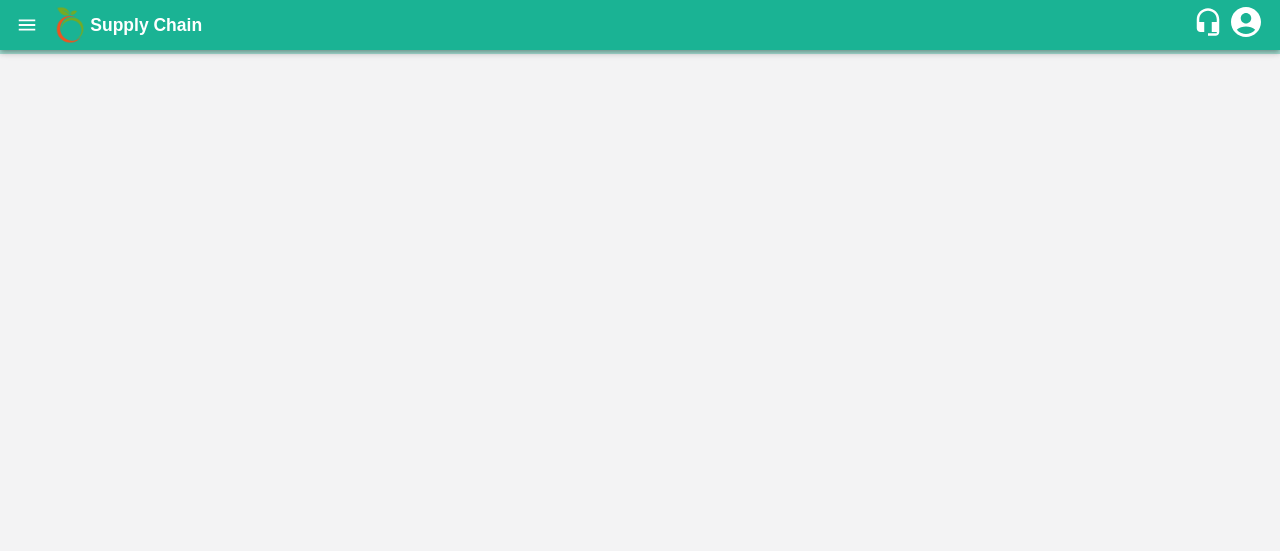 scroll, scrollTop: 0, scrollLeft: 0, axis: both 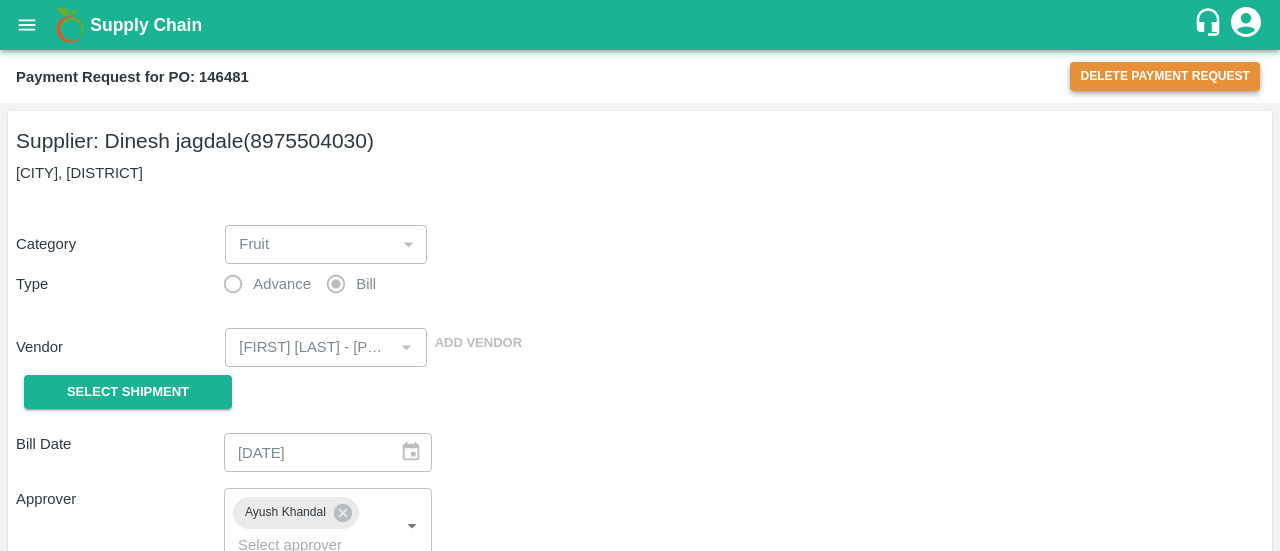 click on "Delete Payment Request" at bounding box center (1165, 76) 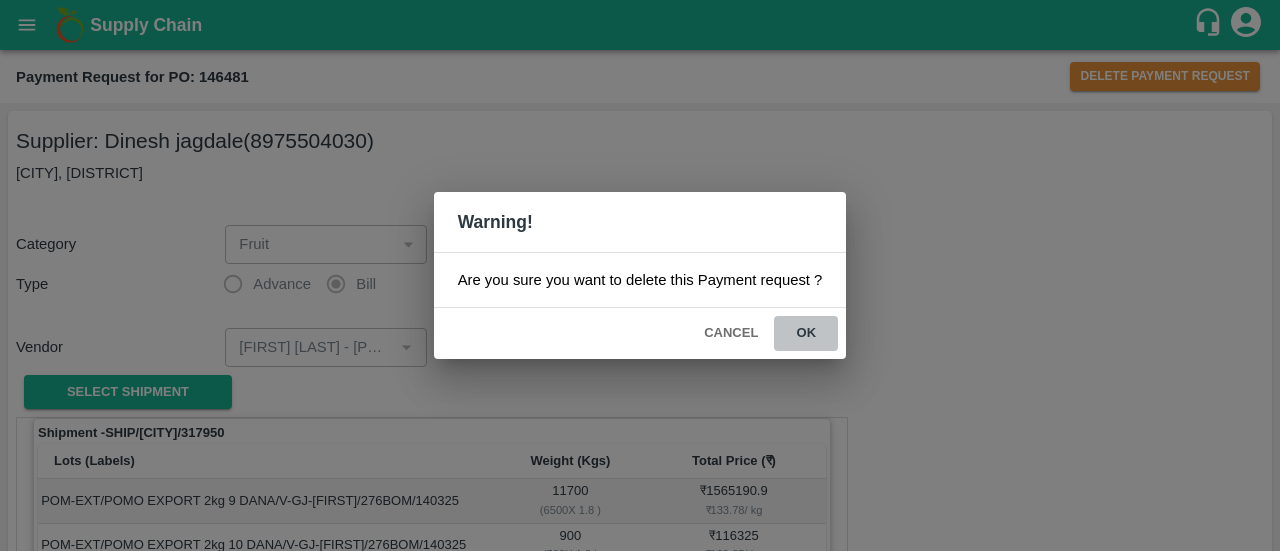 click on "ok" at bounding box center [806, 333] 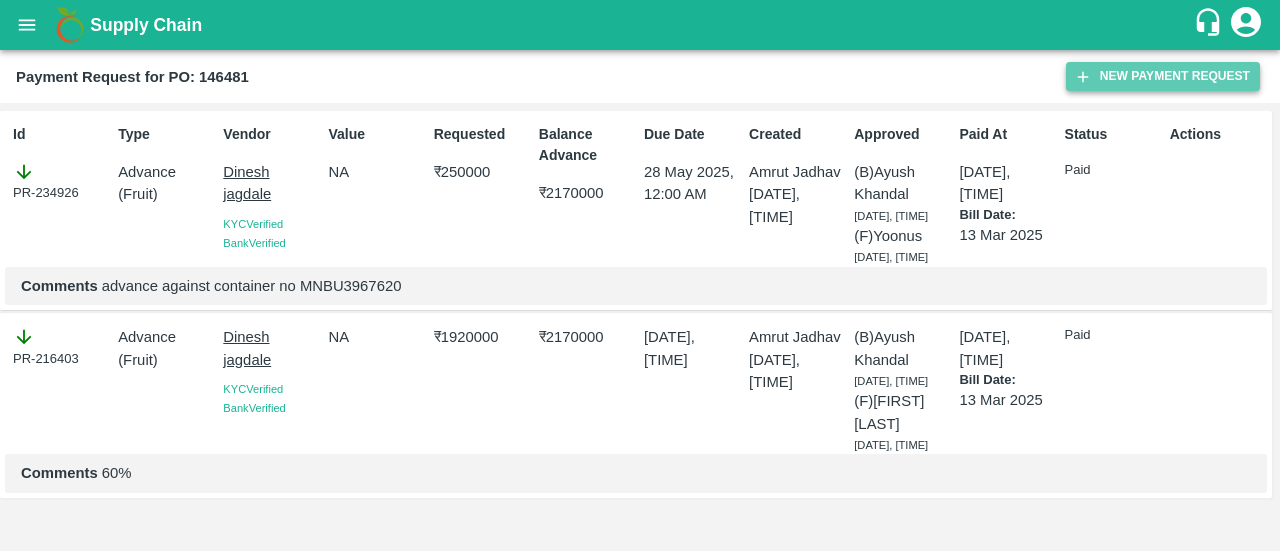 click on "New Payment Request" at bounding box center [1163, 76] 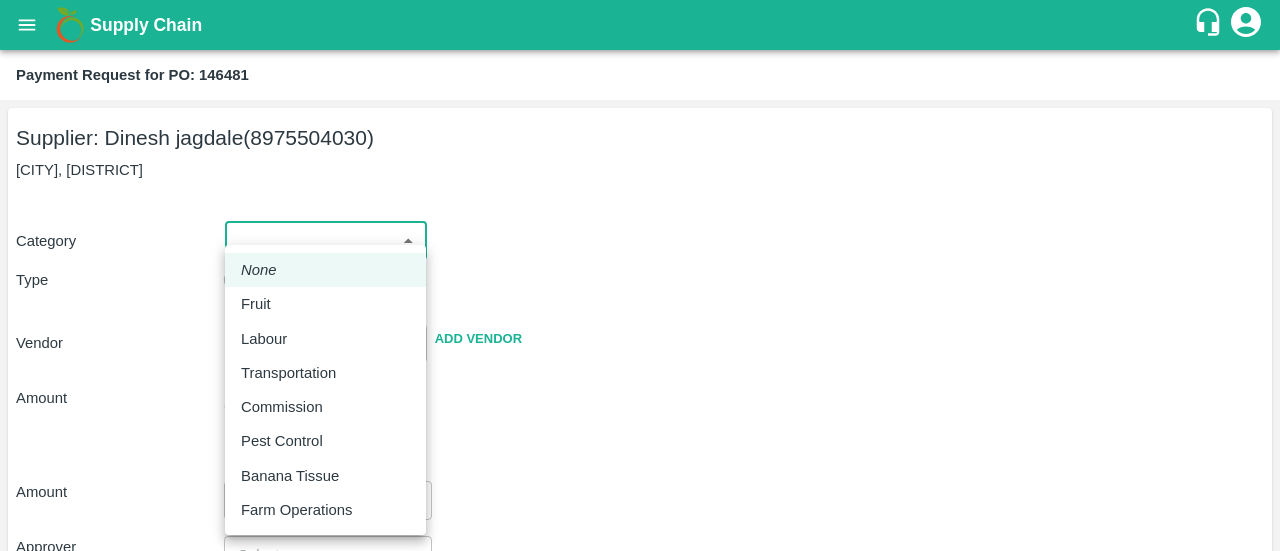 click on "Supply Chain Payment Request for PO: 146481 Supplier: [FIRST] [LAST] ([PHONE]) [CITY], [DISTRICT], [CITY], [STATE], [COUNTRY] Category ​ ​ Type Advance Bill Vendor ​ Add Vendor Amount Total value Per Kg ​ Amount ​ Approver ​ Due Date ​  Priority  Low  High Comment x ​ Attach bill Cancel Save FruitX Rohru Mandi FruitX Oddi Mandi FruitX Jeewana Mandi 23-24 Freshmax warehouse Nashik Grapes Export PH DMP Raj Agro industries PH Amrut Jadhav Logout None Fruit Labour Transportation Commission Pest Control Banana Tissue Farm Operations" at bounding box center (640, 275) 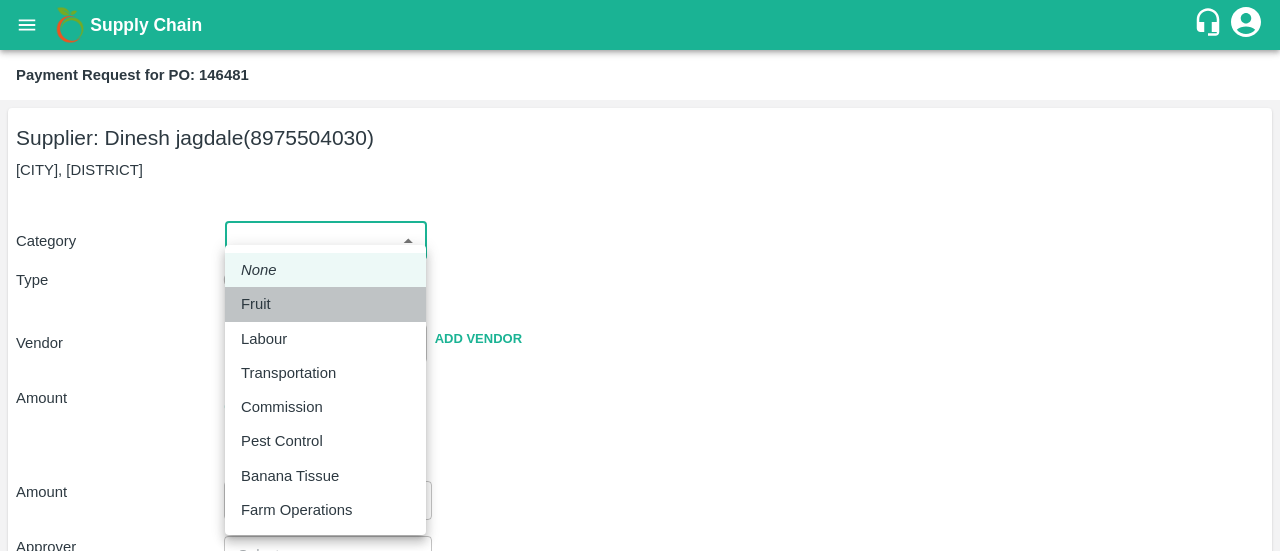 click on "Fruit" at bounding box center [261, 304] 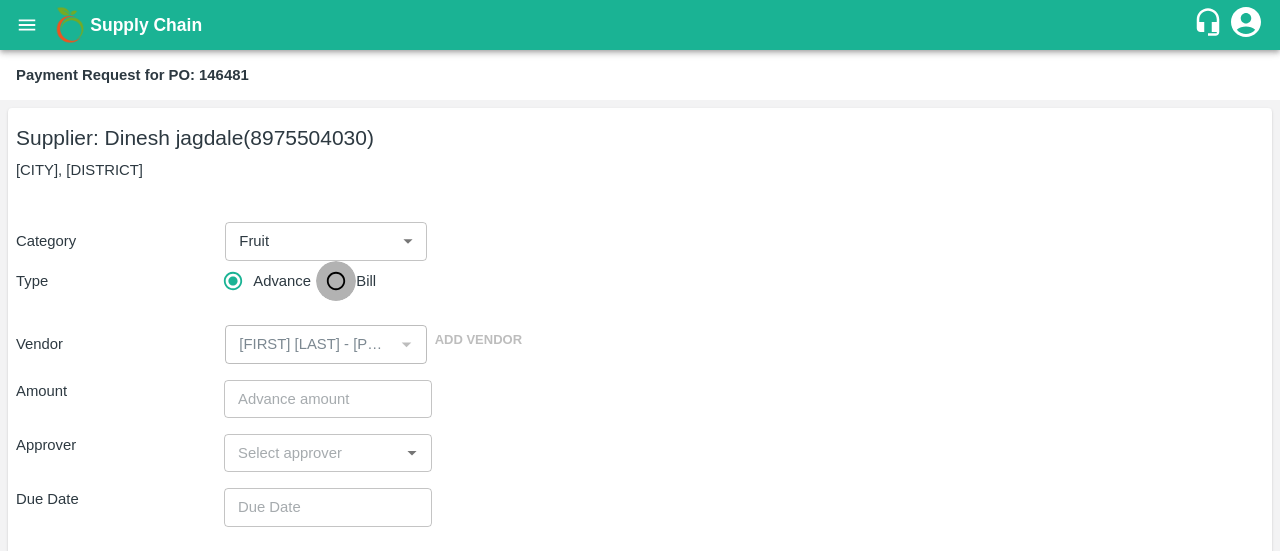 click on "Bill" at bounding box center (336, 281) 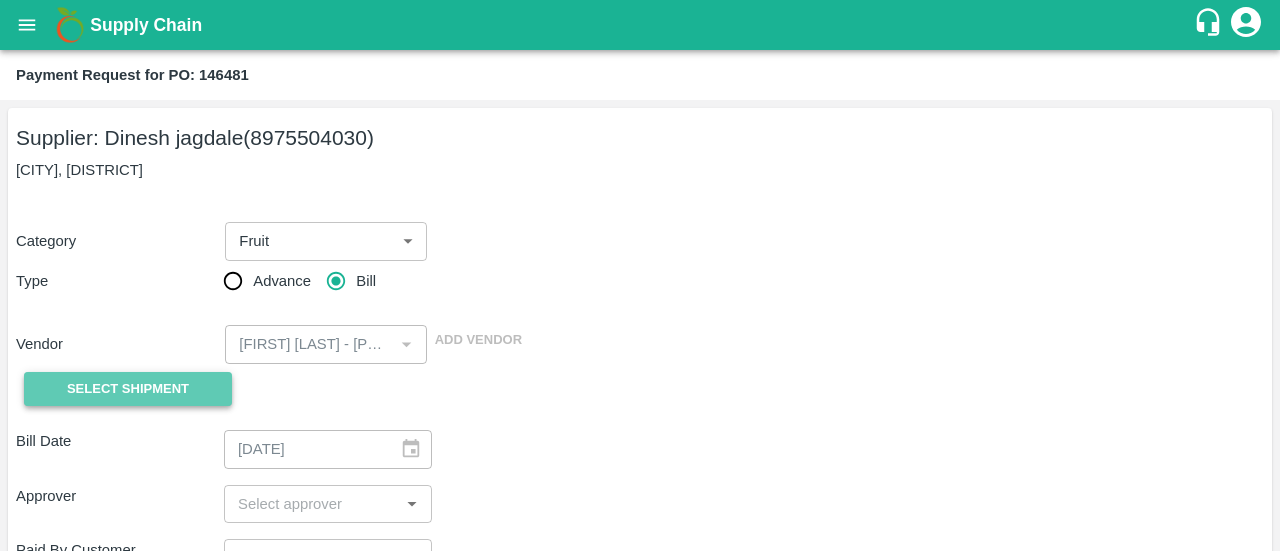 click on "Select Shipment" at bounding box center (128, 389) 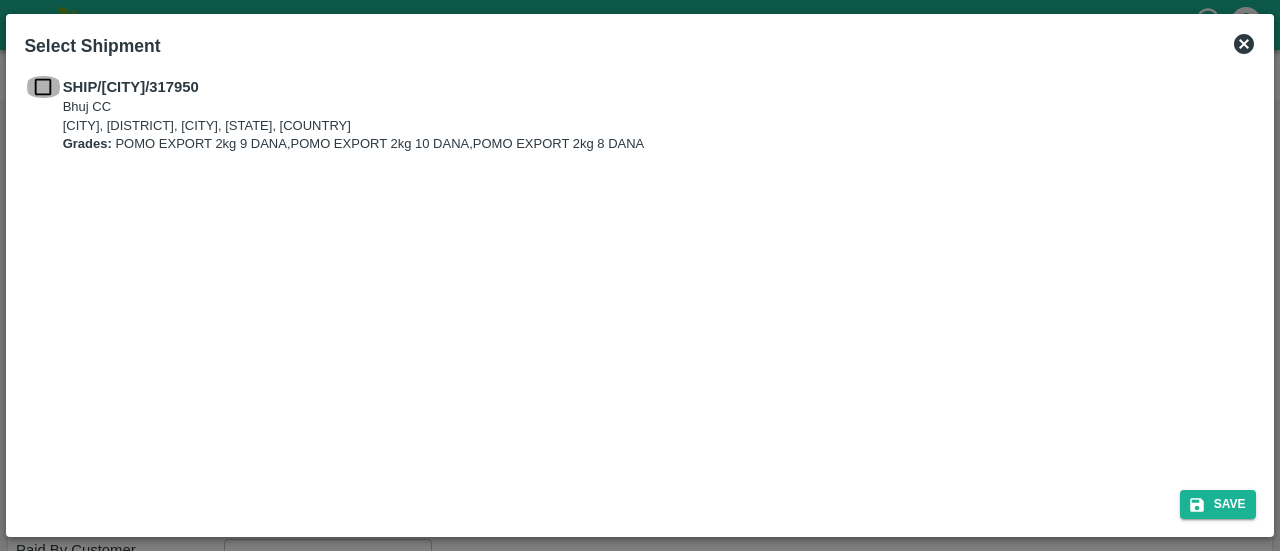 click at bounding box center [43, 87] 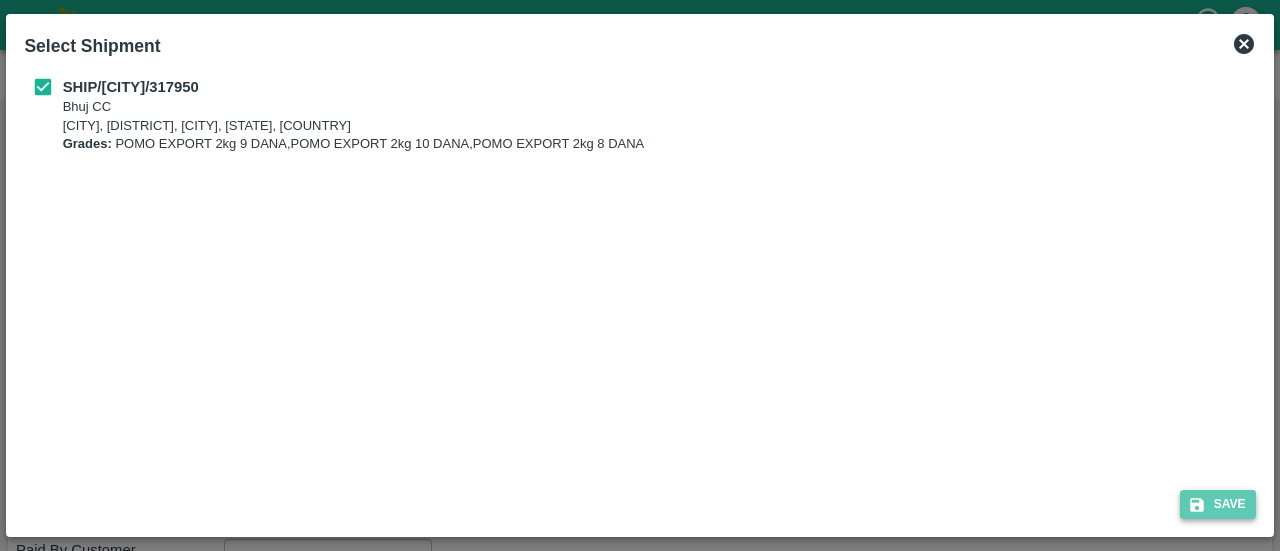 click 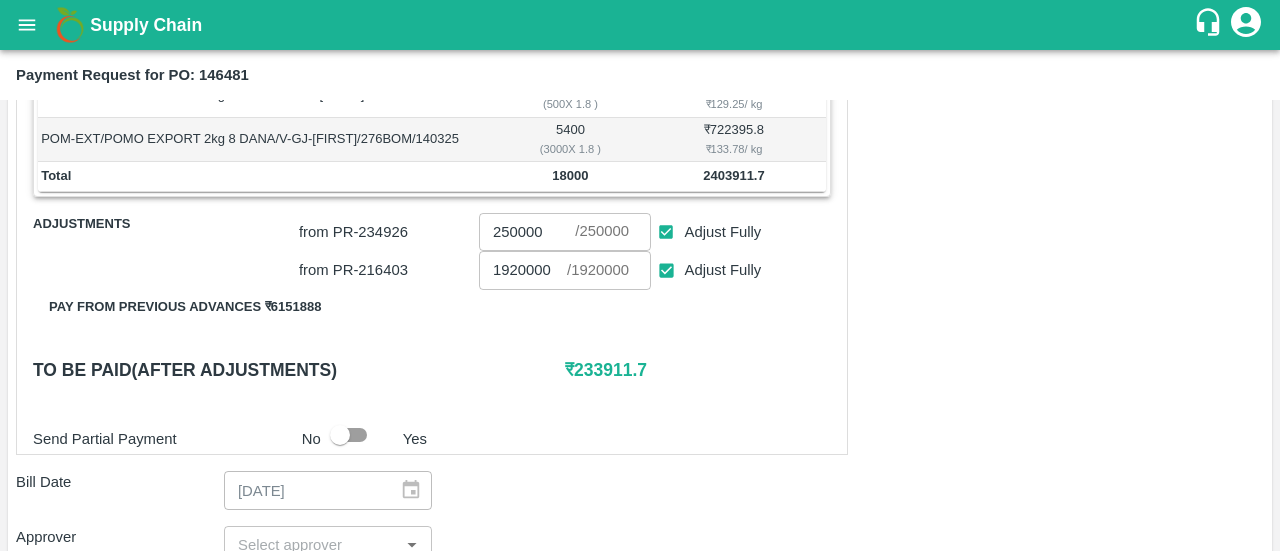 scroll, scrollTop: 503, scrollLeft: 0, axis: vertical 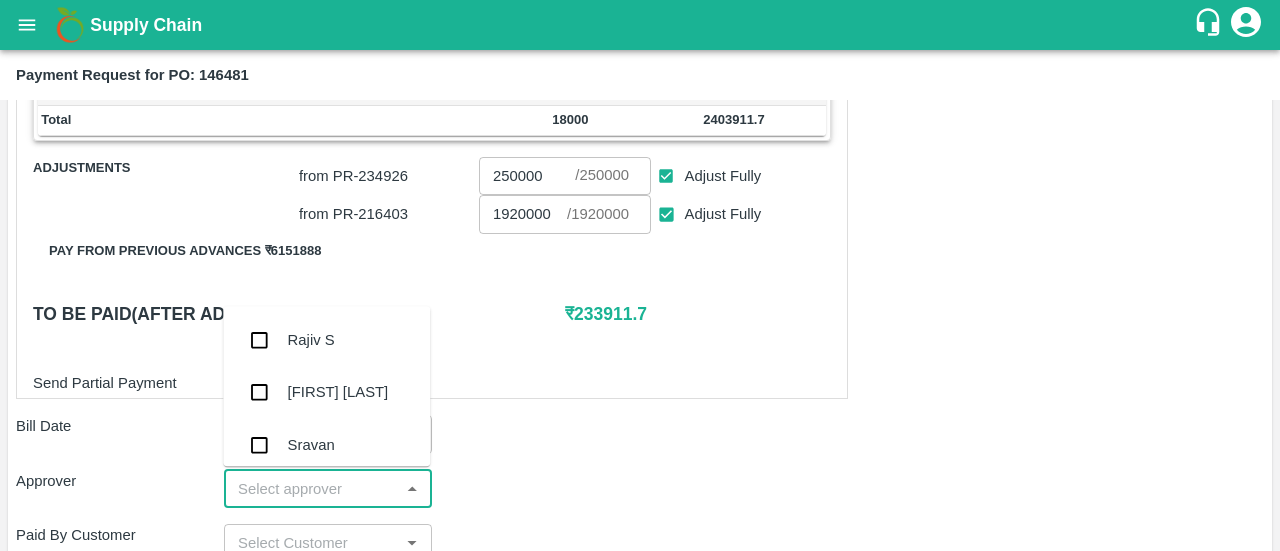 click at bounding box center [311, 489] 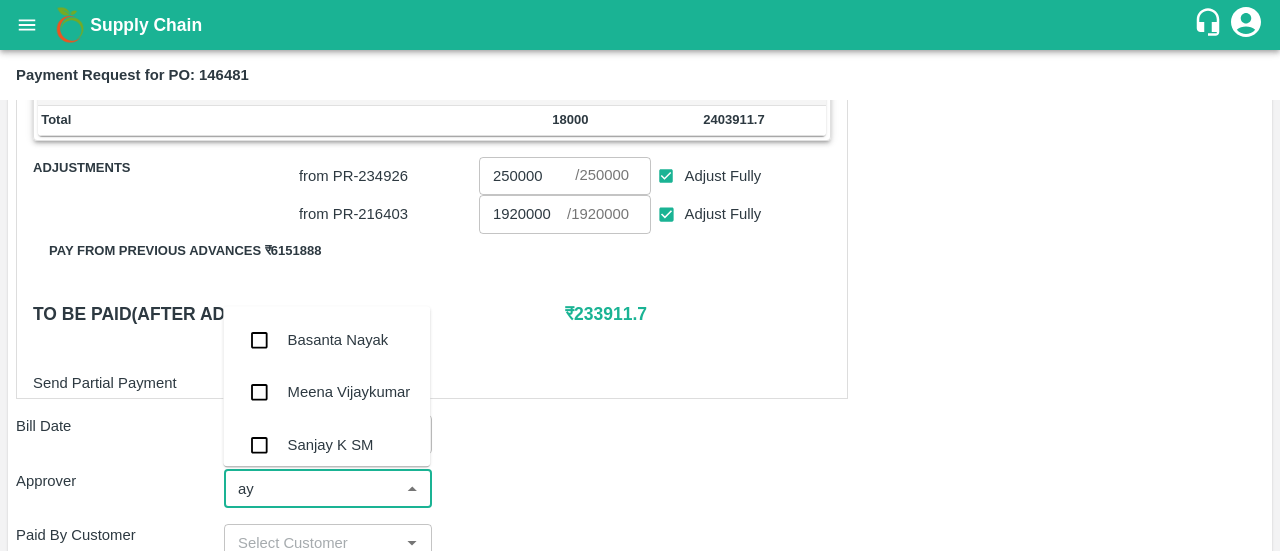 type on "ayu" 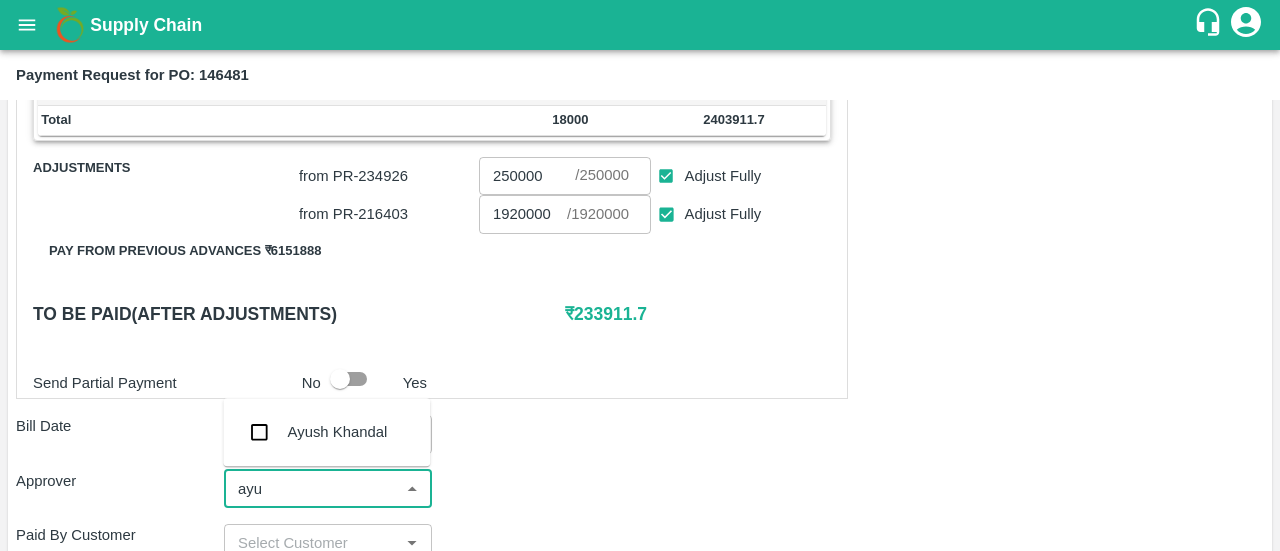 click at bounding box center [259, 432] 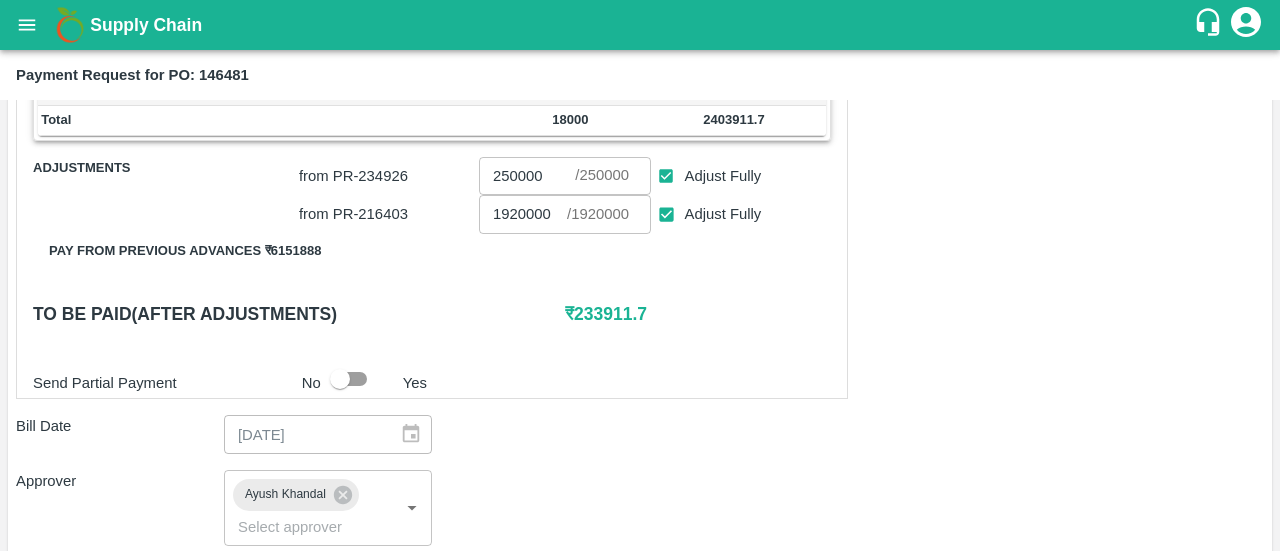 click on "Bill Date 14/03/2025 ​" at bounding box center (640, 434) 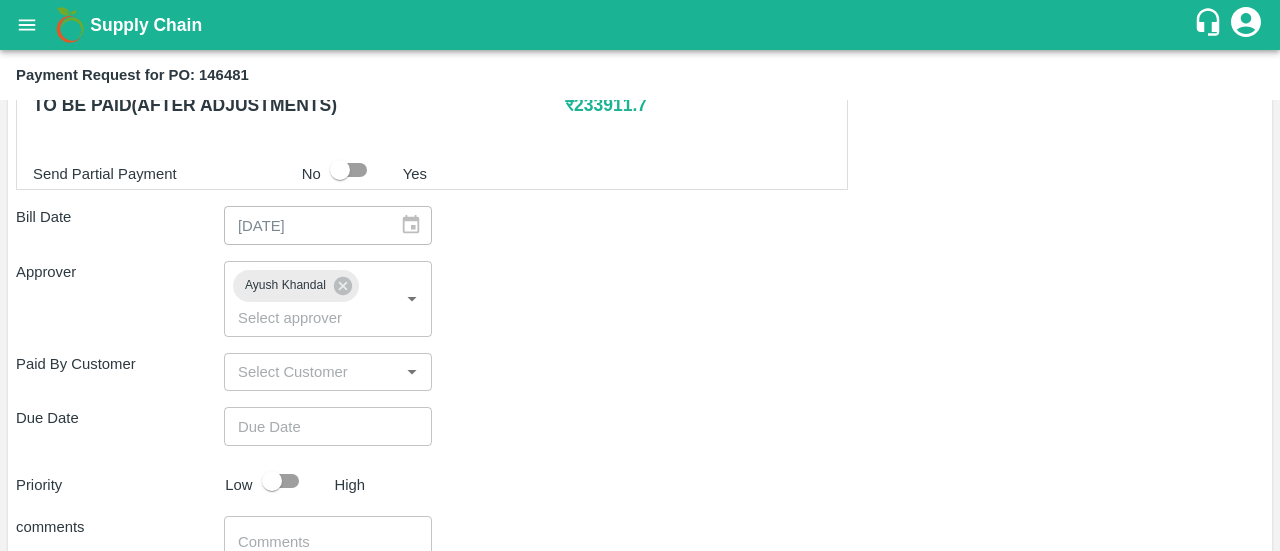 scroll, scrollTop: 713, scrollLeft: 0, axis: vertical 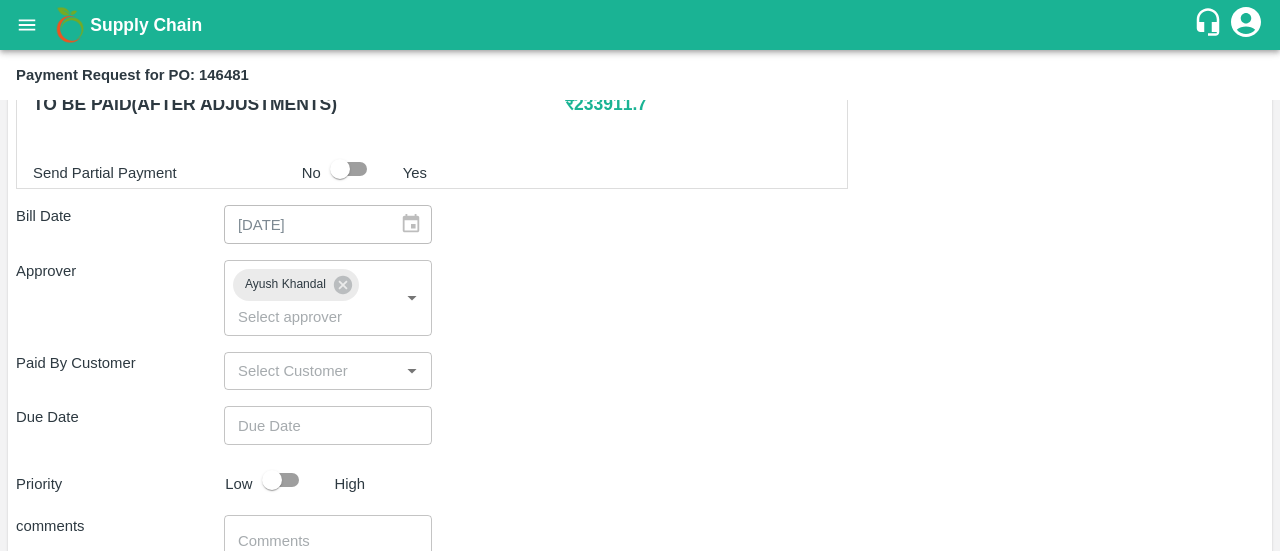 type on "DD/MM/YYYY hh:mm aa" 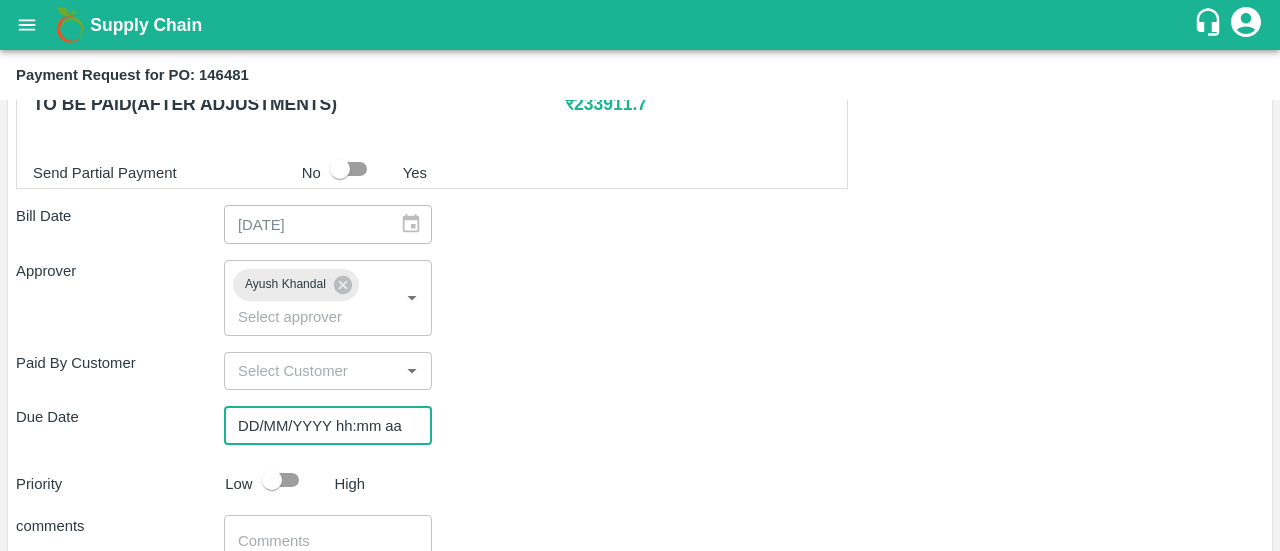 click on "DD/MM/YYYY hh:mm aa" at bounding box center (321, 425) 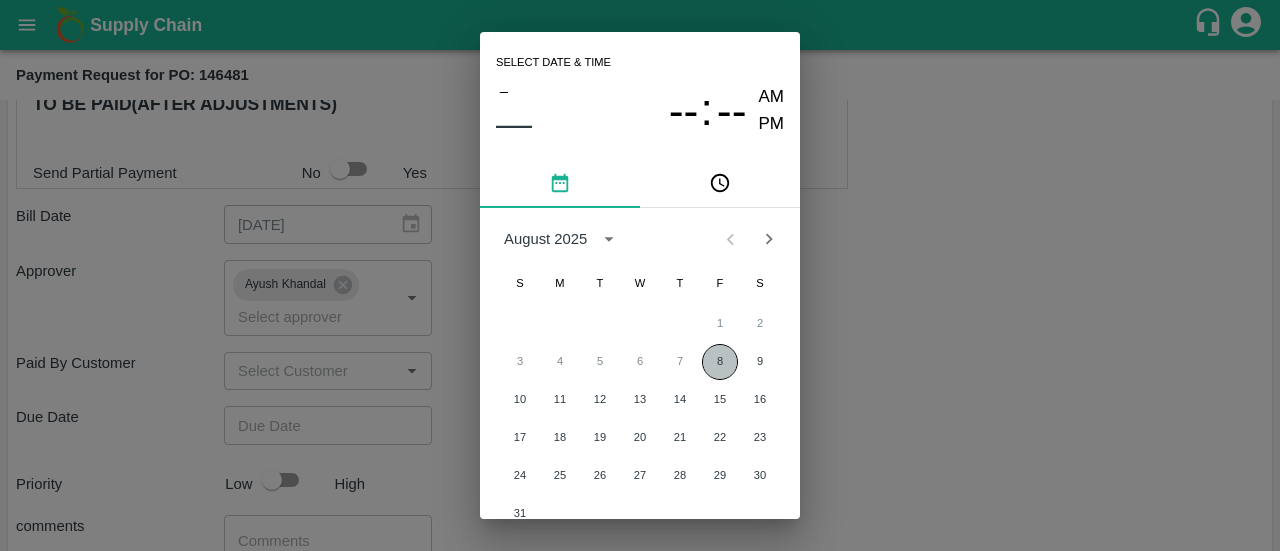 click on "8" at bounding box center [720, 362] 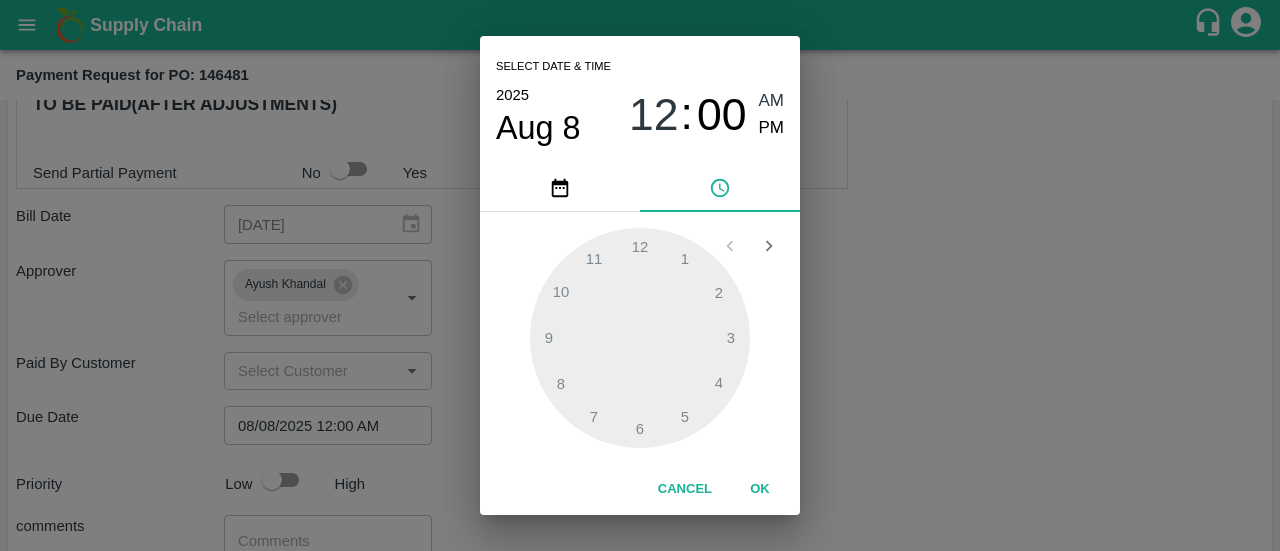 click on "OK" at bounding box center [760, 489] 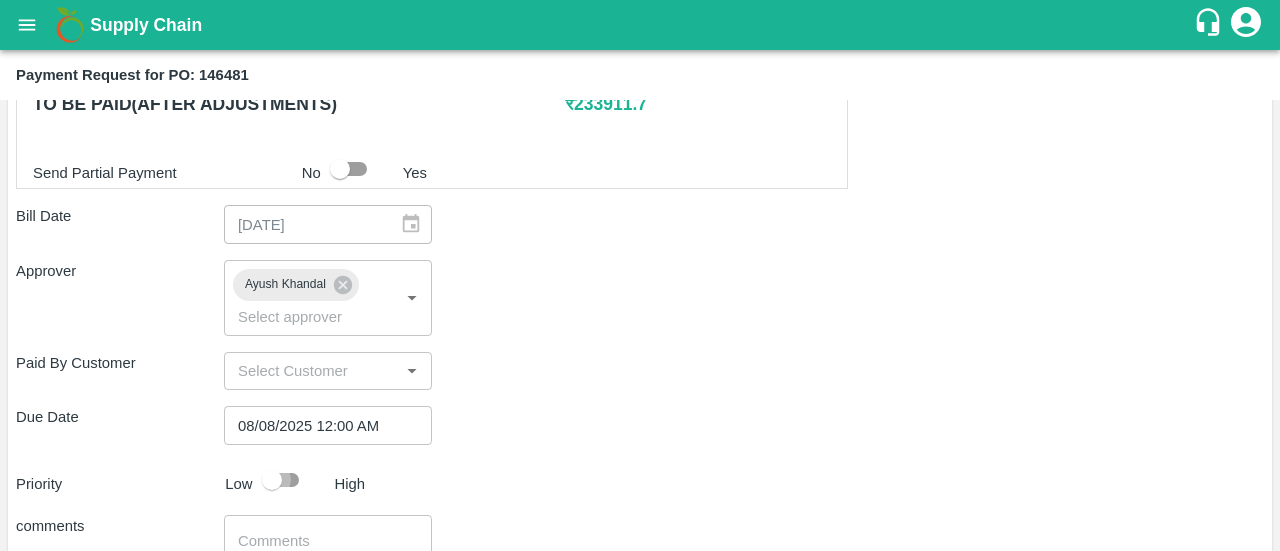 click at bounding box center [272, 480] 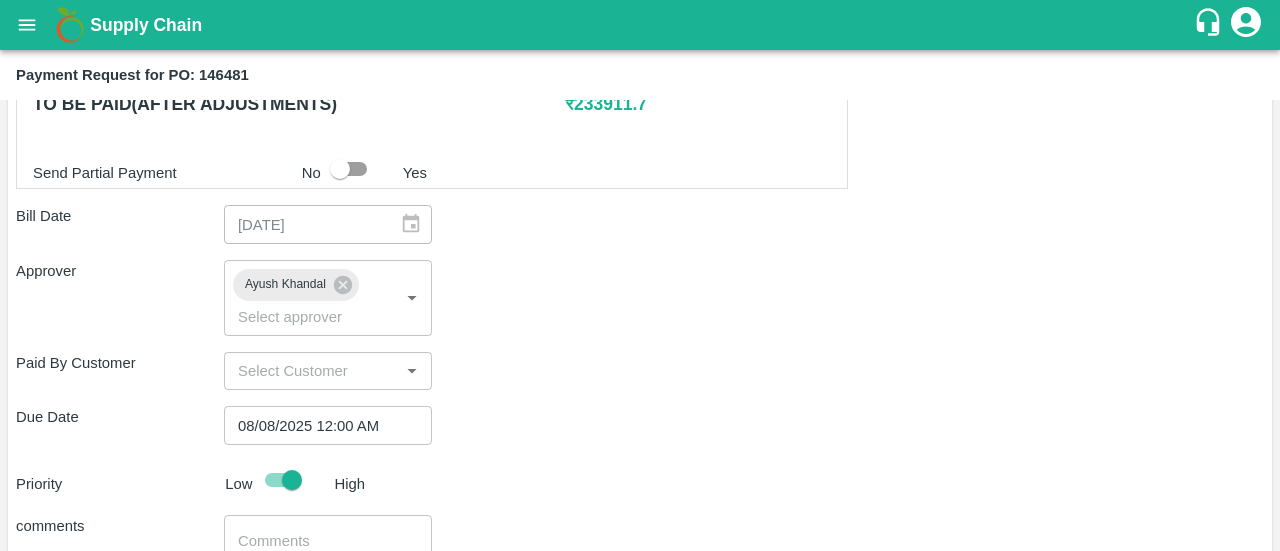 click at bounding box center [328, 552] 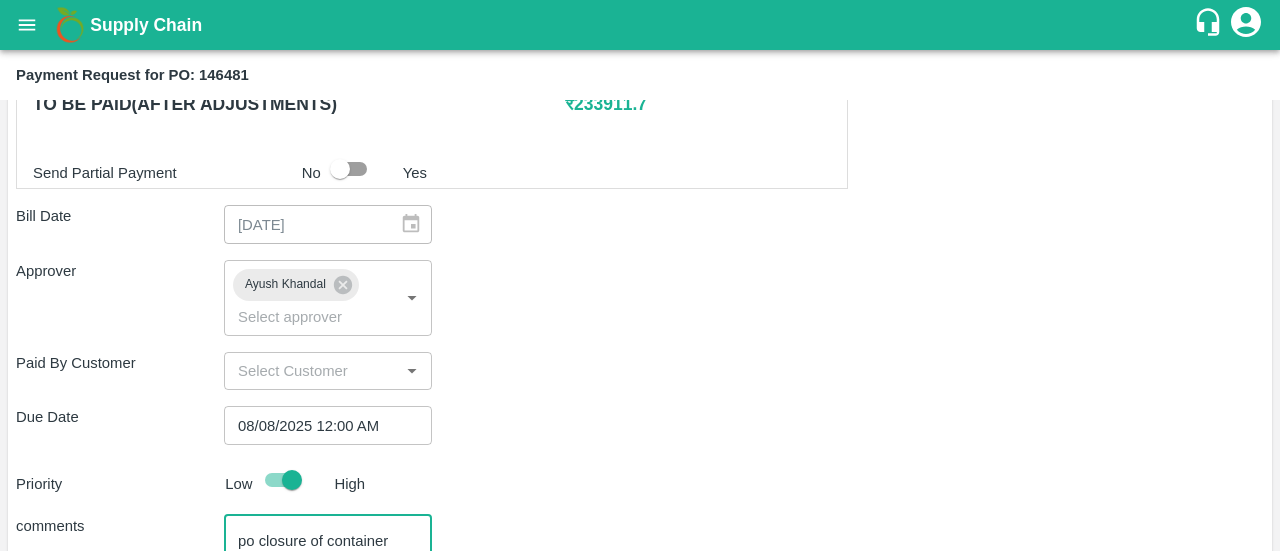 scroll, scrollTop: 874, scrollLeft: 0, axis: vertical 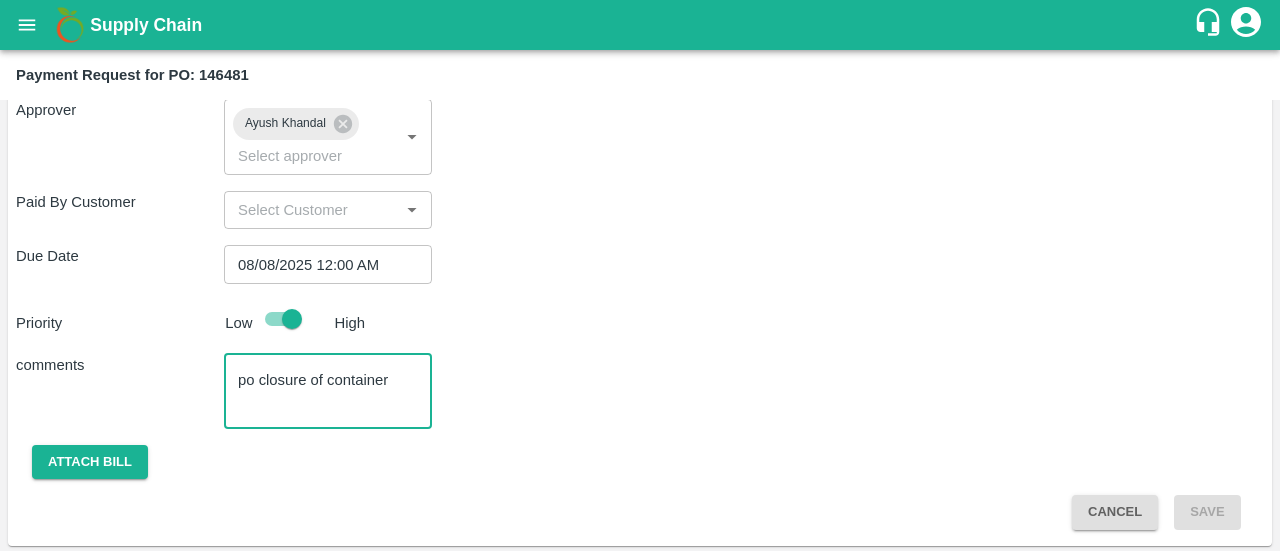 paste on "MNBU3967620" 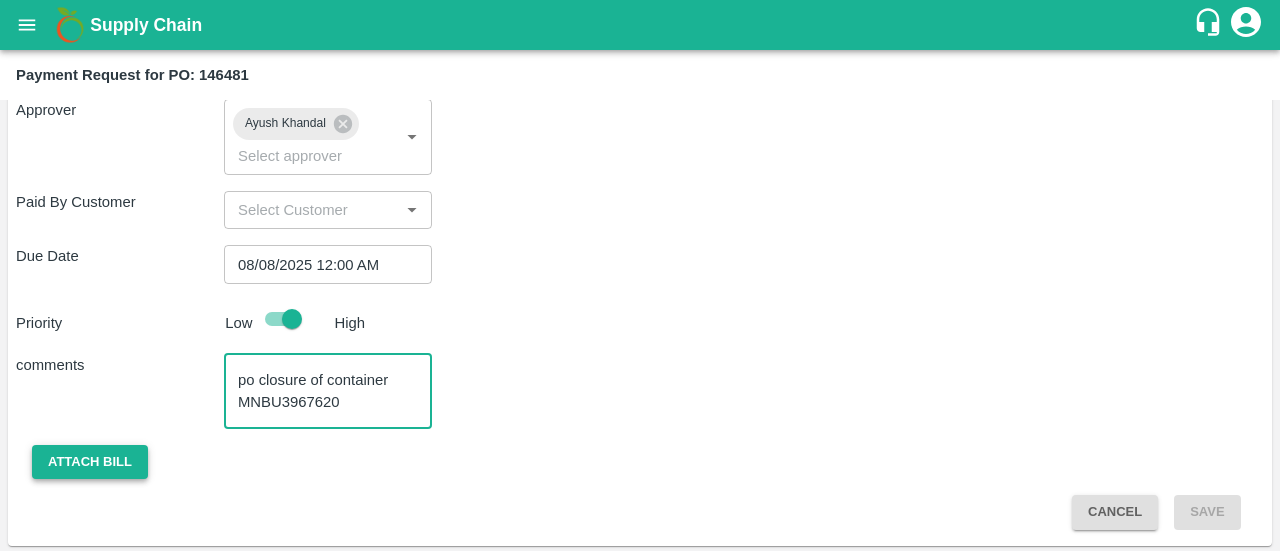 type on "po closure of container MNBU3967620" 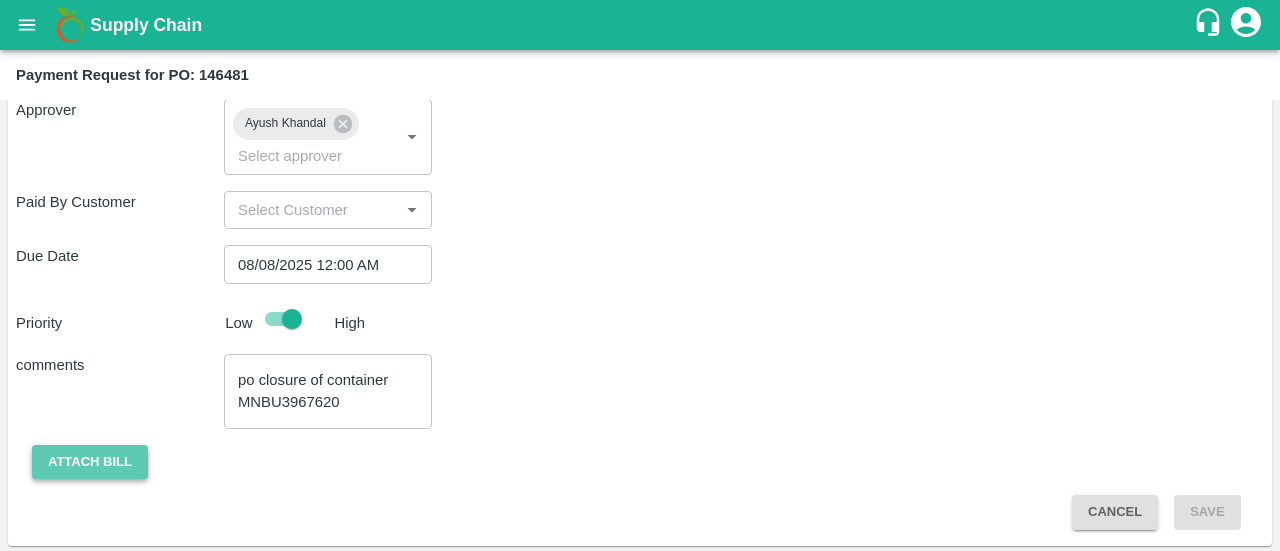 click on "Attach bill" at bounding box center [90, 462] 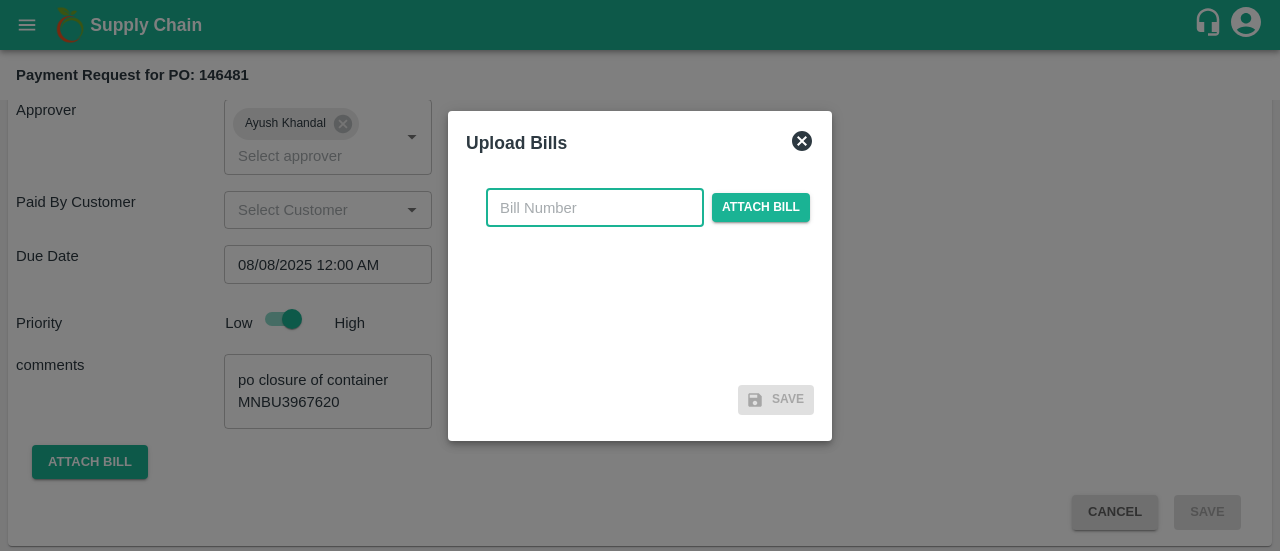 click at bounding box center [595, 208] 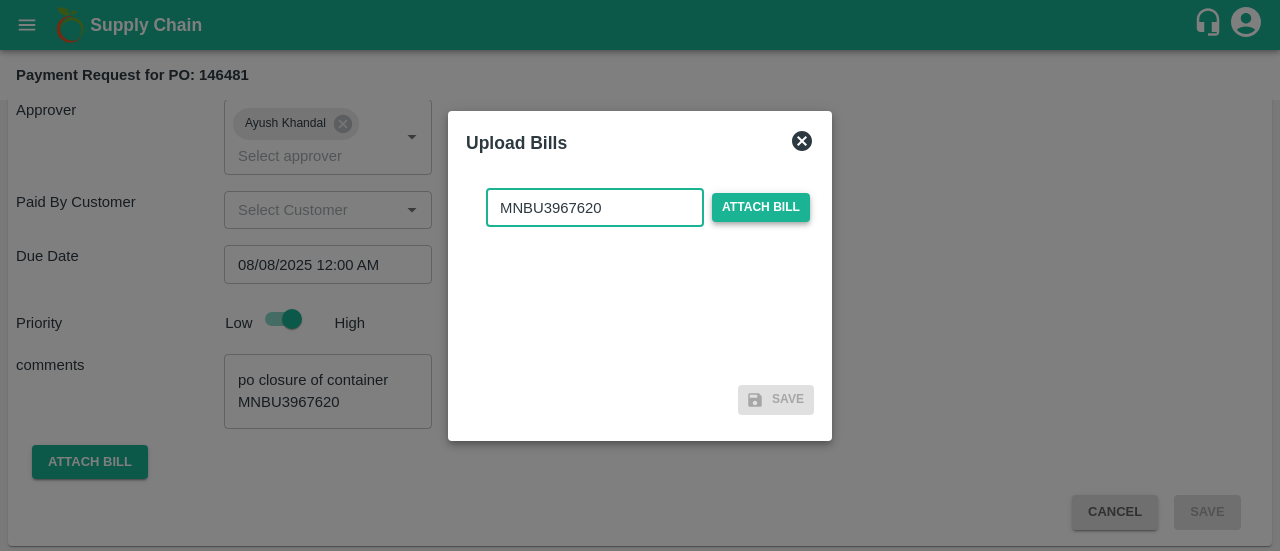type on "MNBU3967620" 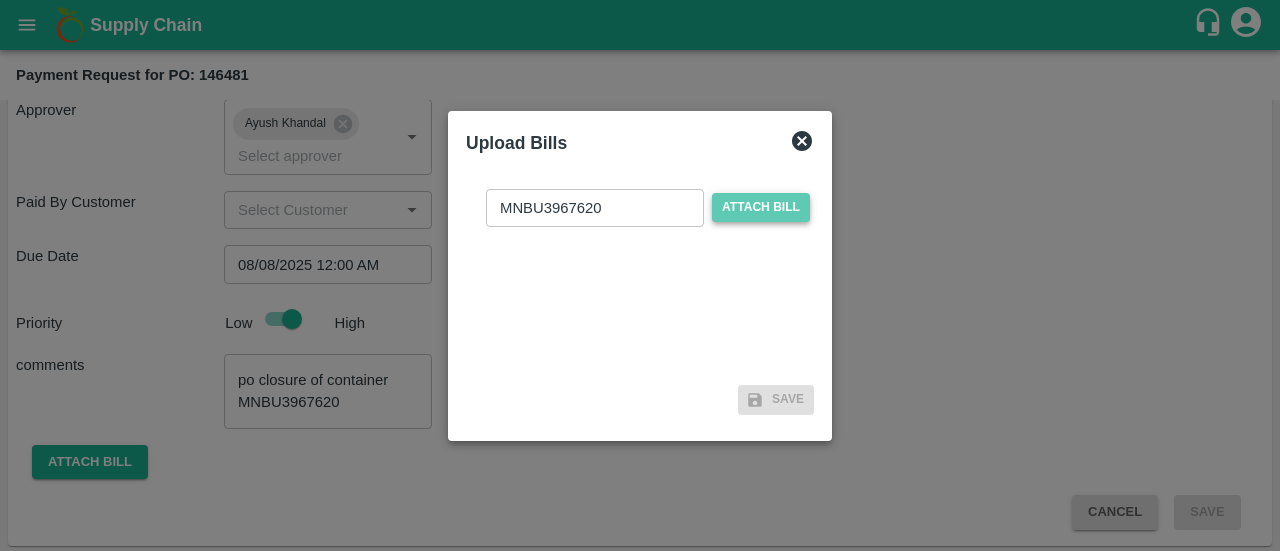 click on "Attach bill" at bounding box center (761, 207) 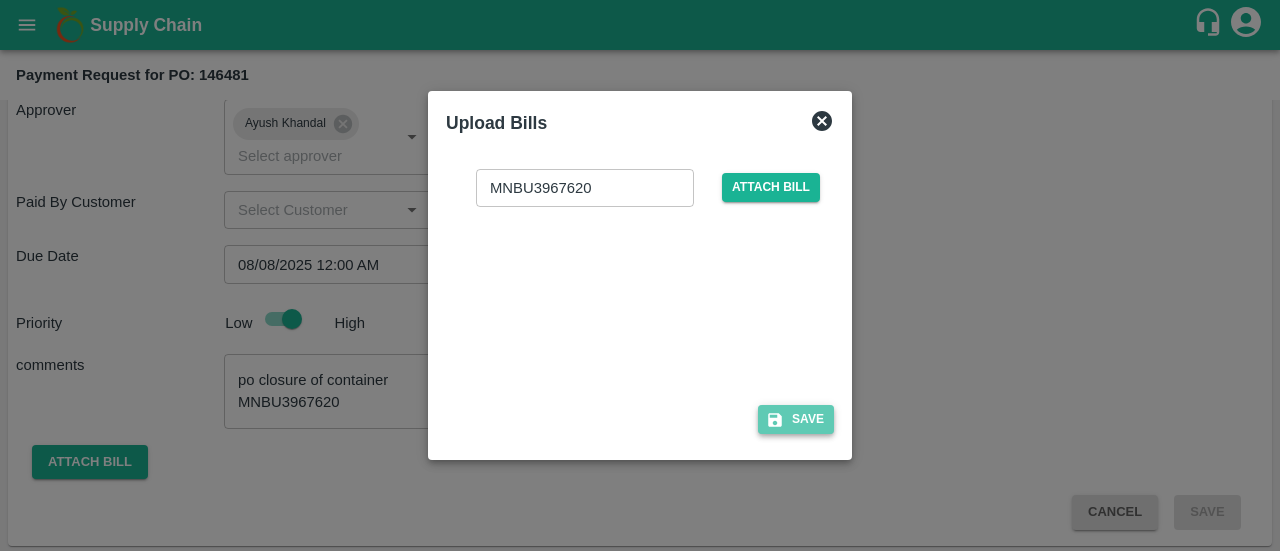 click on "Save" at bounding box center (796, 419) 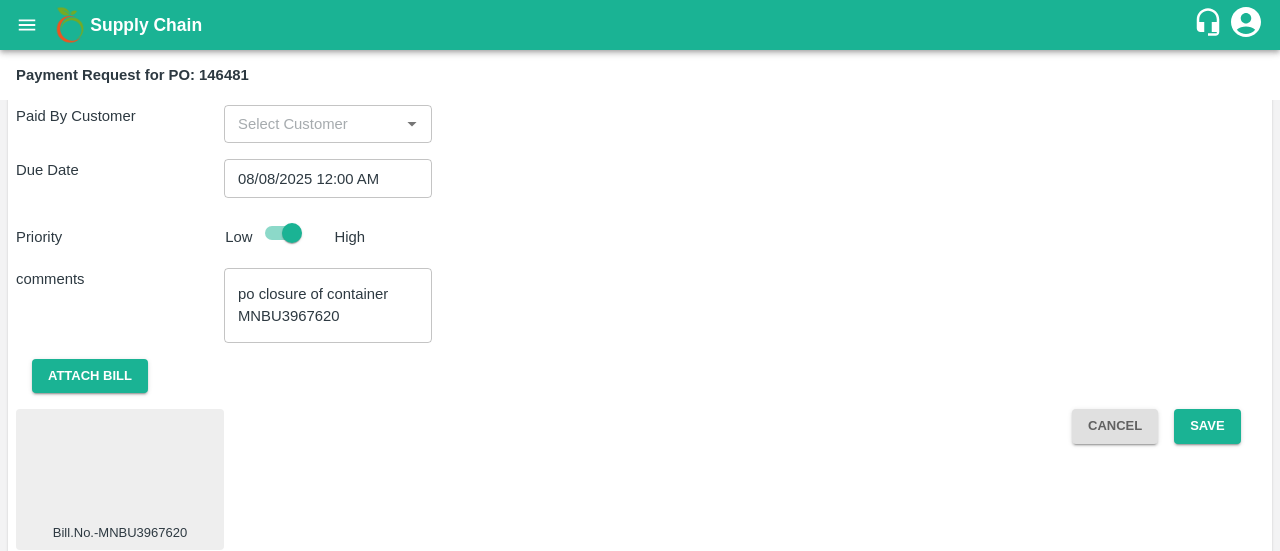 scroll, scrollTop: 980, scrollLeft: 0, axis: vertical 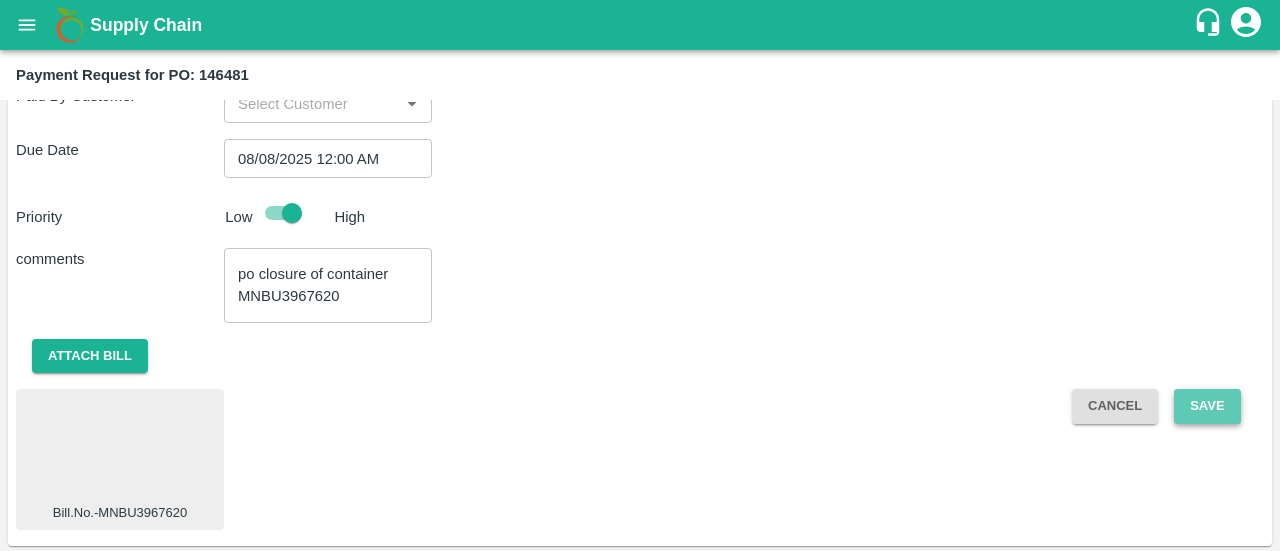click on "Save" at bounding box center (1207, 406) 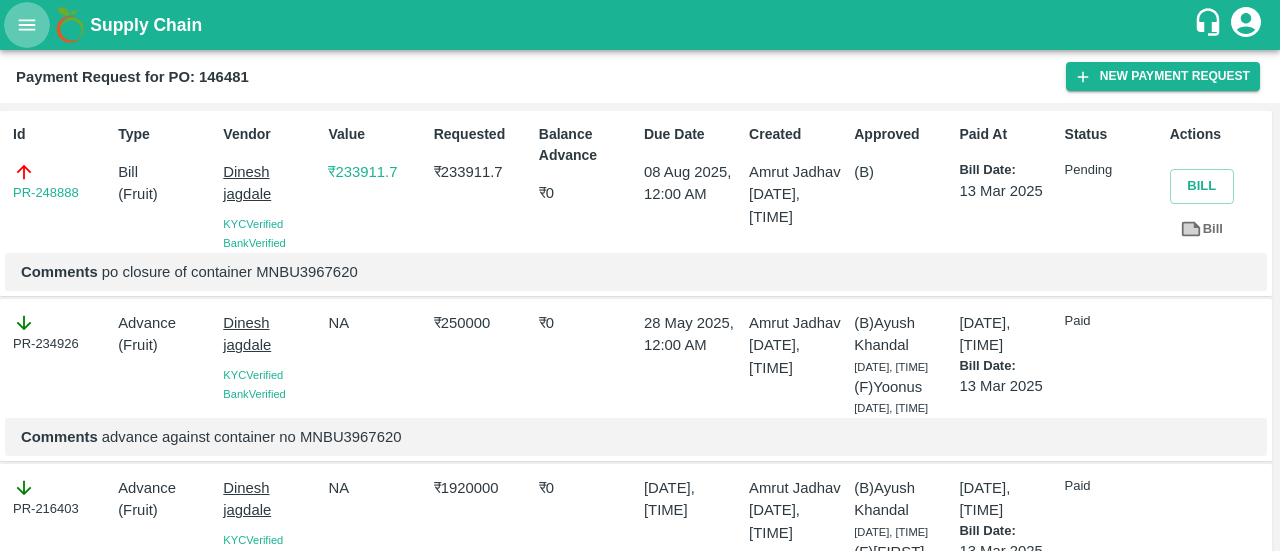 click 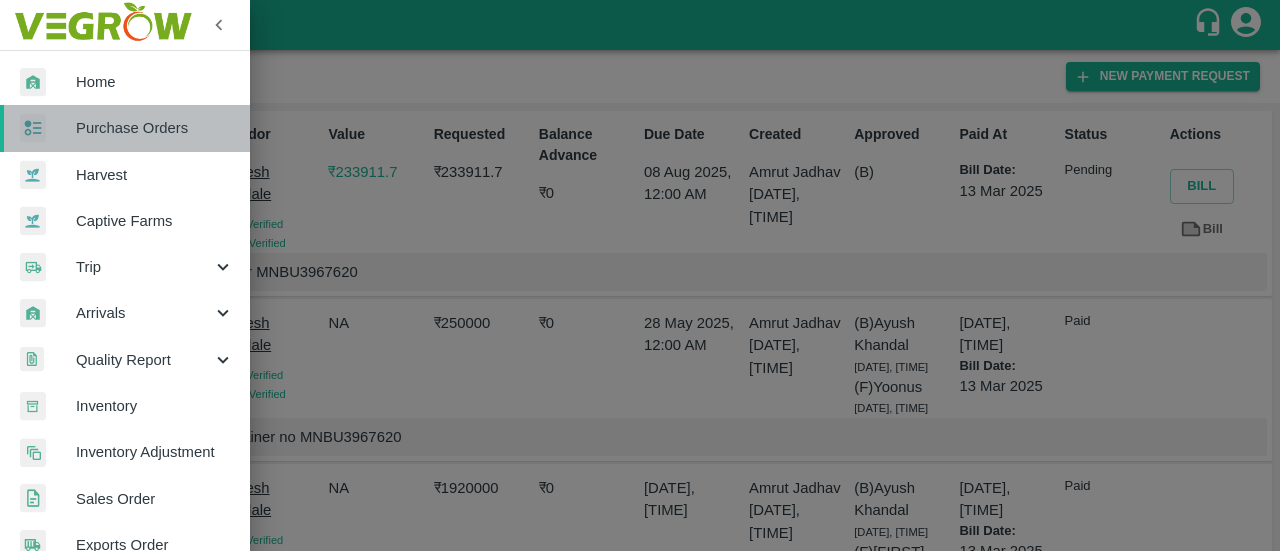click on "Purchase Orders" at bounding box center [155, 128] 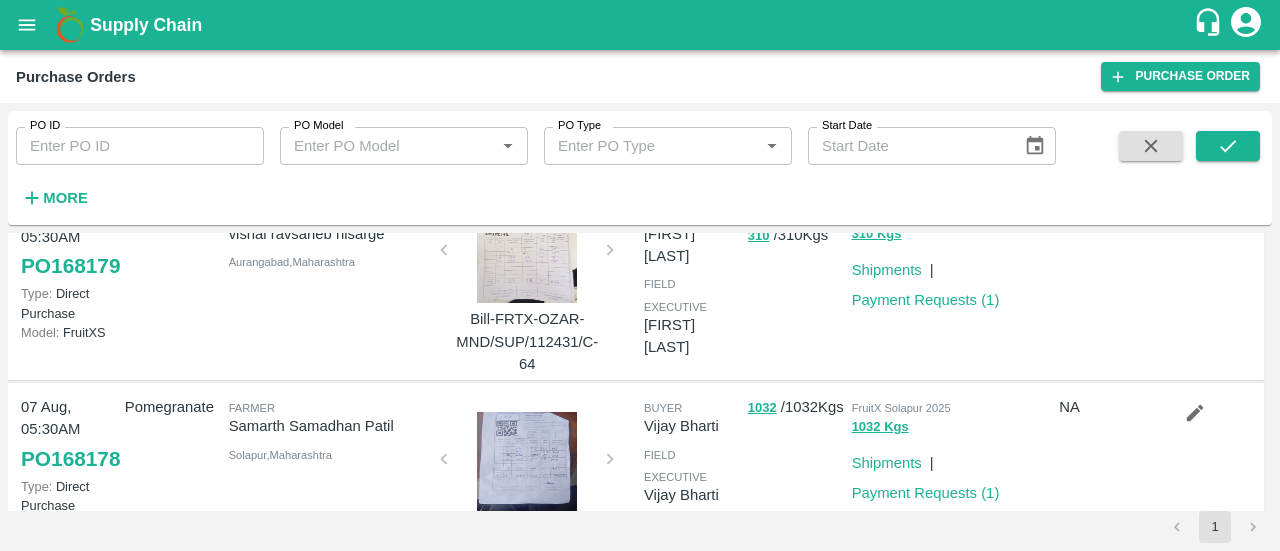 scroll, scrollTop: 0, scrollLeft: 0, axis: both 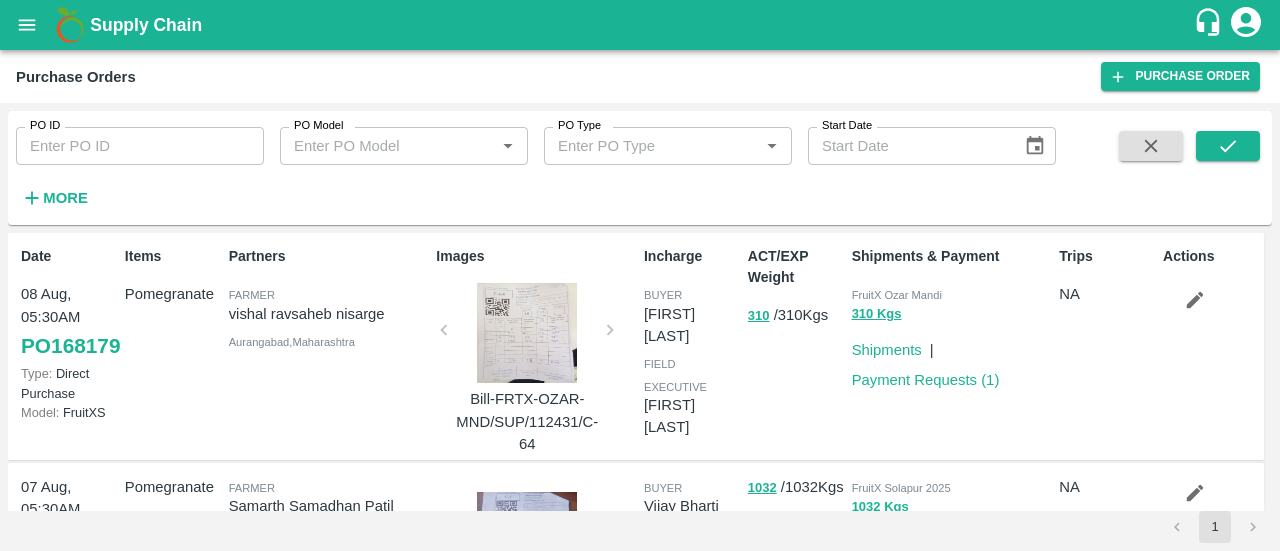 click 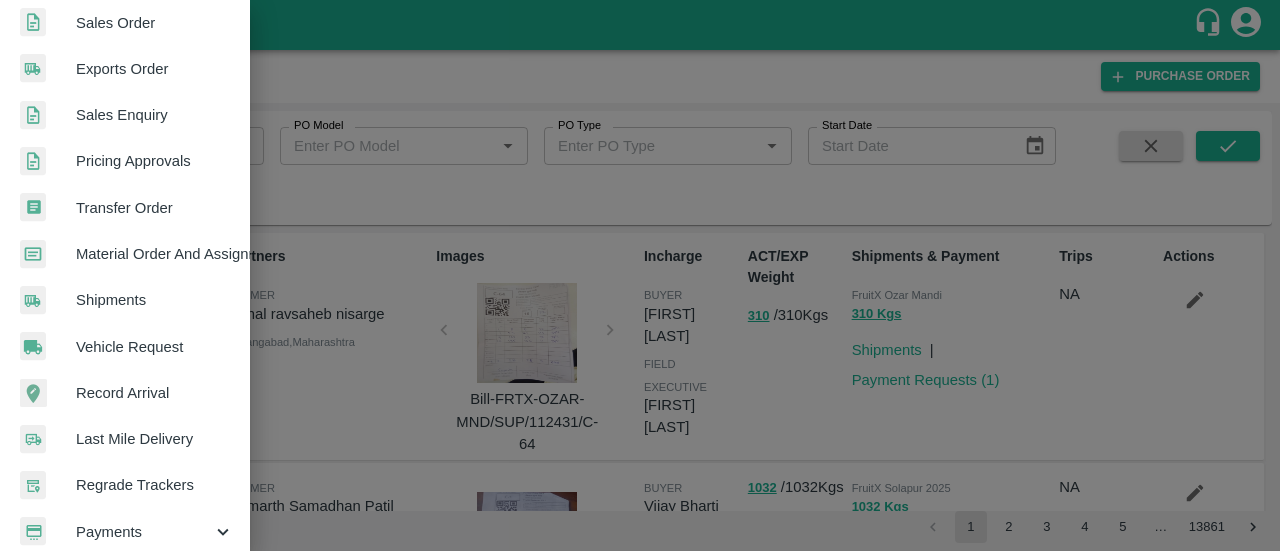 scroll, scrollTop: 588, scrollLeft: 0, axis: vertical 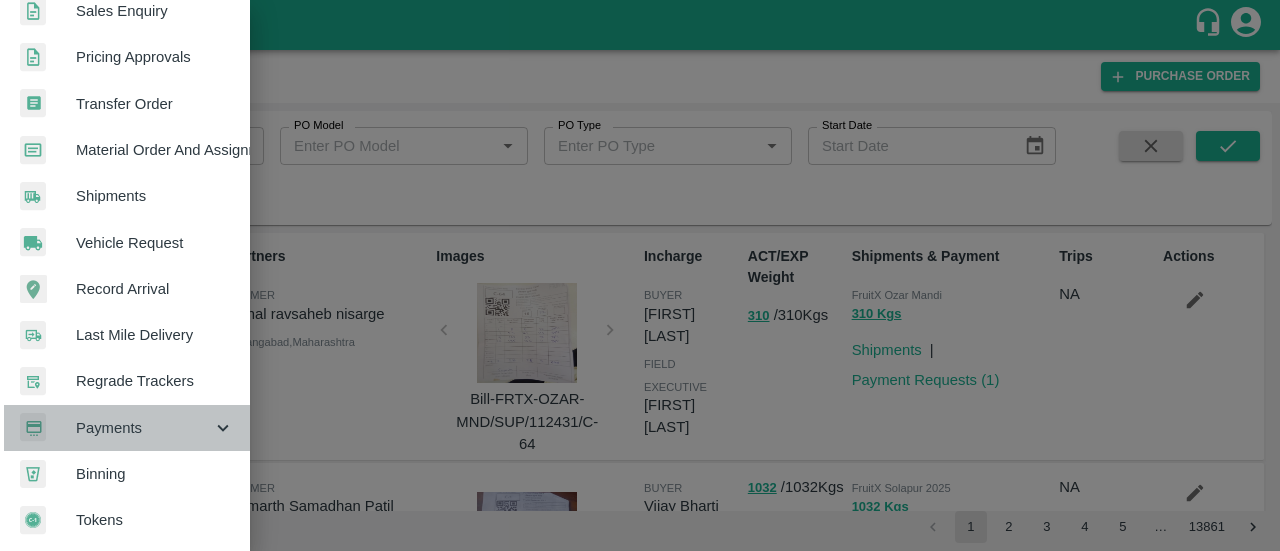 click on "Payments" at bounding box center [144, 428] 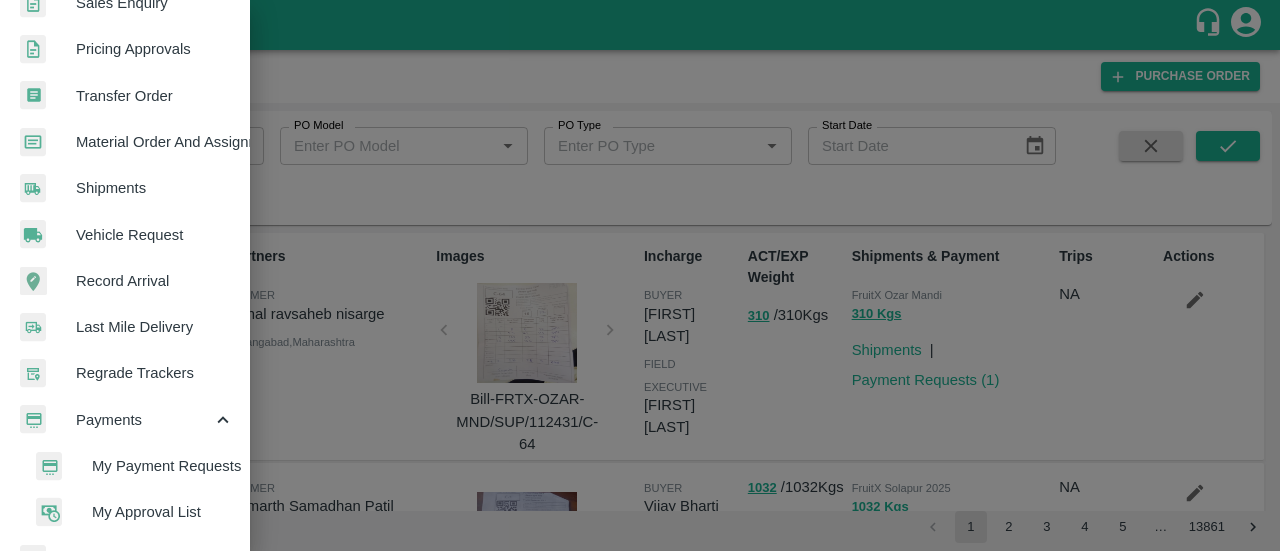 click on "My Payment Requests" at bounding box center [163, 466] 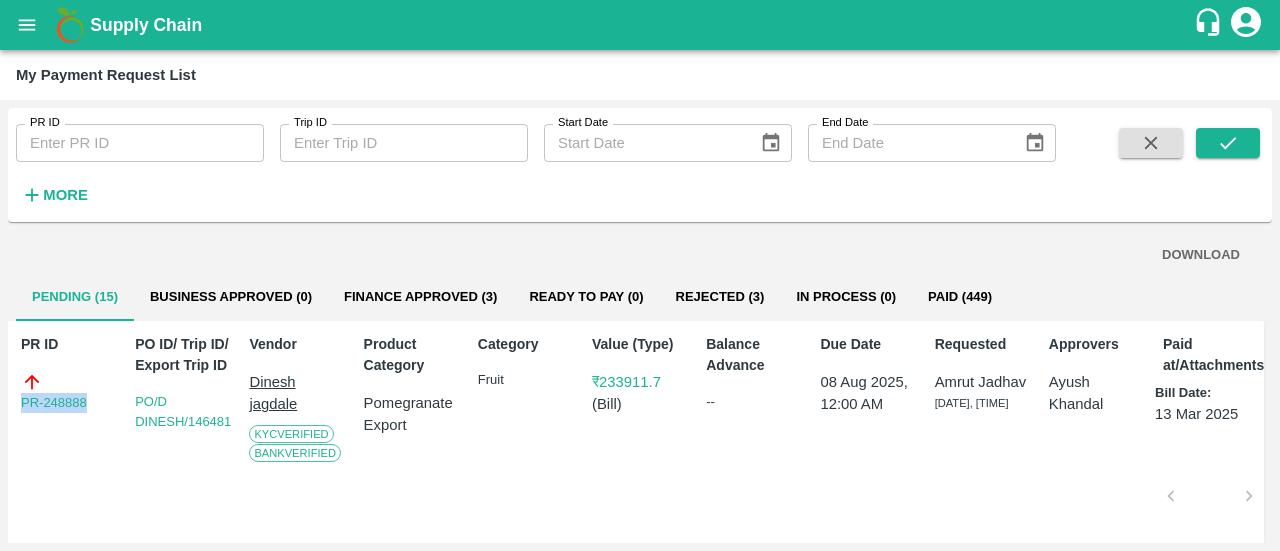 drag, startPoint x: 98, startPoint y: 397, endPoint x: 0, endPoint y: 418, distance: 100.22475 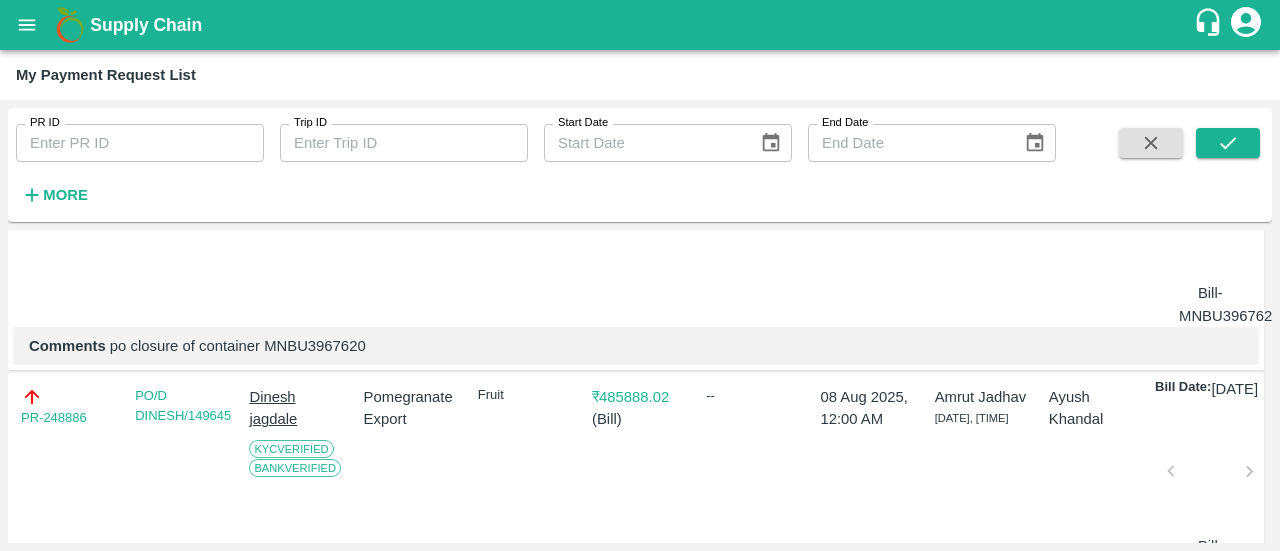scroll, scrollTop: 278, scrollLeft: 0, axis: vertical 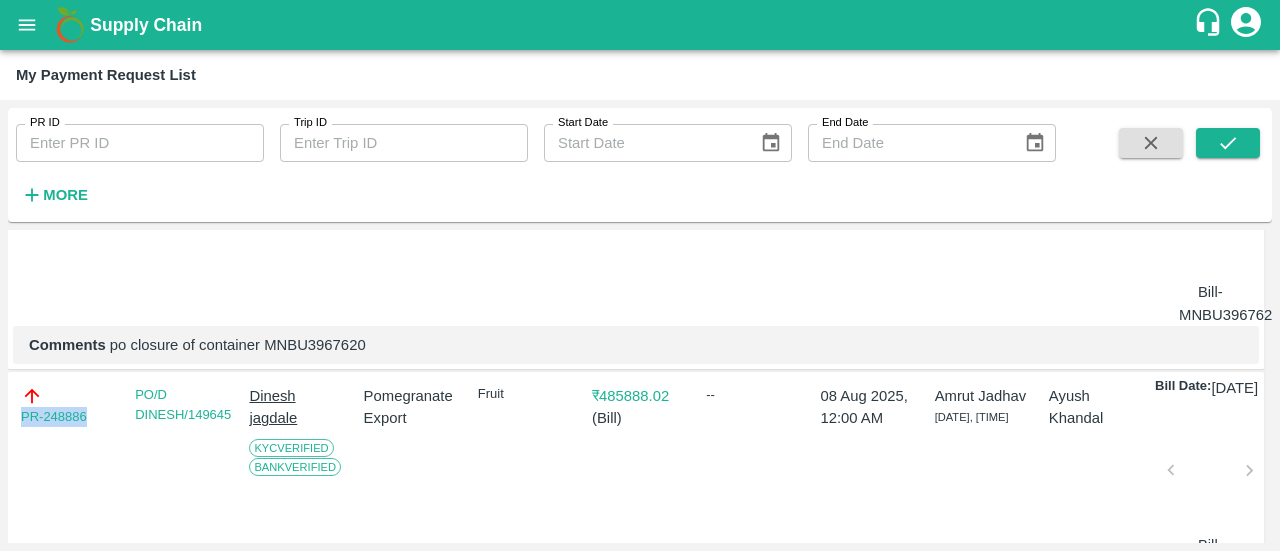 drag, startPoint x: 96, startPoint y: 419, endPoint x: 0, endPoint y: 432, distance: 96.87621 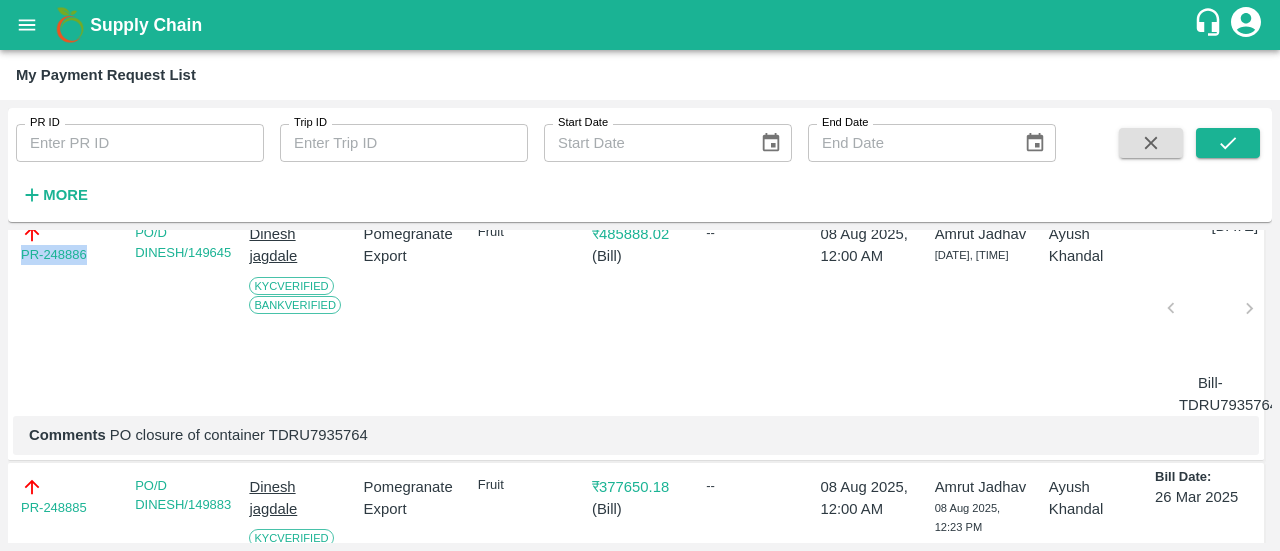 scroll, scrollTop: 522, scrollLeft: 0, axis: vertical 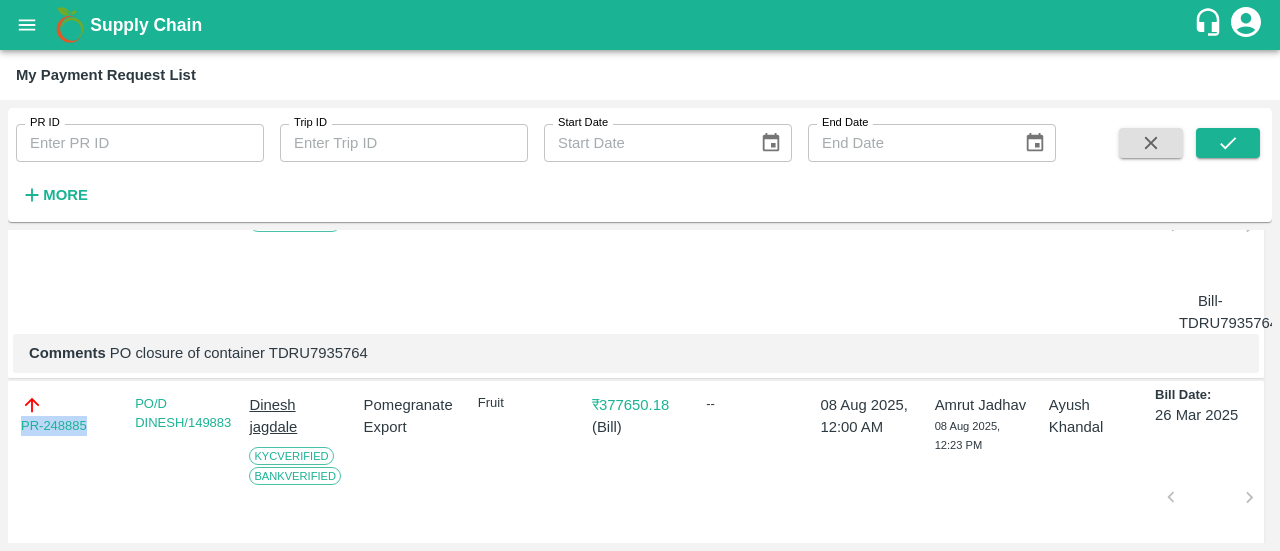drag, startPoint x: 98, startPoint y: 440, endPoint x: 0, endPoint y: 463, distance: 100.6628 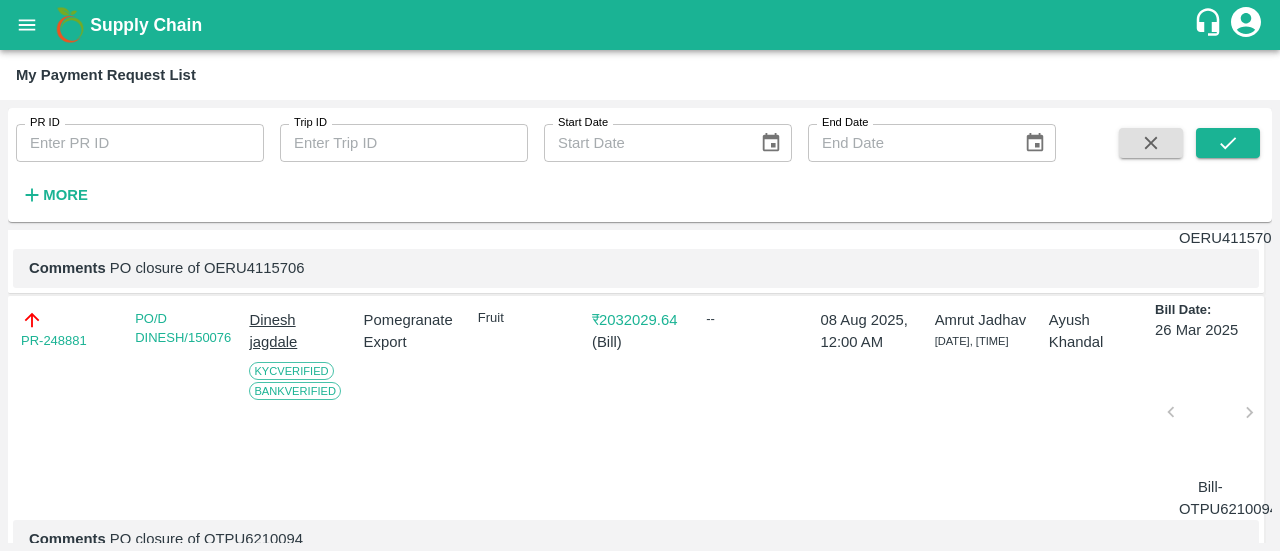 scroll, scrollTop: 879, scrollLeft: 0, axis: vertical 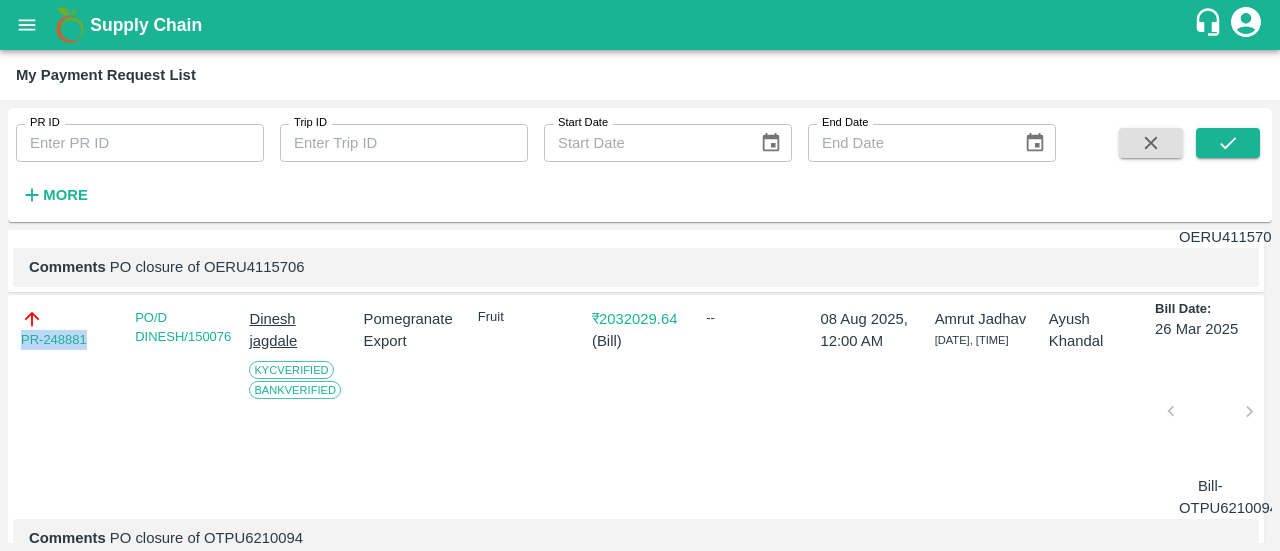 drag, startPoint x: 96, startPoint y: 361, endPoint x: 0, endPoint y: 361, distance: 96 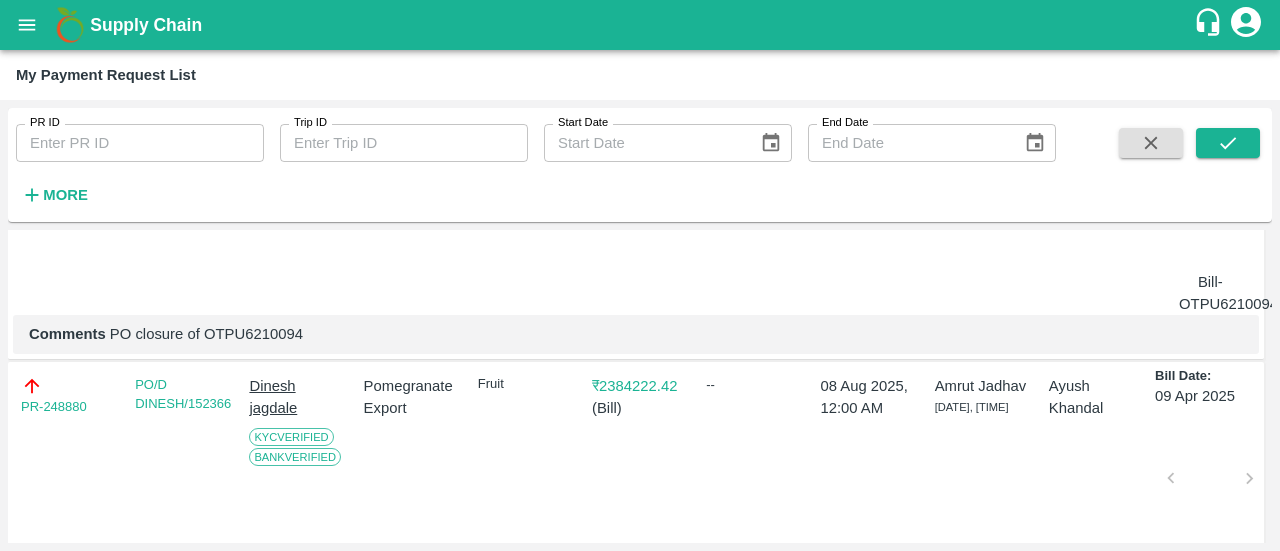 scroll, scrollTop: 1084, scrollLeft: 0, axis: vertical 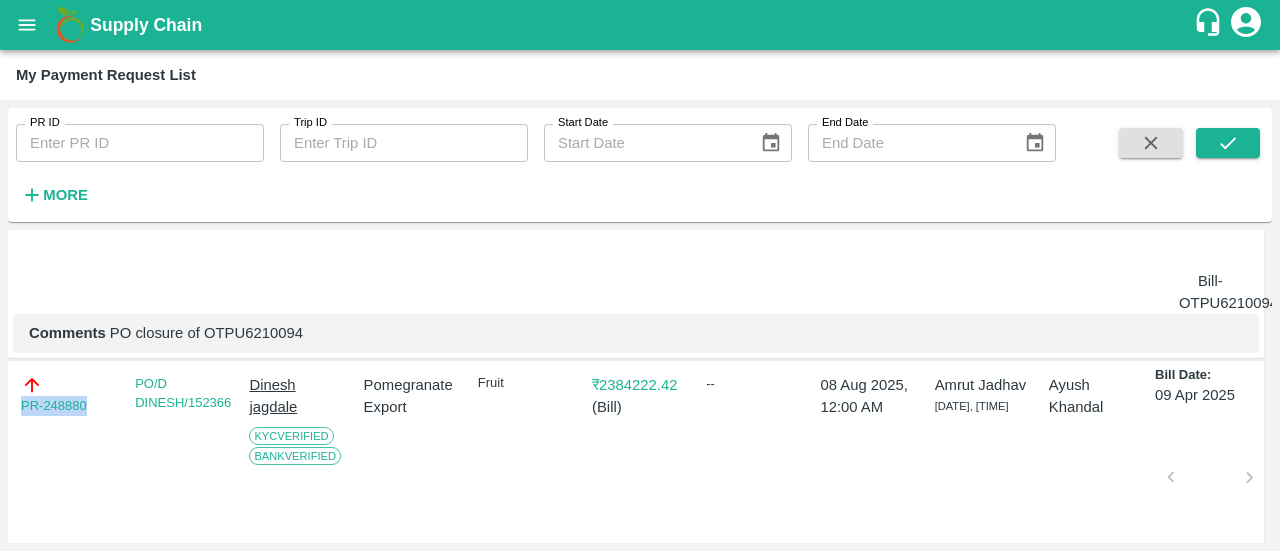drag, startPoint x: 96, startPoint y: 434, endPoint x: 0, endPoint y: 454, distance: 98.0612 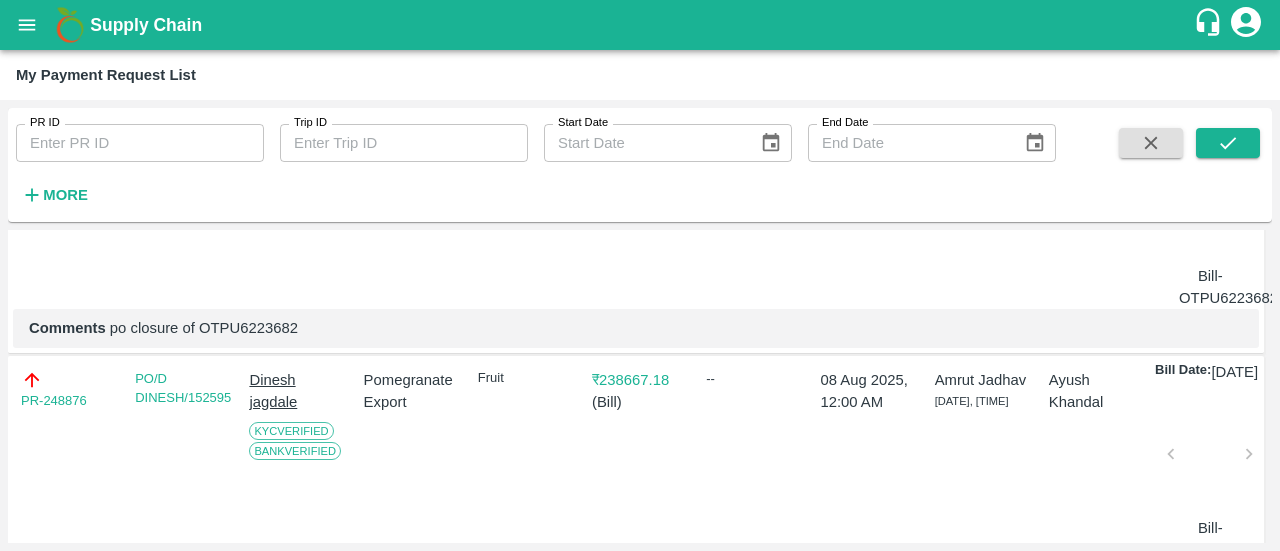 scroll, scrollTop: 1374, scrollLeft: 0, axis: vertical 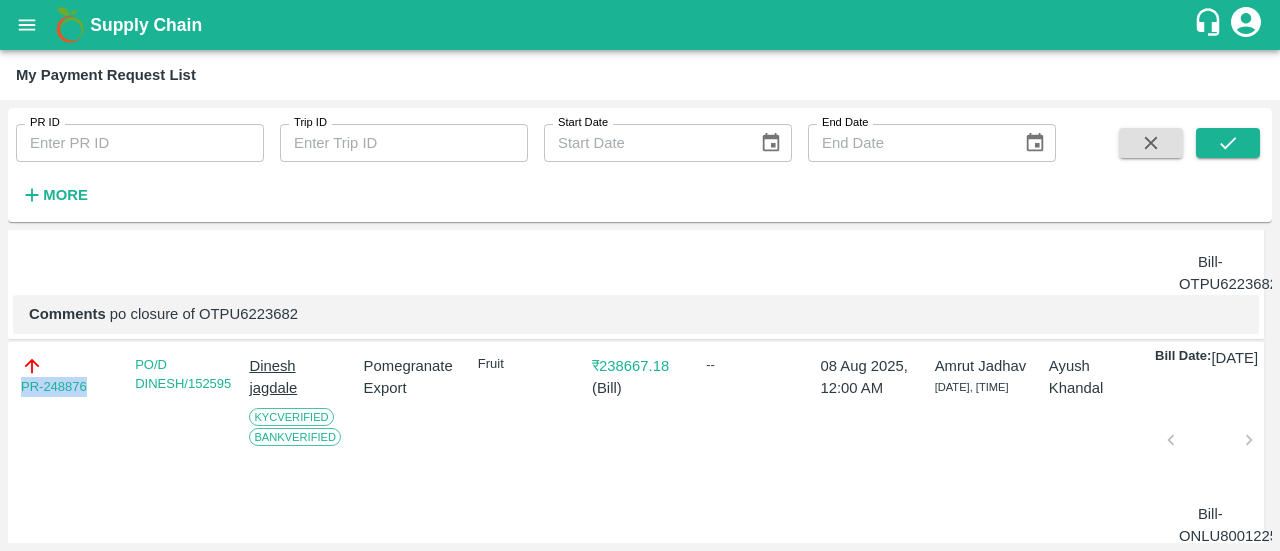 drag, startPoint x: 94, startPoint y: 405, endPoint x: 0, endPoint y: 430, distance: 97.26767 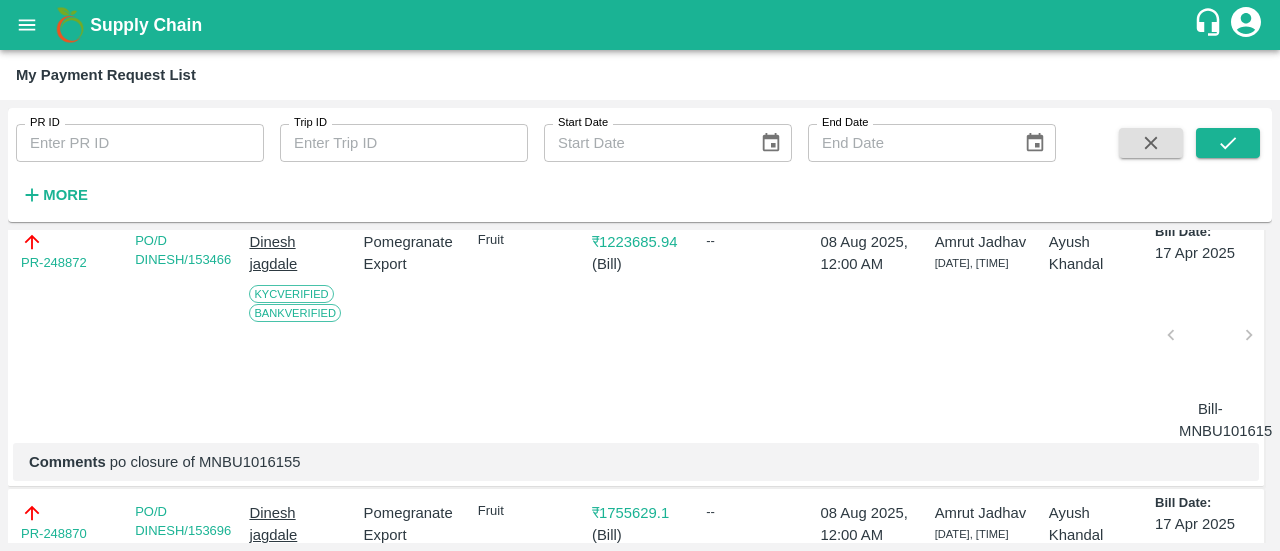 scroll, scrollTop: 1751, scrollLeft: 0, axis: vertical 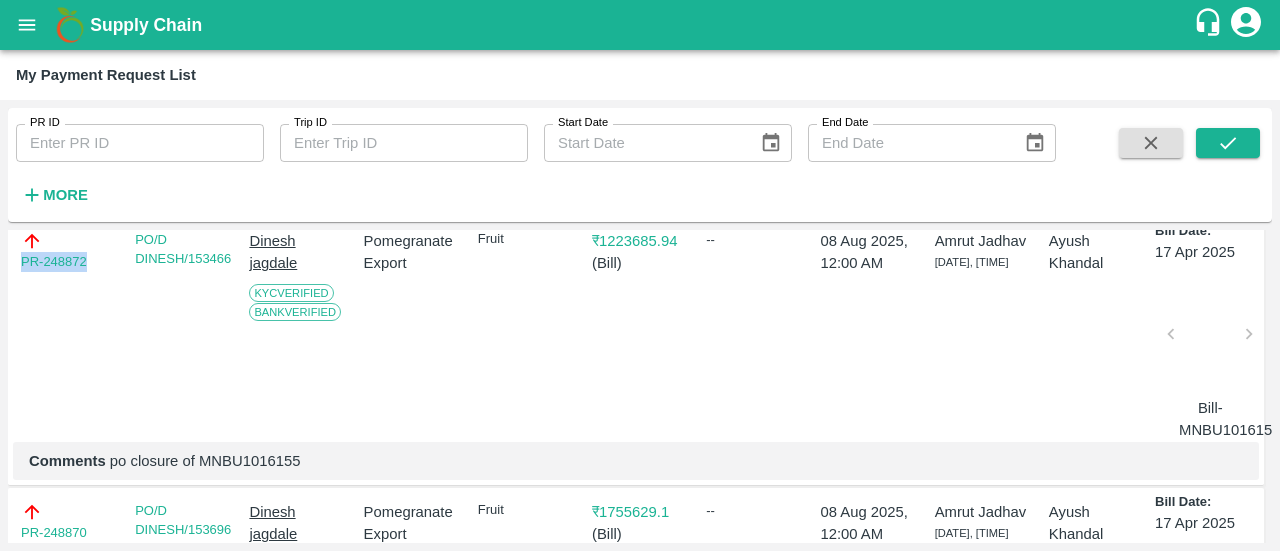drag, startPoint x: 99, startPoint y: 298, endPoint x: 0, endPoint y: 330, distance: 104.04326 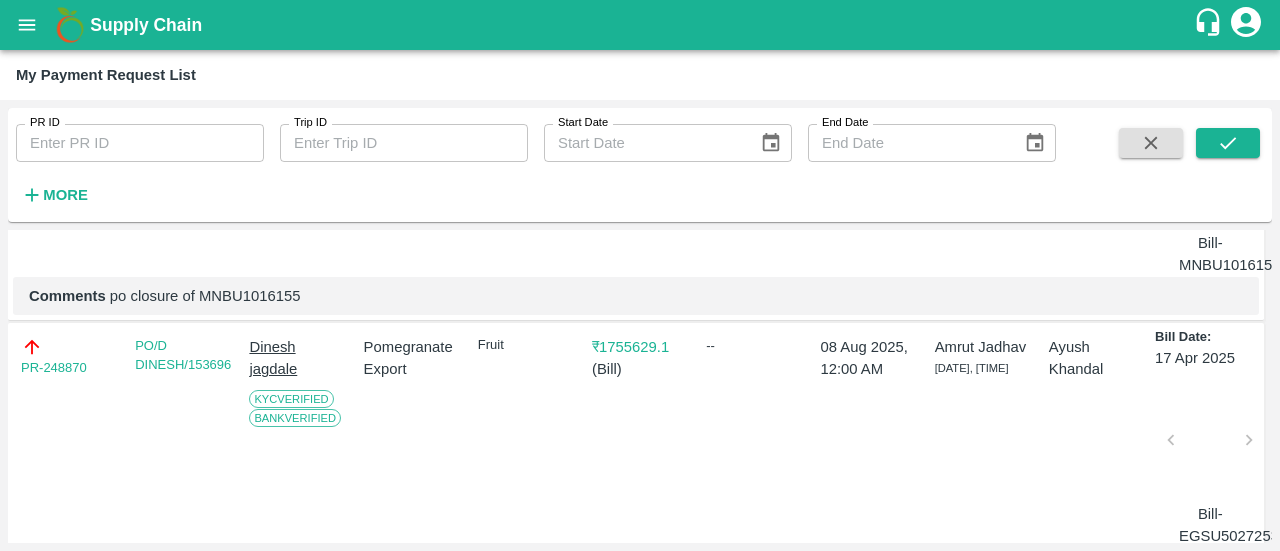 scroll, scrollTop: 1923, scrollLeft: 0, axis: vertical 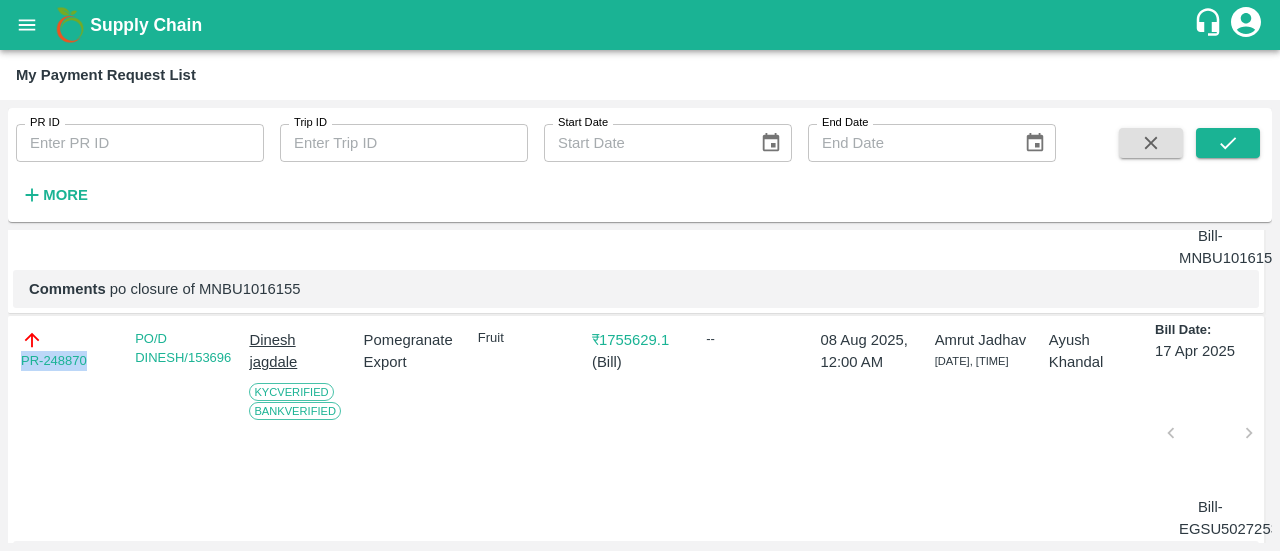 drag, startPoint x: 100, startPoint y: 393, endPoint x: 0, endPoint y: 409, distance: 101.27191 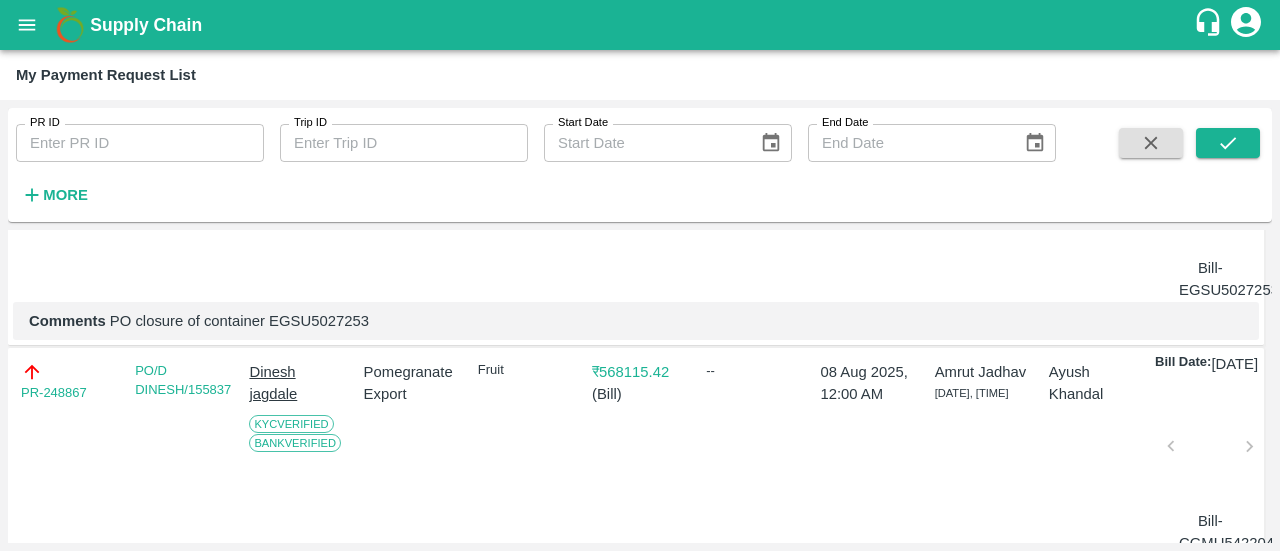 scroll, scrollTop: 2163, scrollLeft: 0, axis: vertical 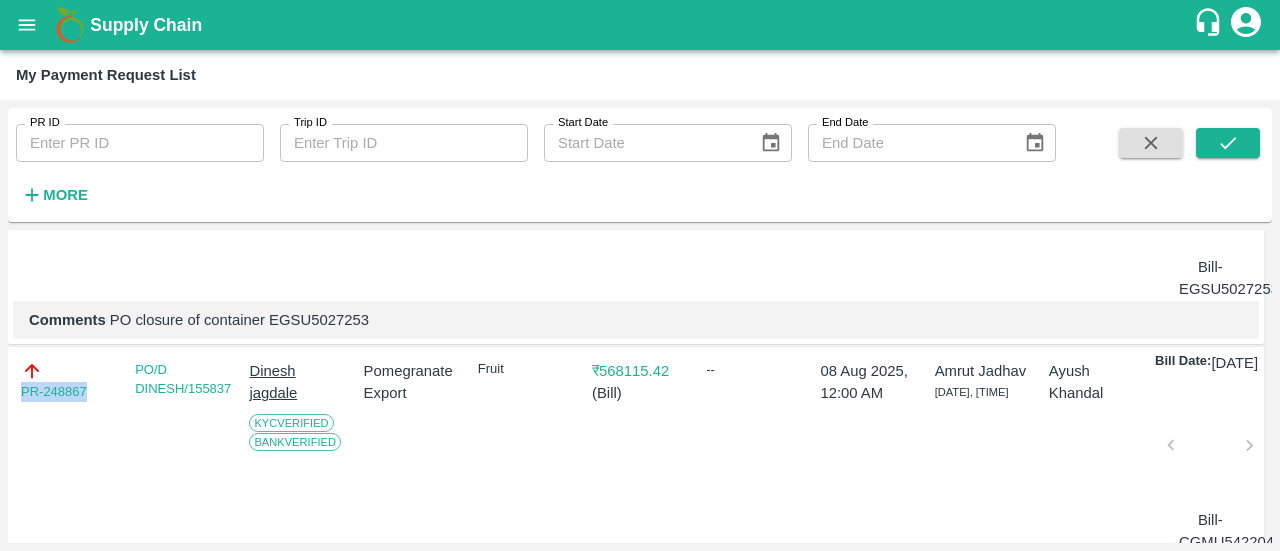 drag, startPoint x: 106, startPoint y: 427, endPoint x: 0, endPoint y: 429, distance: 106.01887 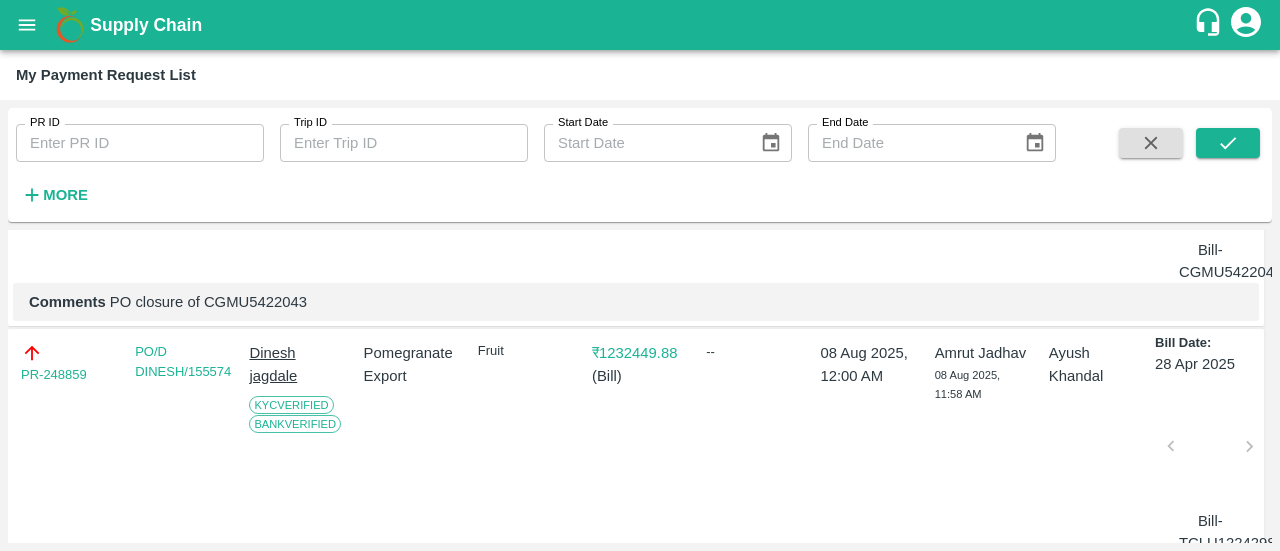 scroll, scrollTop: 2498, scrollLeft: 0, axis: vertical 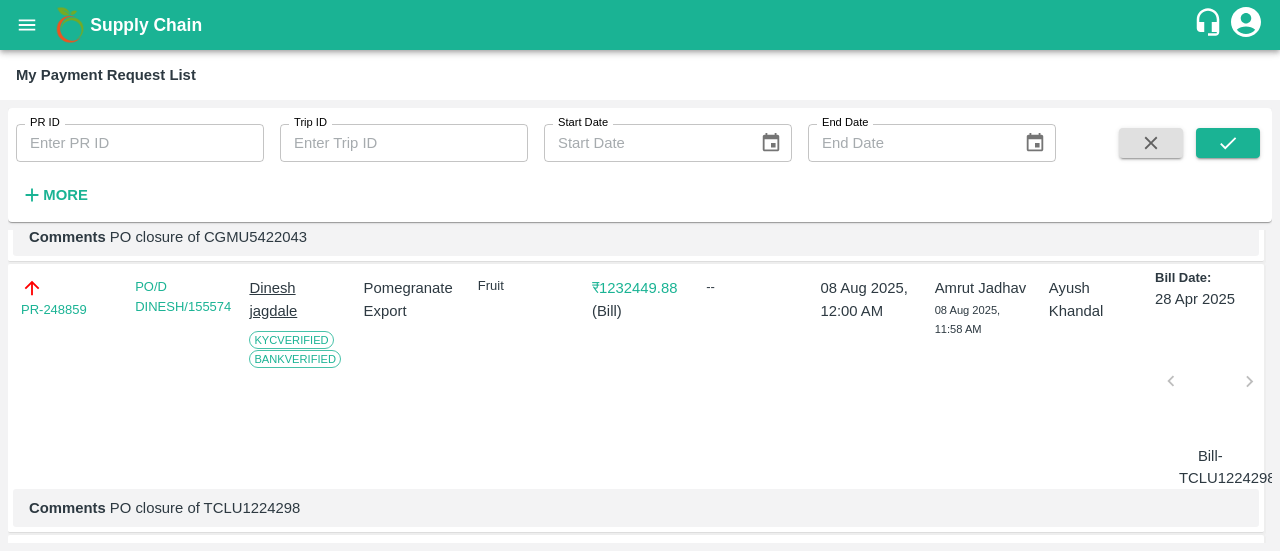 drag, startPoint x: 94, startPoint y: 373, endPoint x: 0, endPoint y: 377, distance: 94.08507 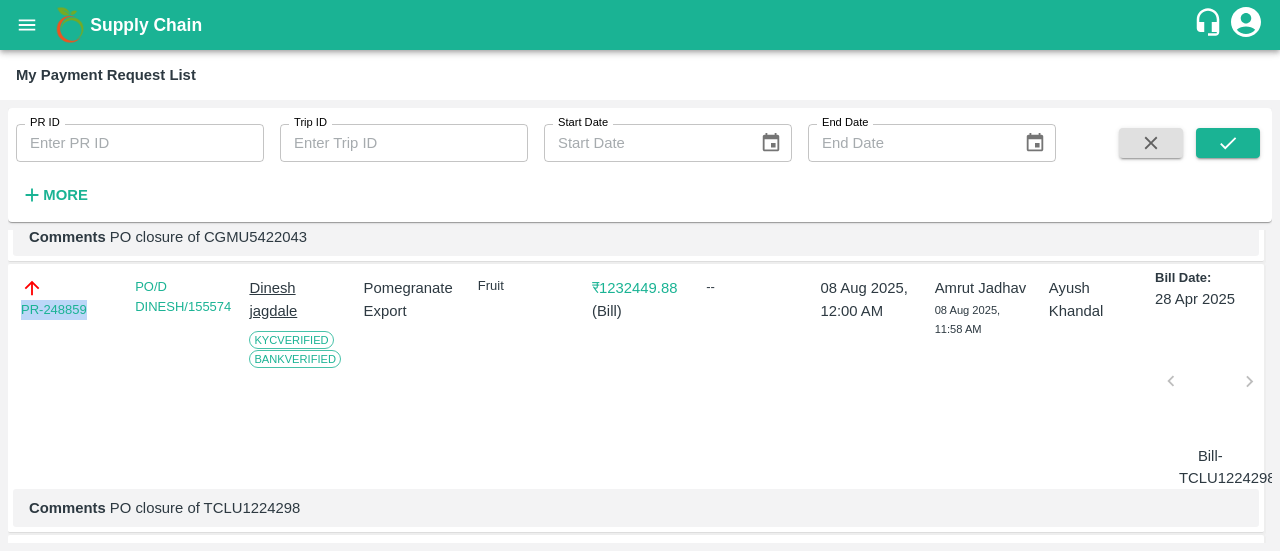 drag, startPoint x: 92, startPoint y: 361, endPoint x: 0, endPoint y: 383, distance: 94.59387 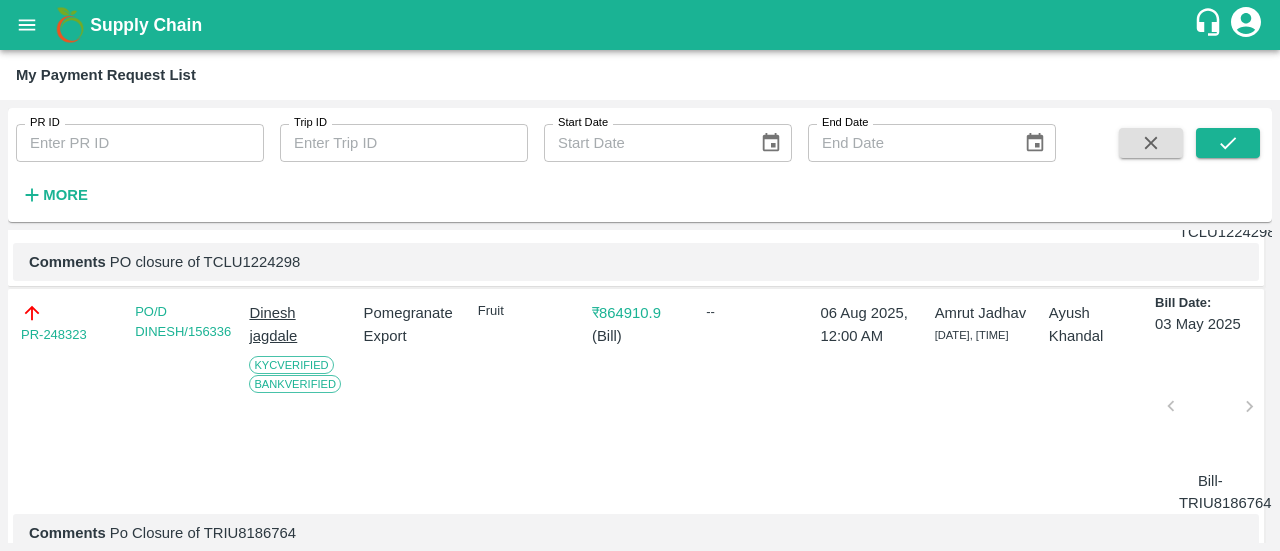 scroll, scrollTop: 2748, scrollLeft: 0, axis: vertical 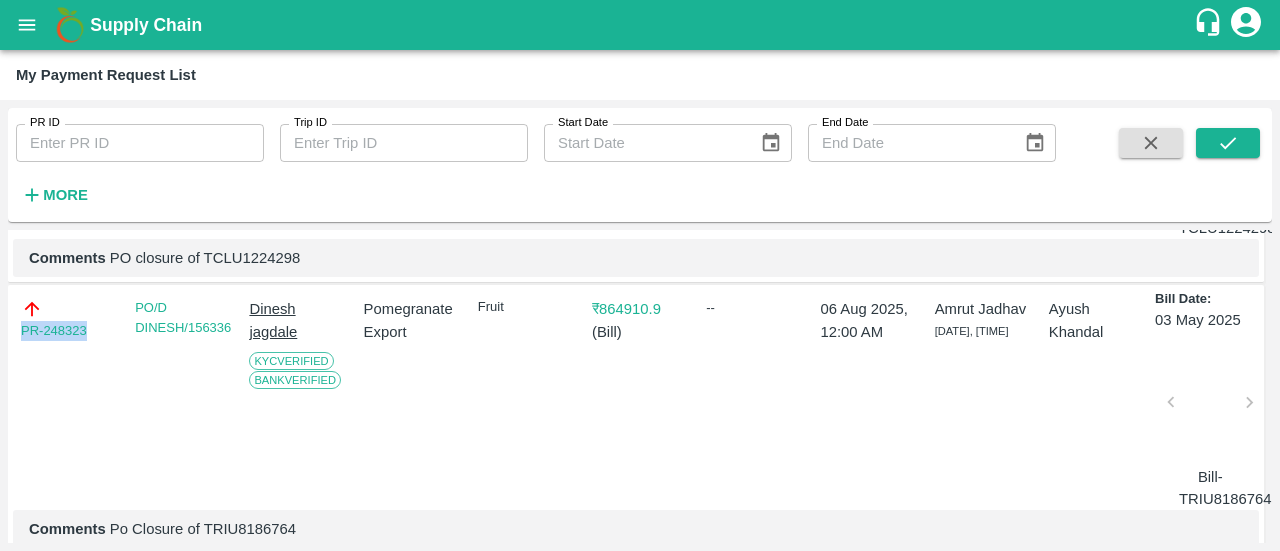 drag, startPoint x: 94, startPoint y: 381, endPoint x: 0, endPoint y: 389, distance: 94.33981 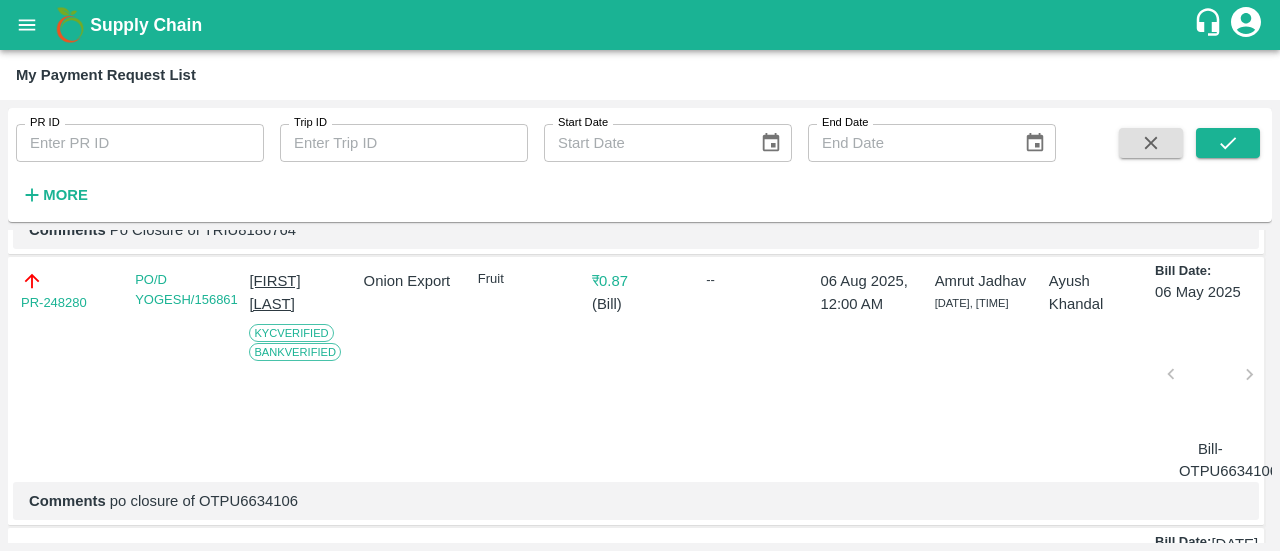 scroll, scrollTop: 3048, scrollLeft: 0, axis: vertical 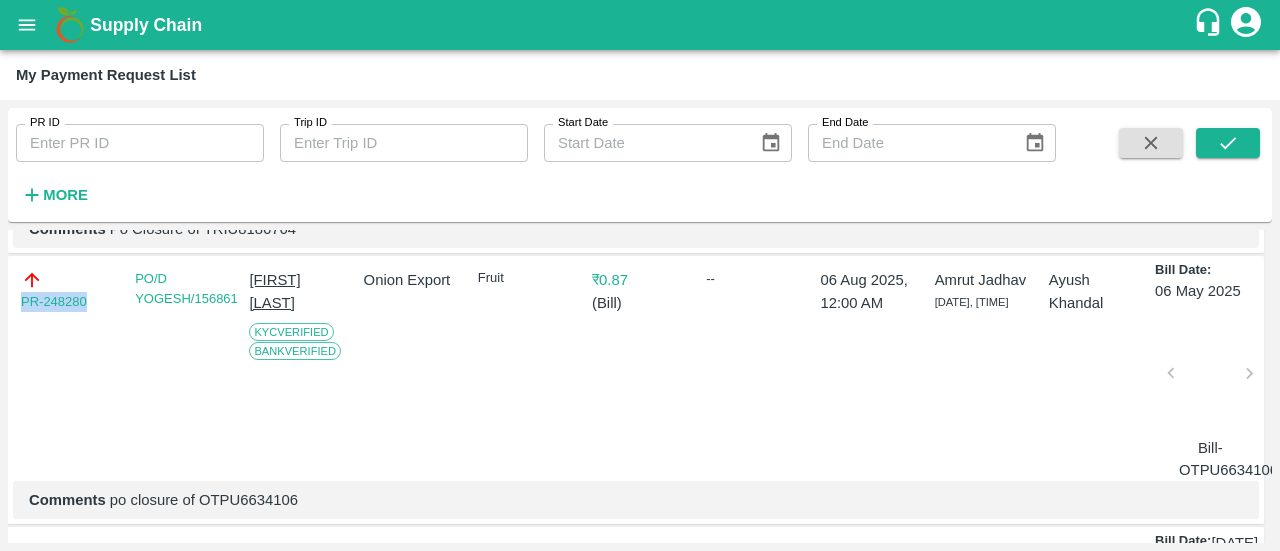 drag, startPoint x: 94, startPoint y: 357, endPoint x: 0, endPoint y: 364, distance: 94.26028 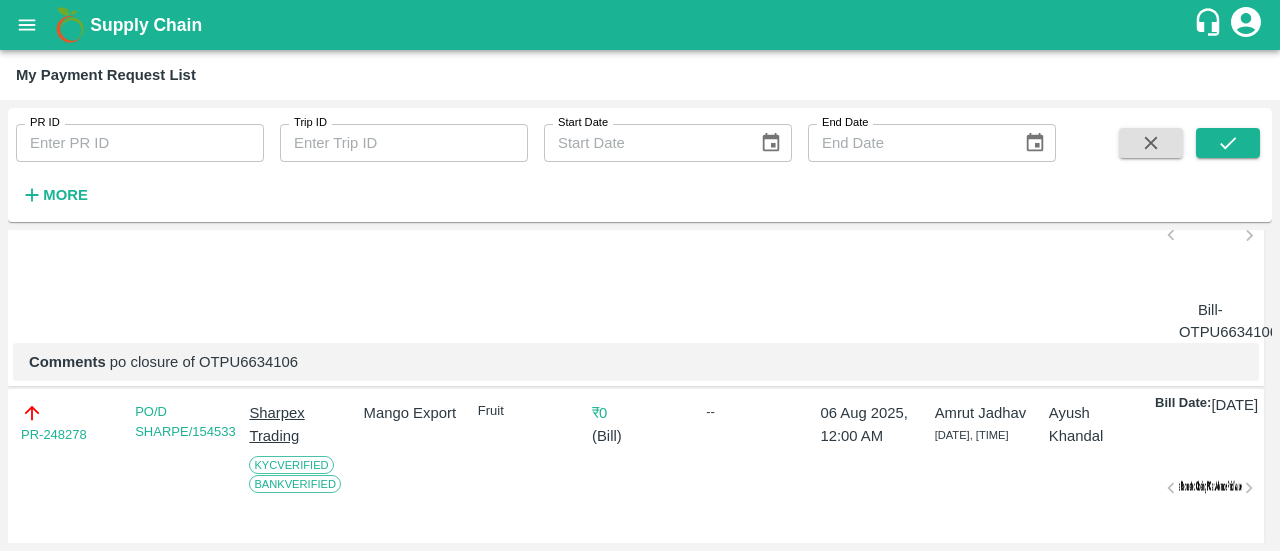 scroll, scrollTop: 3187, scrollLeft: 0, axis: vertical 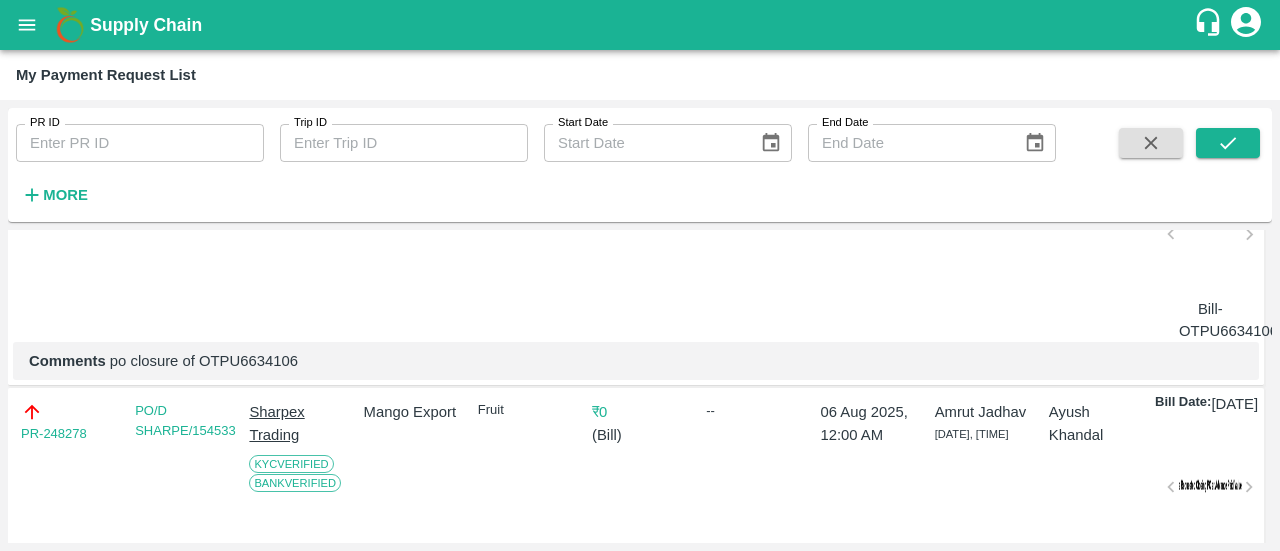 click on "Comments   po closure of OTPU6634106" at bounding box center [636, 361] 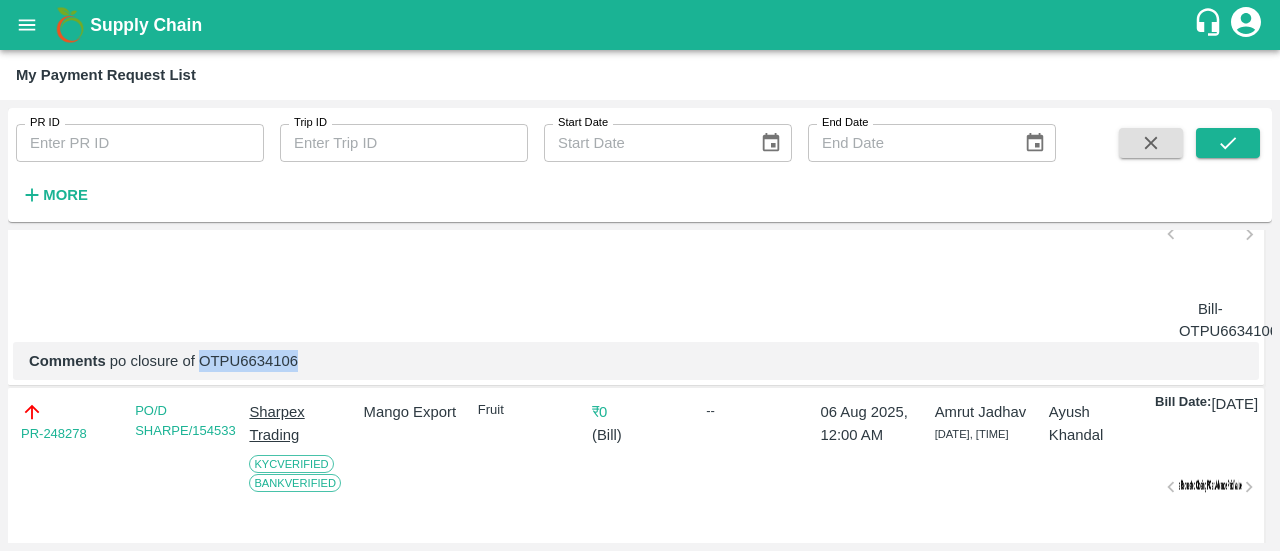 click on "Comments   po closure of OTPU6634106" at bounding box center [636, 361] 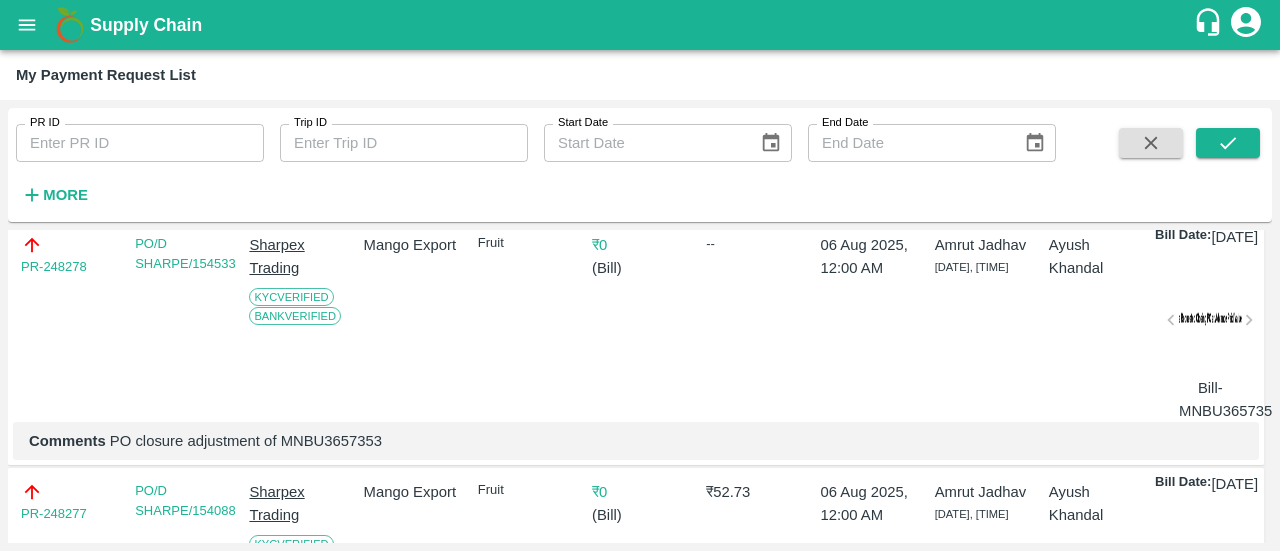 scroll, scrollTop: 3361, scrollLeft: 0, axis: vertical 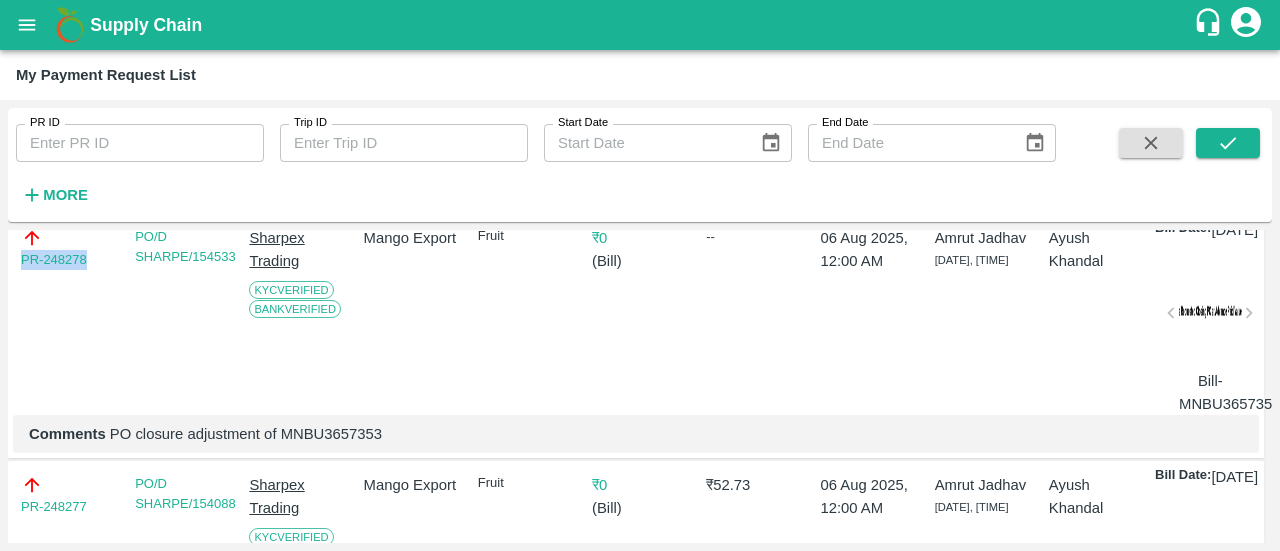 drag, startPoint x: 103, startPoint y: 311, endPoint x: 0, endPoint y: 305, distance: 103.17461 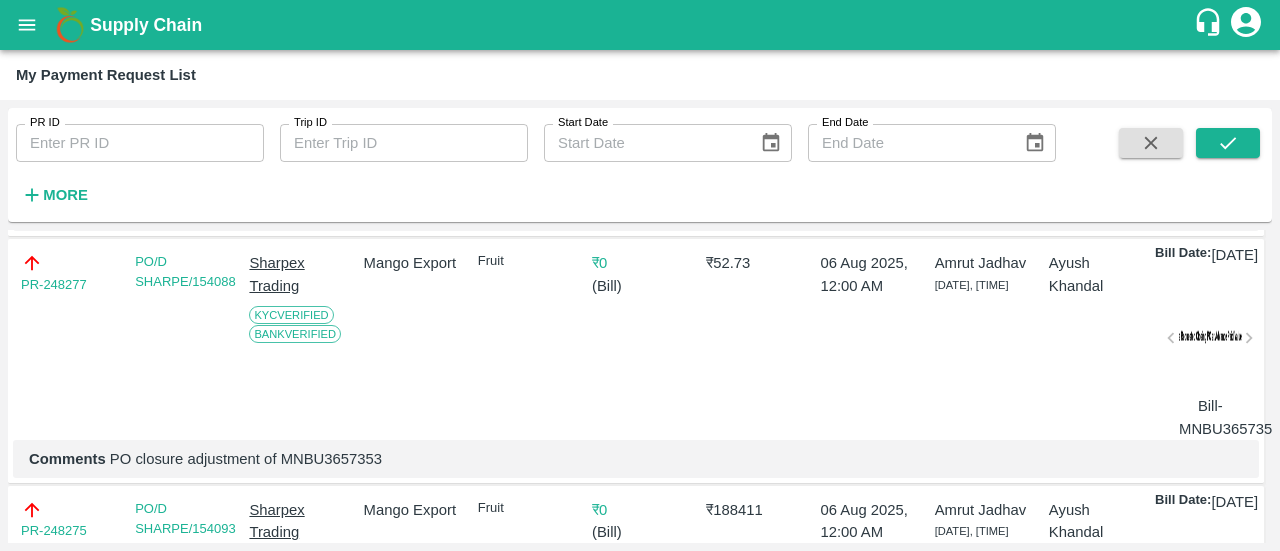 scroll, scrollTop: 3659, scrollLeft: 0, axis: vertical 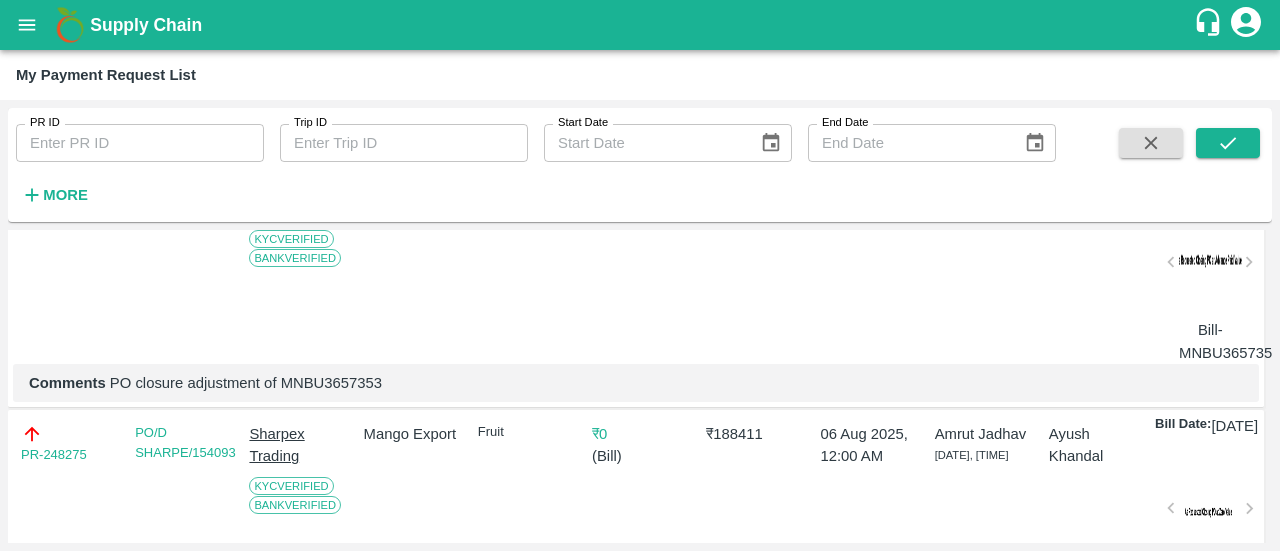 drag, startPoint x: 105, startPoint y: 285, endPoint x: 0, endPoint y: 295, distance: 105.47511 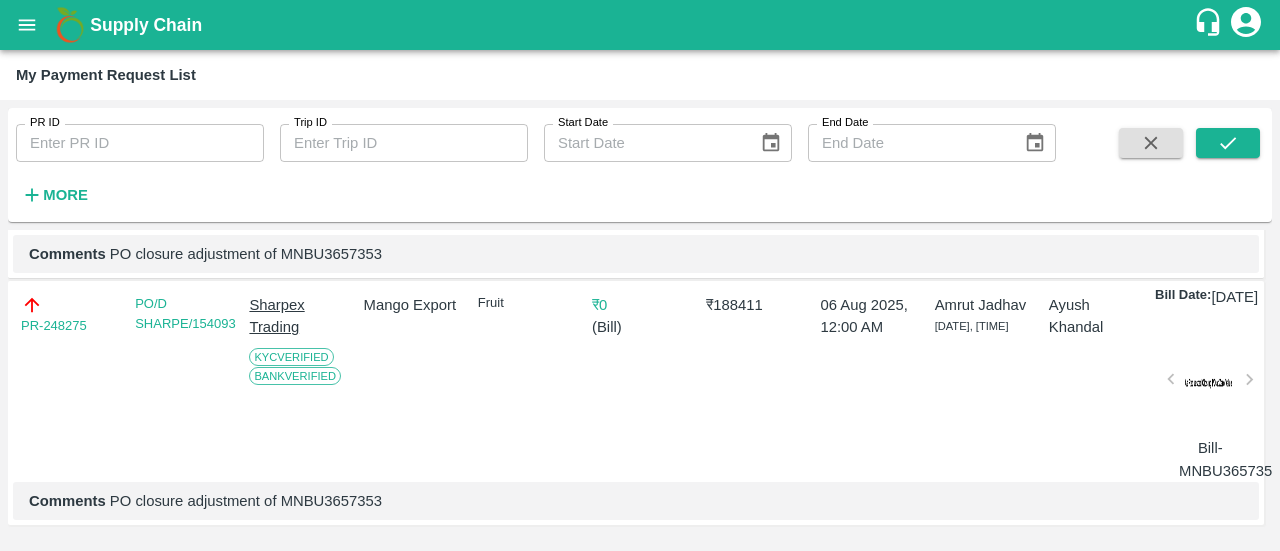 scroll, scrollTop: 3926, scrollLeft: 0, axis: vertical 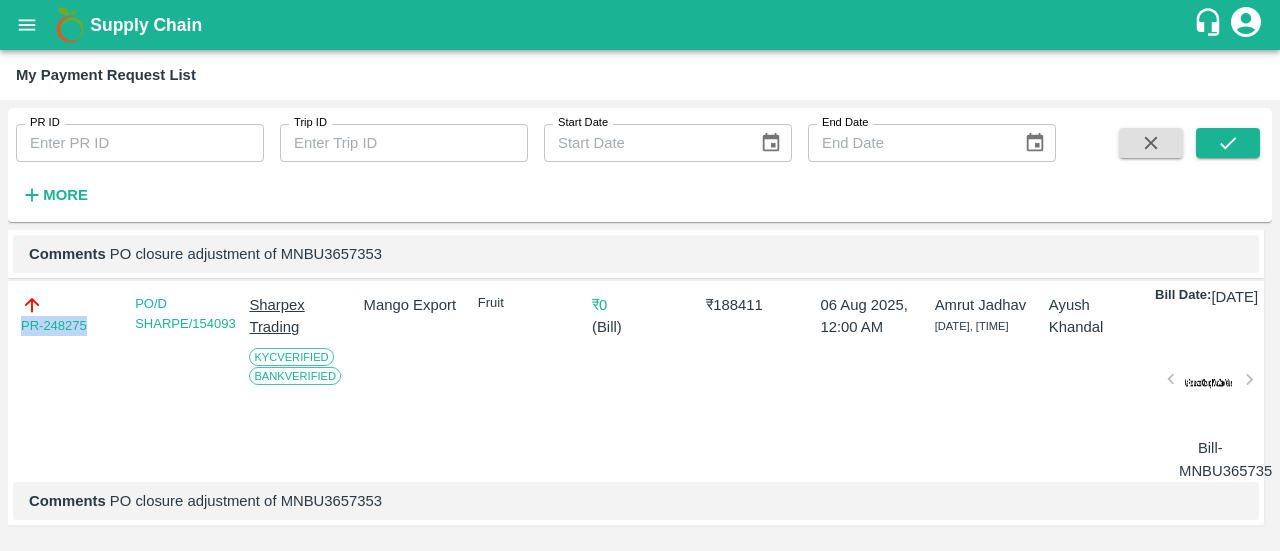drag, startPoint x: 103, startPoint y: 285, endPoint x: 0, endPoint y: 287, distance: 103.01942 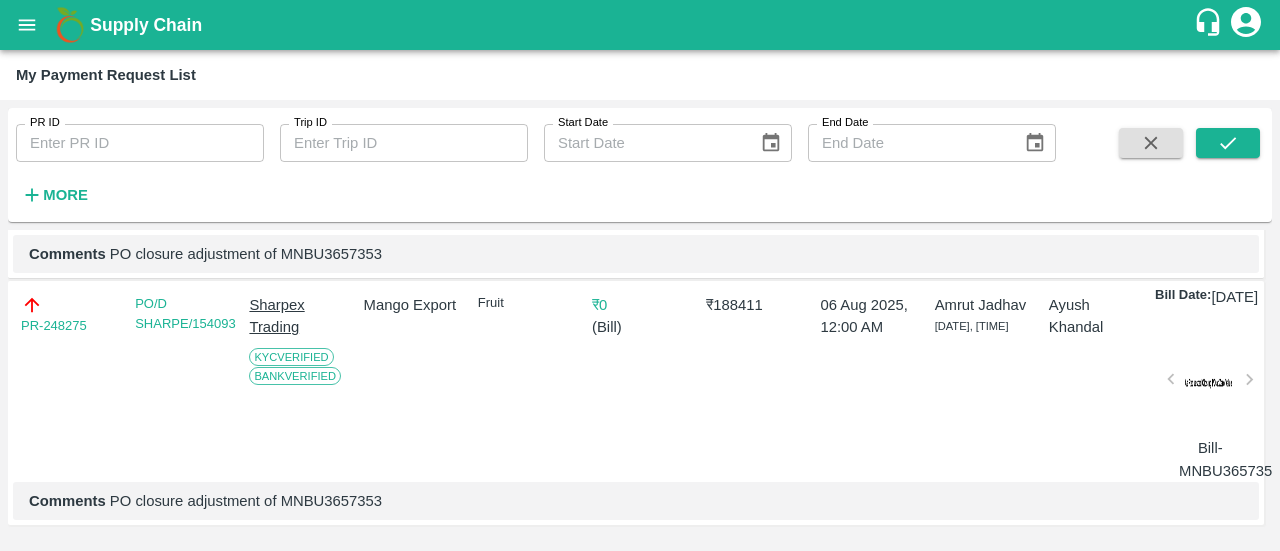 click on "Comments   PO closure adjustment of MNBU3657353" at bounding box center (636, 501) 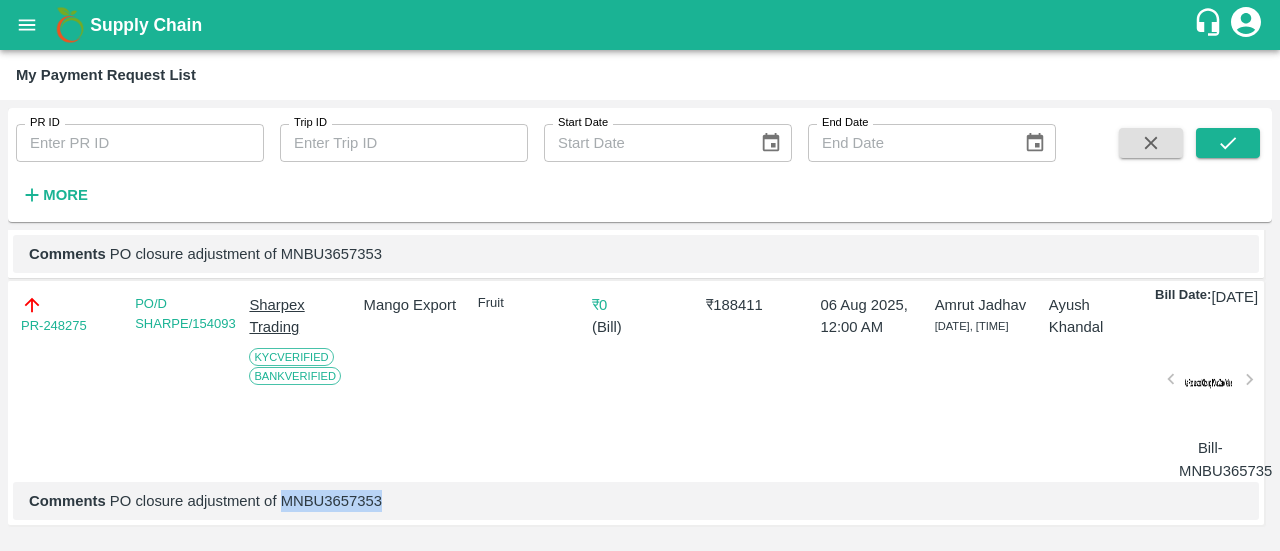 click on "Comments   PO closure adjustment of MNBU3657353" at bounding box center [636, 501] 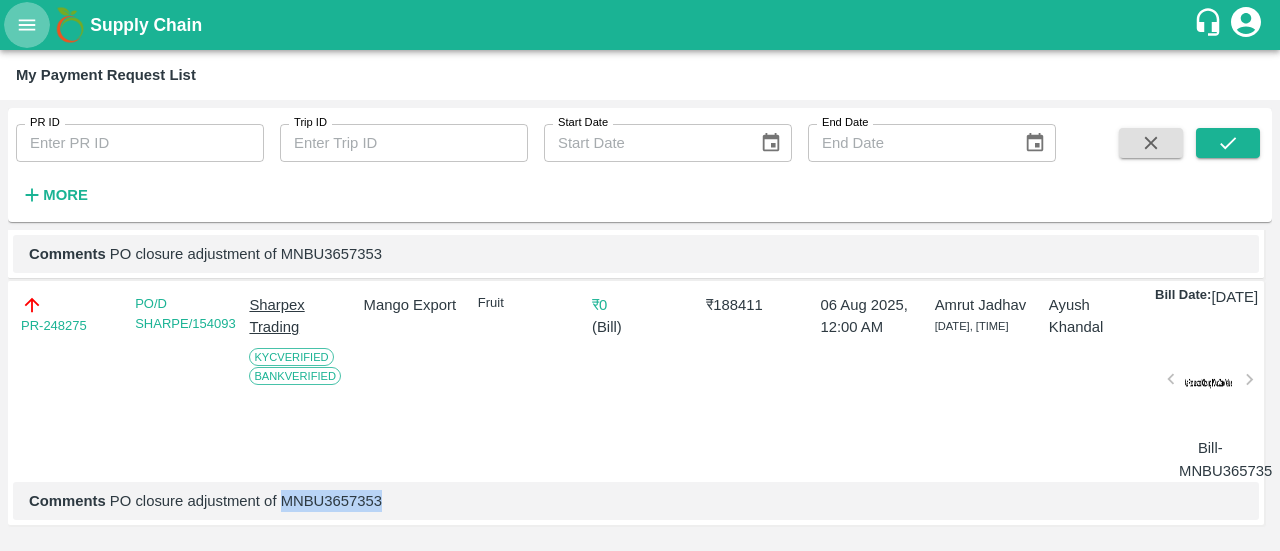 click 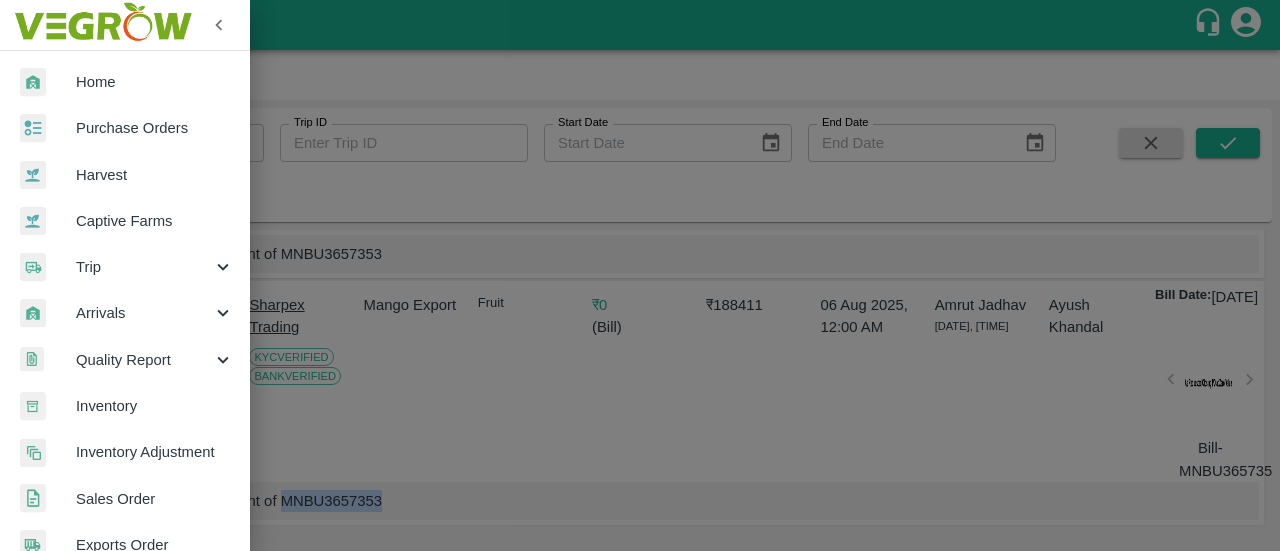 click on "Purchase Orders" at bounding box center (155, 128) 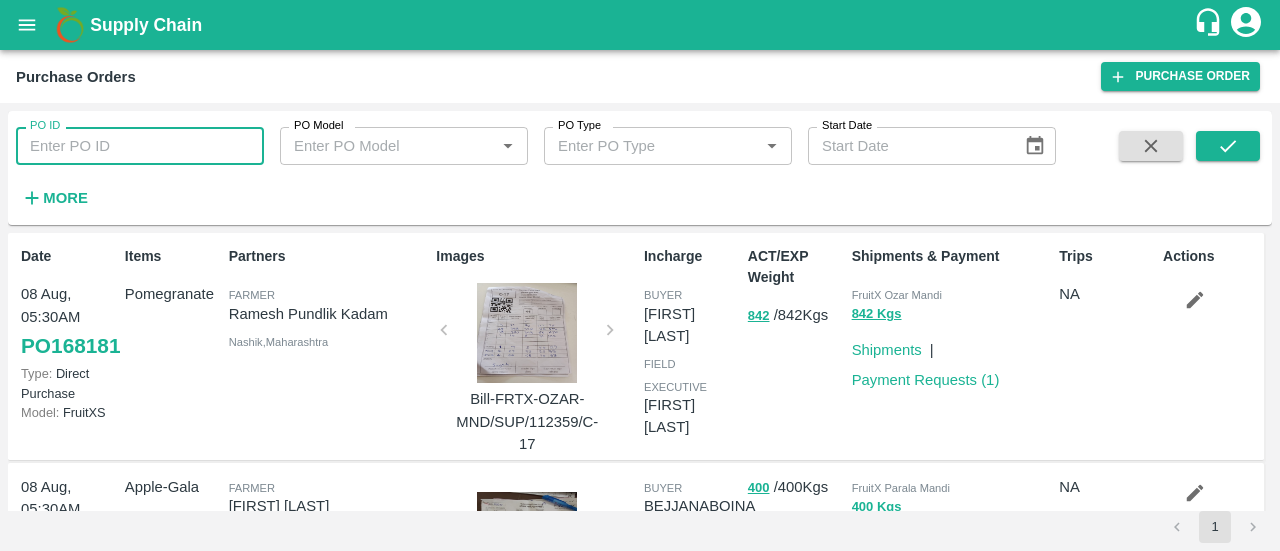 click on "PO ID" at bounding box center [140, 146] 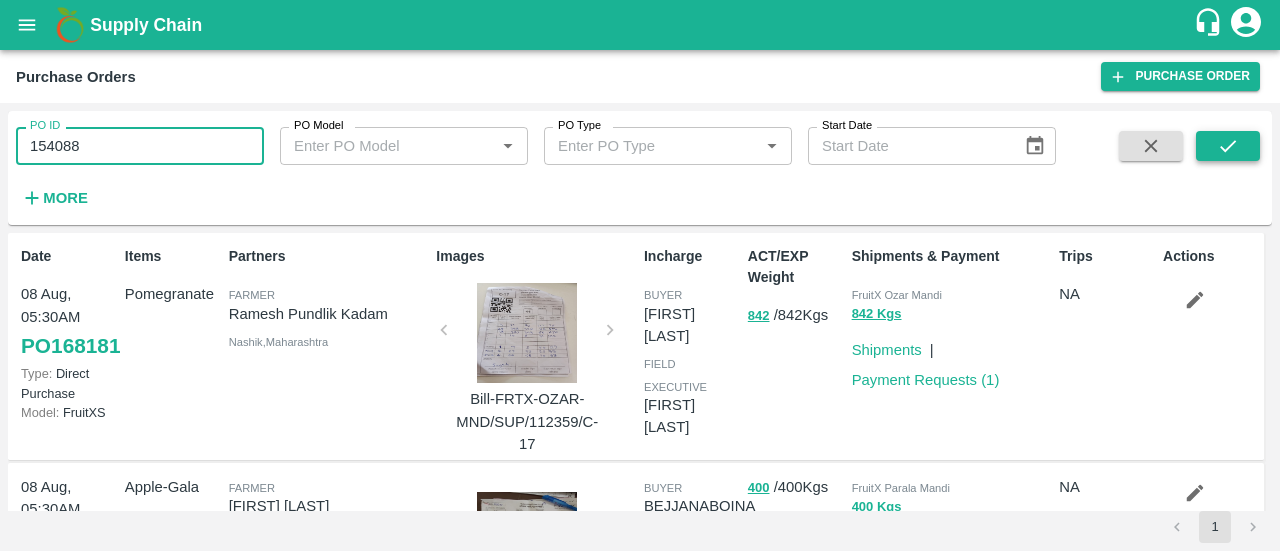 type on "154088" 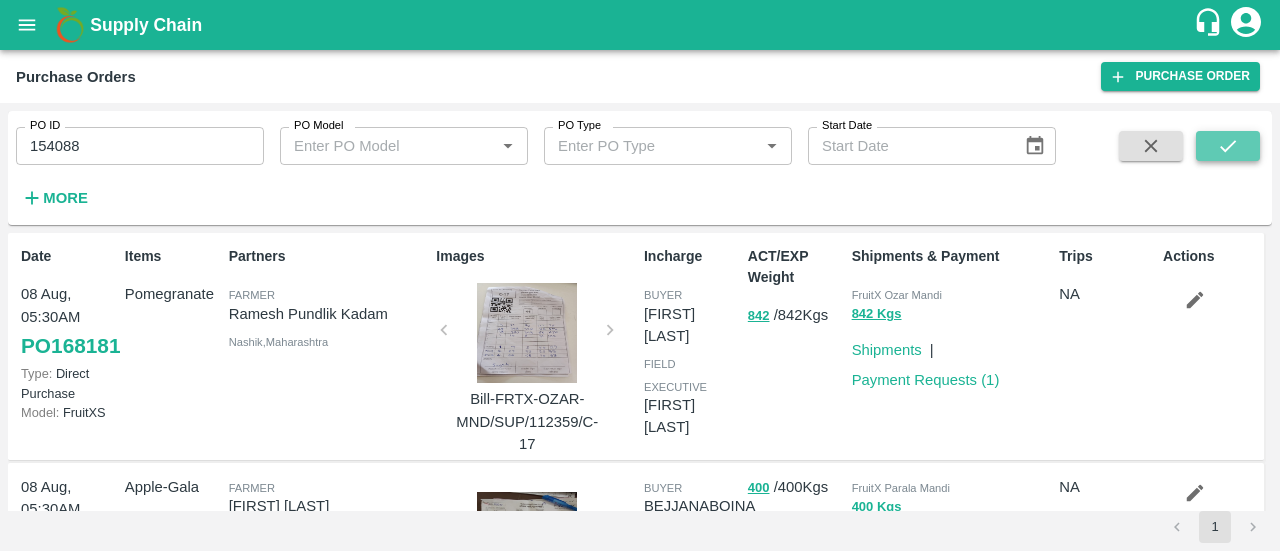 click 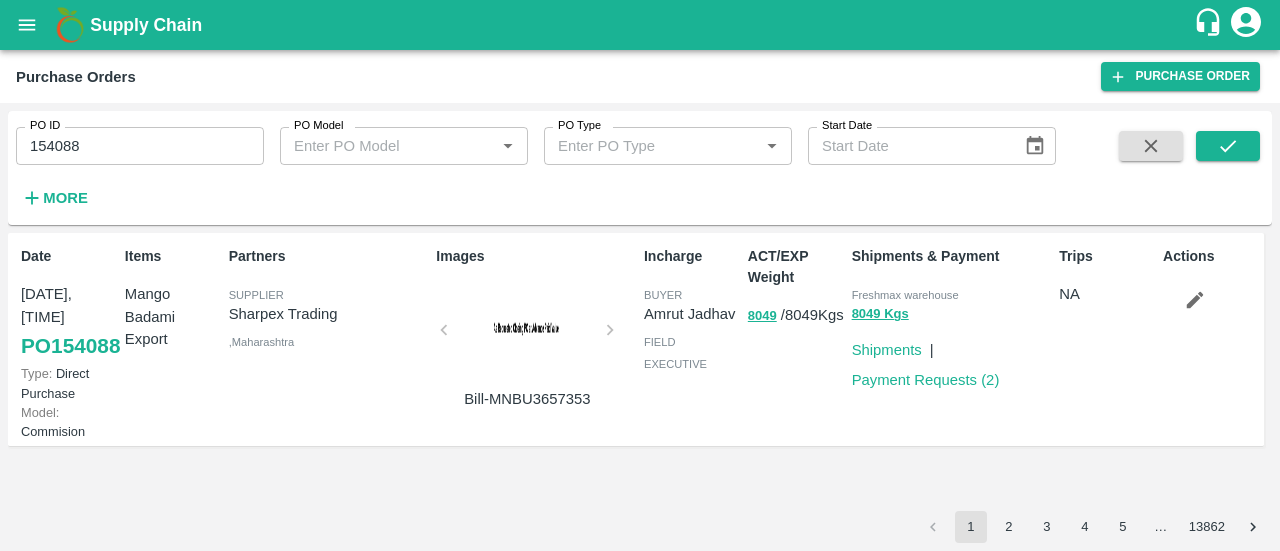 click on "Payment Requests ( 2 )" at bounding box center (926, 380) 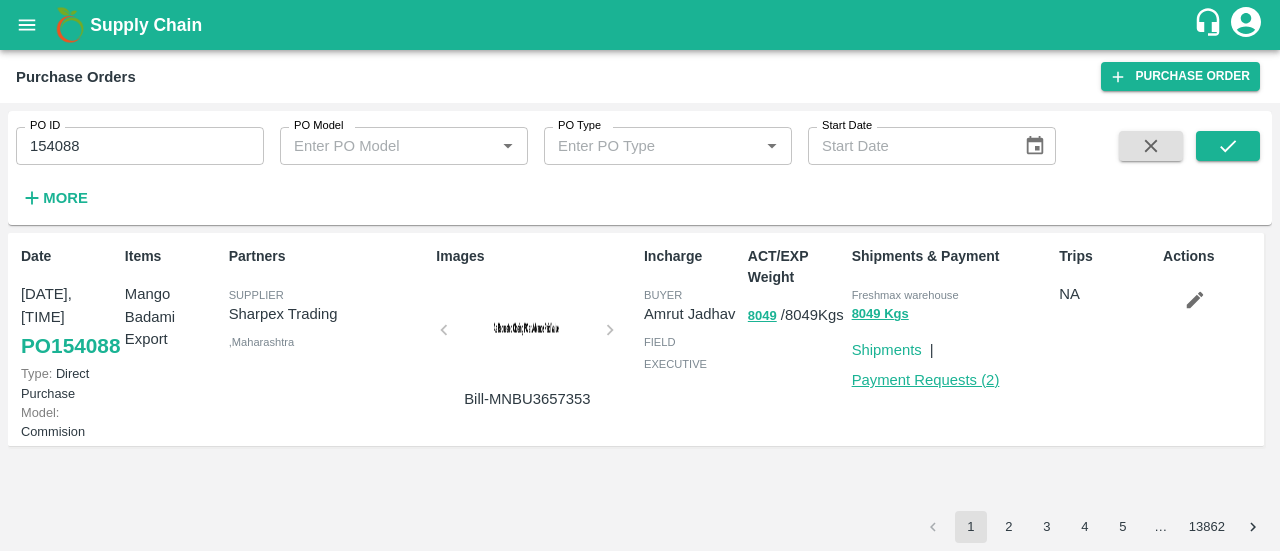 click on "Payment Requests ( 2 )" at bounding box center [926, 380] 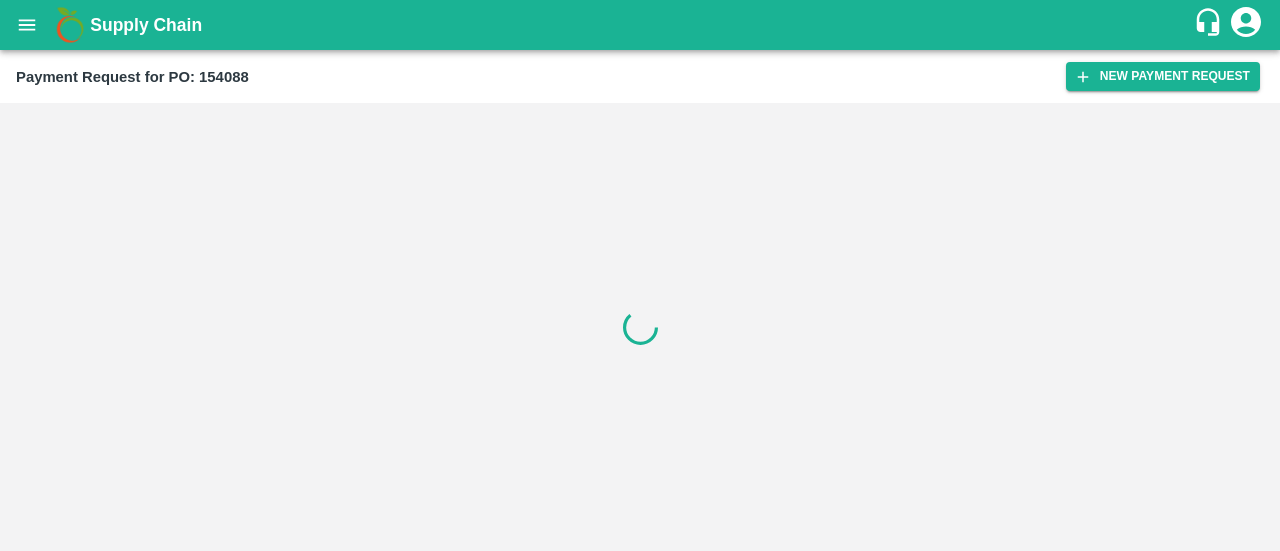 scroll, scrollTop: 0, scrollLeft: 0, axis: both 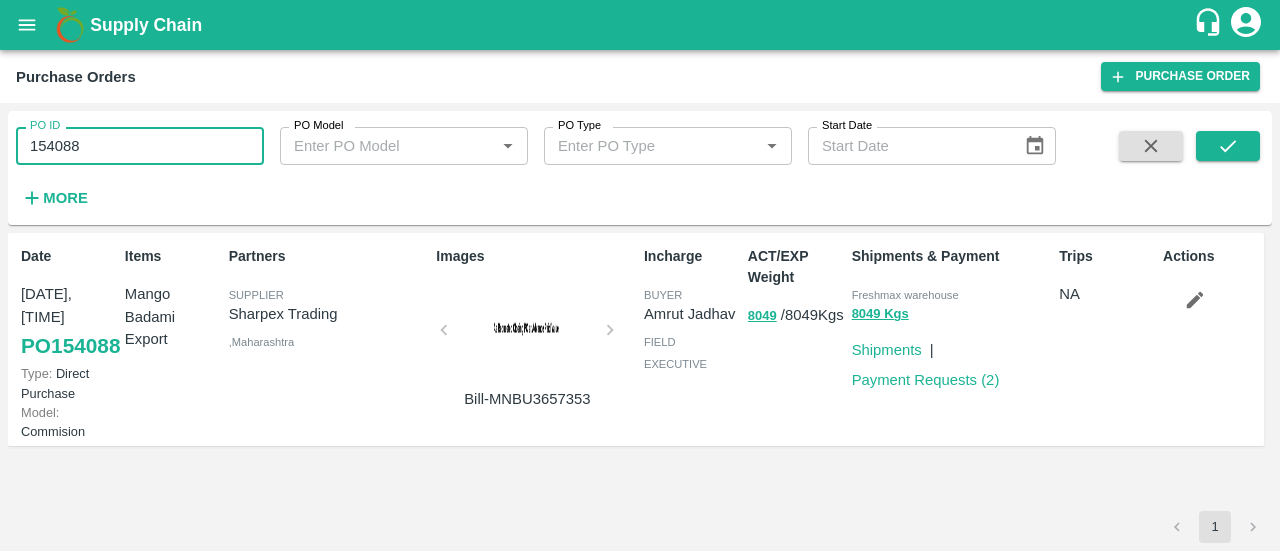 click on "154088" at bounding box center (140, 146) 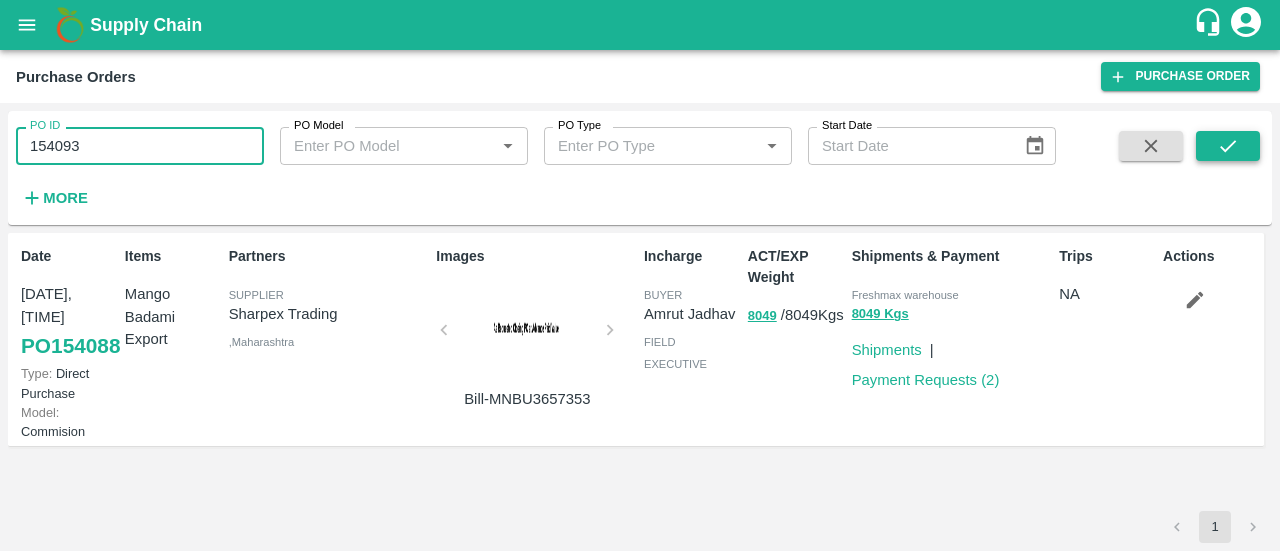 type on "154093" 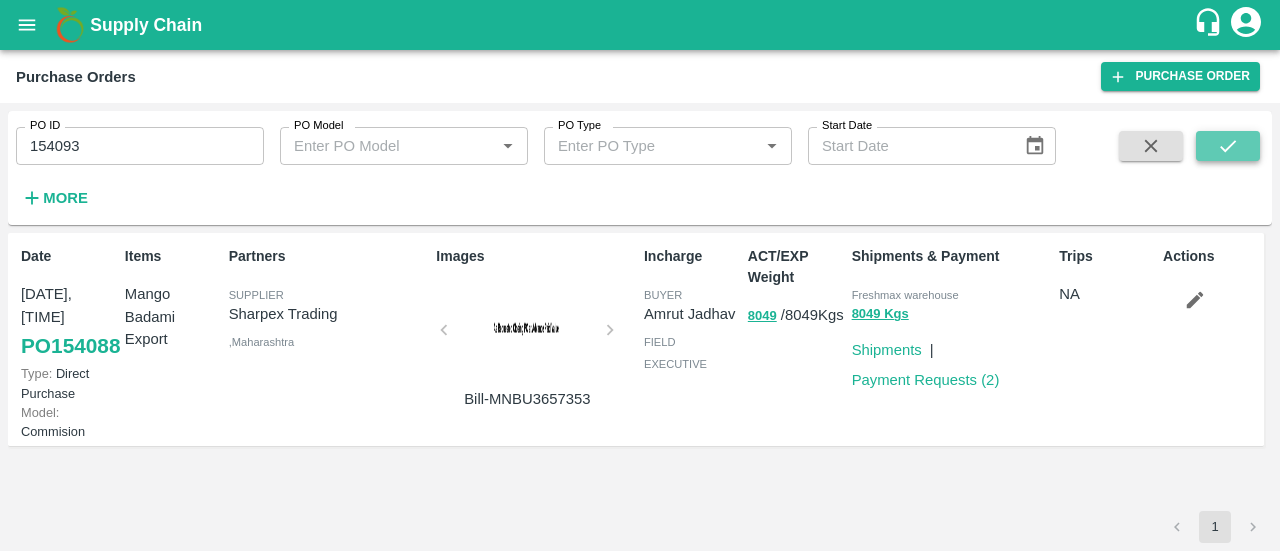 click at bounding box center [1228, 146] 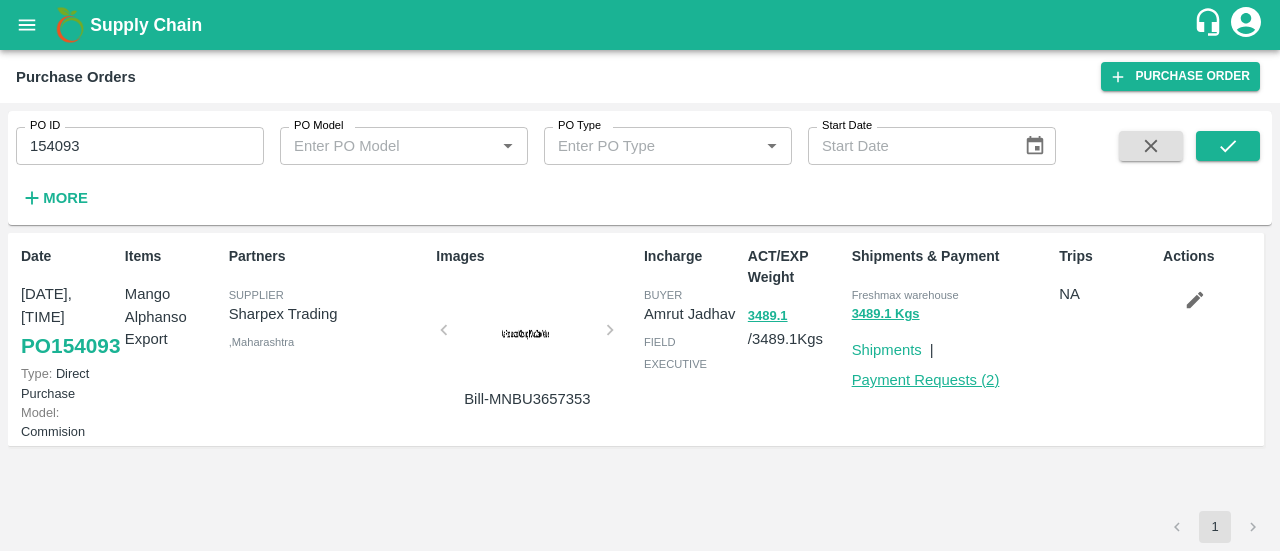 click on "Payment Requests ( 2 )" at bounding box center (926, 380) 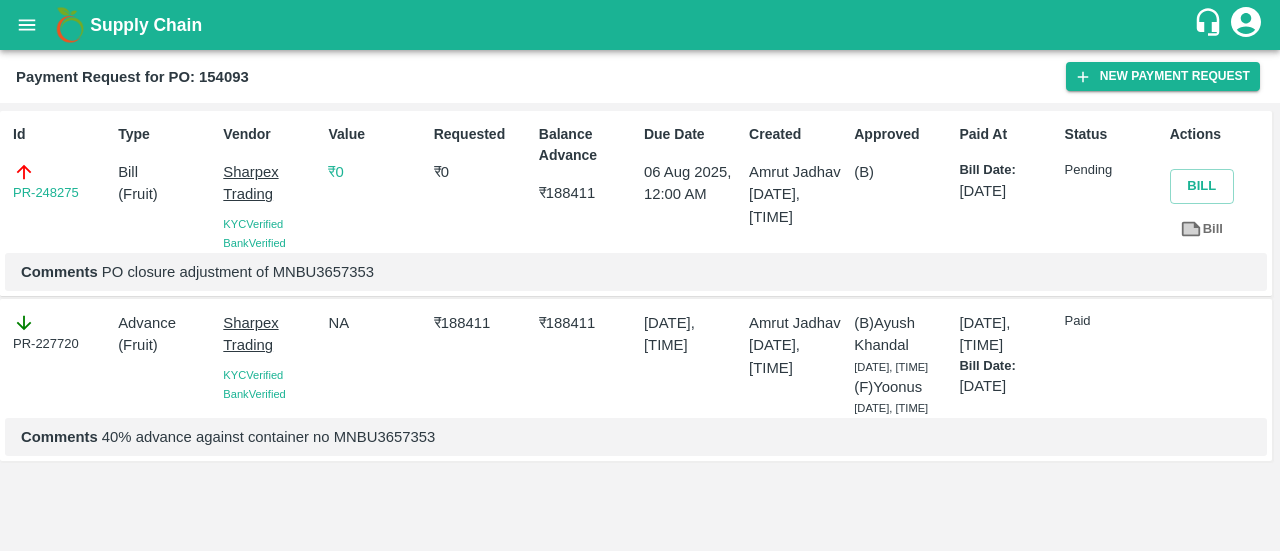scroll, scrollTop: 0, scrollLeft: 0, axis: both 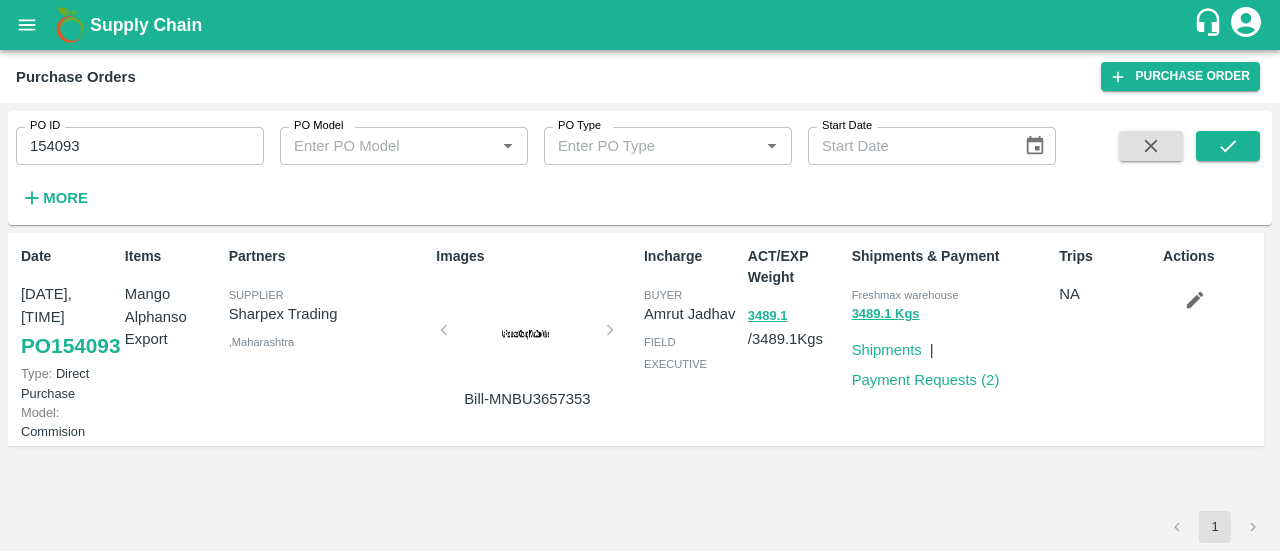 click at bounding box center [527, 333] 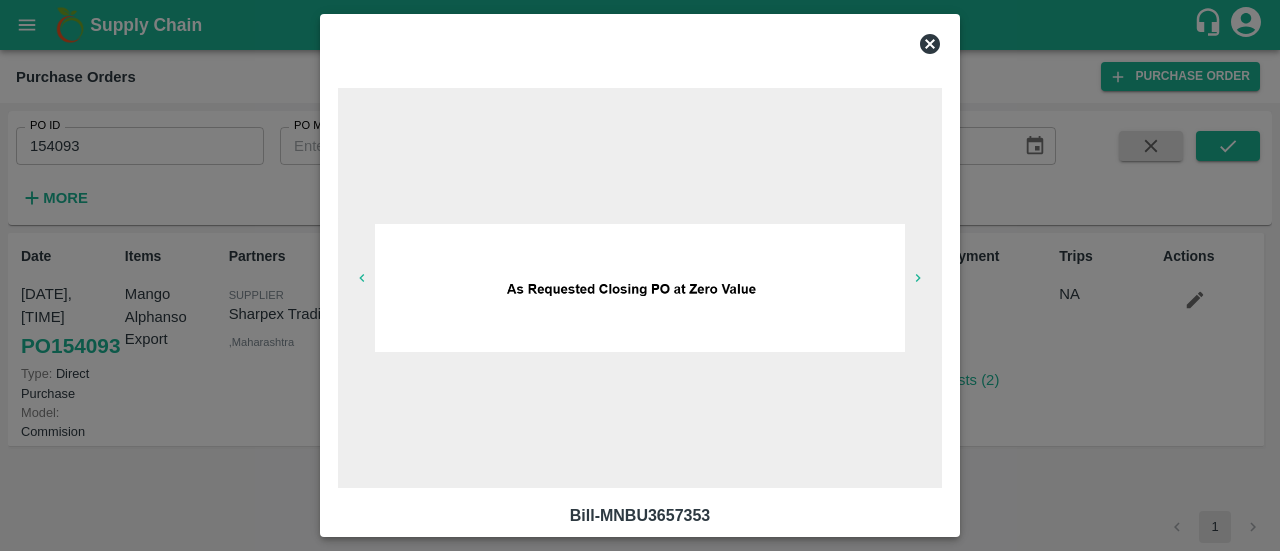 click 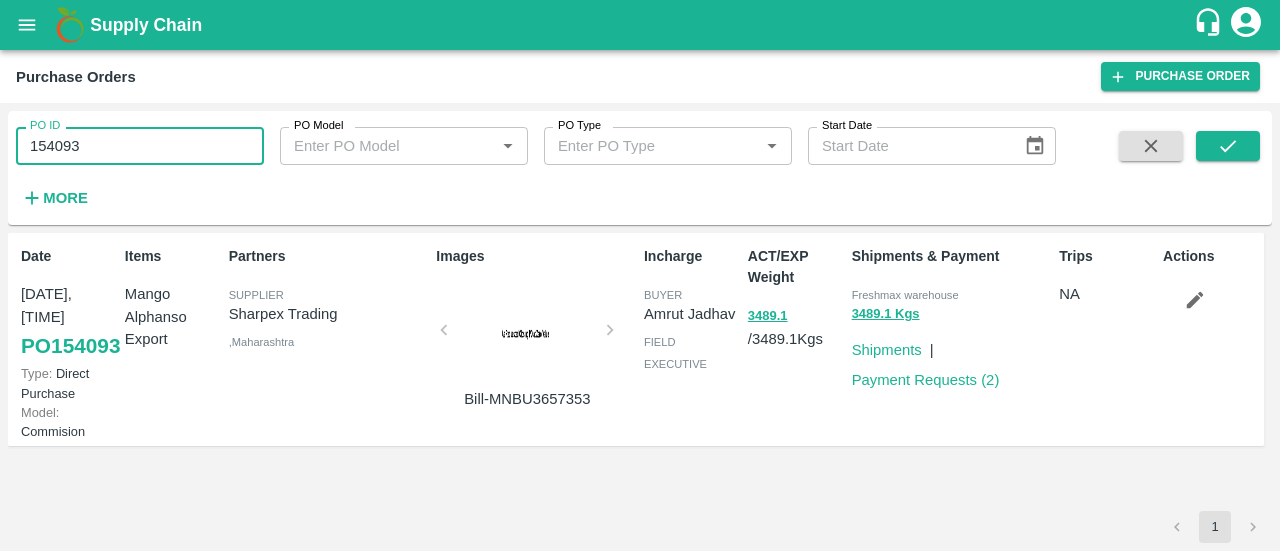 click on "154093" at bounding box center [140, 146] 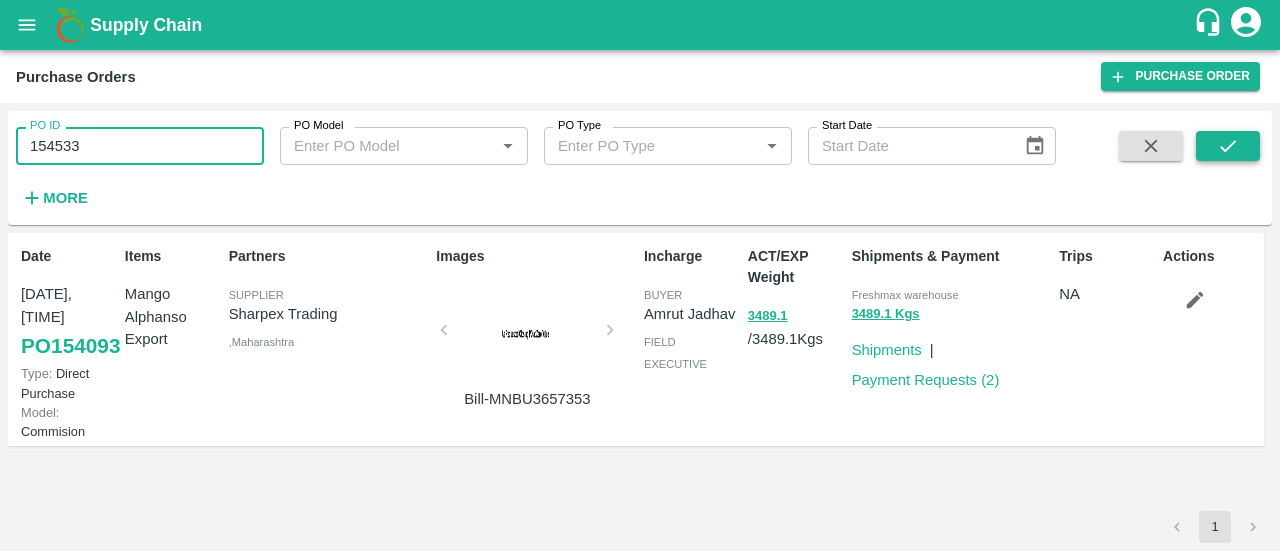 type on "154533" 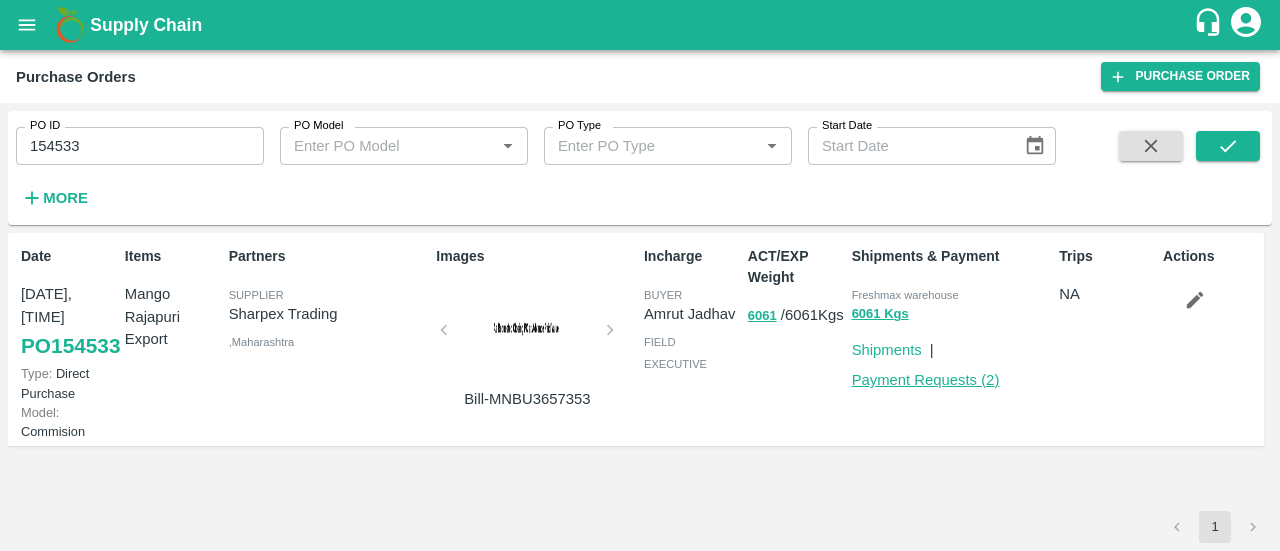 click on "Payment Requests ( 2 )" at bounding box center (926, 380) 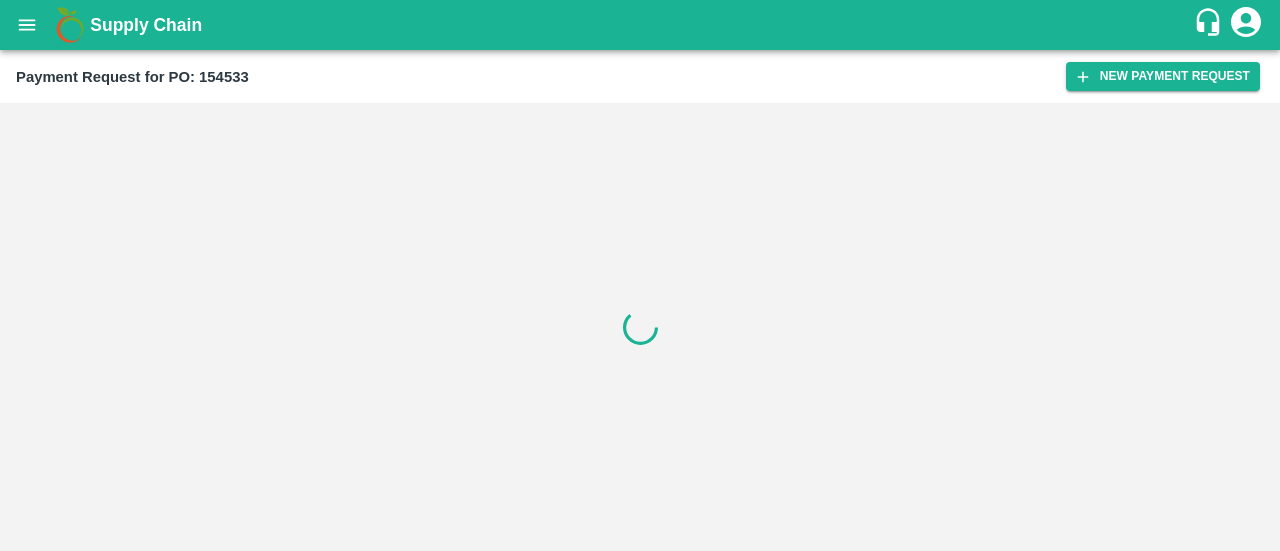 scroll, scrollTop: 0, scrollLeft: 0, axis: both 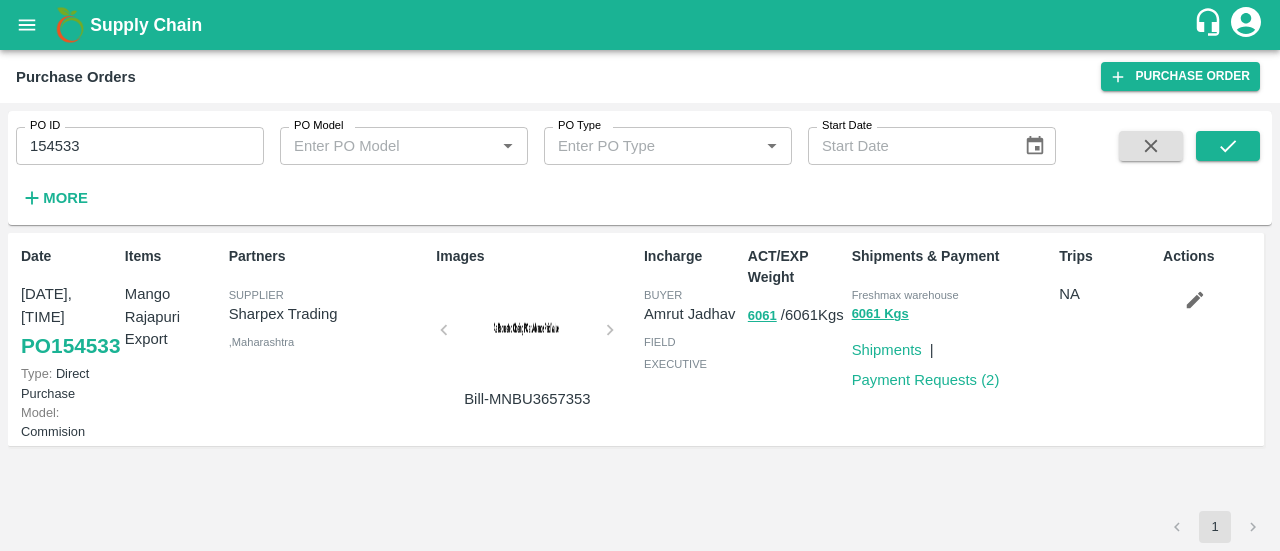 click on "154533" at bounding box center [140, 146] 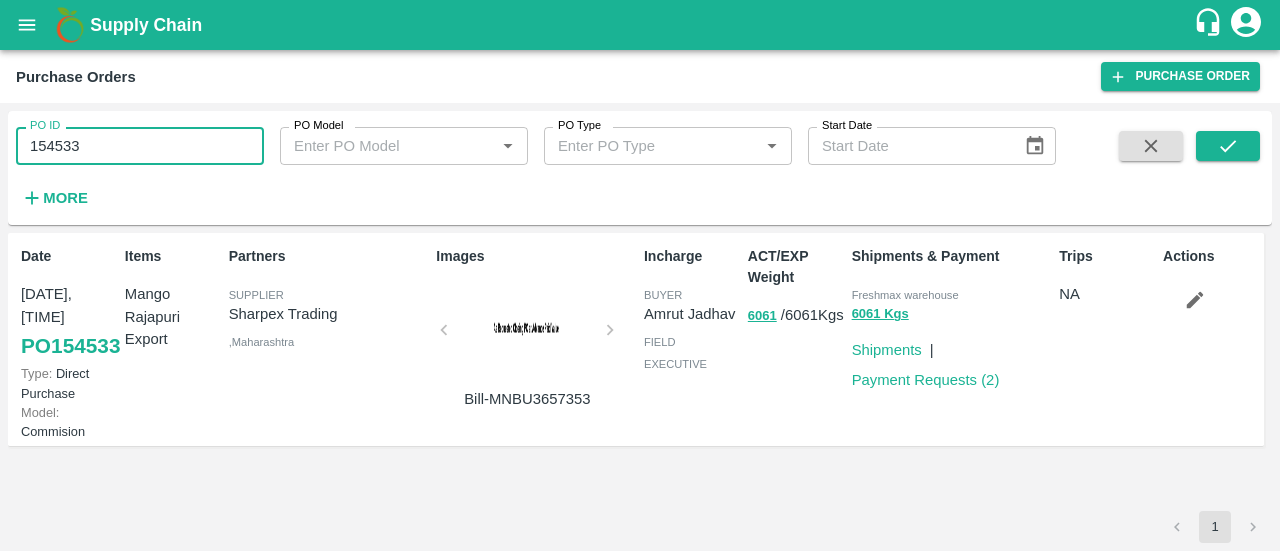 click on "154533" at bounding box center [140, 146] 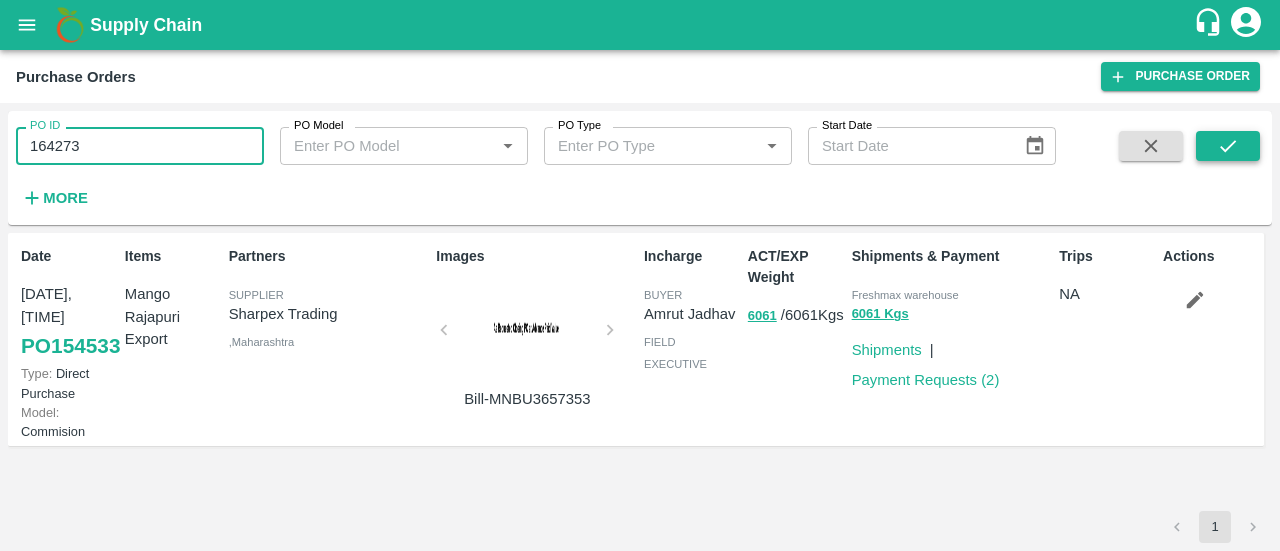 type on "164273" 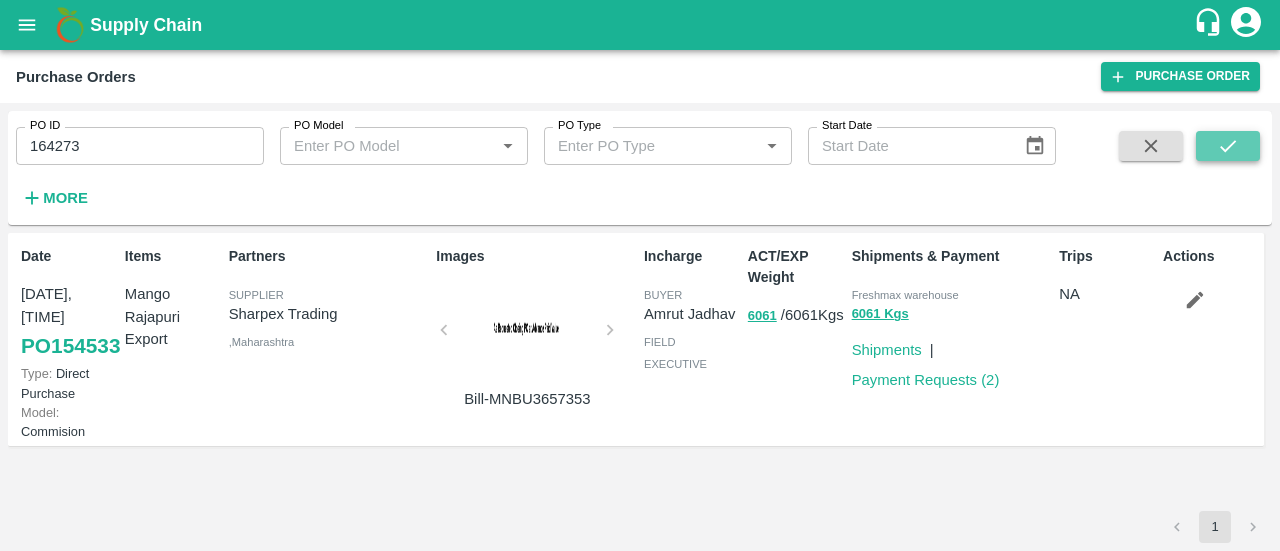click 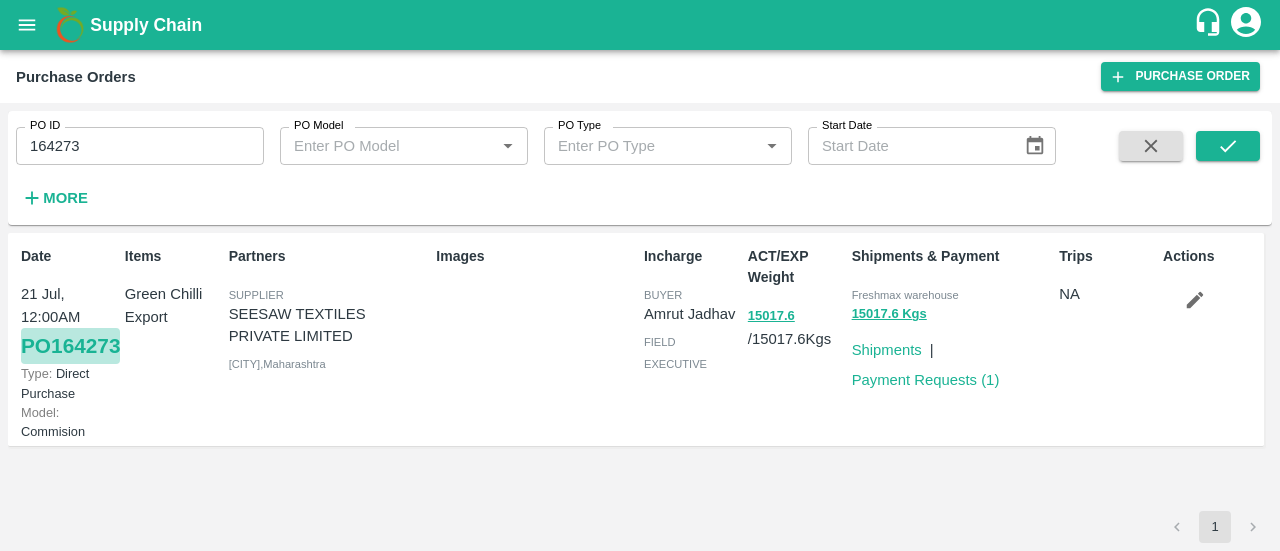 click on "PO  164273" at bounding box center (70, 346) 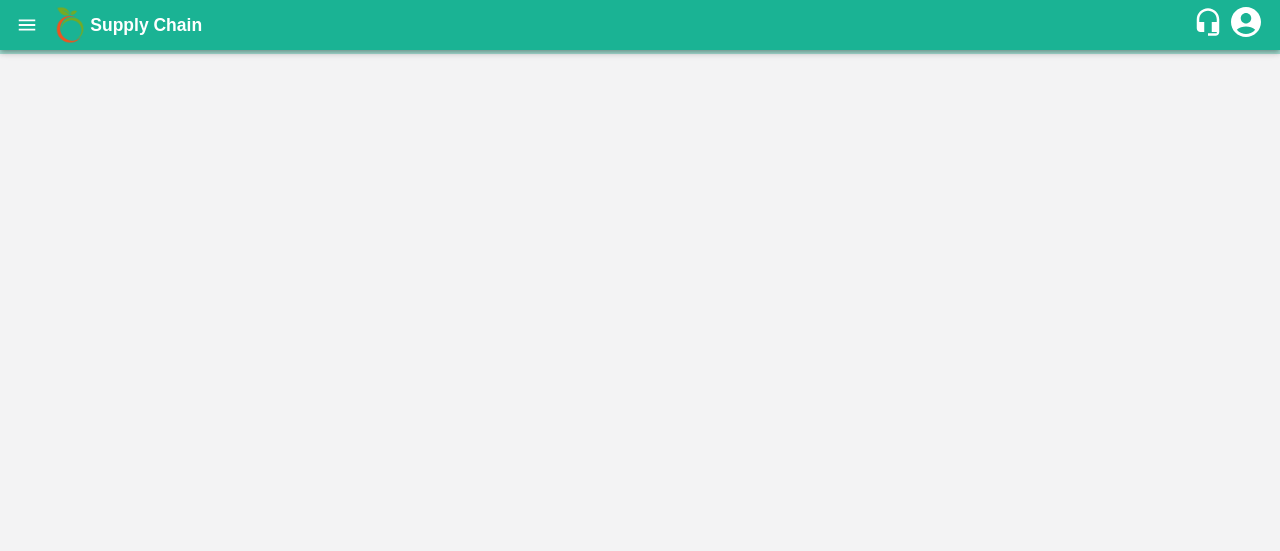 scroll, scrollTop: 0, scrollLeft: 0, axis: both 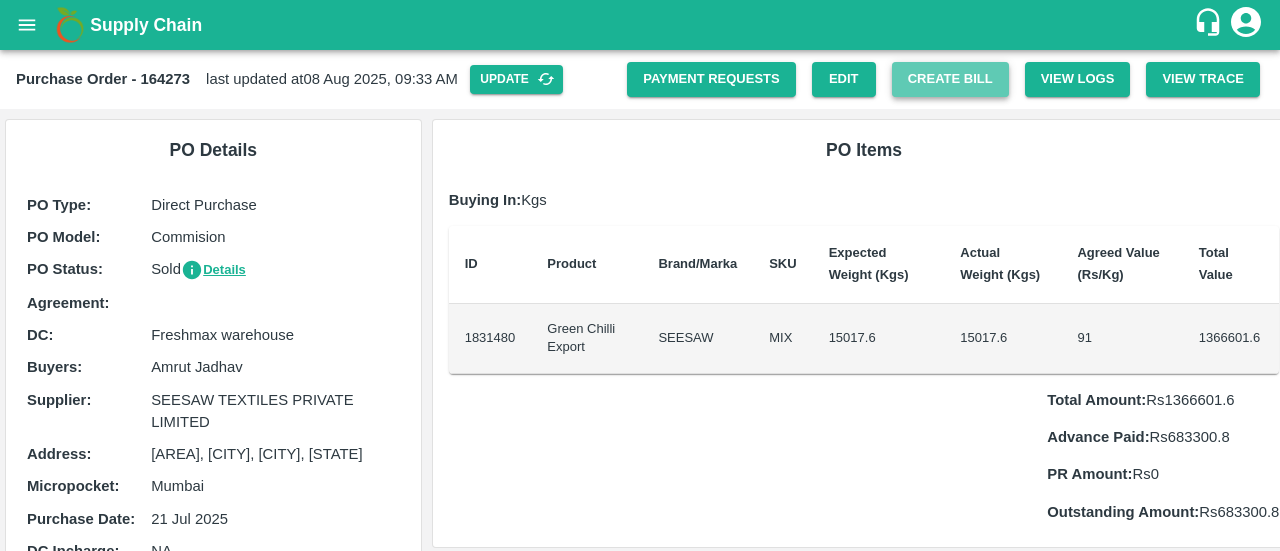 click on "Create Bill" at bounding box center [950, 79] 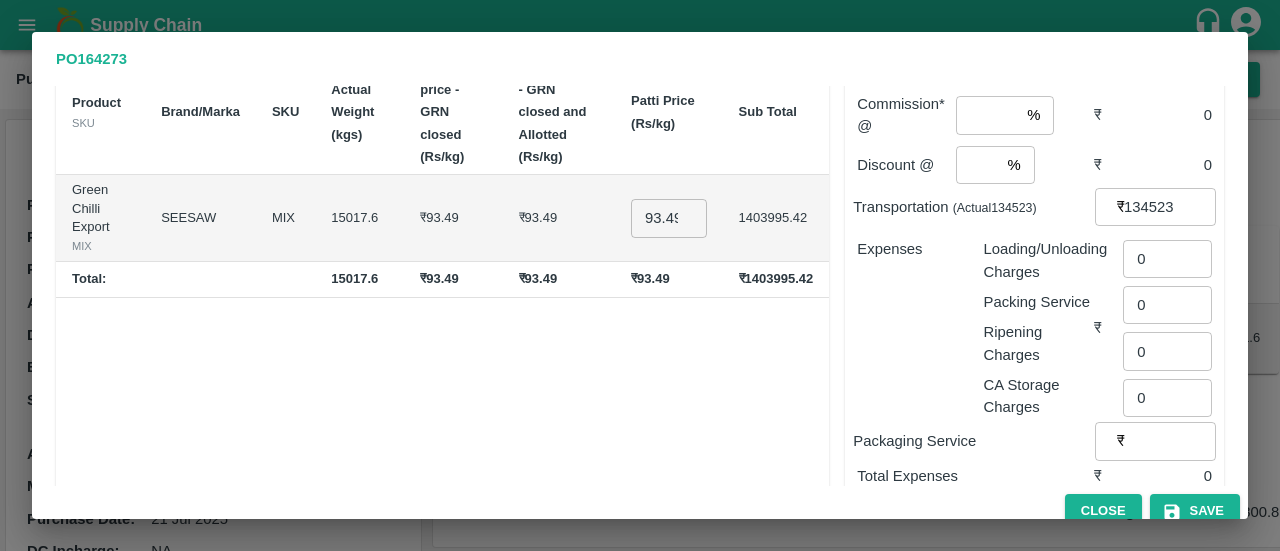 scroll, scrollTop: 116, scrollLeft: 0, axis: vertical 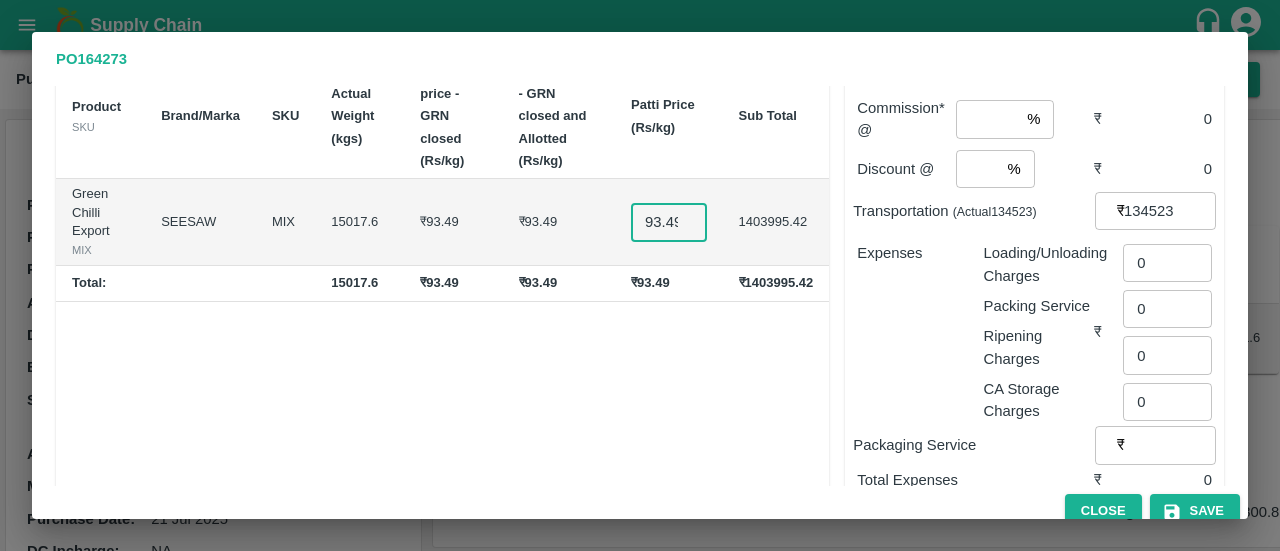 click on "93.49" at bounding box center (669, 222) 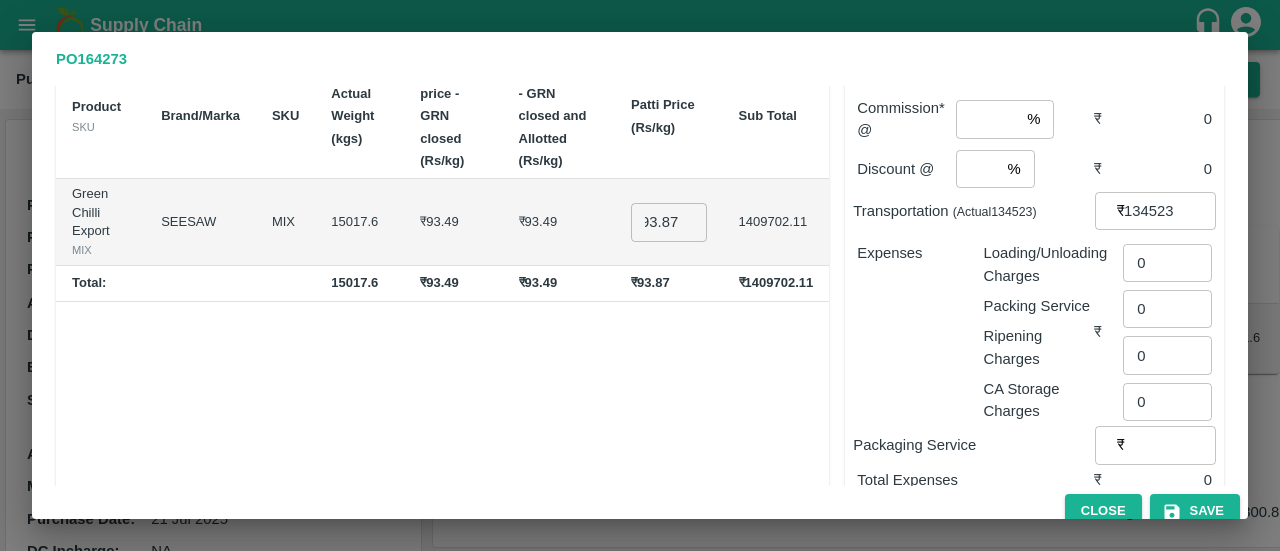 scroll, scrollTop: 0, scrollLeft: 0, axis: both 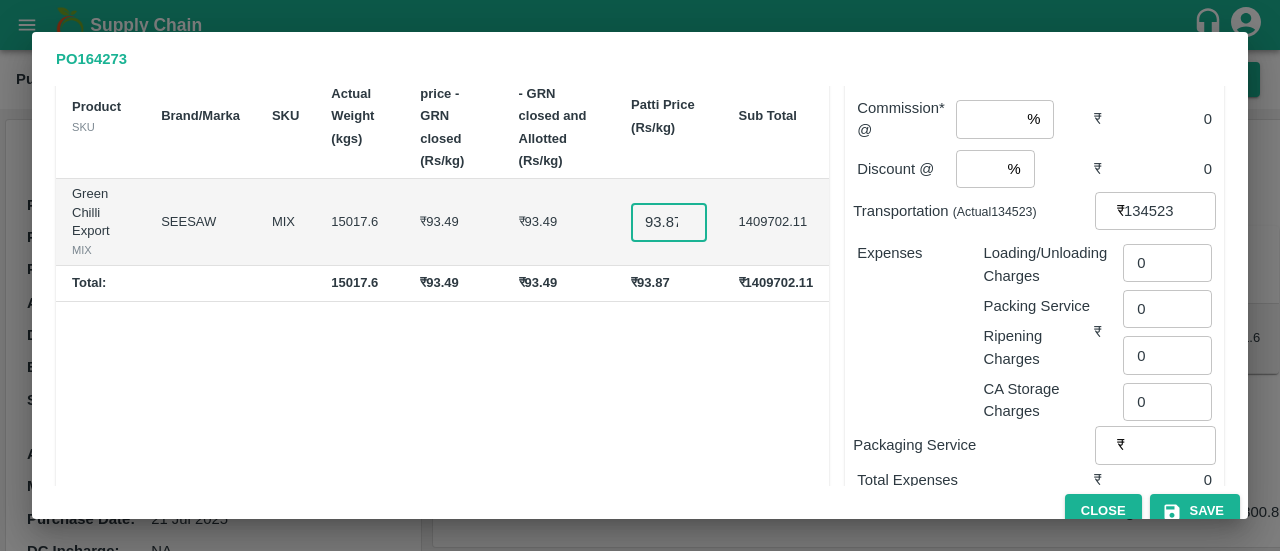 click on "93.87" at bounding box center (669, 222) 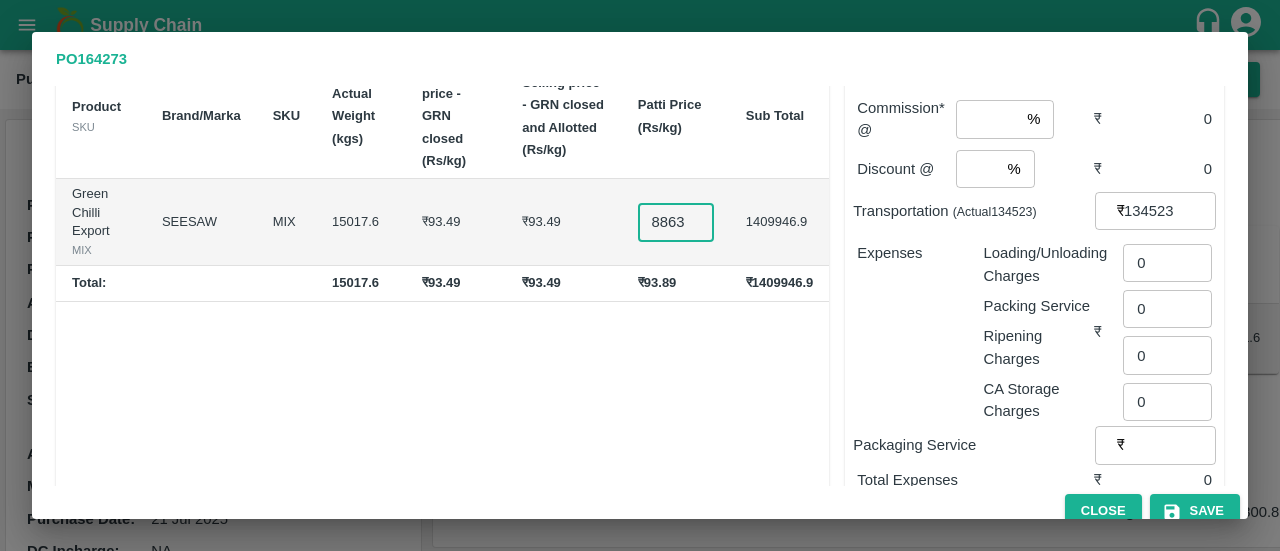 scroll, scrollTop: 0, scrollLeft: 29, axis: horizontal 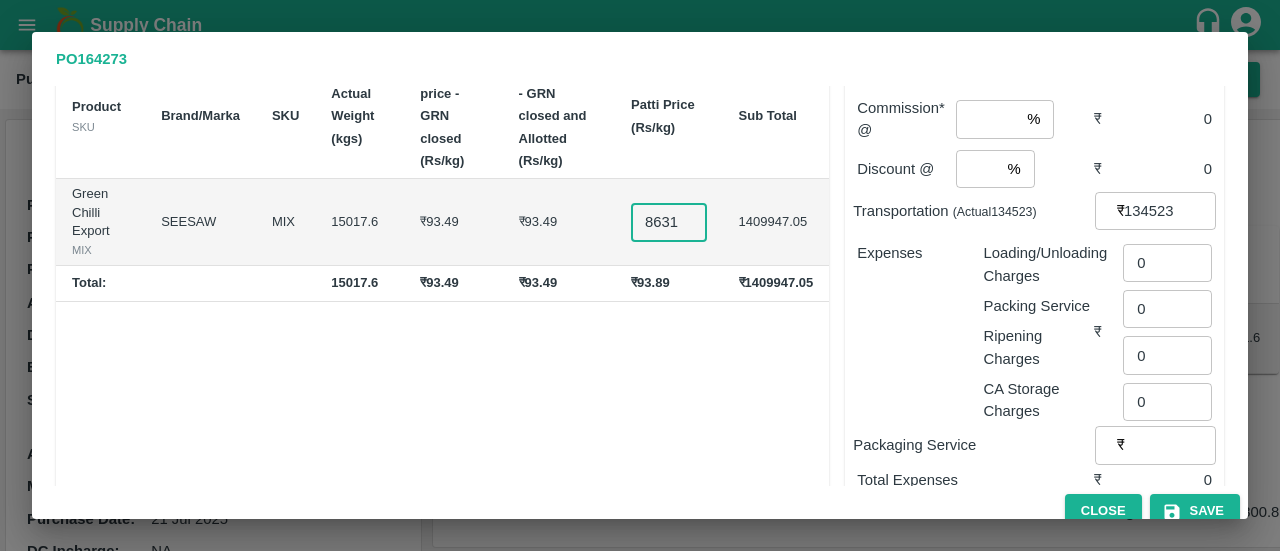 type on "93.88631" 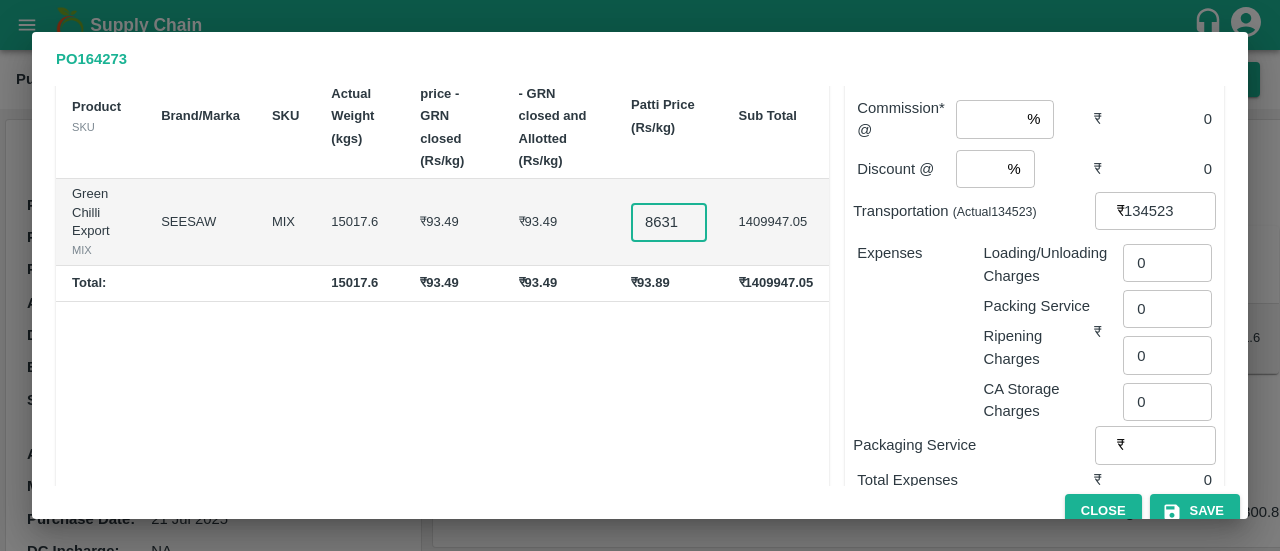 scroll, scrollTop: 0, scrollLeft: 0, axis: both 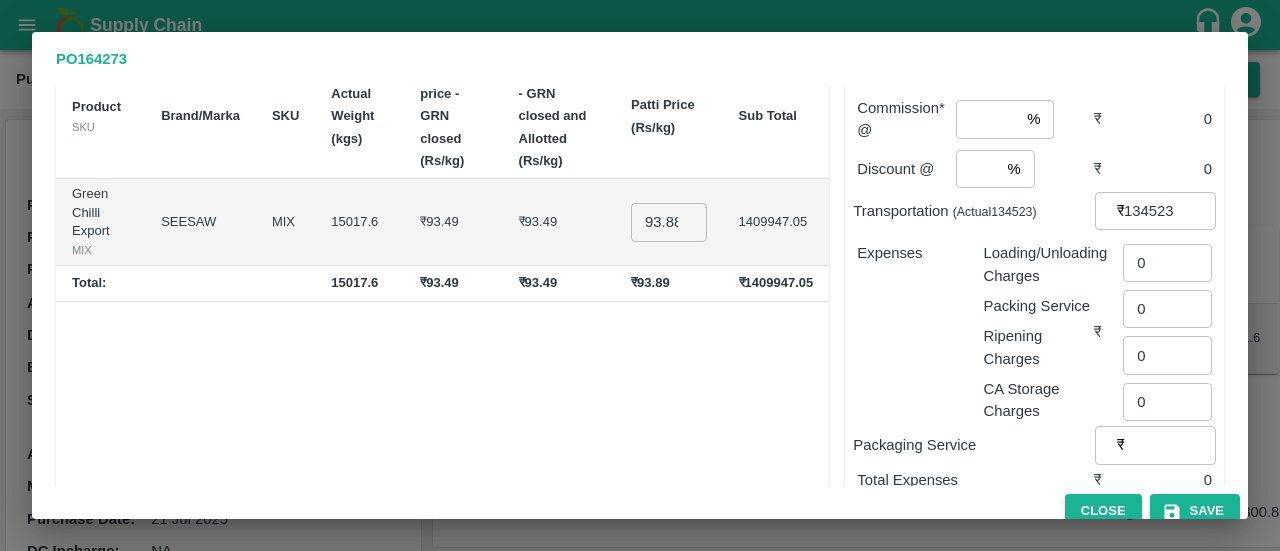 click on "Product SKU Brand/Marka SKU Actual Weight (kgs) Selling price - GRN closed (Rs/kg) Selling price - GRN closed and Allotted (Rs/kg) Patti Price (Rs/kg) Sub Total Green Chilli Export MIX SEESAW MIX 15017.6 ₹93.49 ₹93.49 93.88631 ​ 1409947.05 Total: 15017.6 ₹93.49 ₹93.49 ₹93.89 ₹1409947.05" at bounding box center (442, 294) 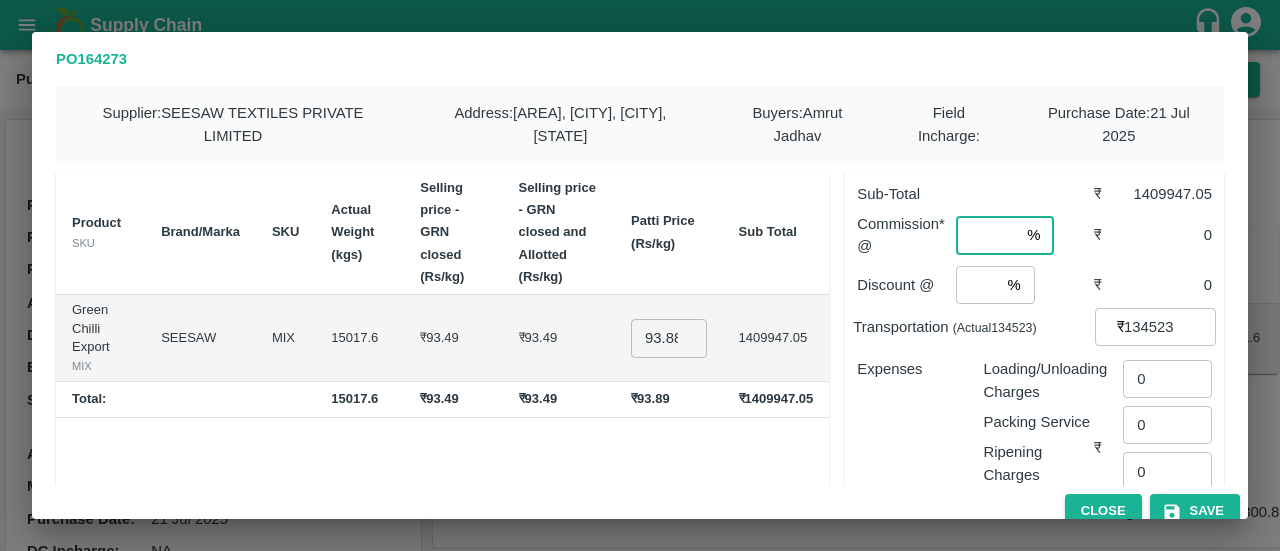 click at bounding box center [987, 235] 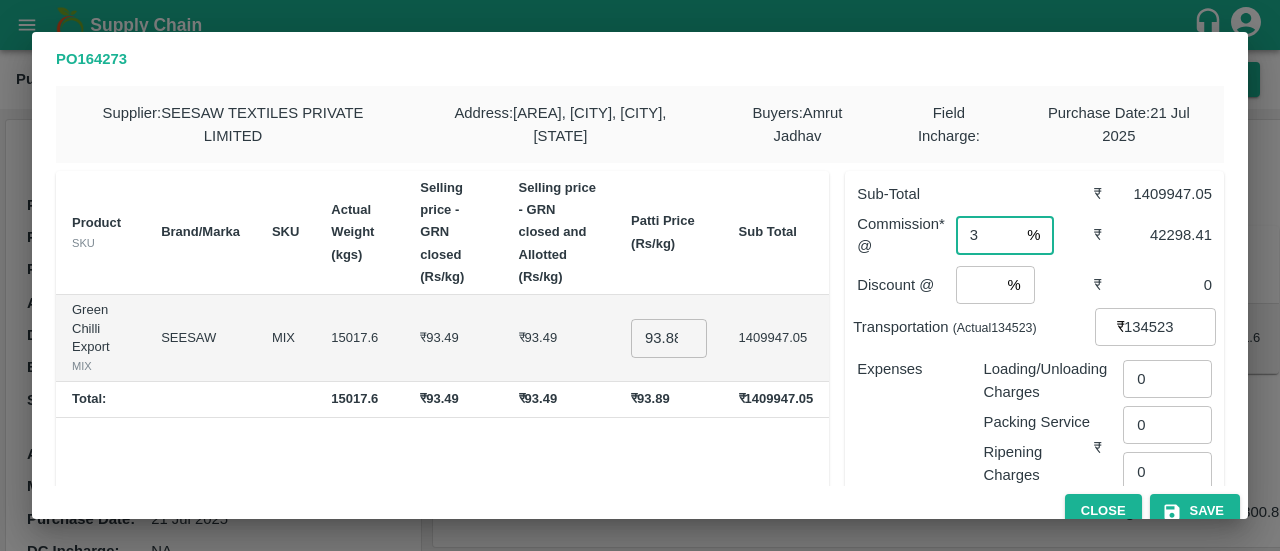 type on "3" 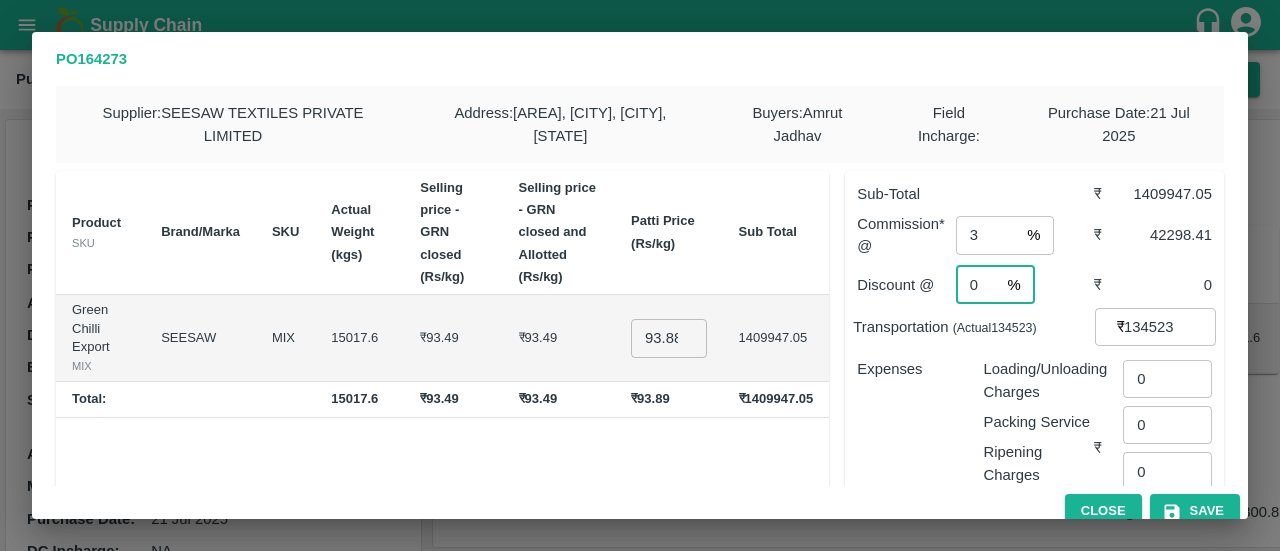 type on "0" 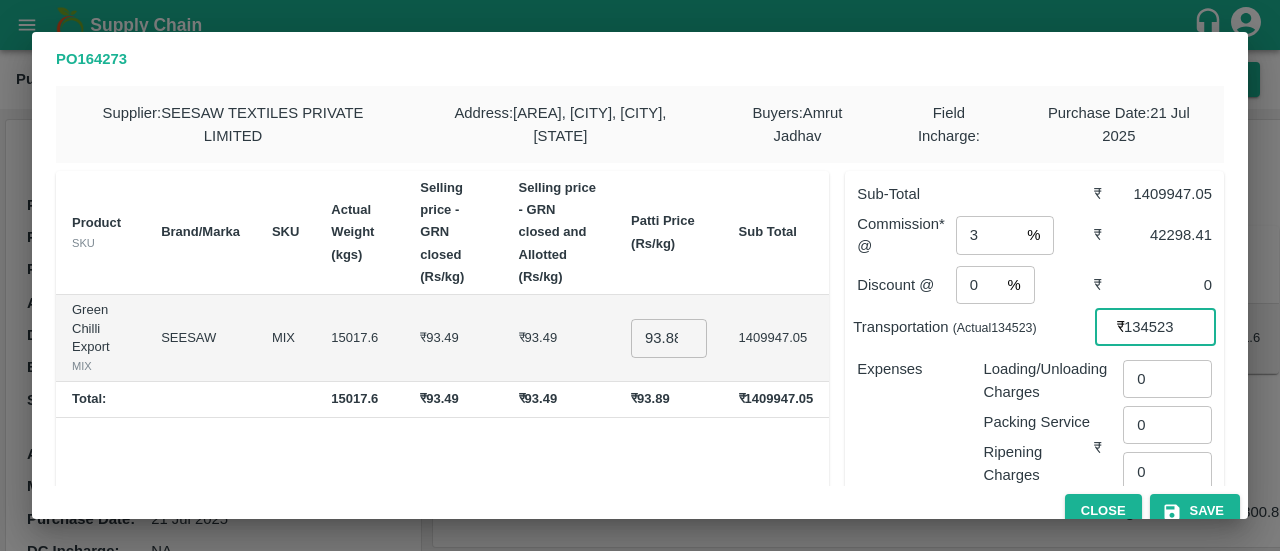 paste on "337306" 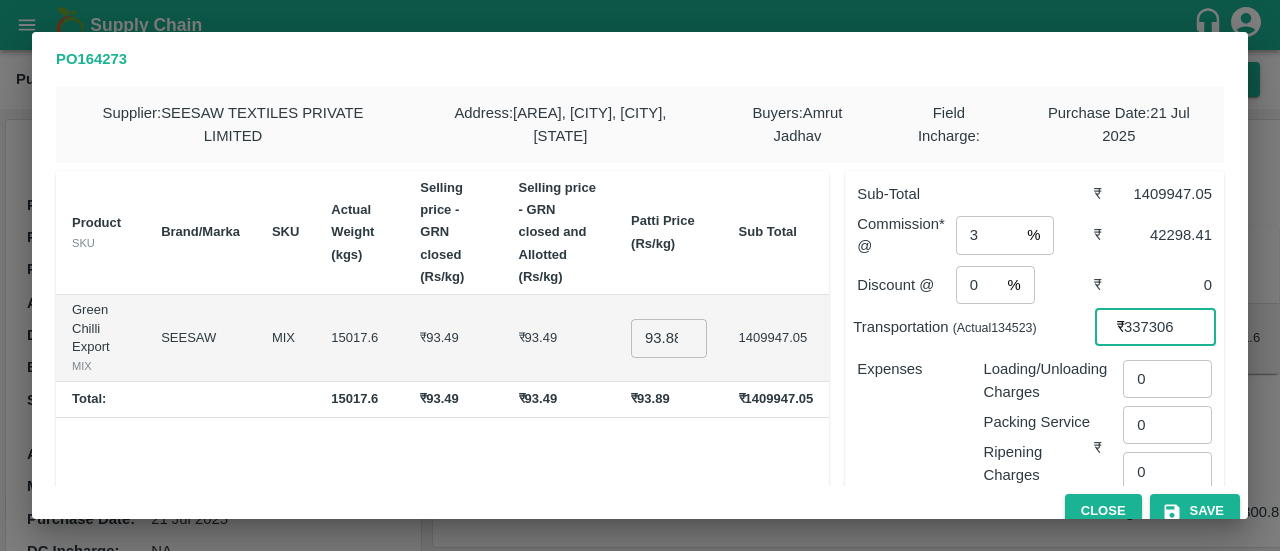type on "337306" 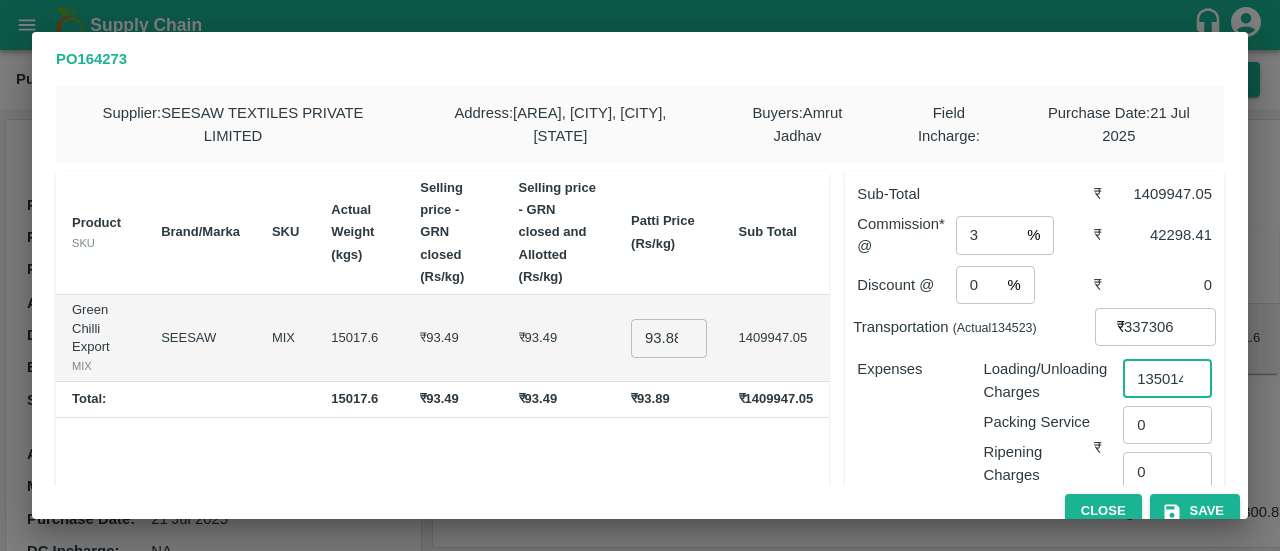 scroll, scrollTop: 0, scrollLeft: 4, axis: horizontal 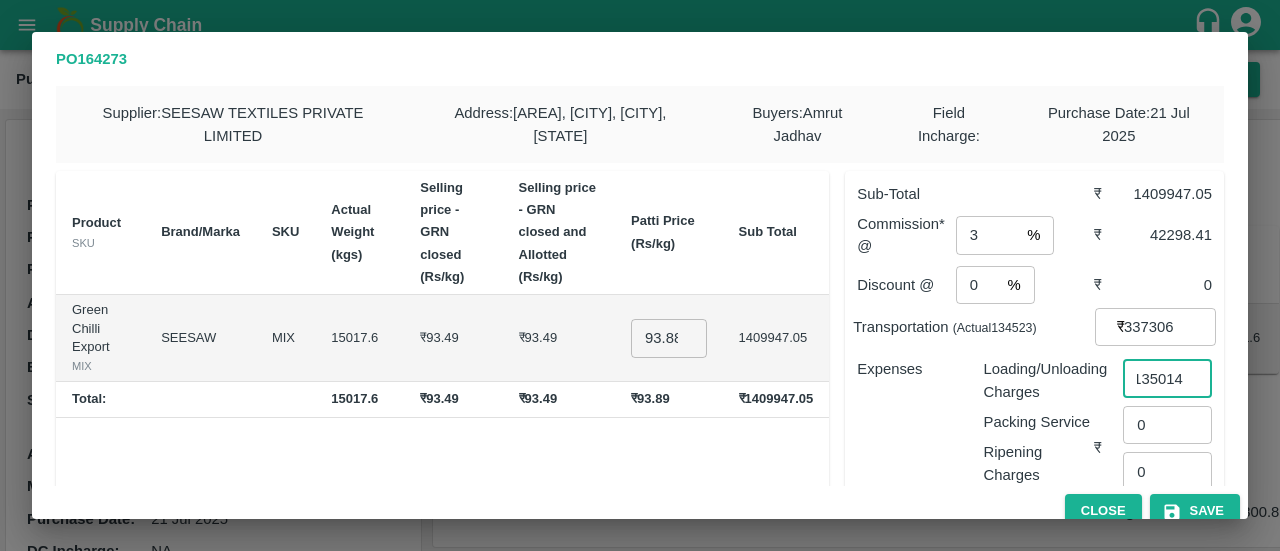 type on "135014" 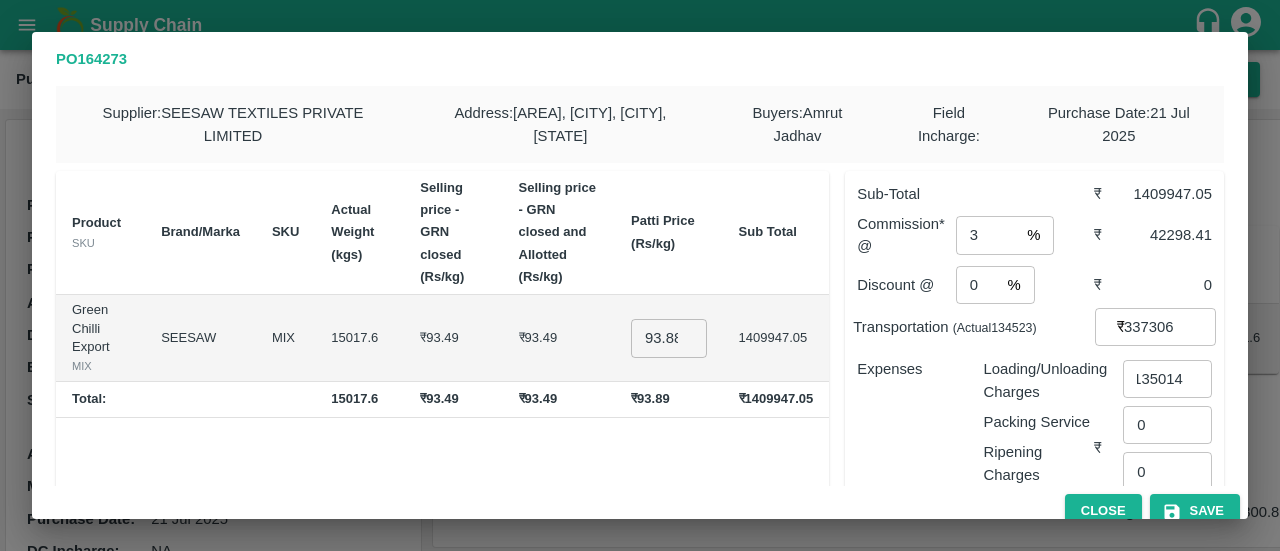scroll, scrollTop: 0, scrollLeft: 0, axis: both 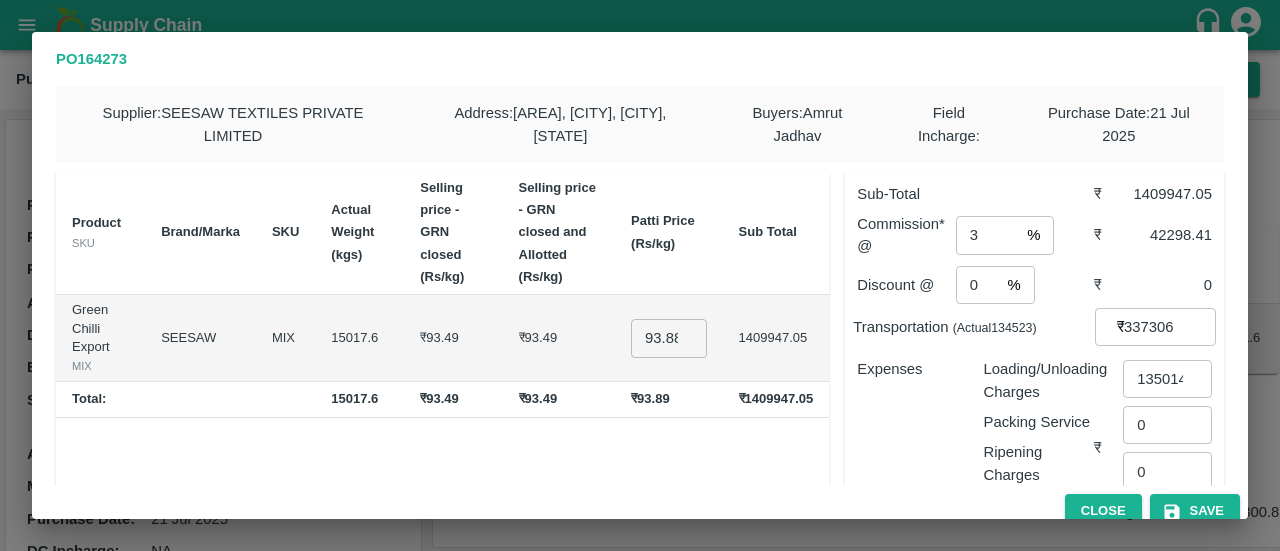click on "Expenses" at bounding box center (904, 440) 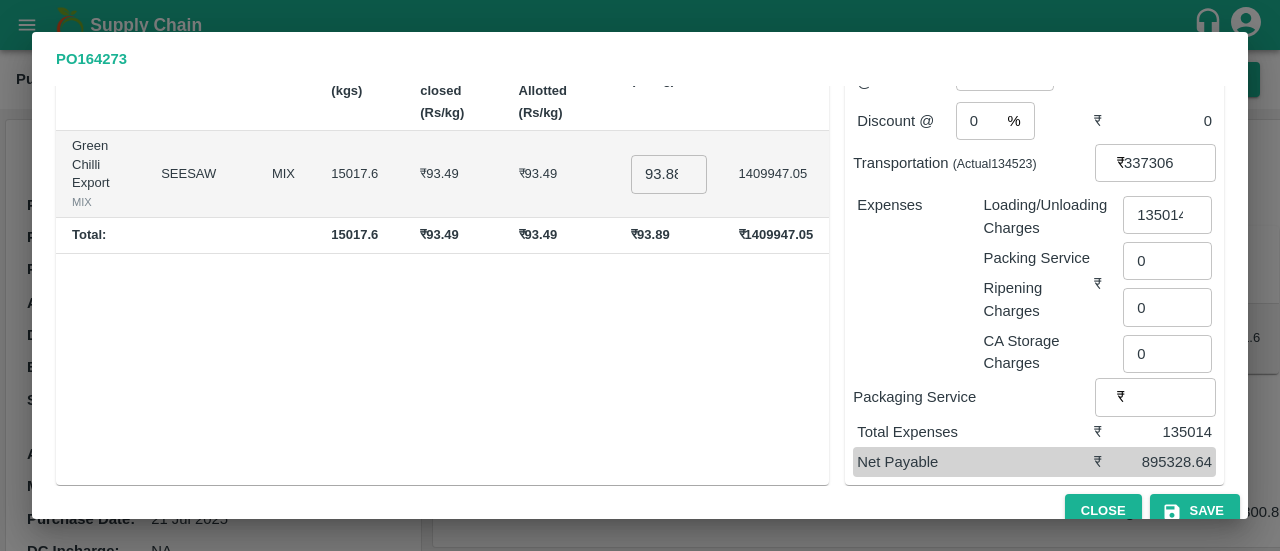 scroll, scrollTop: 172, scrollLeft: 0, axis: vertical 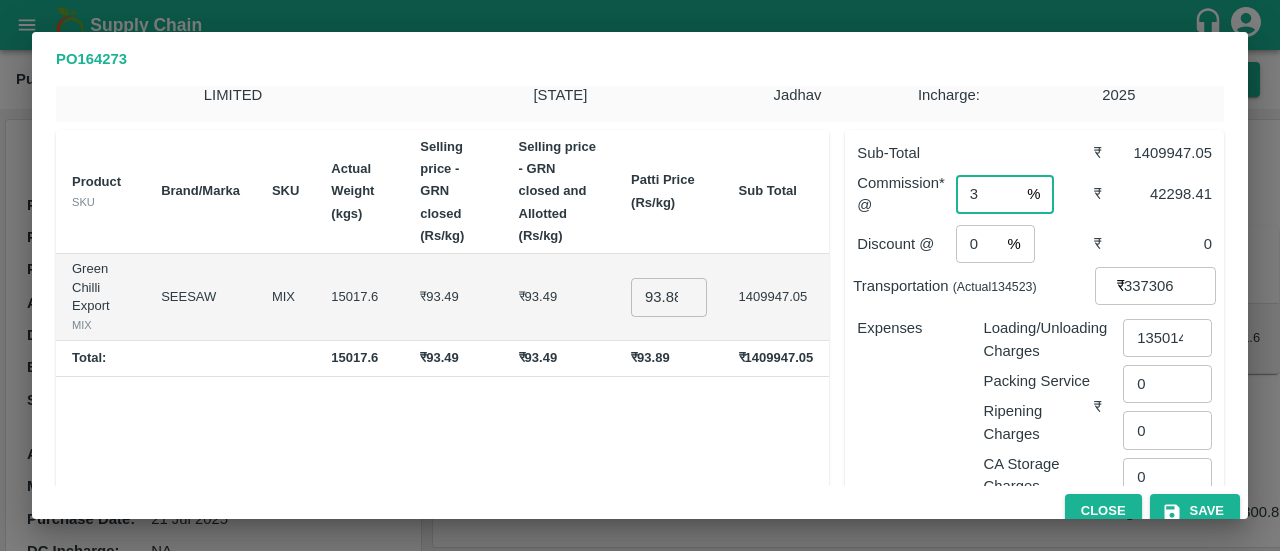 click on "3" at bounding box center (987, 194) 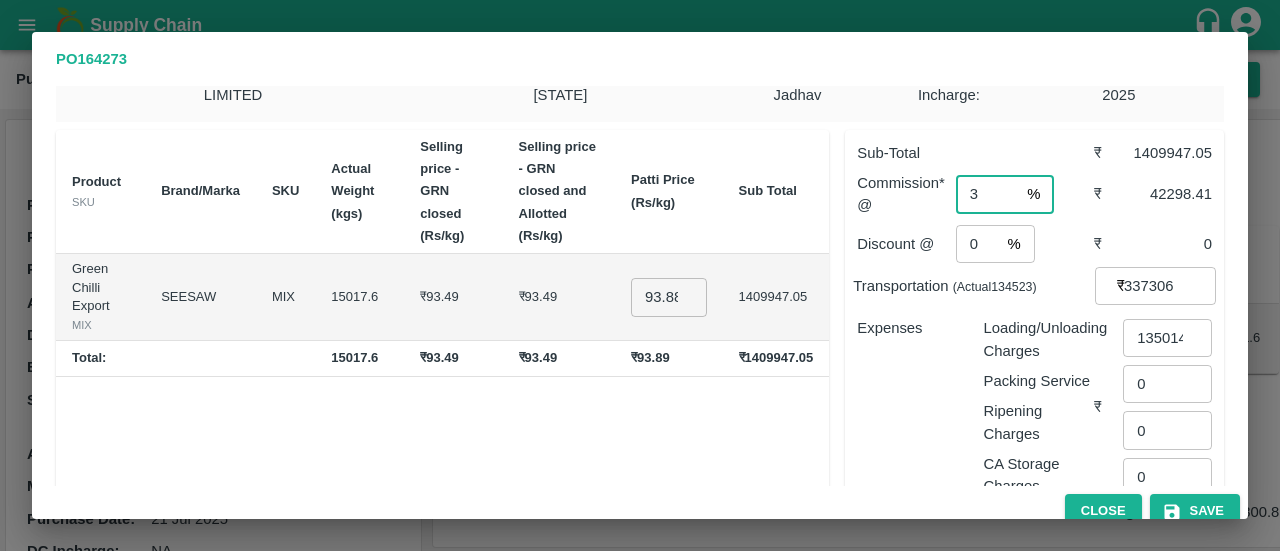 type on "-3" 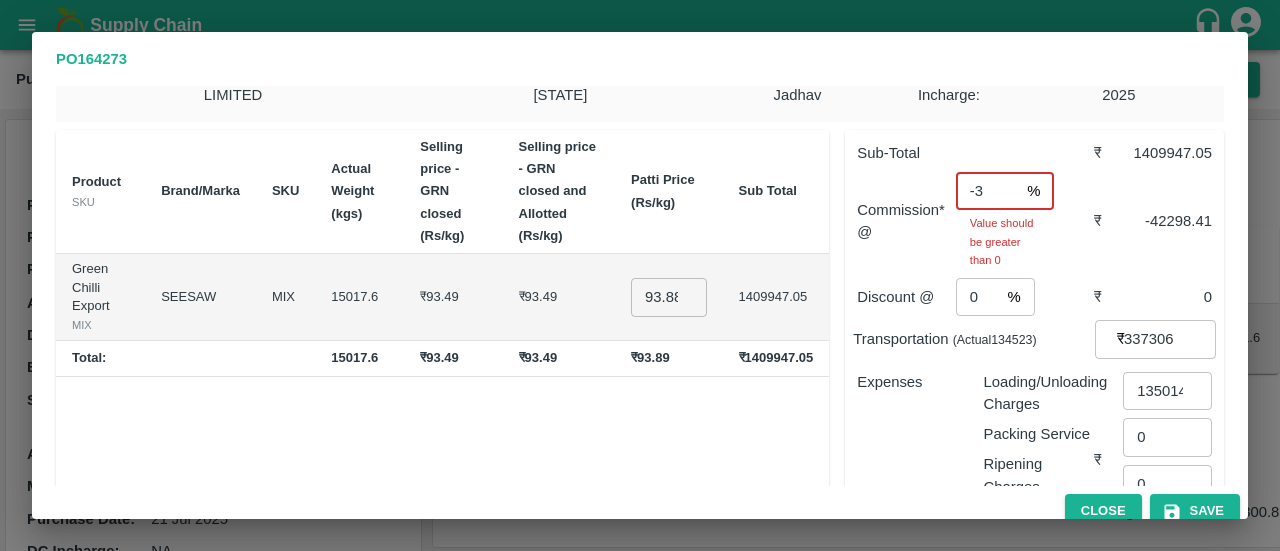 click on "-3" at bounding box center [987, 191] 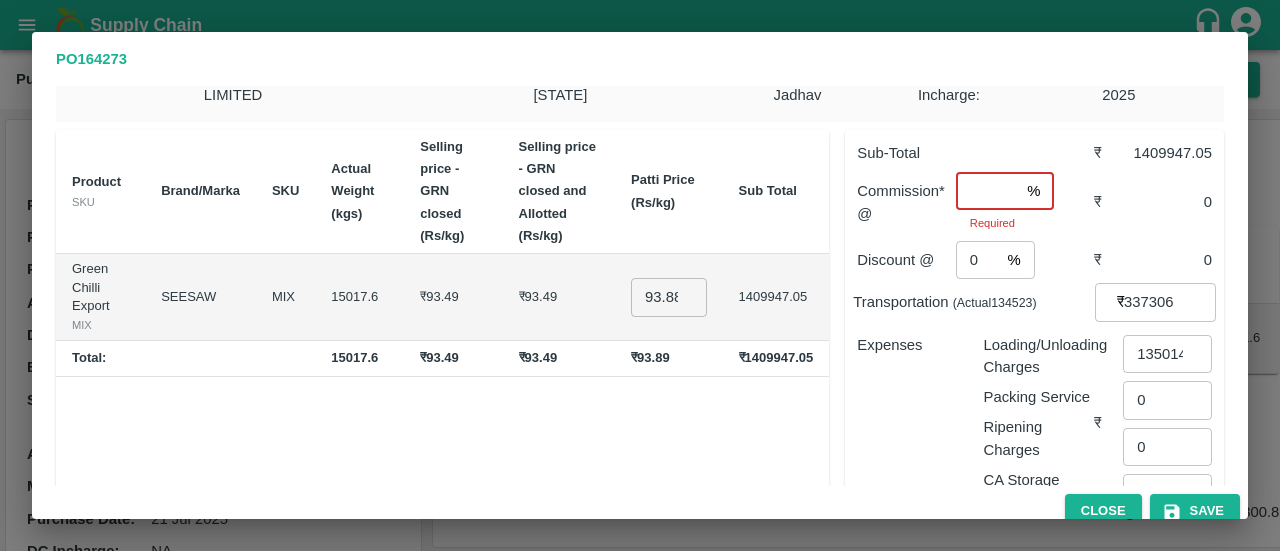 type 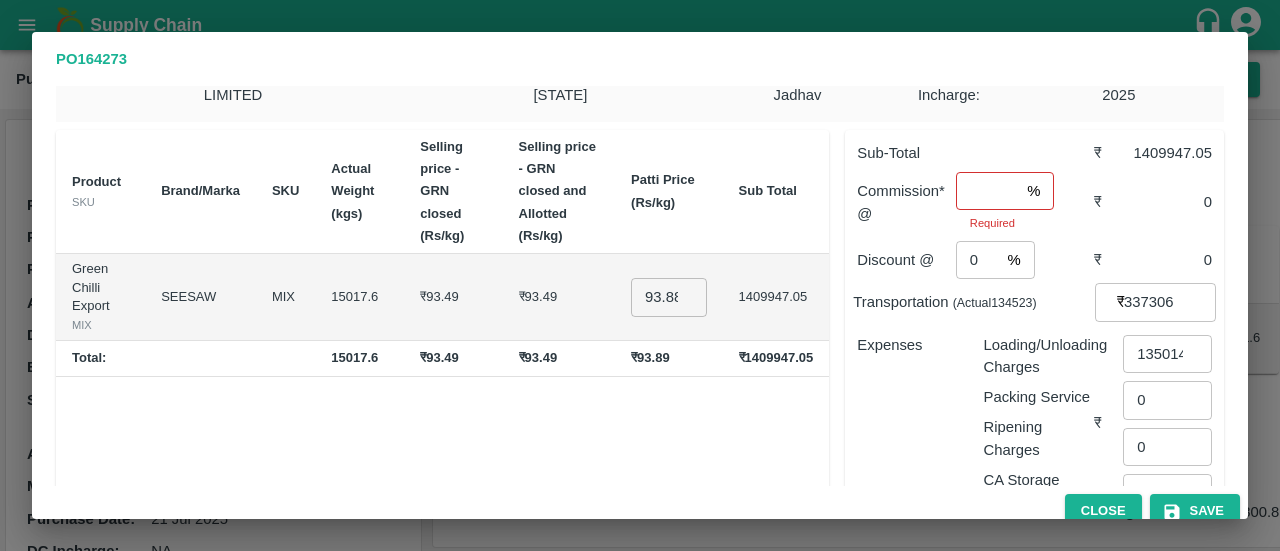 click on "Transportation   (Actual  134523 )" at bounding box center [974, 302] 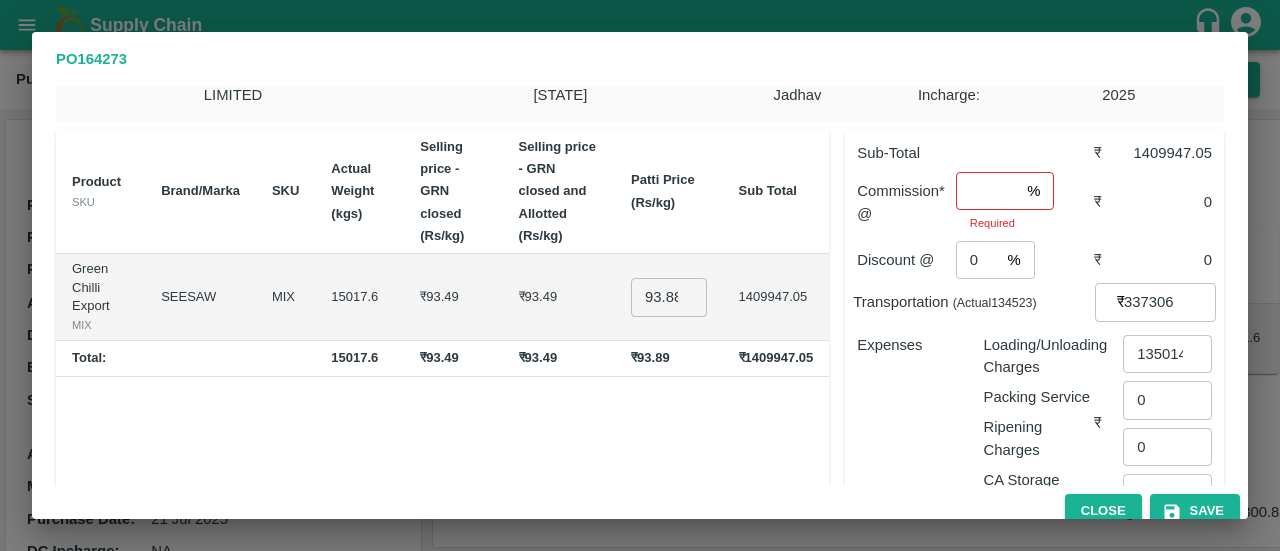 scroll, scrollTop: 199, scrollLeft: 0, axis: vertical 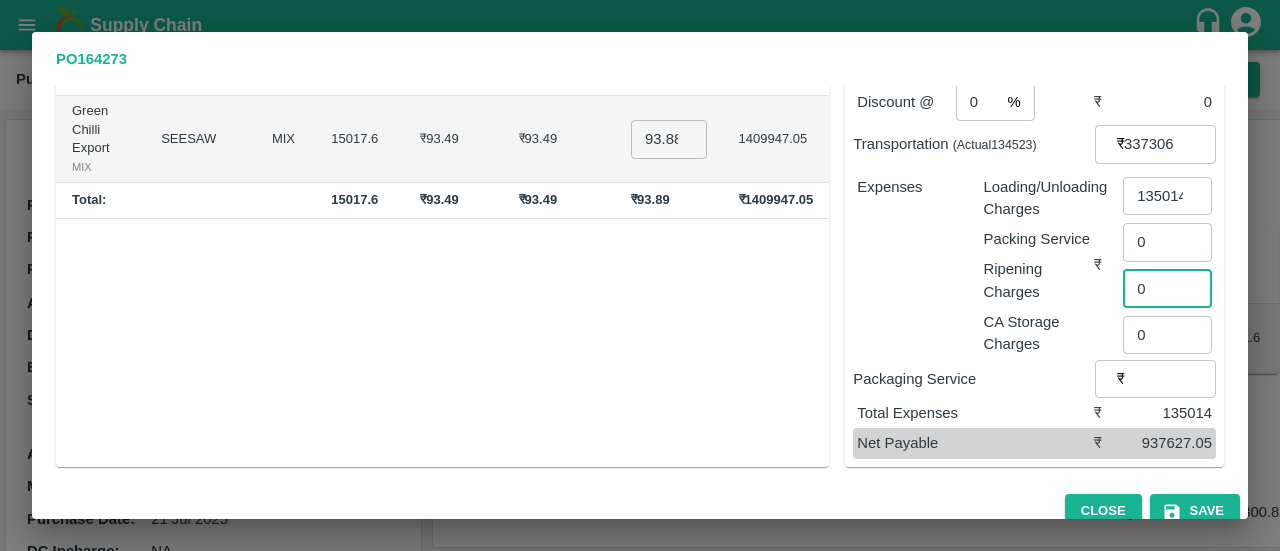 click on "0" at bounding box center [1167, 289] 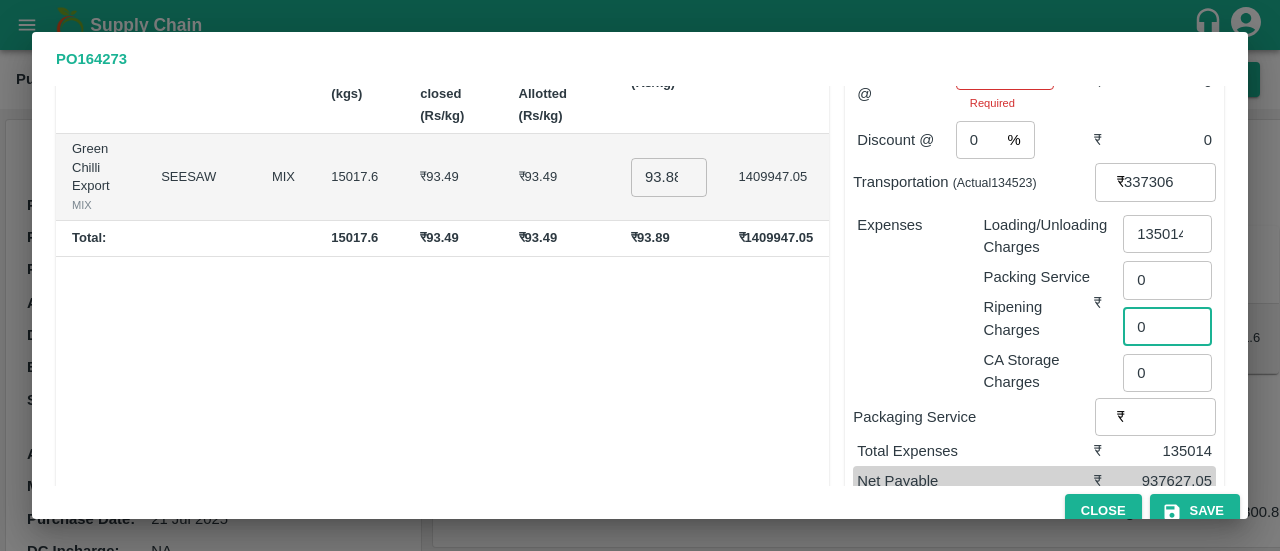 scroll, scrollTop: 95, scrollLeft: 0, axis: vertical 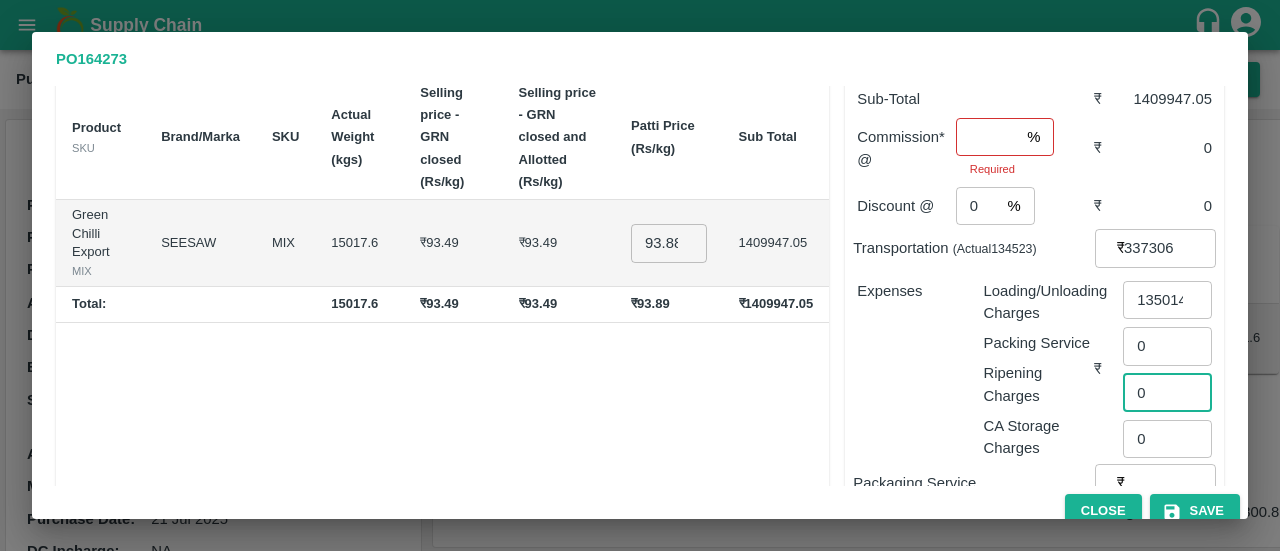 click on "337306" at bounding box center (1170, 248) 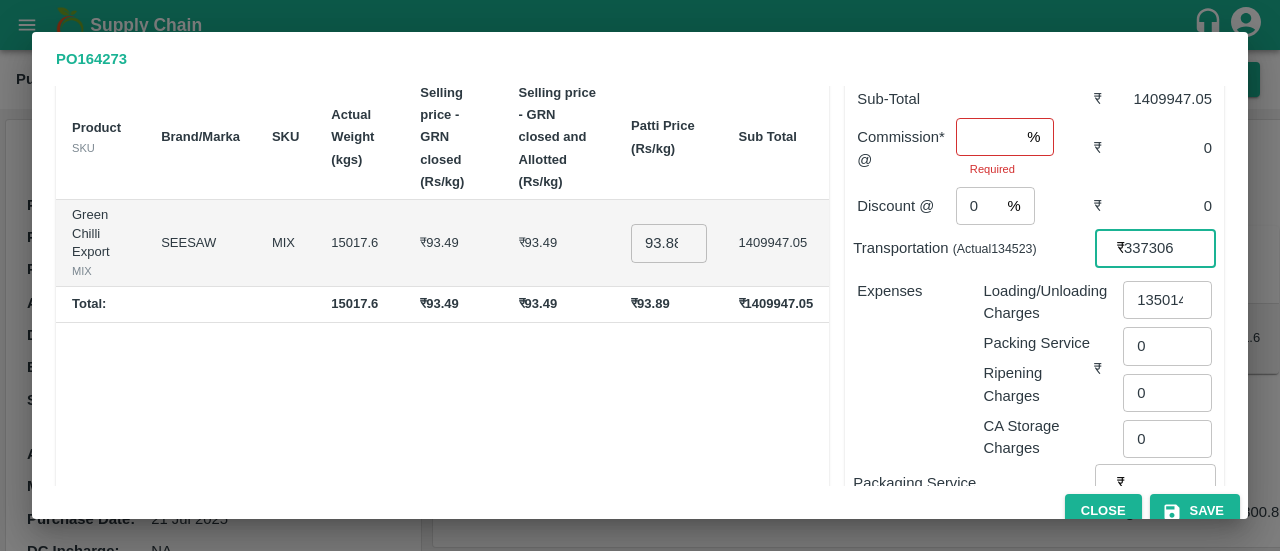 click on "337306" at bounding box center [1170, 248] 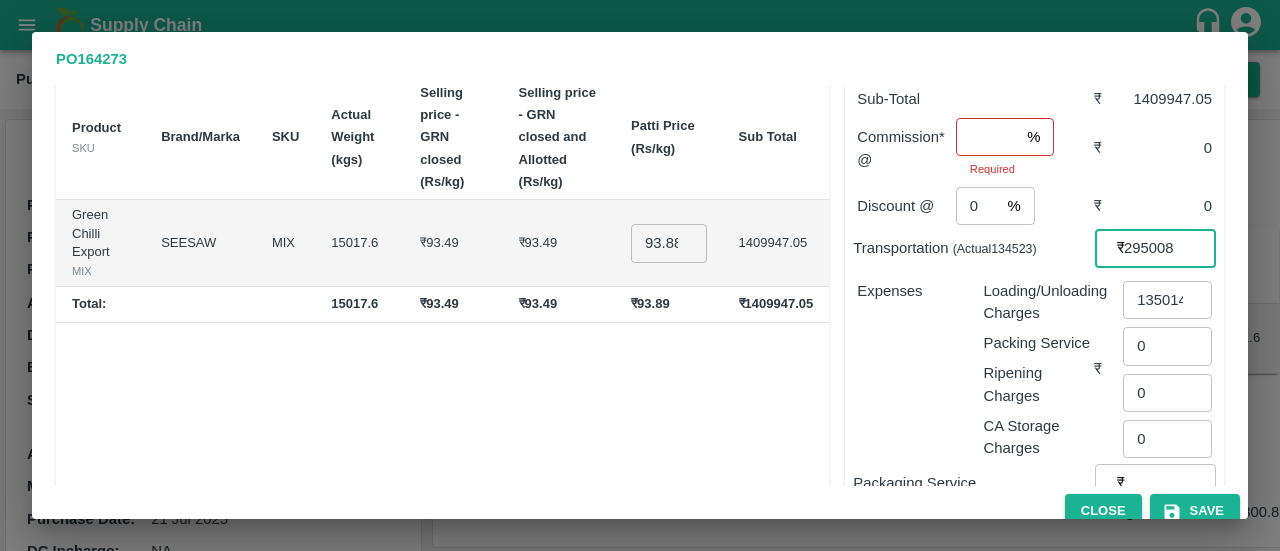 type on "295008" 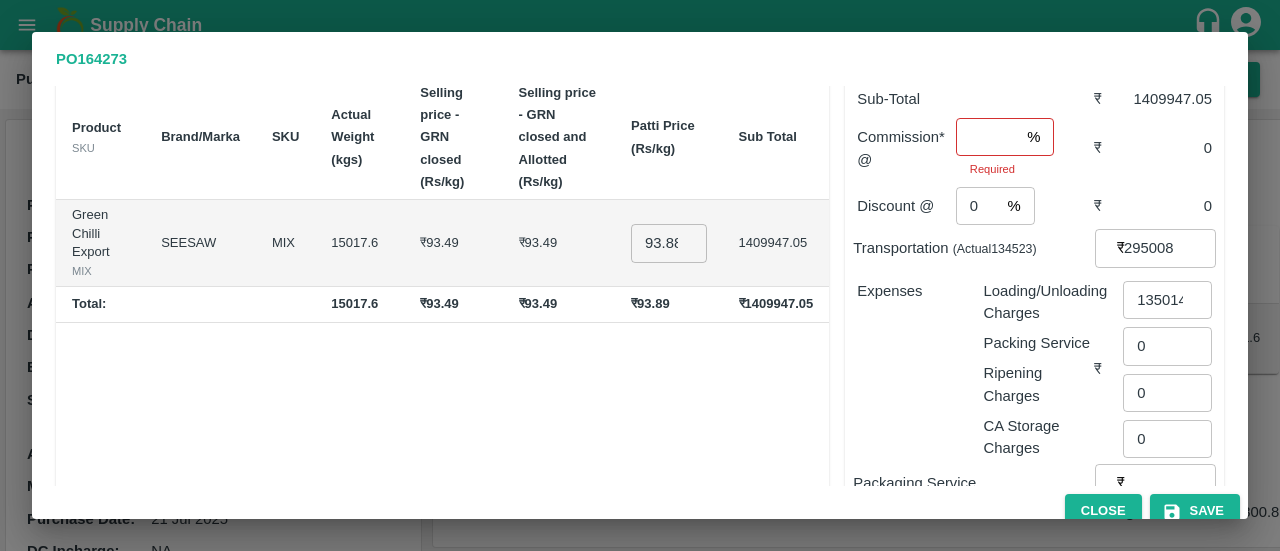 click on "Required" at bounding box center [1005, 169] 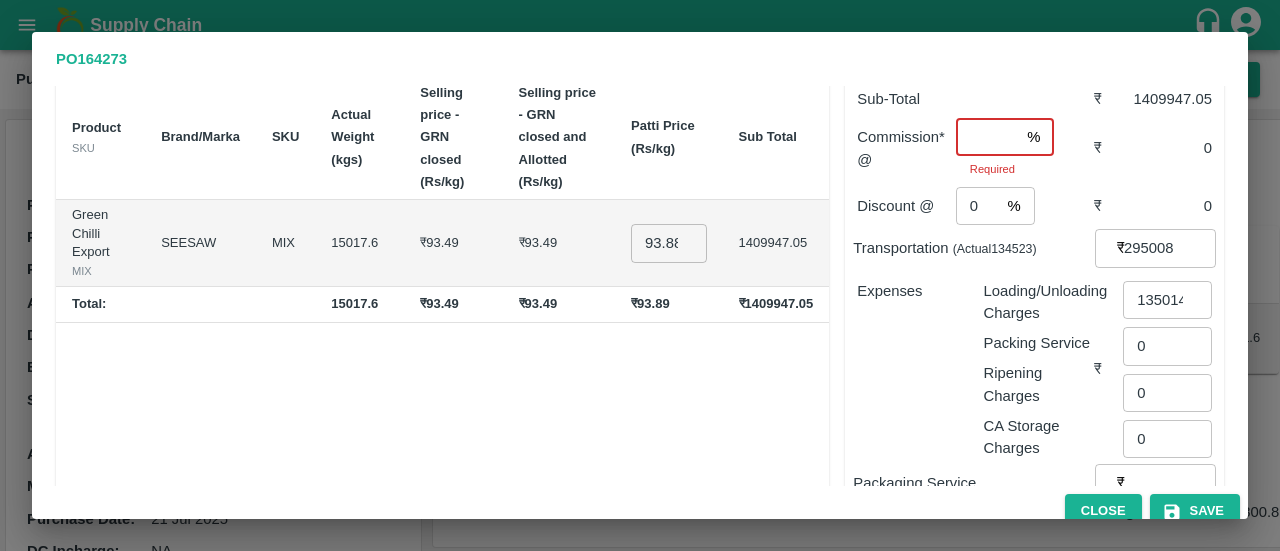 click at bounding box center (987, 137) 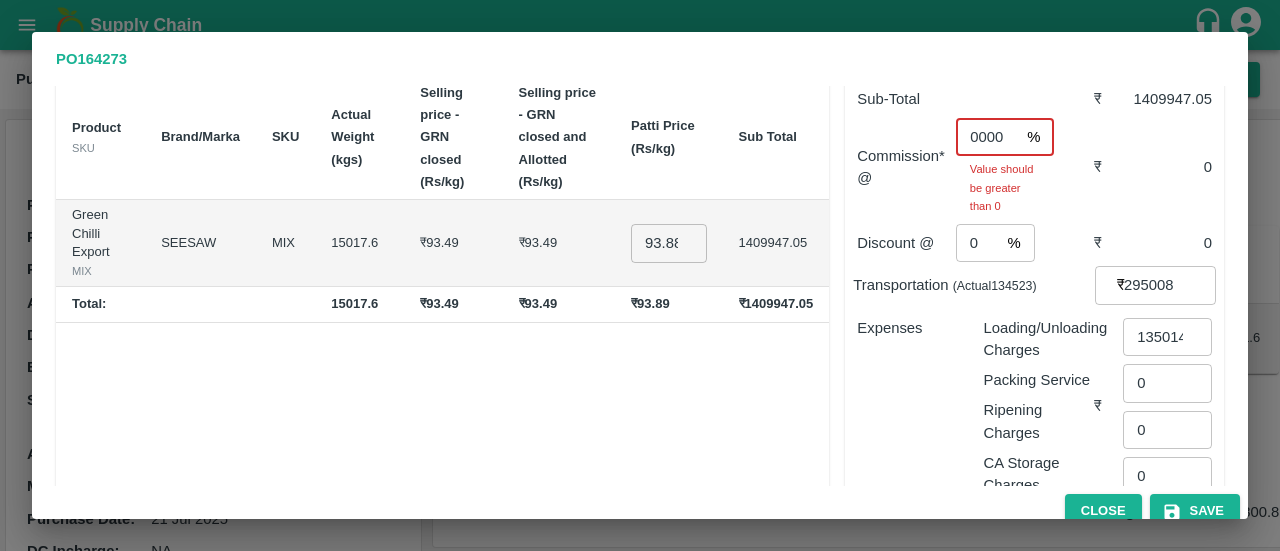 scroll, scrollTop: 0, scrollLeft: 53, axis: horizontal 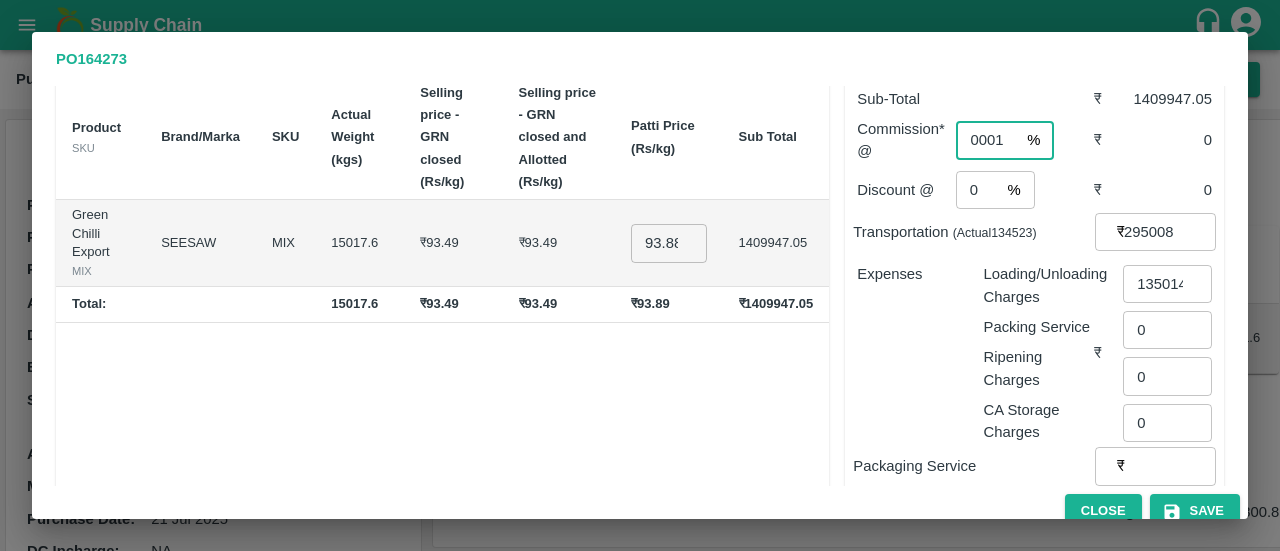 type on "0.000000001" 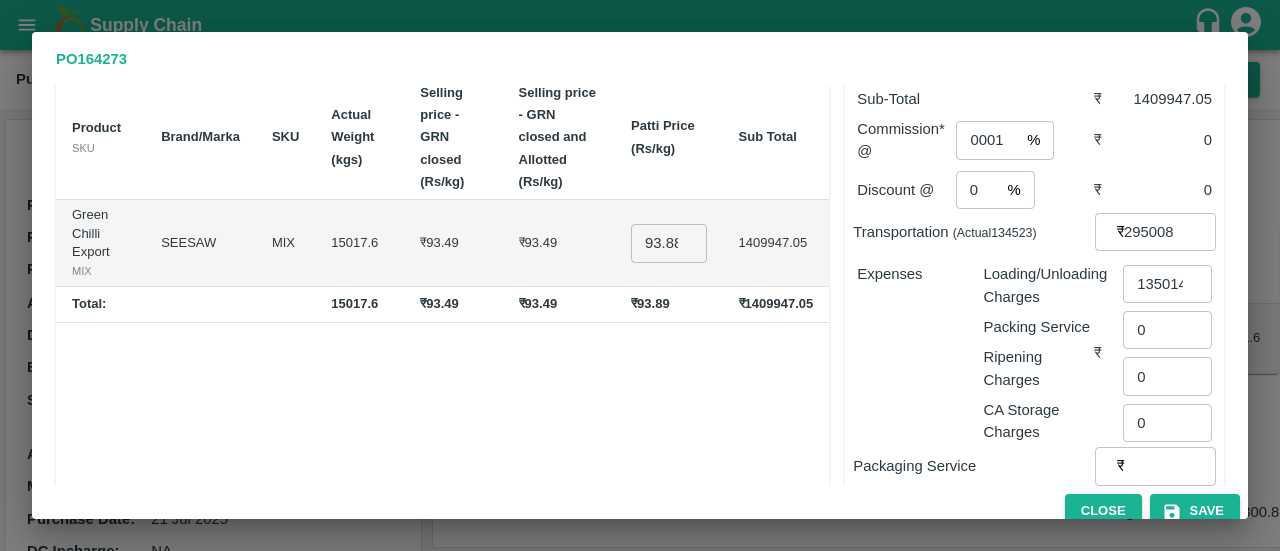 scroll, scrollTop: 0, scrollLeft: 0, axis: both 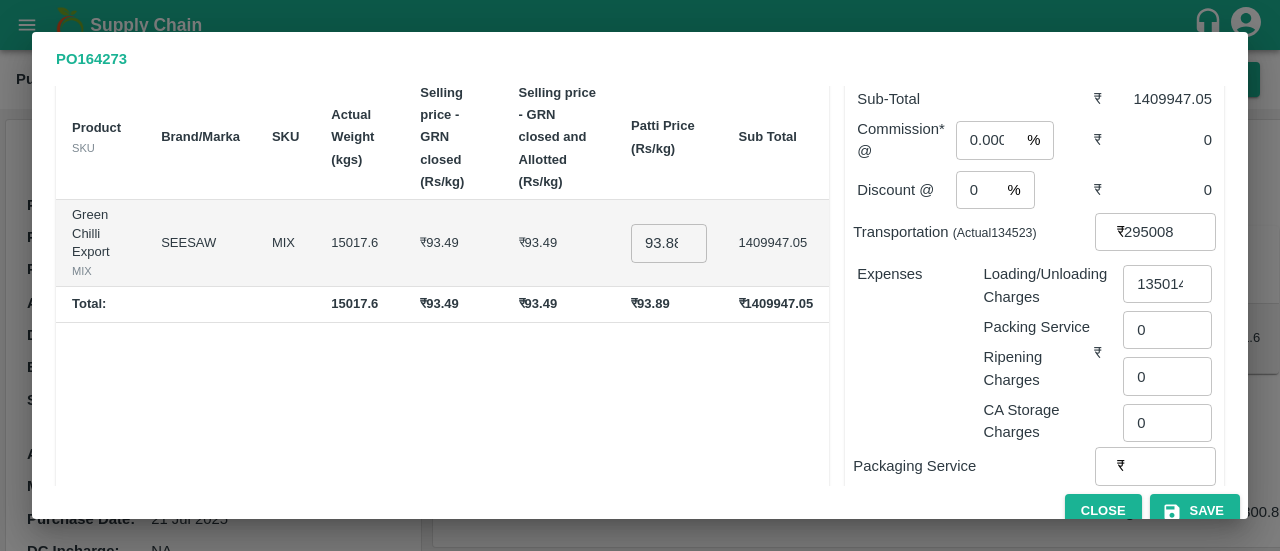 click on "Expenses" at bounding box center [912, 274] 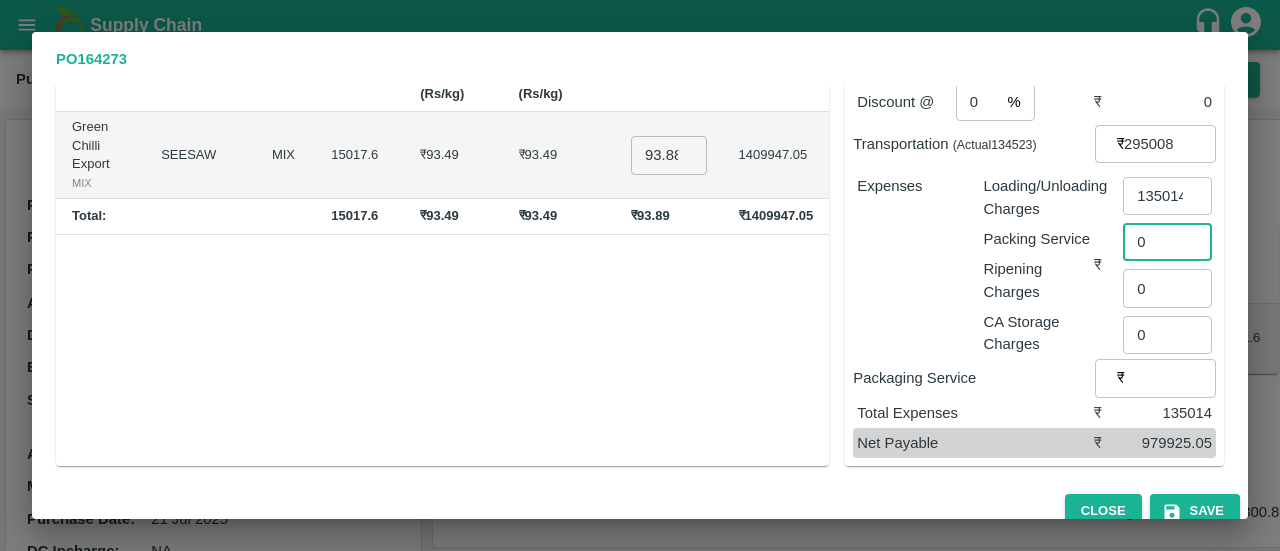 click on "0" at bounding box center (1167, 242) 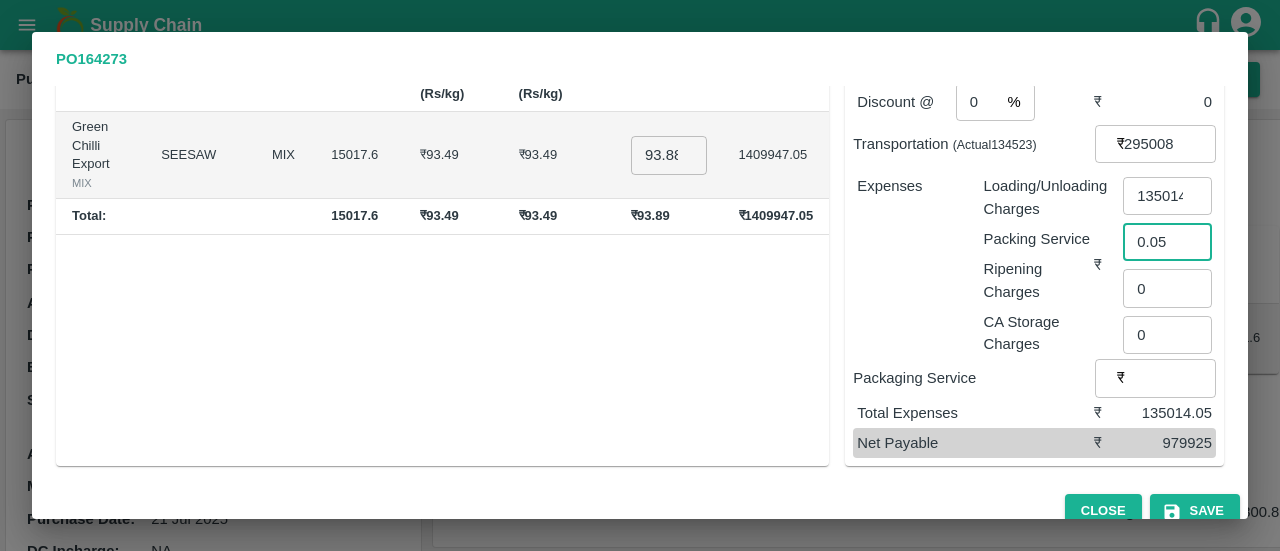type on "0.05" 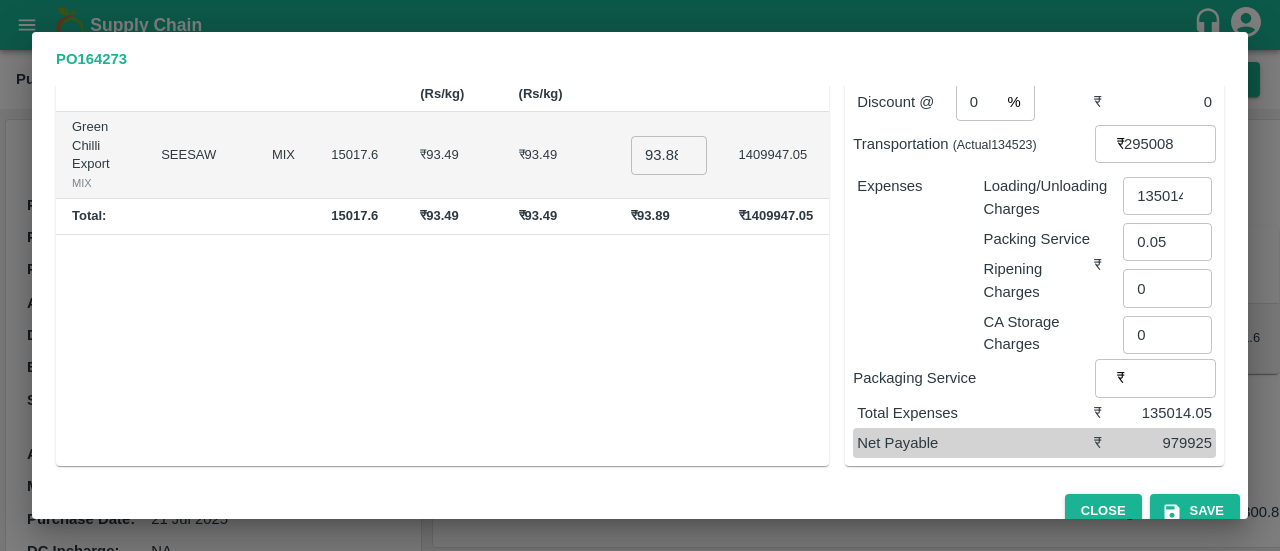 click on "Expenses" at bounding box center (904, 257) 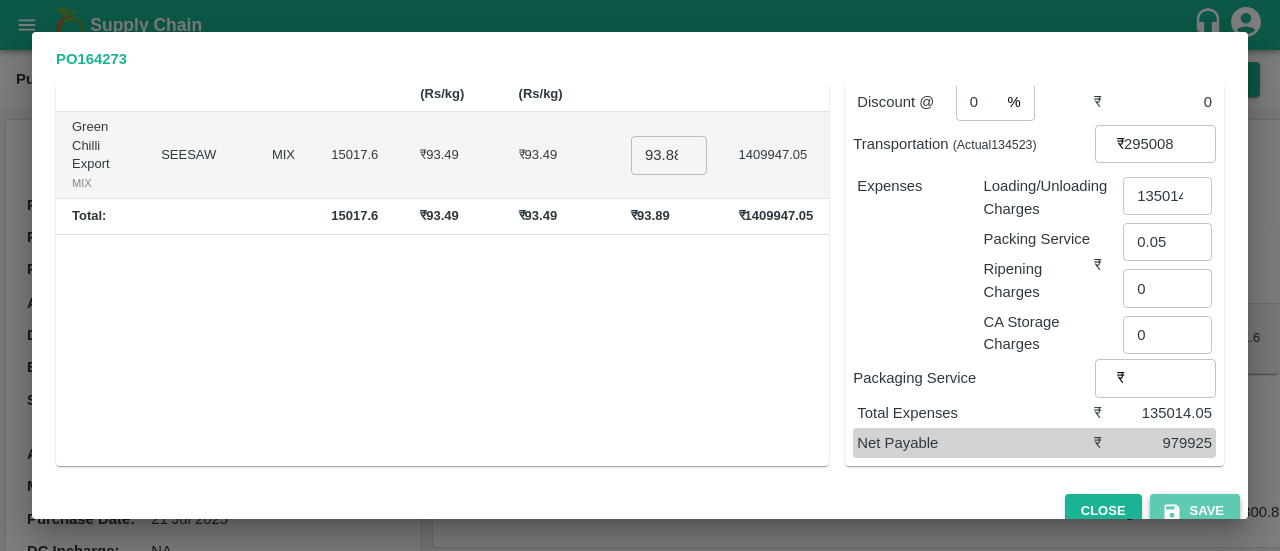 click on "Save" at bounding box center (1195, 511) 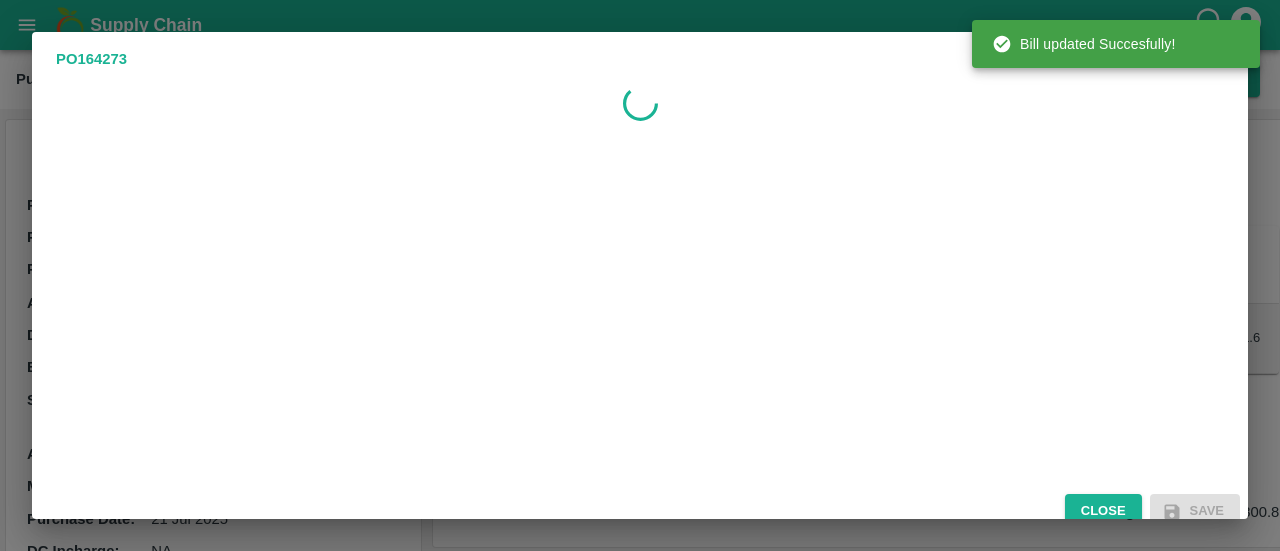 scroll, scrollTop: 0, scrollLeft: 0, axis: both 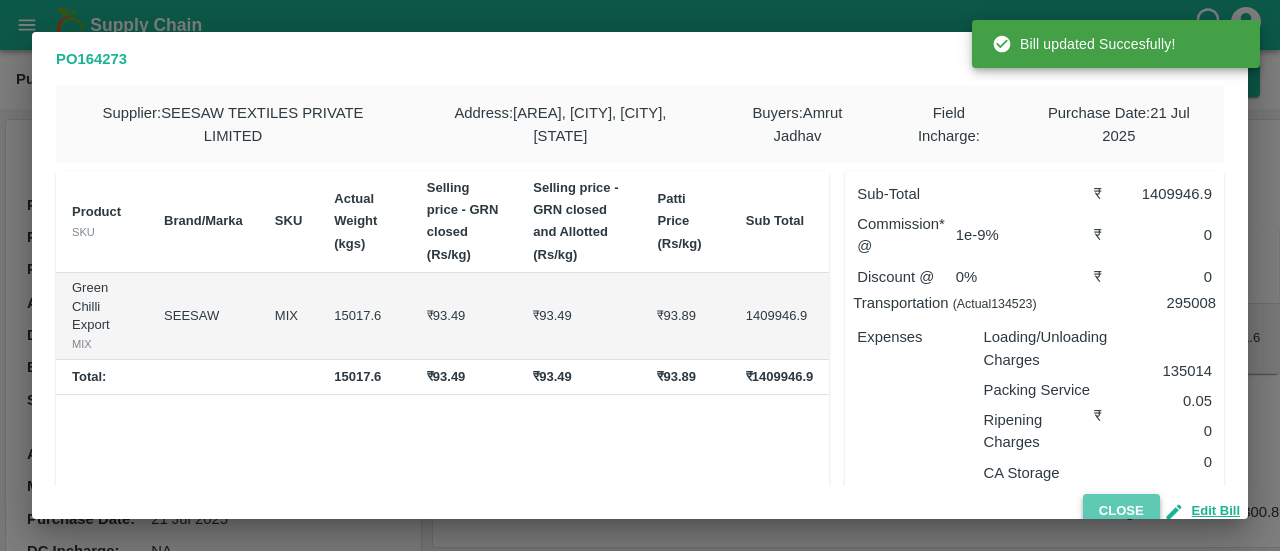 click on "Close" at bounding box center (1121, 511) 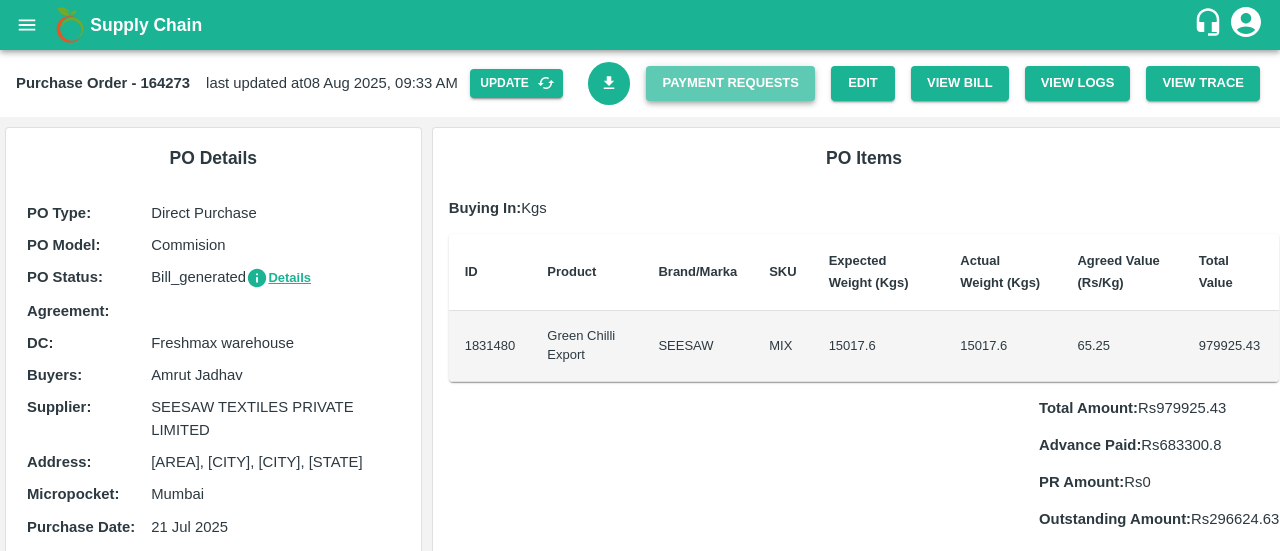 click on "Payment Requests" at bounding box center [730, 83] 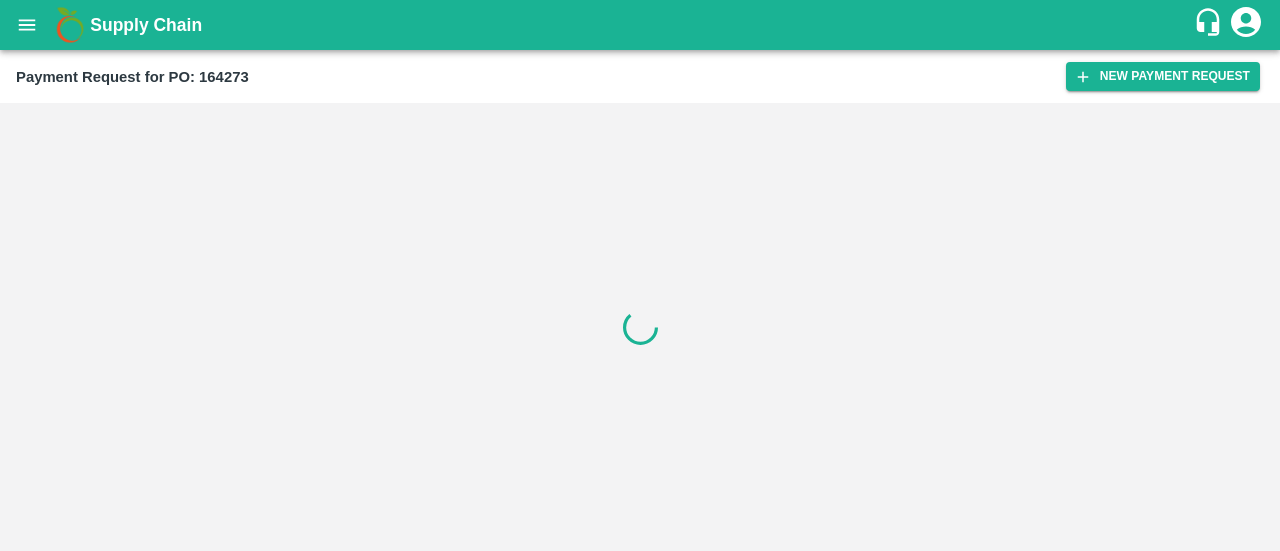 scroll, scrollTop: 0, scrollLeft: 0, axis: both 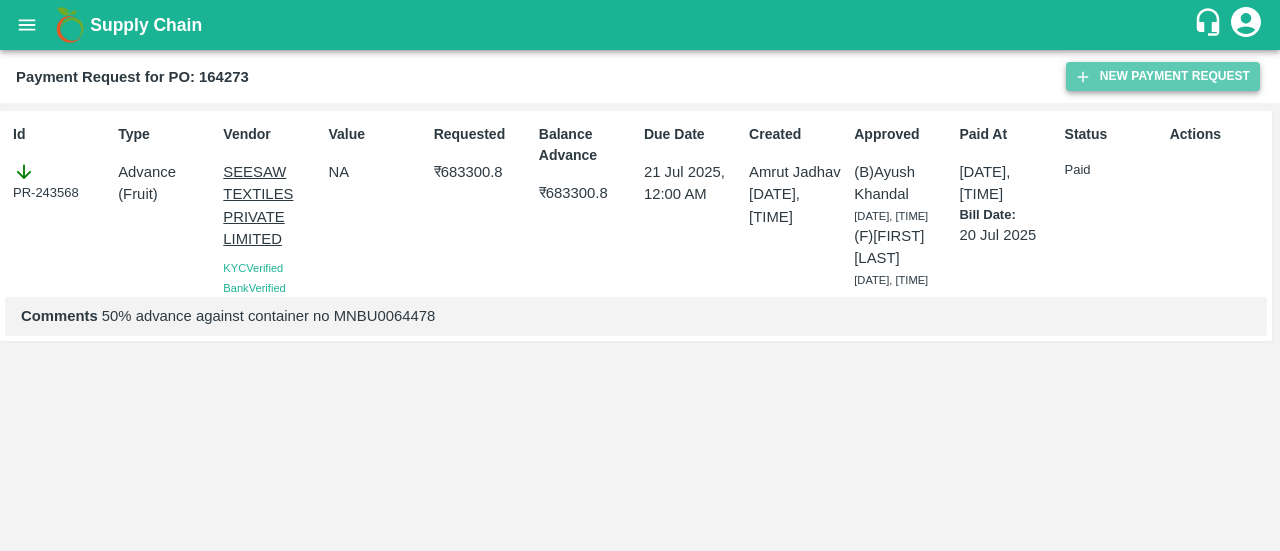 click on "New Payment Request" at bounding box center (1163, 76) 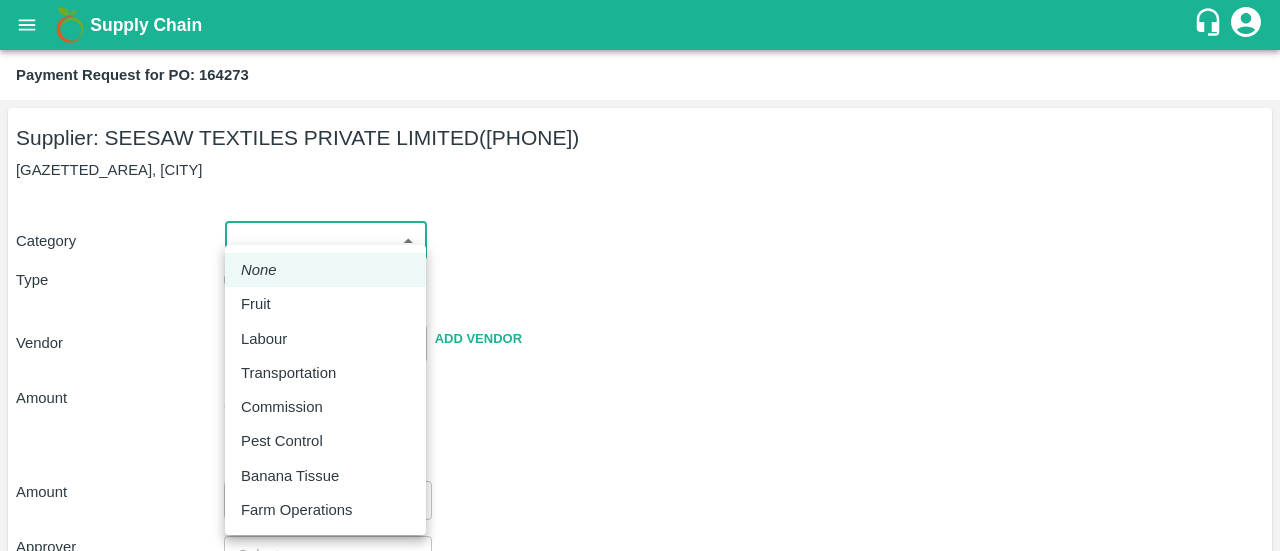 click on "Supply Chain Payment Request for PO: 164273 Supplier: SEESAW TEXTILES PRIVATE LIMITED ([PHONE]), [GAZETTED_AREA], [CITY] Category ​ ​ Type Advance Bill Vendor ​ Add Vendor Amount Total value Per Kg ​ Amount ​ Approver ​ Due Date ​  Priority  Low  High Comment x ​ Attach bill Cancel Save FruitX Rohru Mandi FruitX Oddi Mandi FruitX Jeewana Mandi 23-24 Freshmax warehouse Nashik Grapes Export PH DMP Raj Agro industries PH Amrut Jadhav Logout None Fruit Labour Transportation Commission Pest Control Banana Tissue Farm Operations" at bounding box center [640, 275] 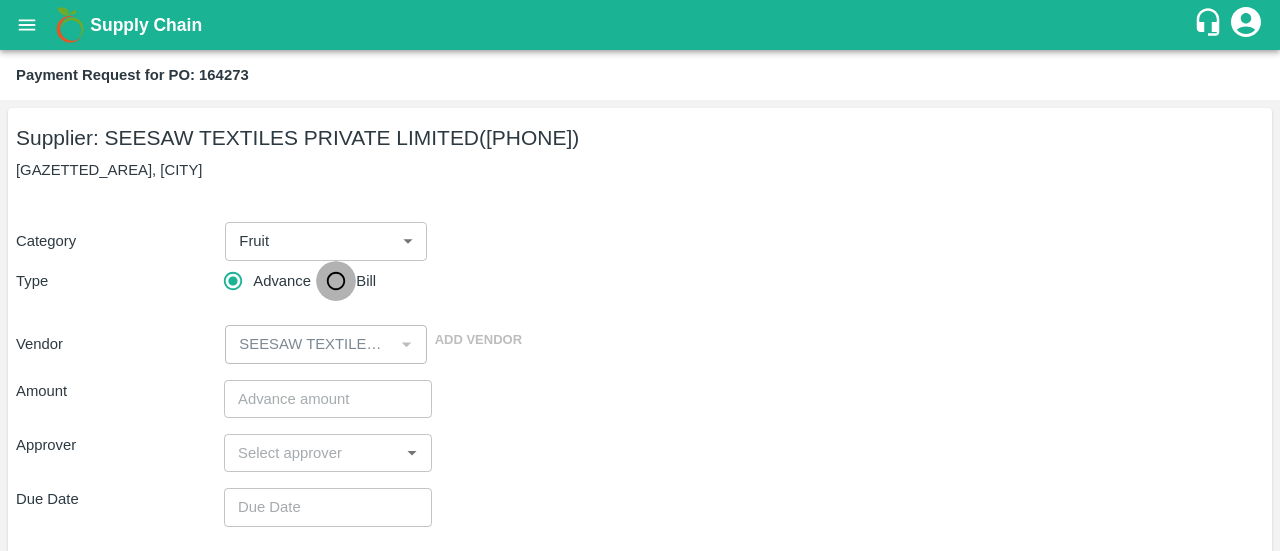 click on "Bill" at bounding box center [336, 281] 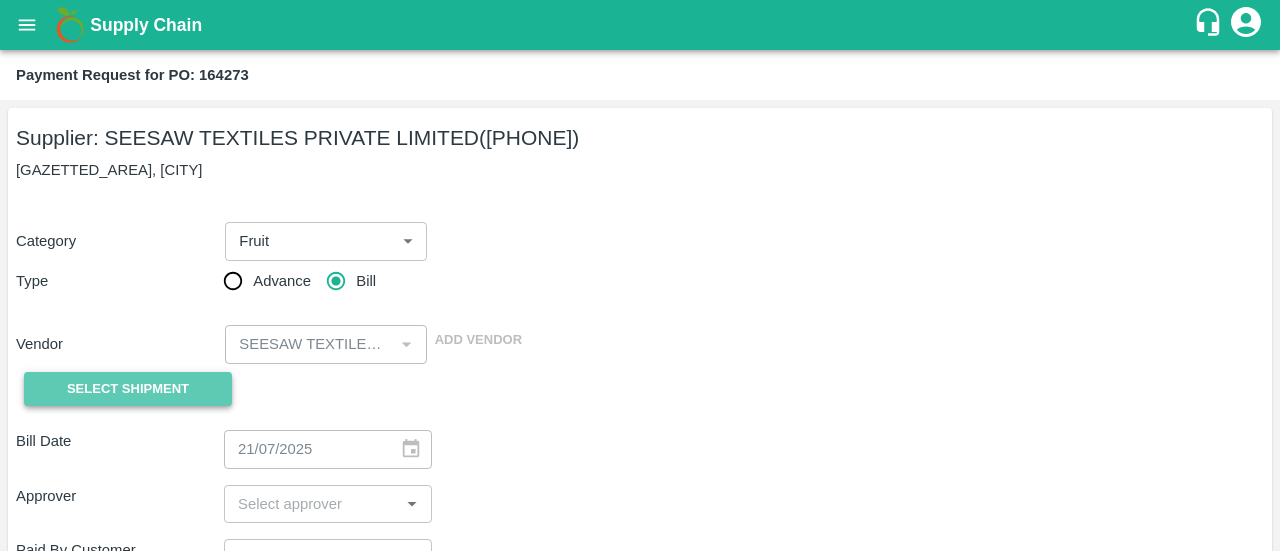 click on "Select Shipment" at bounding box center (128, 389) 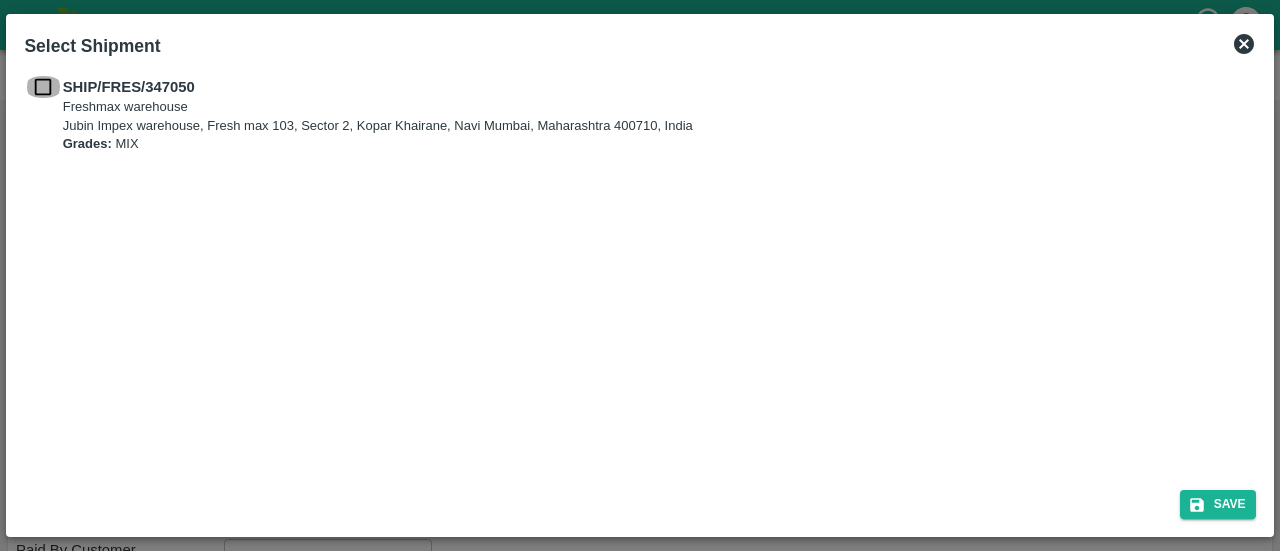 click at bounding box center [43, 87] 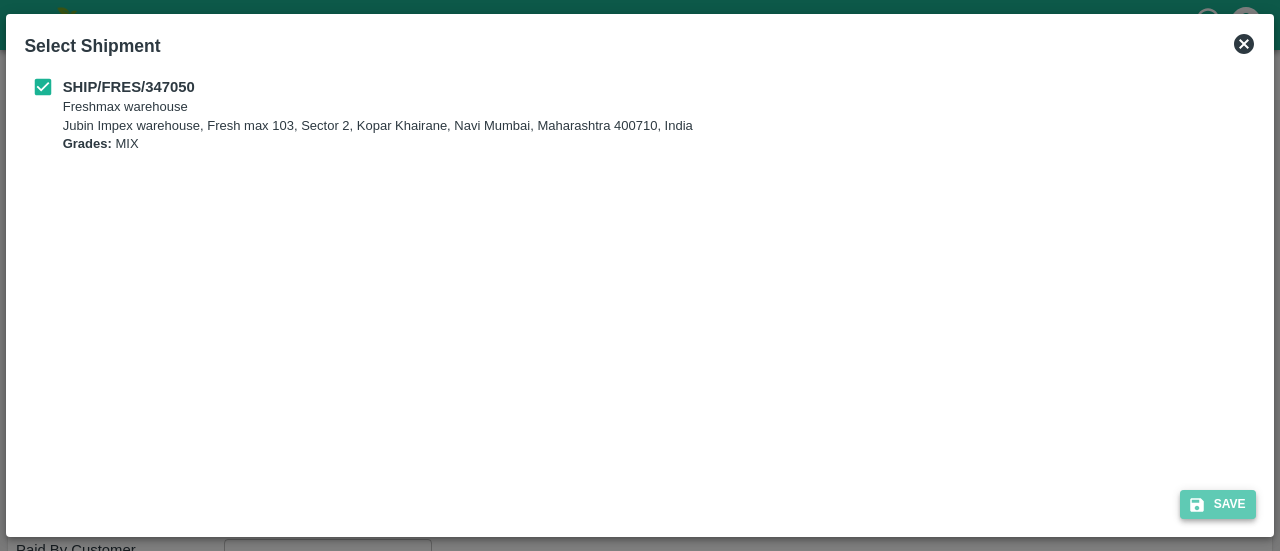 click on "Save" at bounding box center [1218, 504] 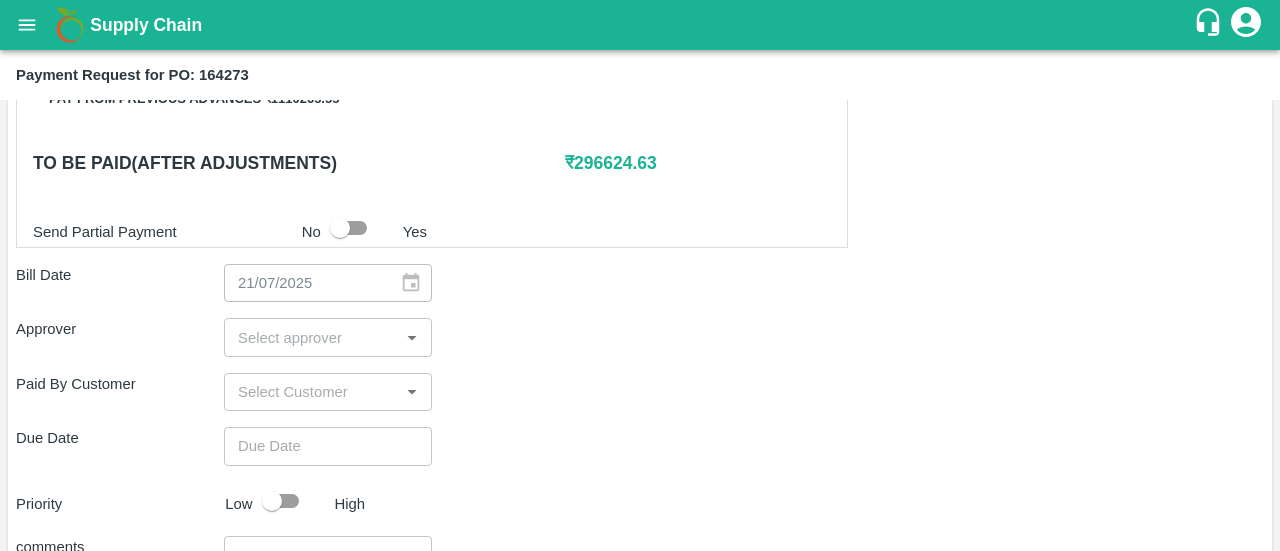 scroll, scrollTop: 528, scrollLeft: 0, axis: vertical 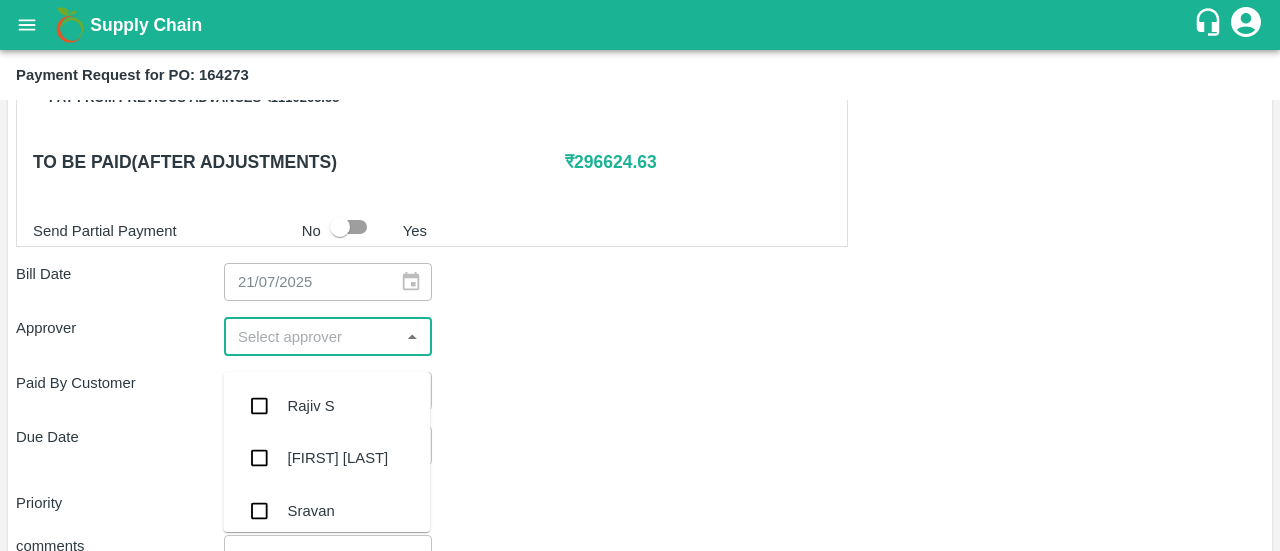 click at bounding box center [311, 336] 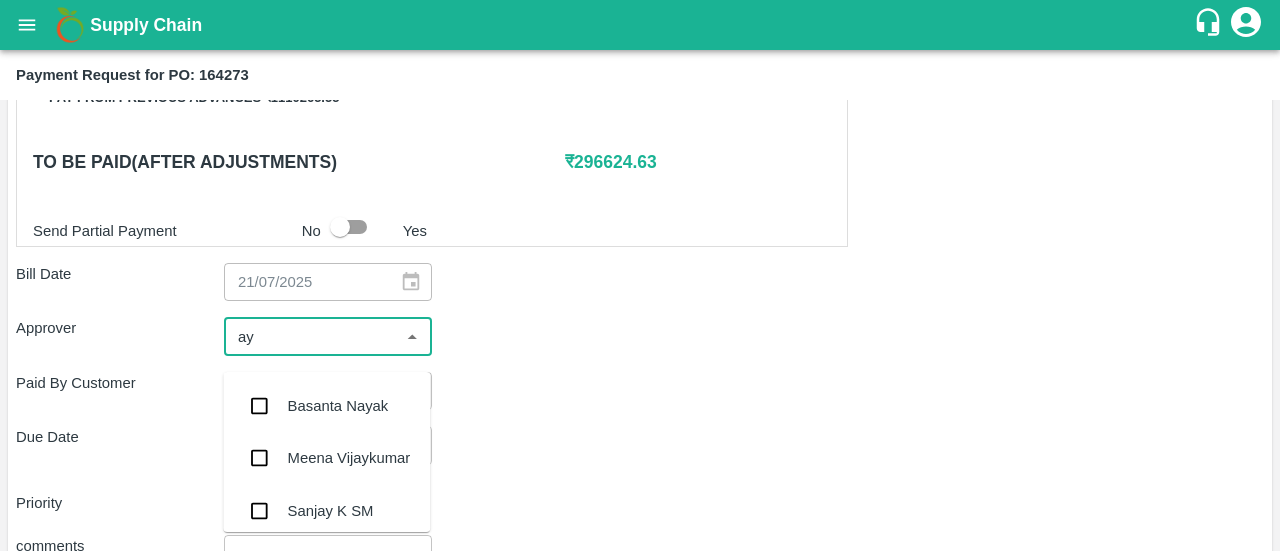 type on "ayu" 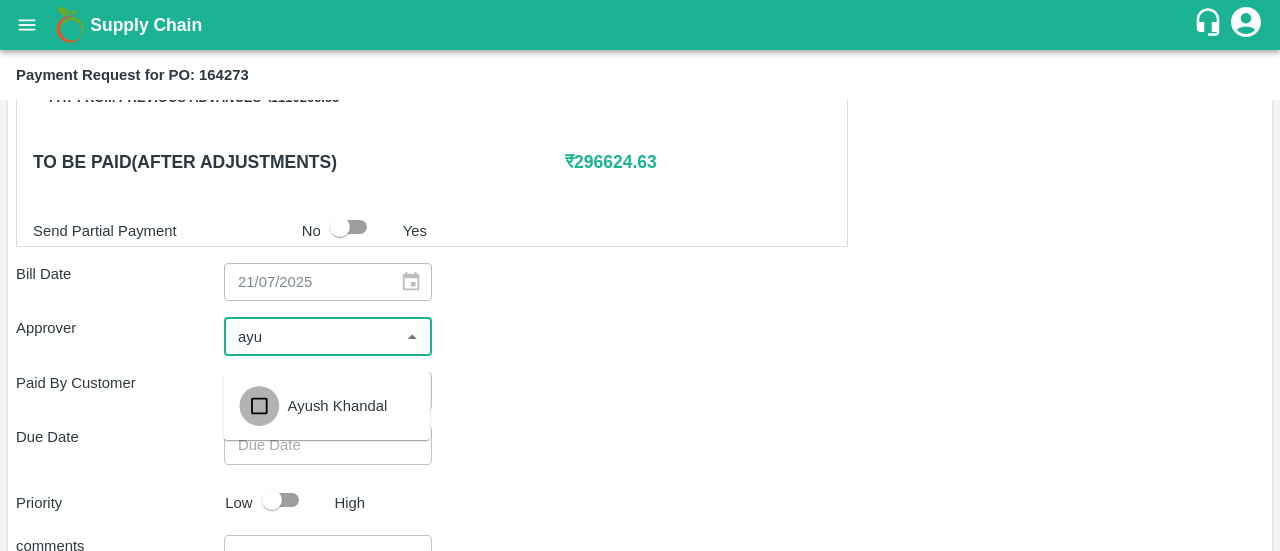 click at bounding box center (259, 406) 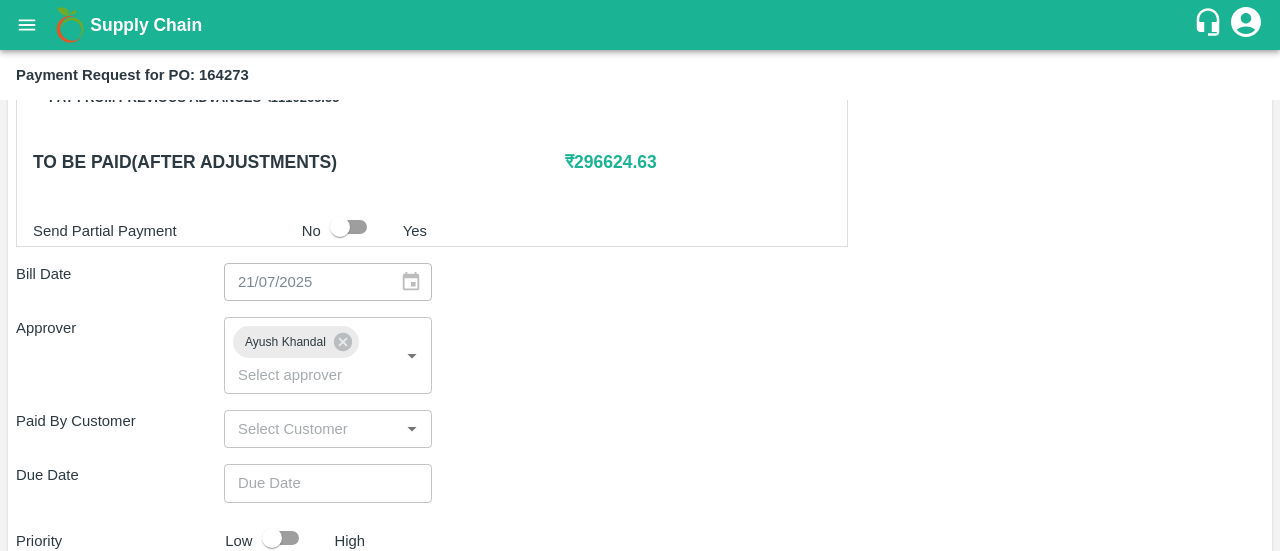 click on "Approver Ayush Khandal ​" at bounding box center (640, 355) 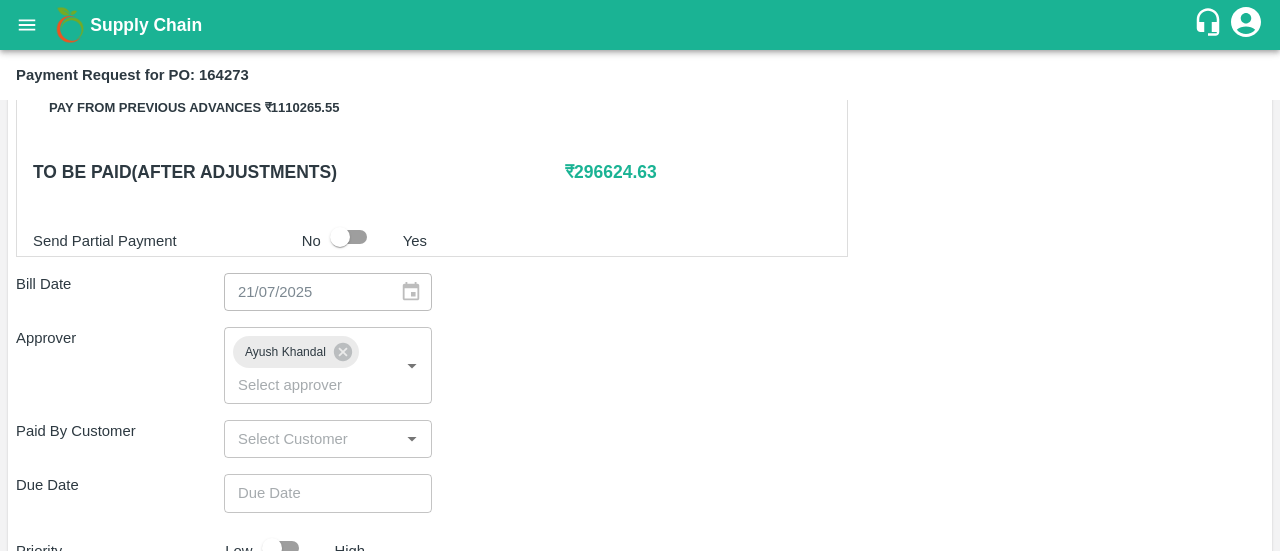 scroll, scrollTop: 619, scrollLeft: 0, axis: vertical 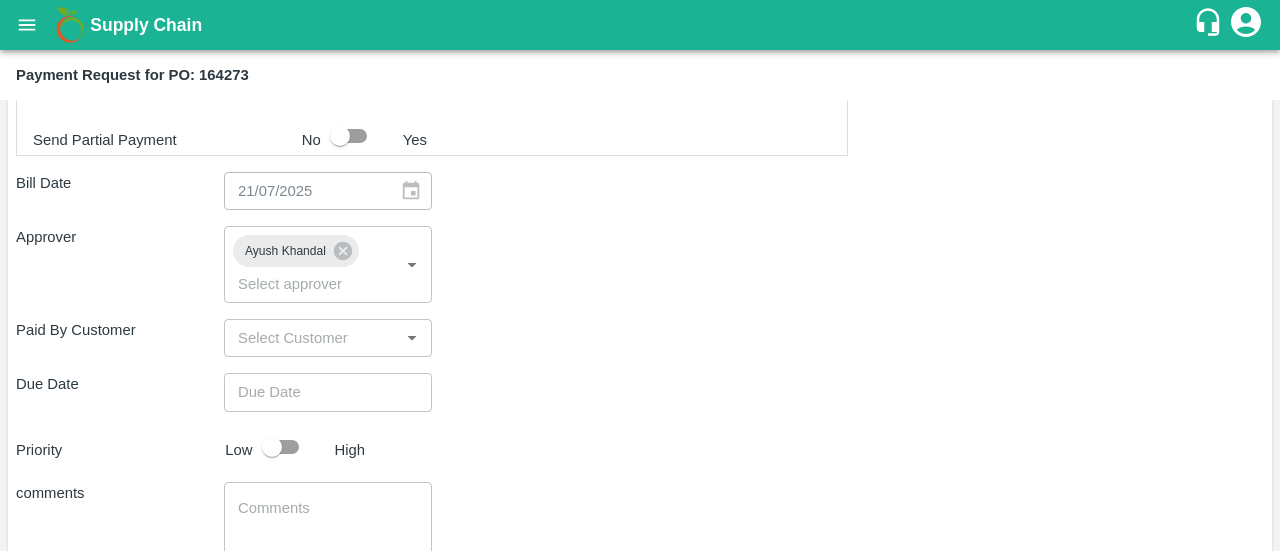 type on "DD/MM/YYYY hh:mm aa" 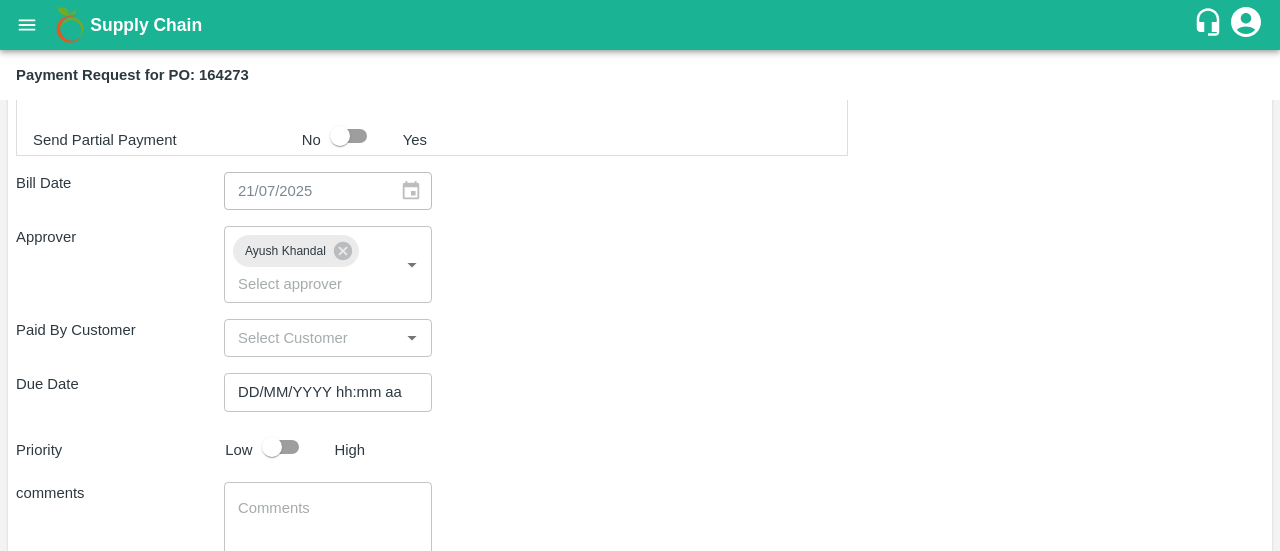 click on "DD/MM/YYYY hh:mm aa" at bounding box center (321, 392) 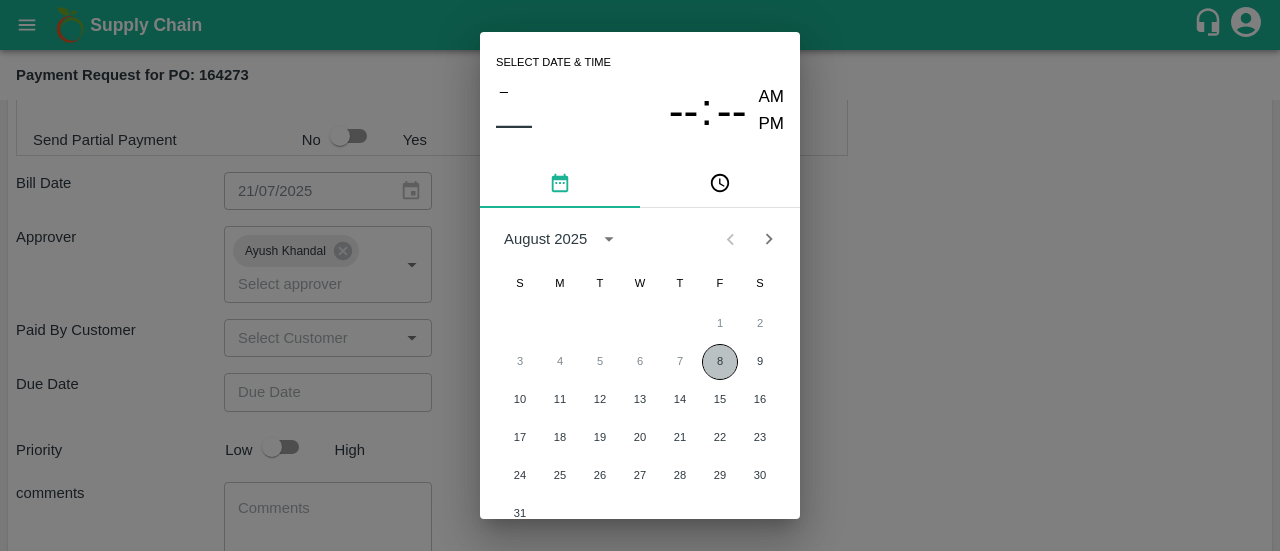 click on "8" at bounding box center (720, 362) 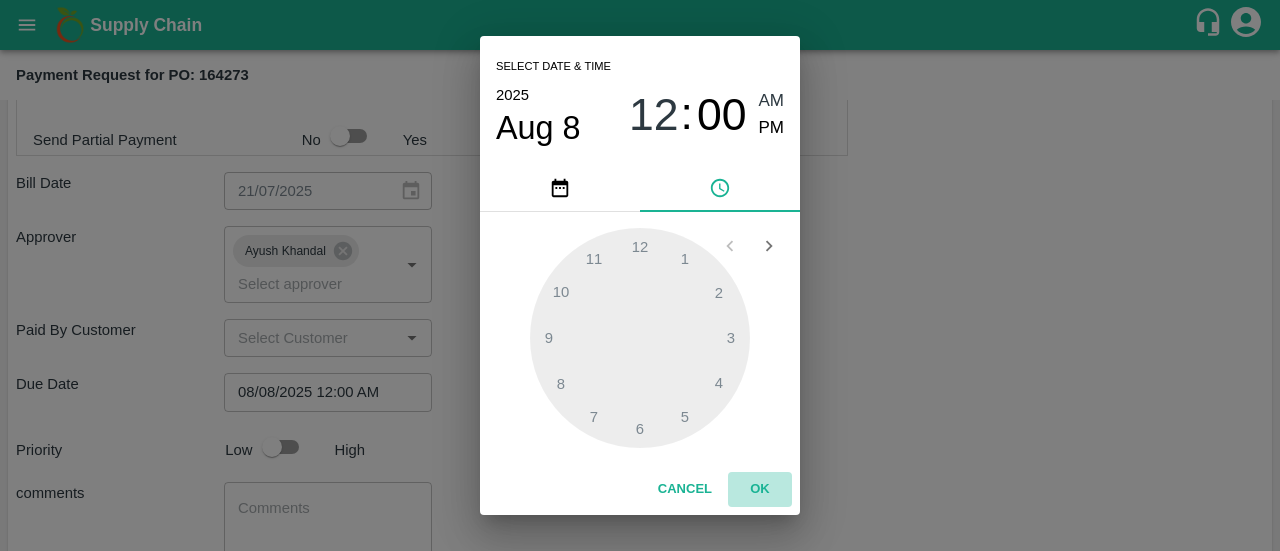 click on "OK" at bounding box center (760, 489) 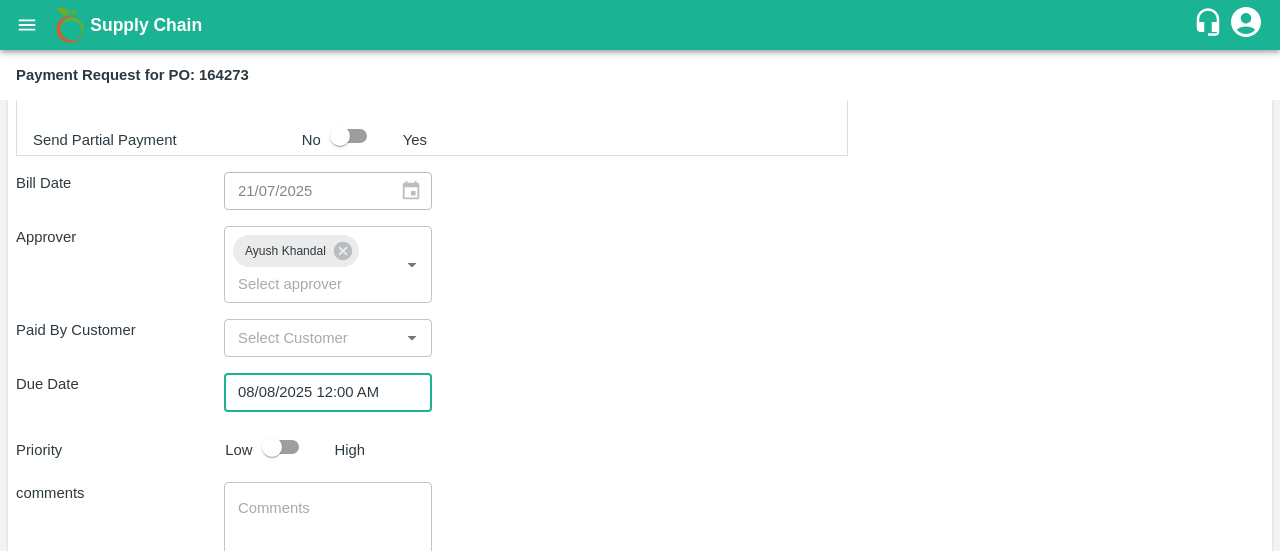 click on "Due Date 08/08/2025 12:00 AM ​" at bounding box center (640, 392) 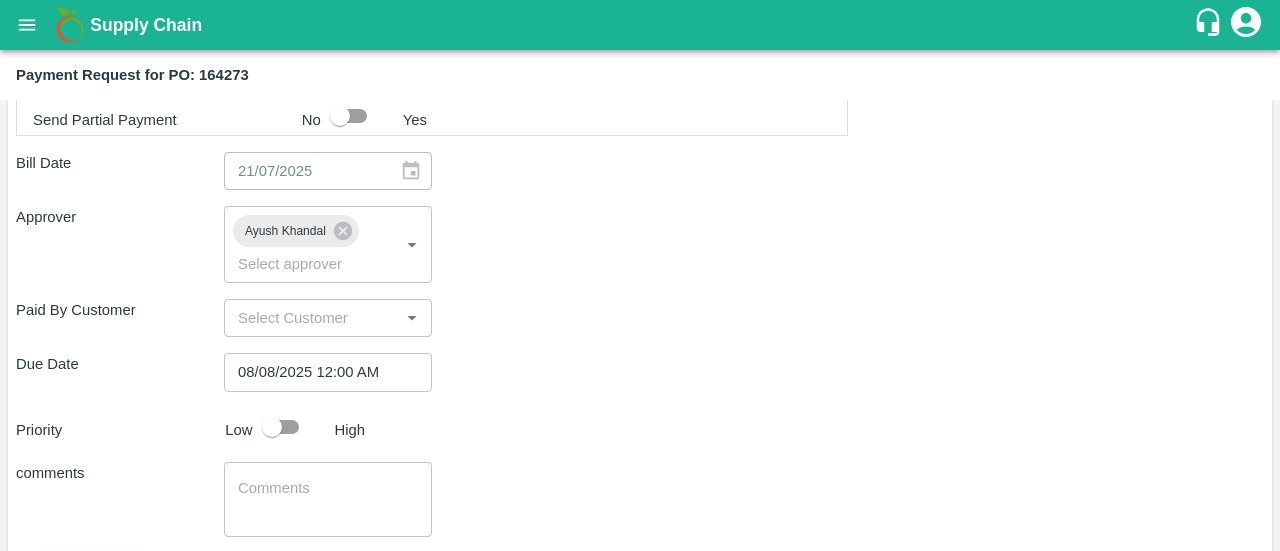 scroll, scrollTop: 766, scrollLeft: 0, axis: vertical 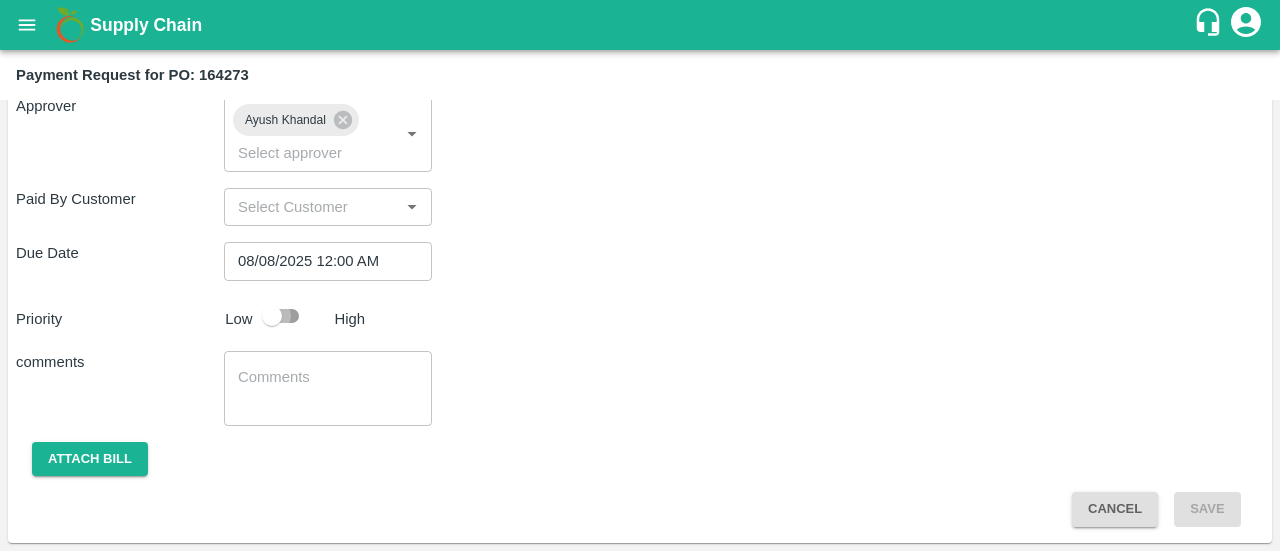 click at bounding box center (272, 316) 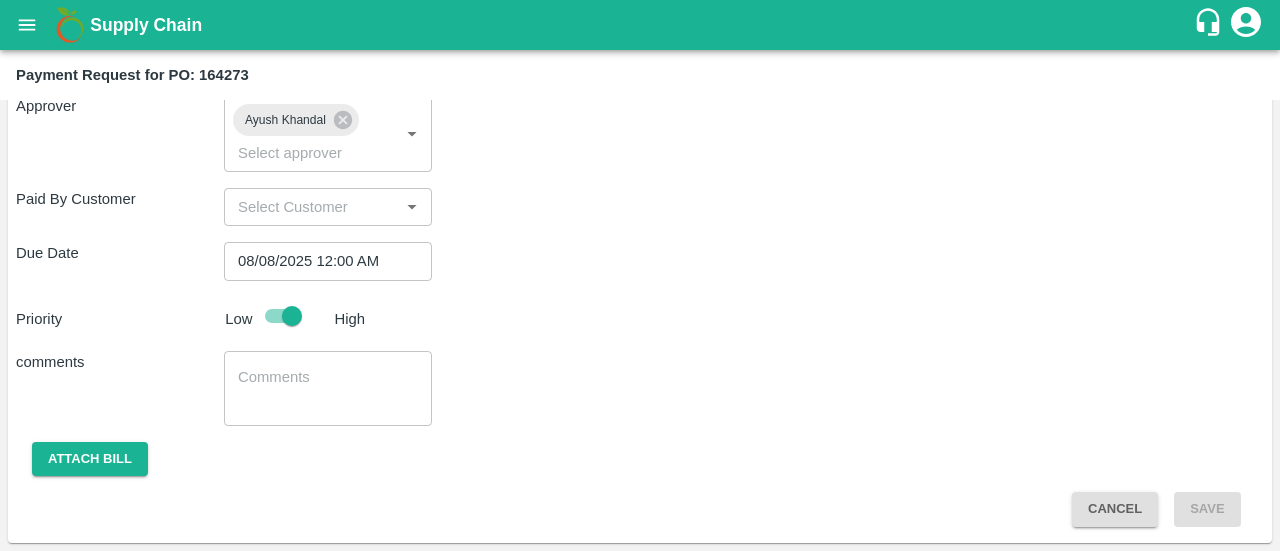 click on "x ​" at bounding box center [328, 388] 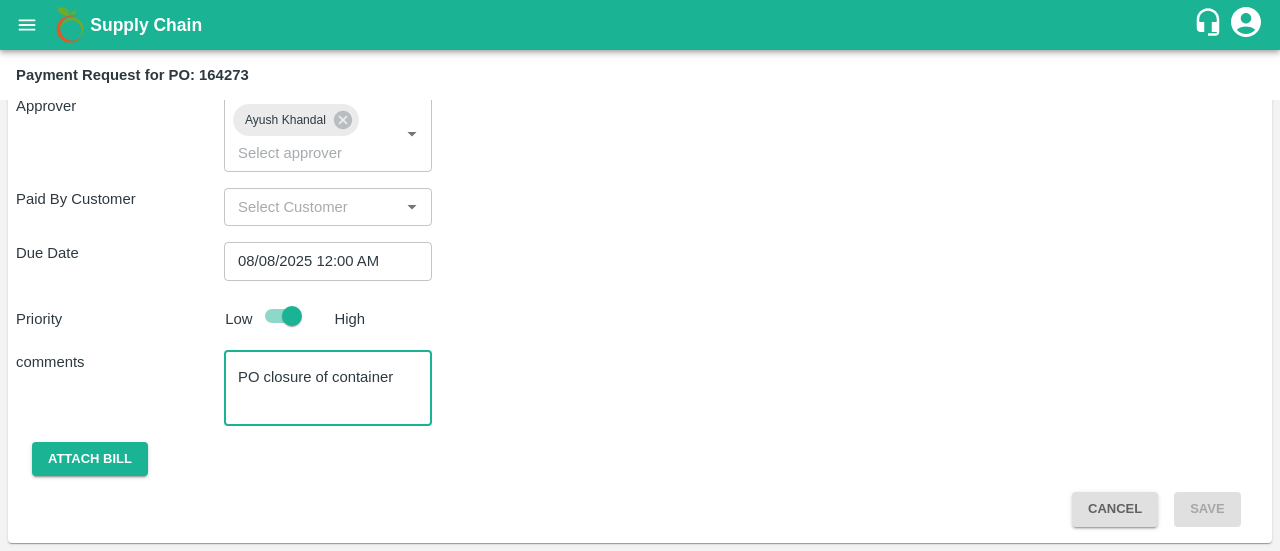 paste on "MNBU0064478" 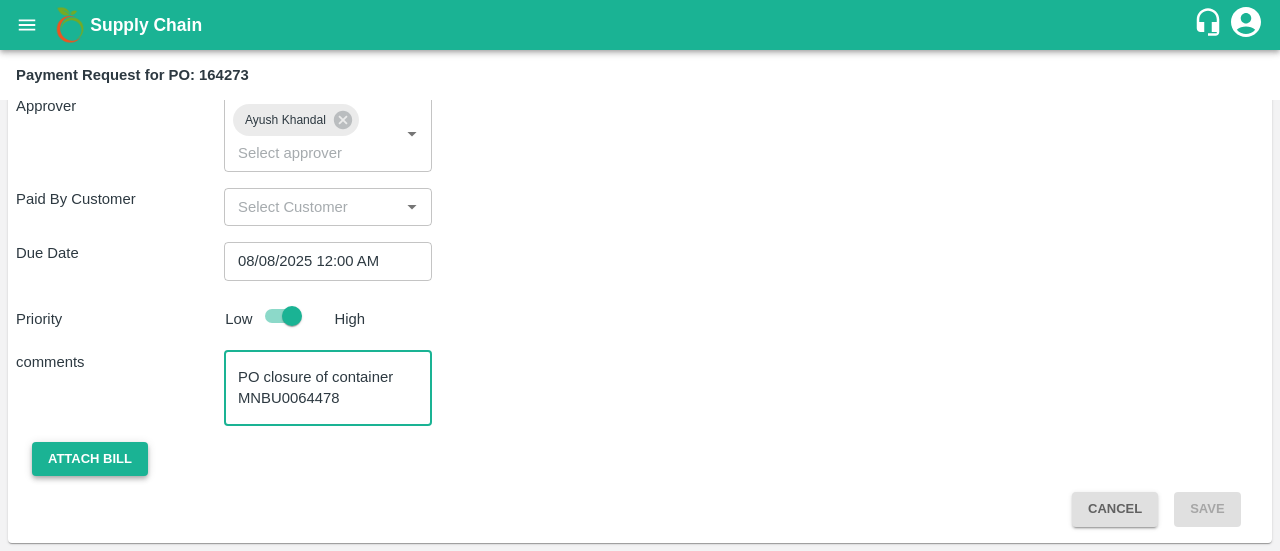 type on "PO closure of container MNBU0064478" 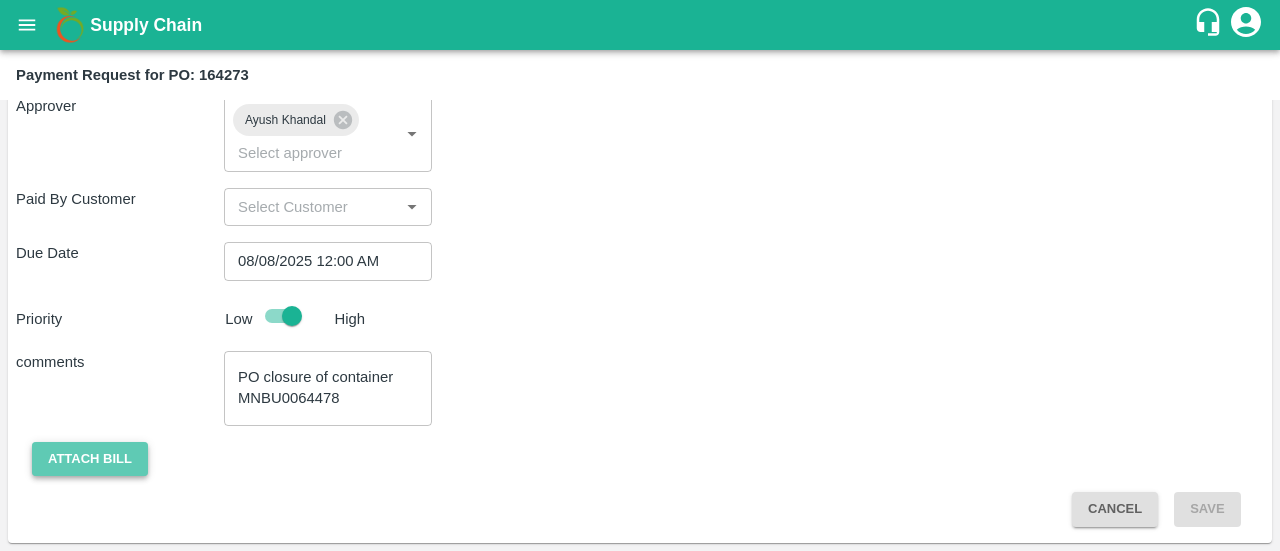 click on "Attach bill" at bounding box center (90, 459) 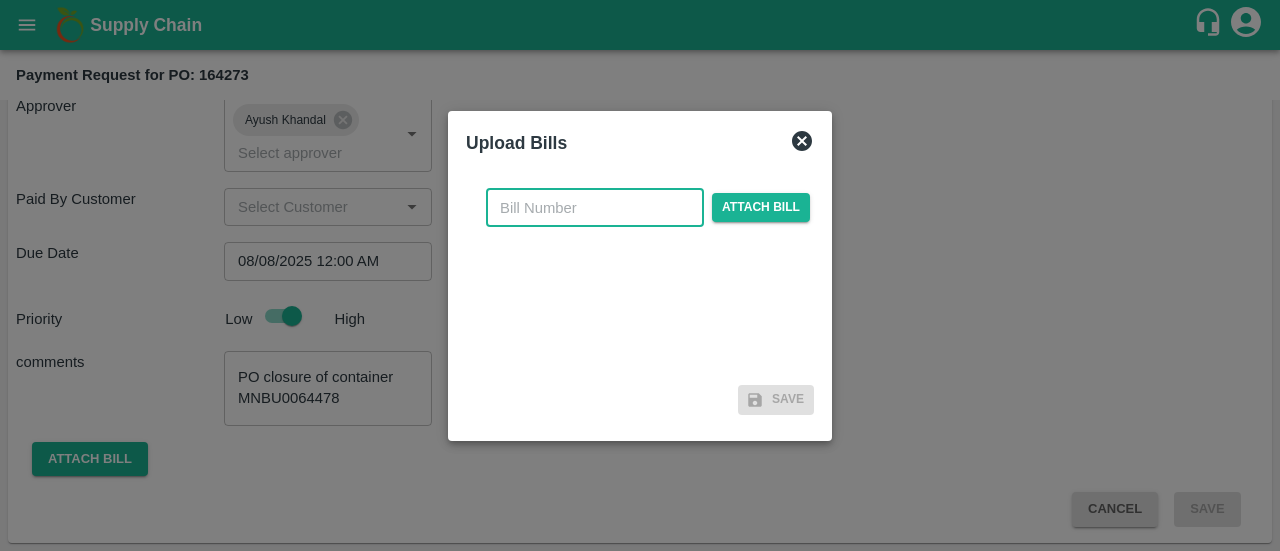 click at bounding box center (595, 208) 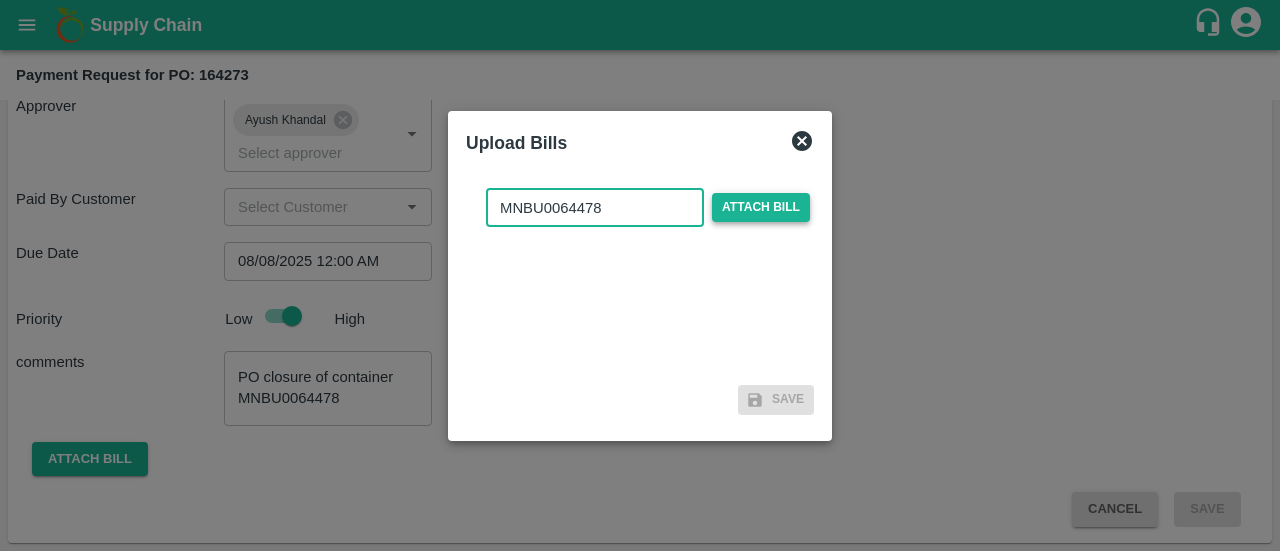 type on "MNBU0064478" 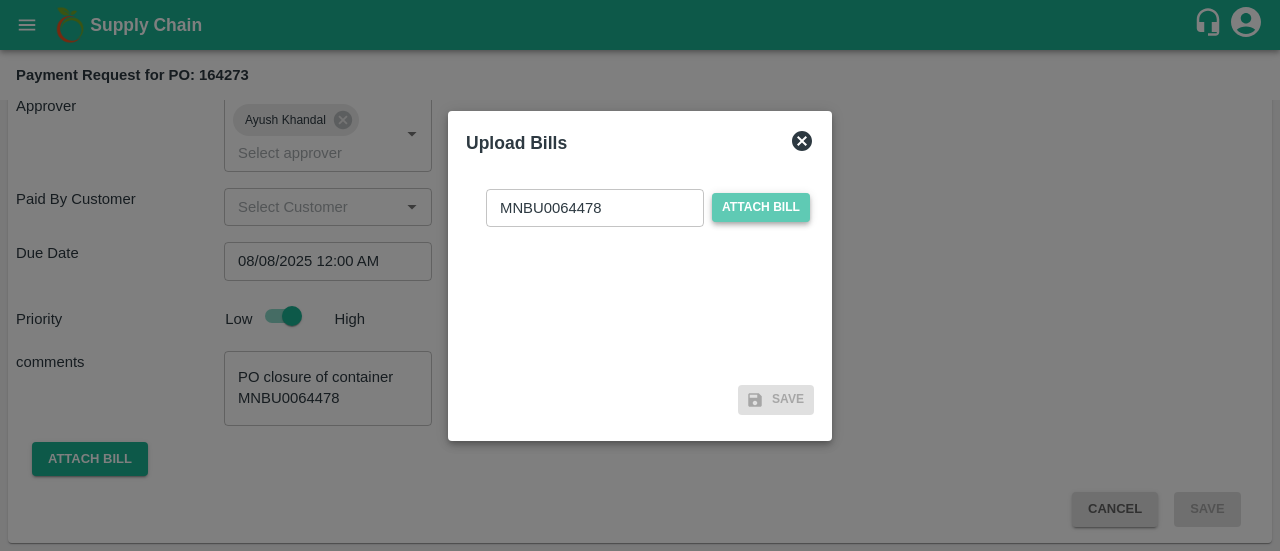 click on "Attach bill" at bounding box center (761, 207) 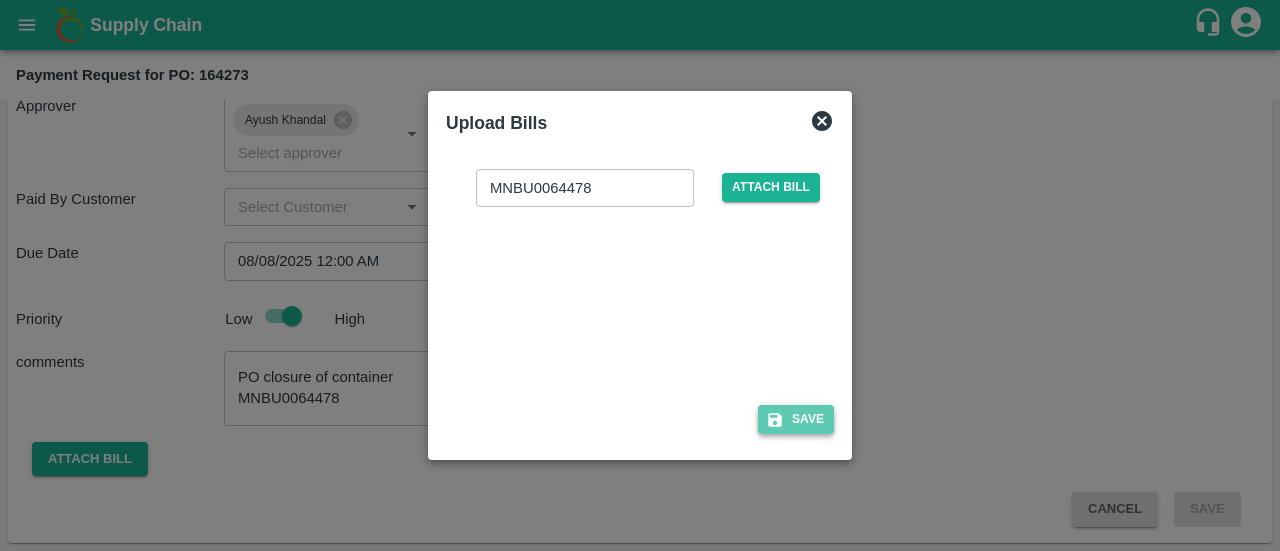 click on "Save" at bounding box center [796, 419] 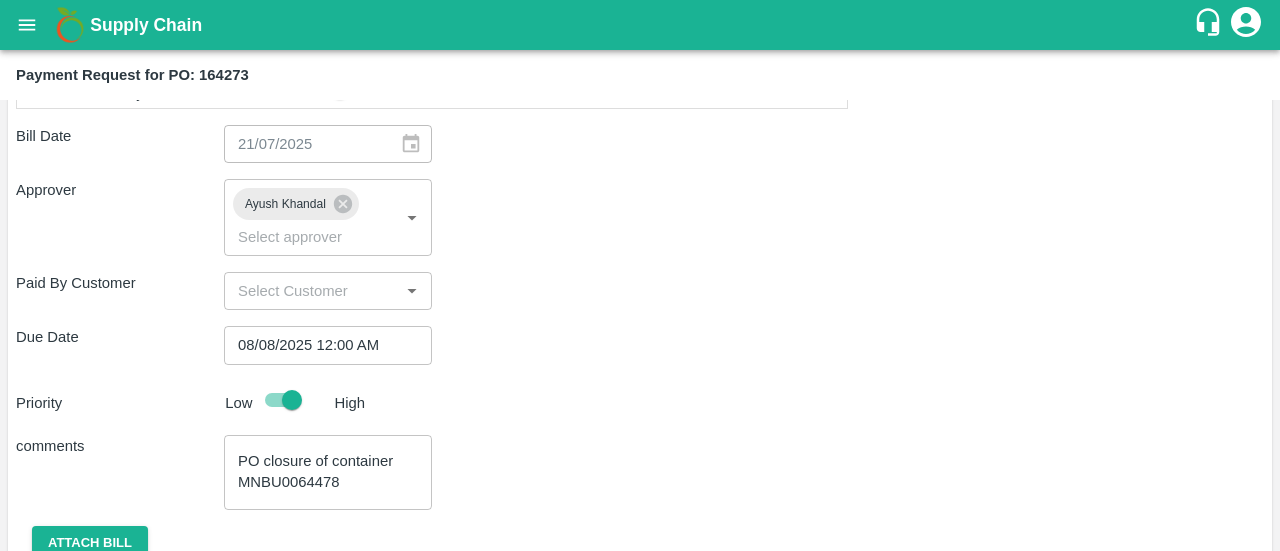 scroll, scrollTop: 872, scrollLeft: 0, axis: vertical 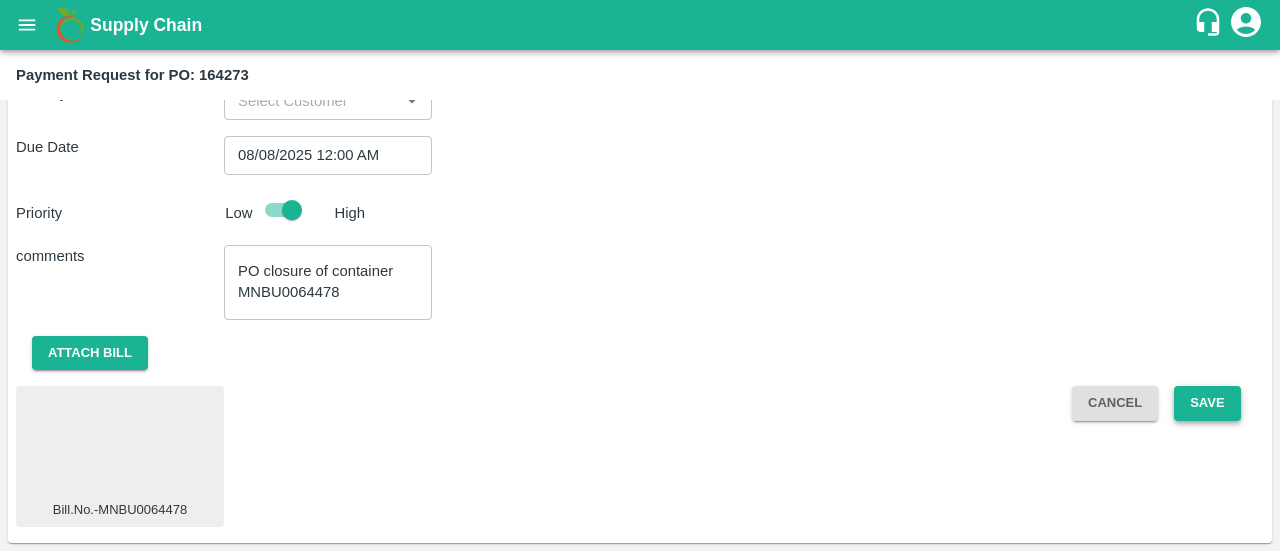 click on "Save" at bounding box center [1207, 403] 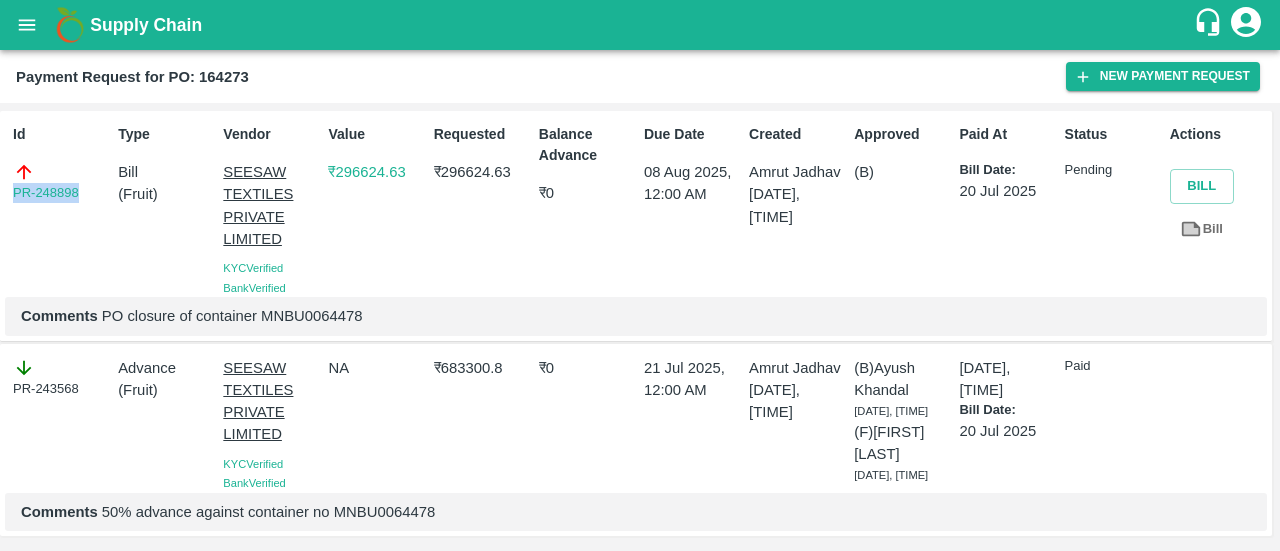 drag, startPoint x: 89, startPoint y: 193, endPoint x: 0, endPoint y: 200, distance: 89.27486 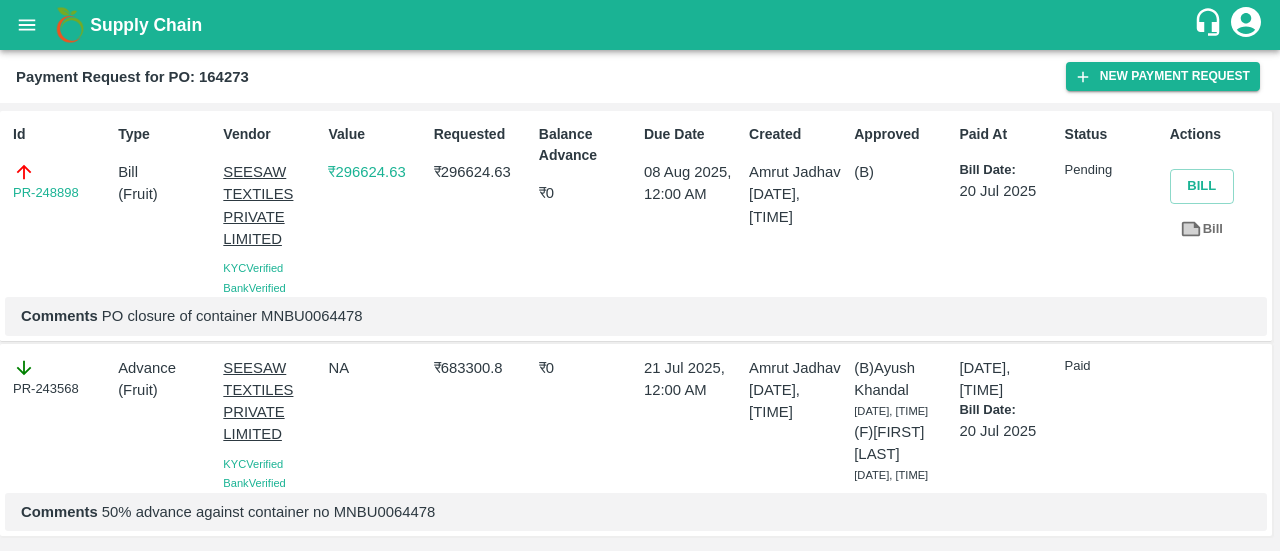 click on "₹  296624.63" at bounding box center [482, 172] 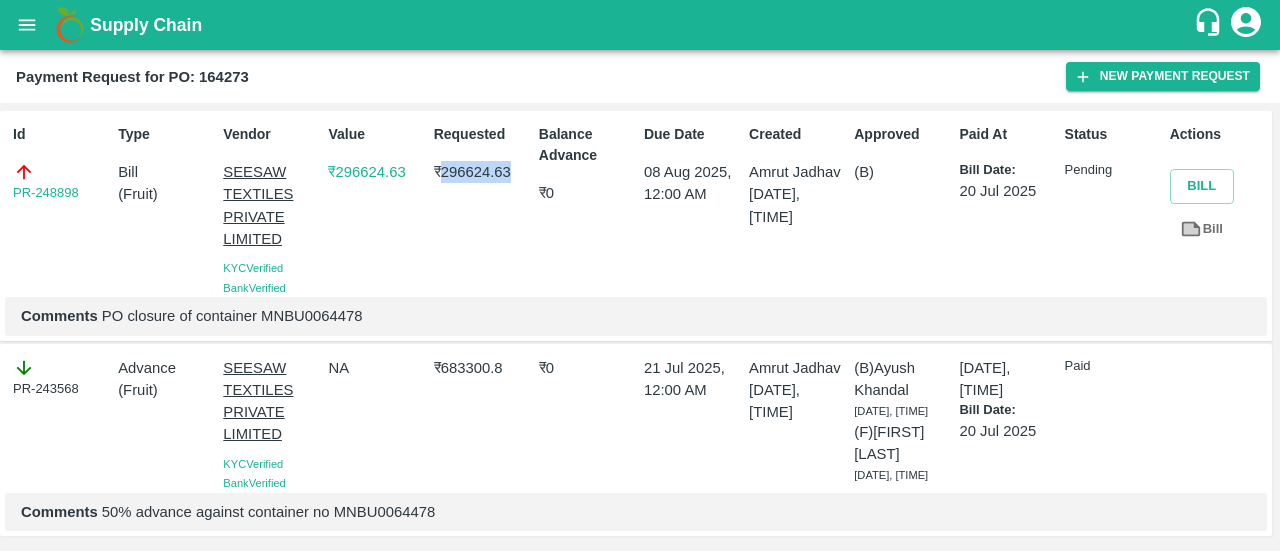click on "₹  296624.63" at bounding box center [482, 172] 